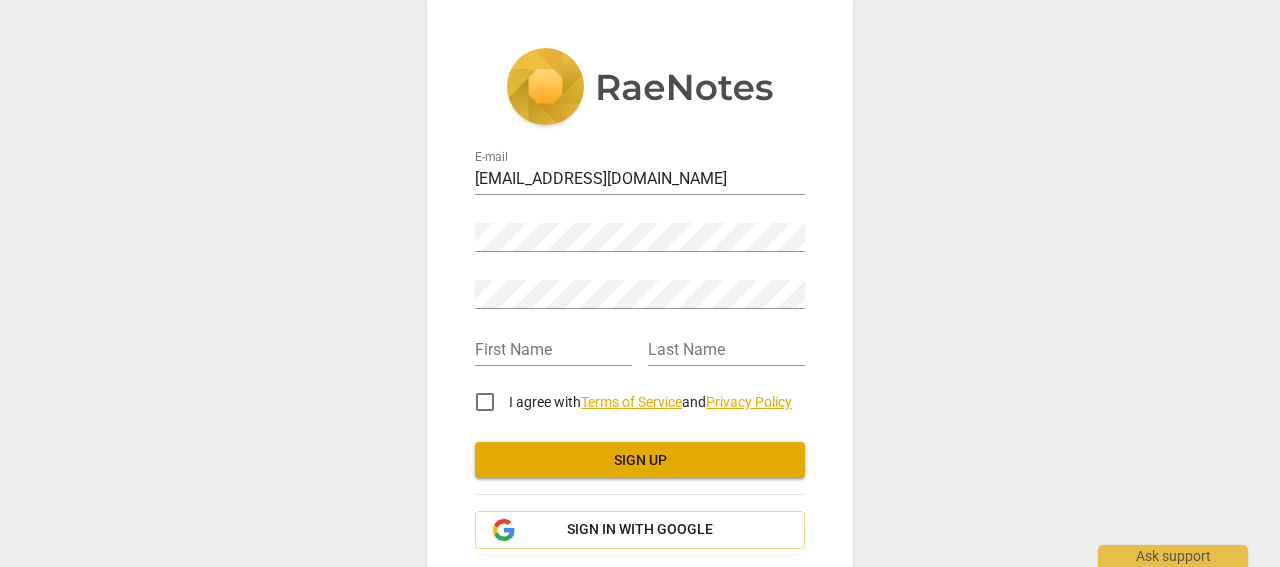 scroll, scrollTop: 0, scrollLeft: 0, axis: both 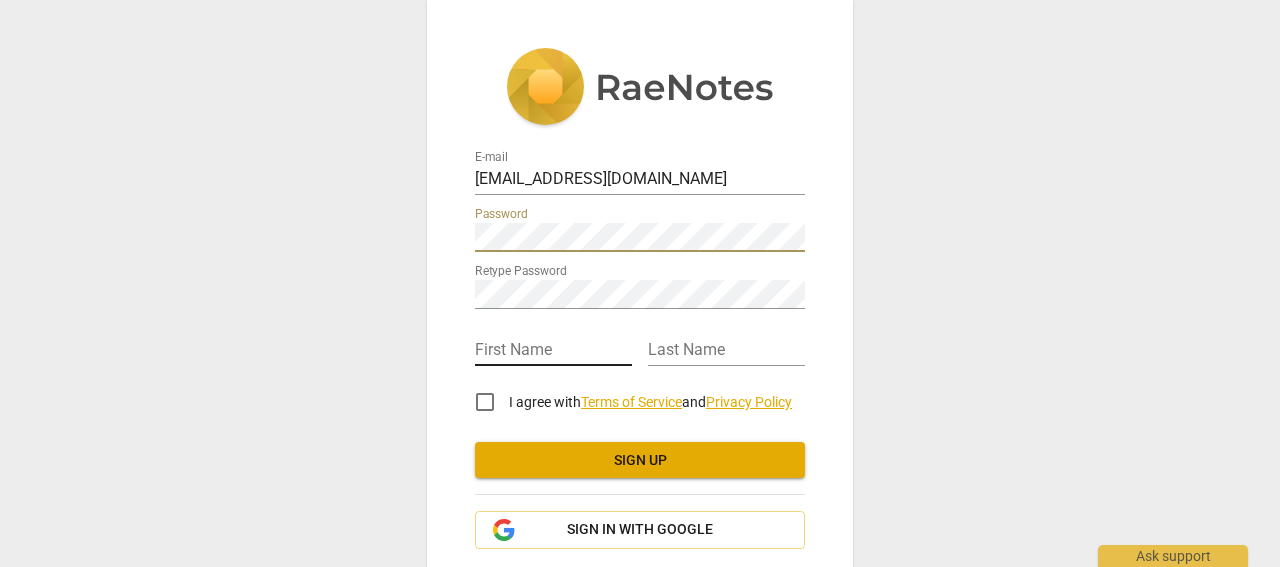 click at bounding box center (553, 351) 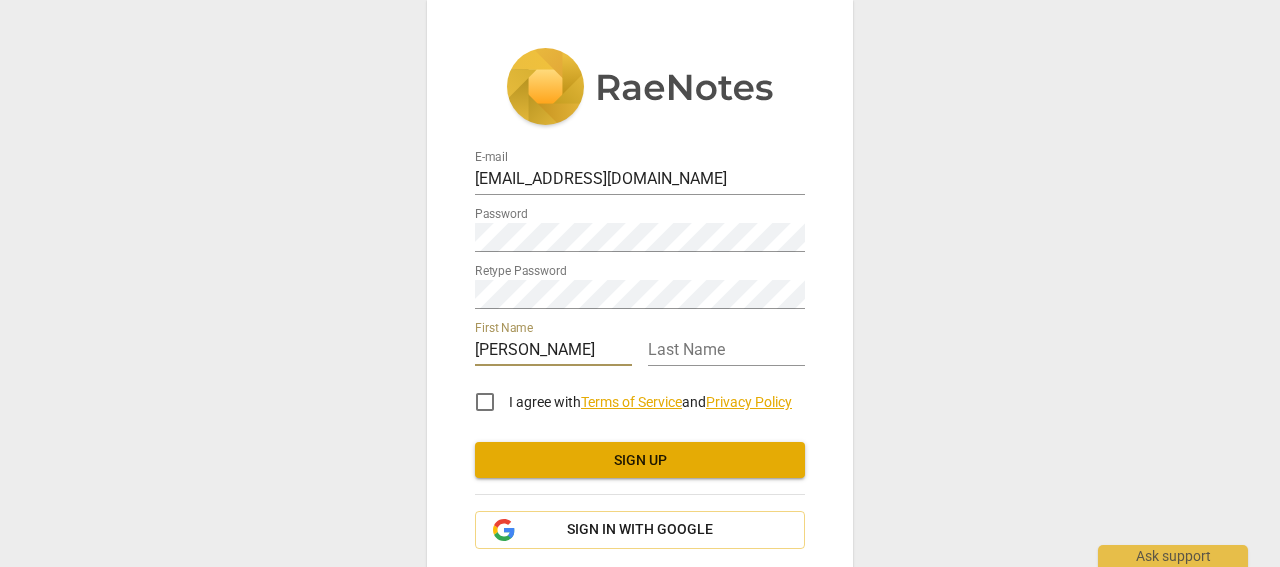 type on "[PERSON_NAME]" 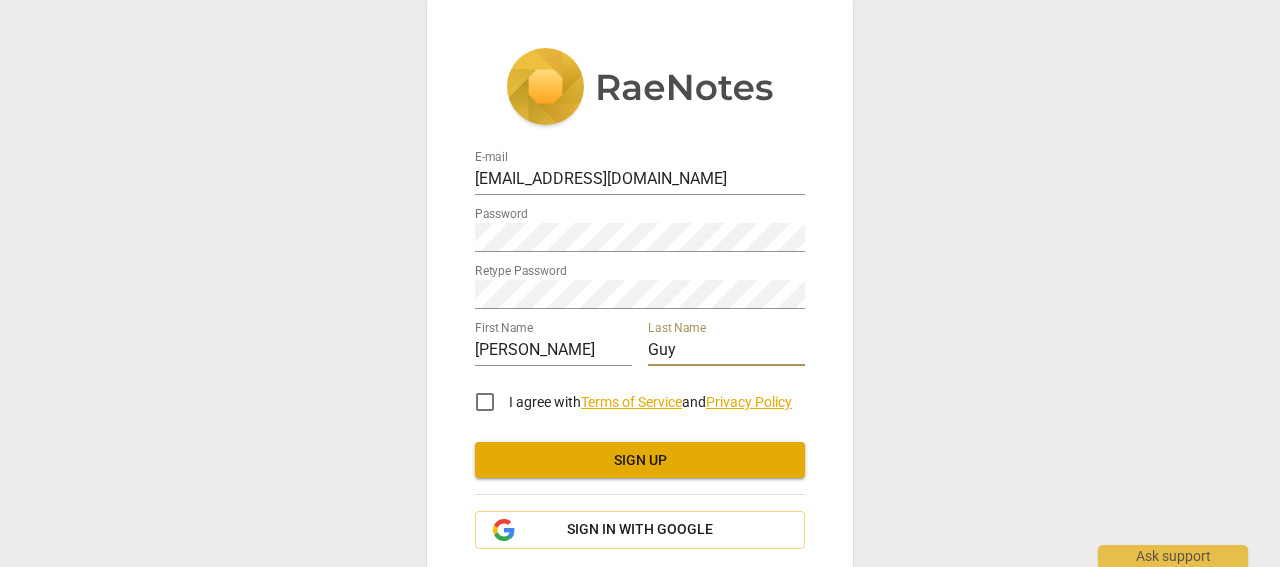 type on "Guy" 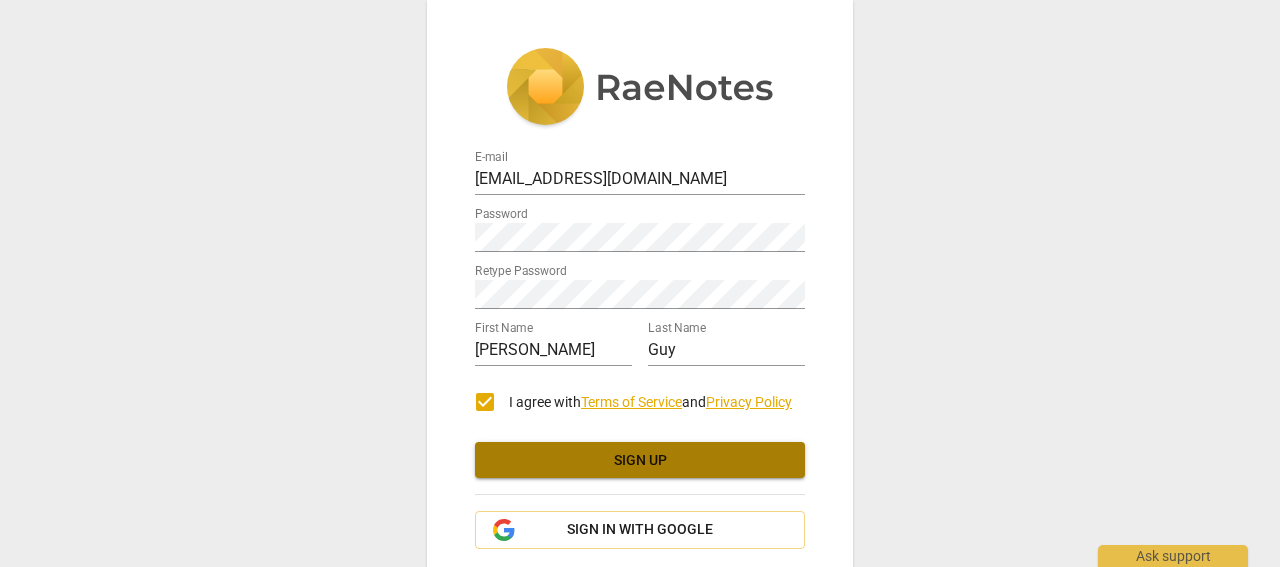click on "Sign up" at bounding box center (640, 461) 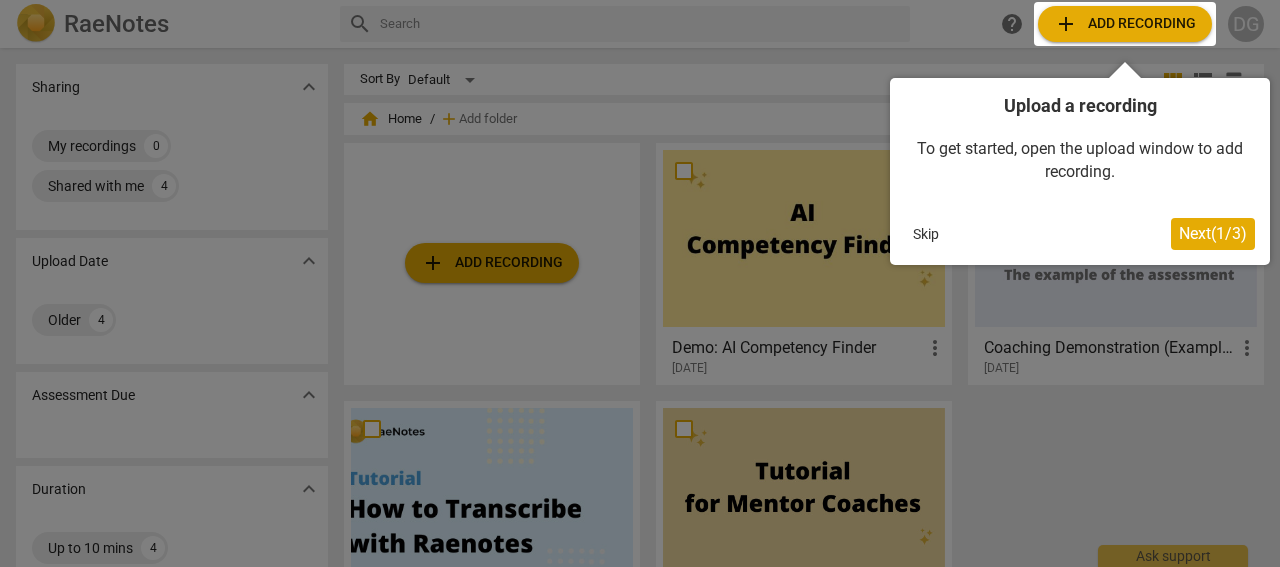 click on "Skip" at bounding box center [926, 234] 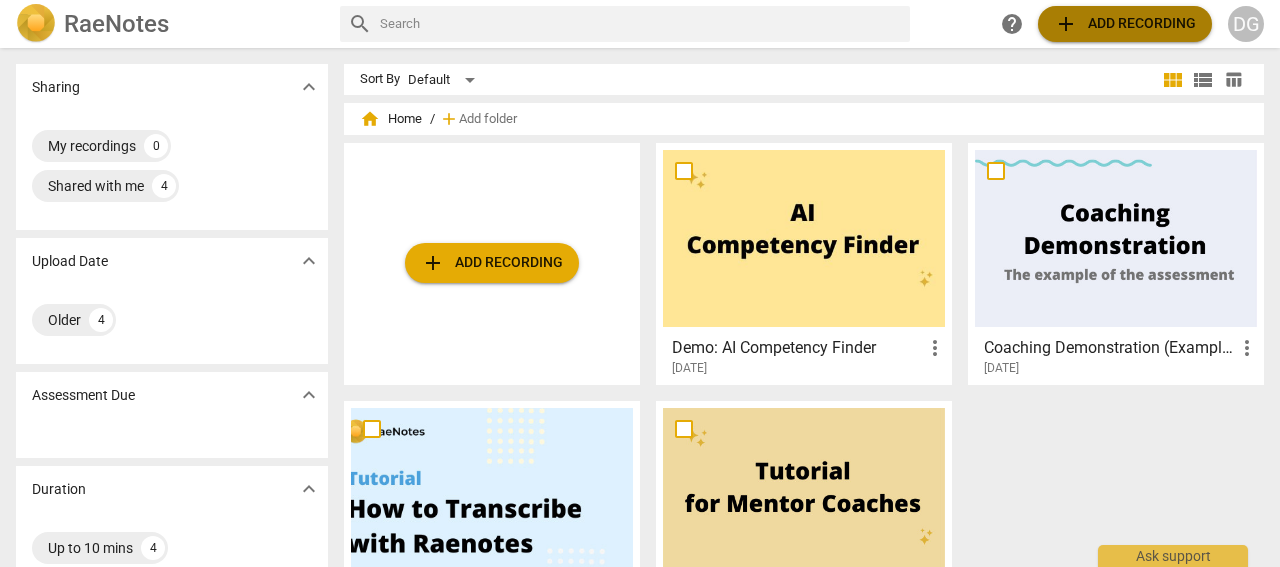 click on "add   Add recording" at bounding box center (1125, 24) 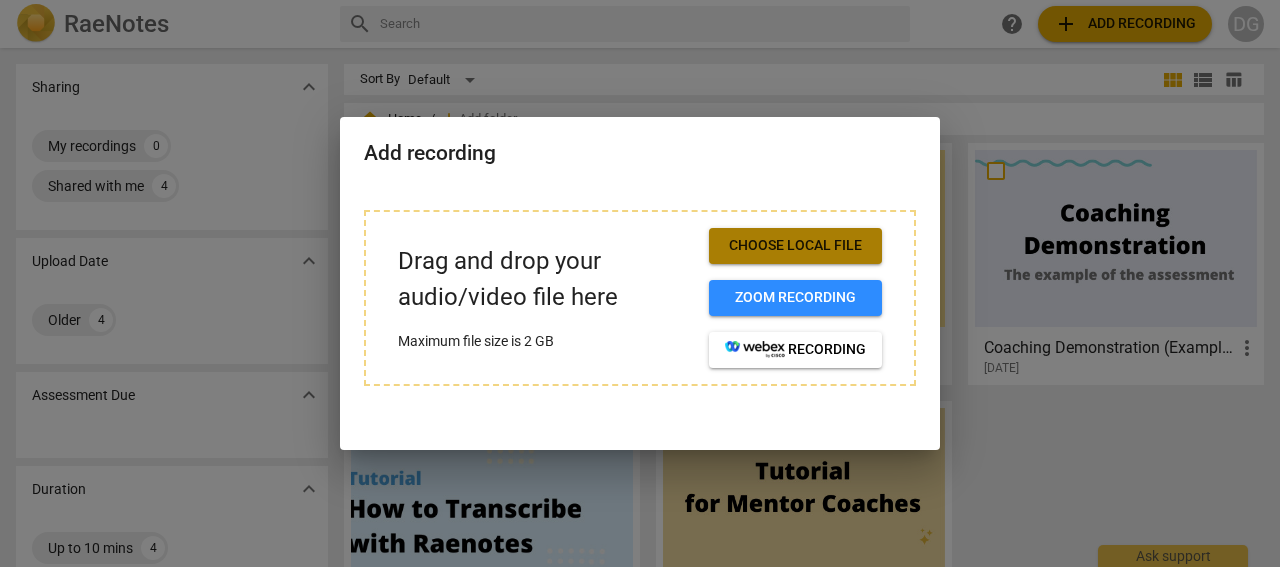 click on "Choose local file" at bounding box center [795, 246] 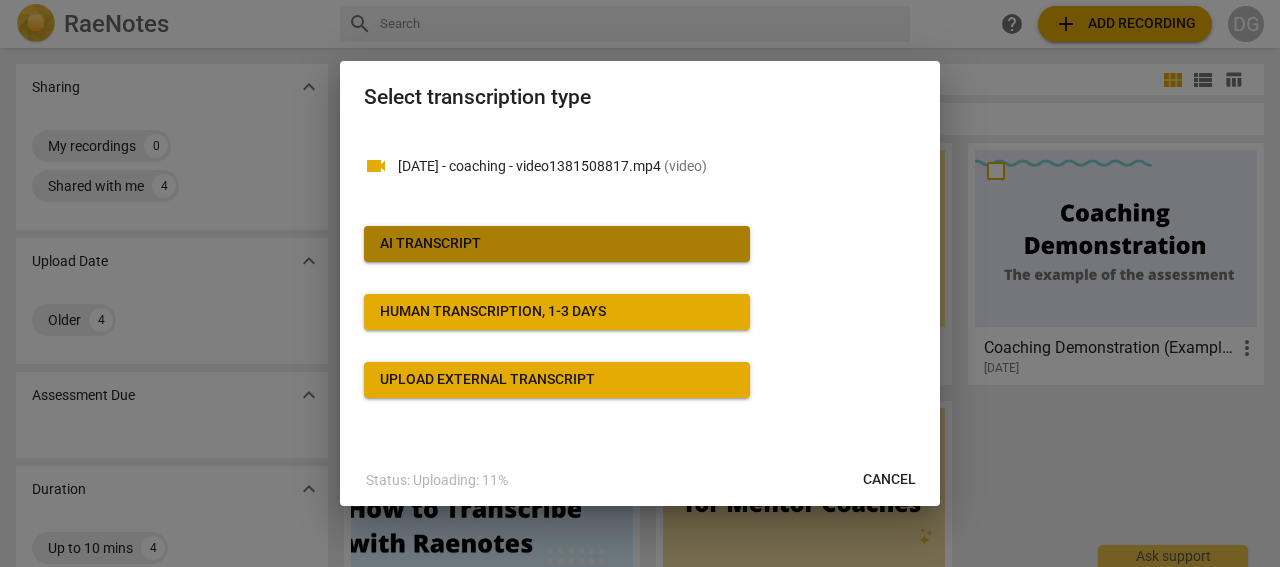 click on "AI Transcript" at bounding box center [557, 244] 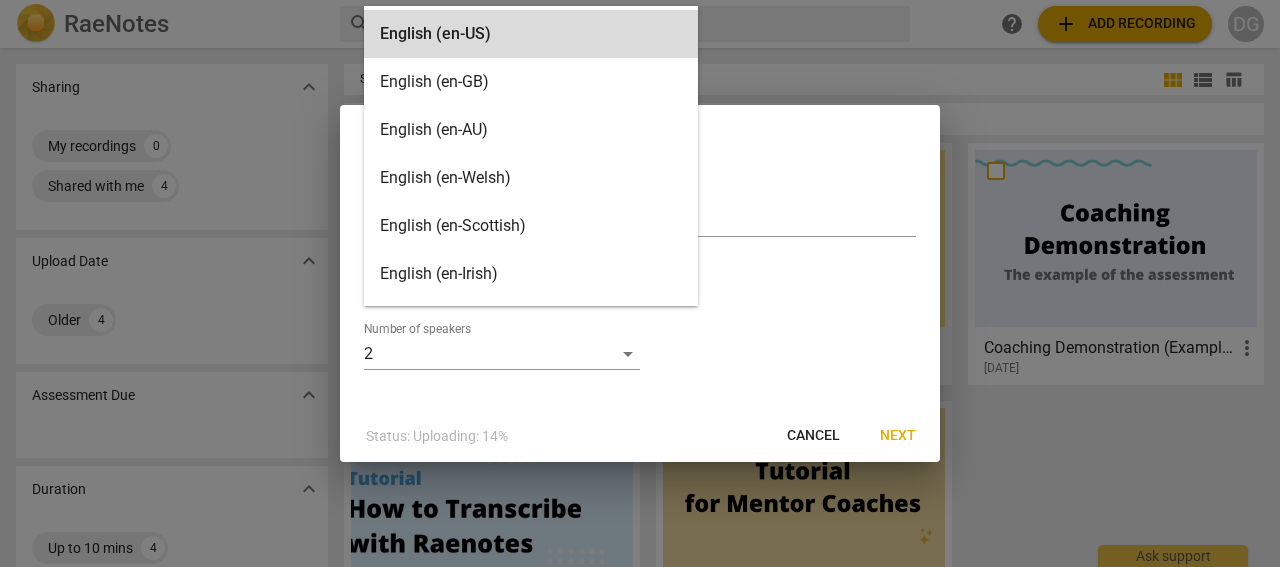 click on "RaeNotes search help add   Add recording DG Sharing expand_more My recordings 0 Shared with me 4 Upload Date expand_more Older 4 Assessment Due expand_more Duration expand_more Up to 10 mins 4 Tags expand_more tutorial 2 ICF Updated 2019 1 RaeNotes example 1 Expiration Date expand_more Fresh 4 Sort By Default view_module view_list table_chart home Home / add Add folder add   Add recording Demo: AI Competency Finder more_vert [DATE] Coaching Demonstration (Example) more_vert [DATE] How To Transcribe with RaeNotes more_vert [DATE] User Guide for ICF Mentor Coaches more_vert [DATE] Ask support
Processing options Title [DATE] - coaching - video1381508817 30 results available. Use Up and Down to choose options, press Enter to select the currently focused option, press Escape to exit the menu, press Tab to select the option and exit the menu. What Language was spoken? English (en-US) Number of speakers 2 Status: Uploading: 14% Cancel Next English (en-US) English (en-GB)" at bounding box center (640, 0) 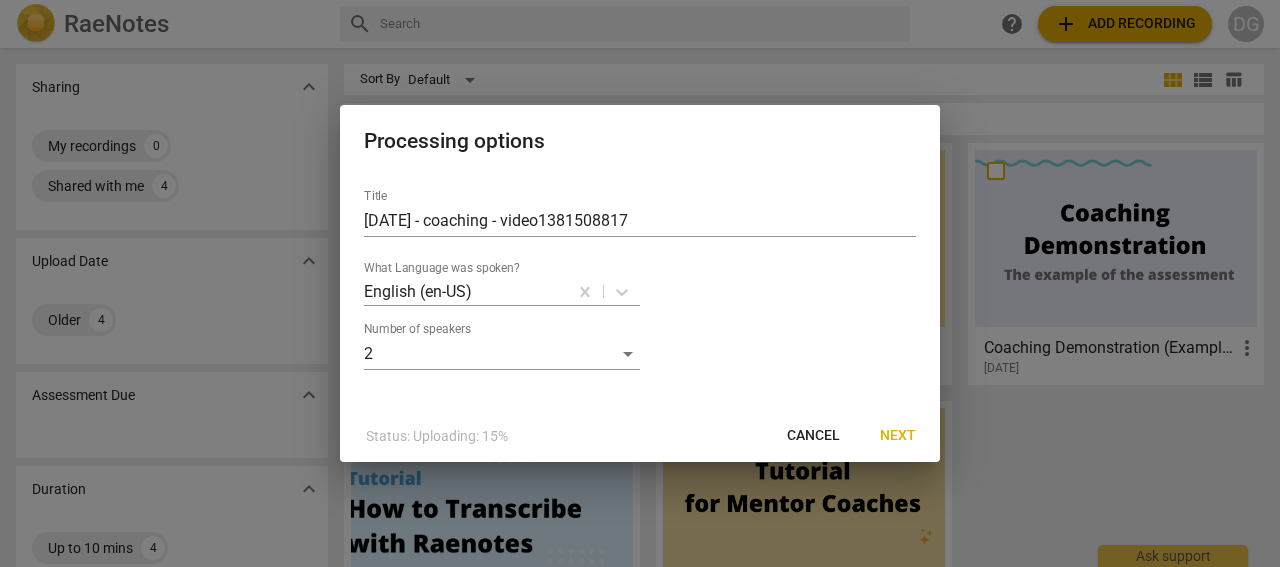 click on "Title [DATE] - coaching - video1381508817 What Language was spoken? English (en-US) Number of speakers 2" at bounding box center (640, 271) 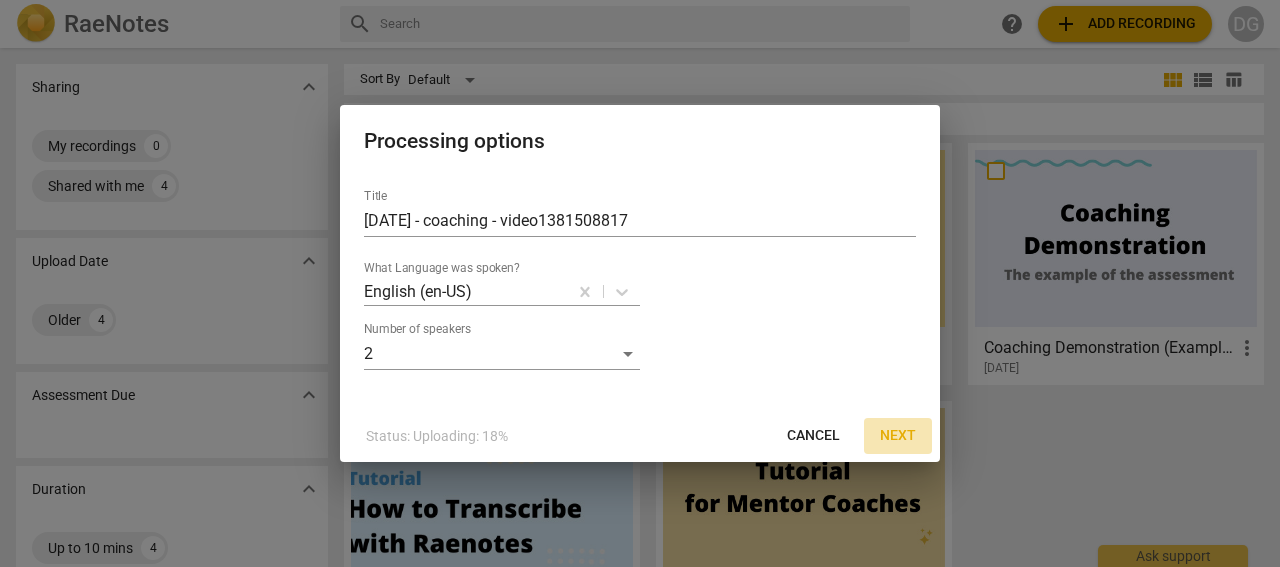 click on "Next" at bounding box center (898, 436) 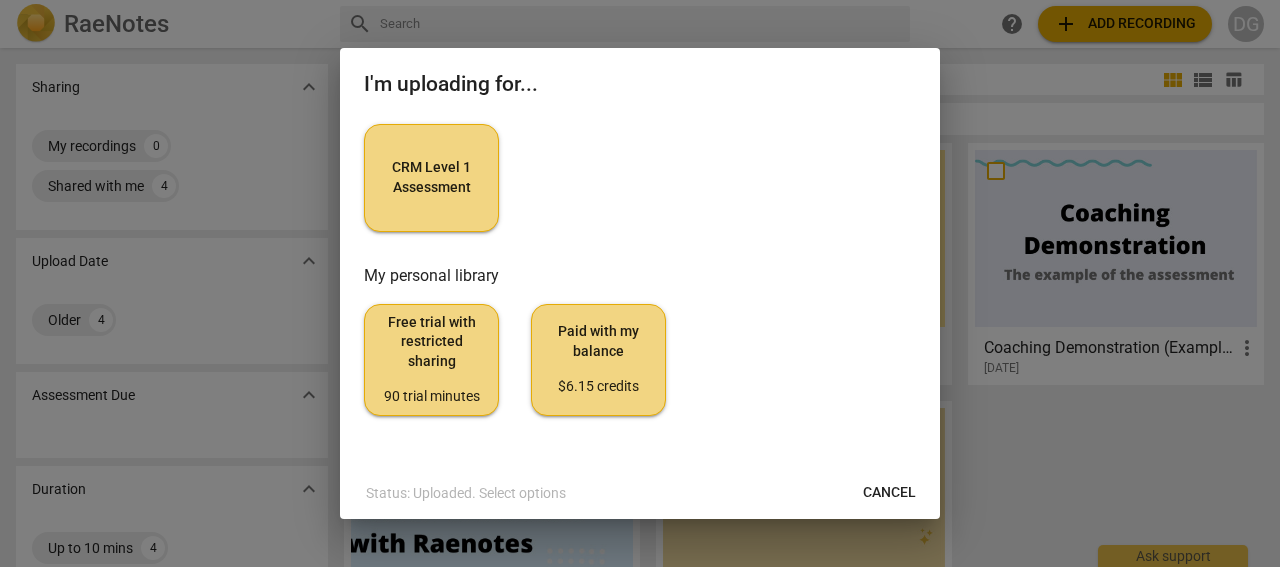 scroll, scrollTop: 0, scrollLeft: 0, axis: both 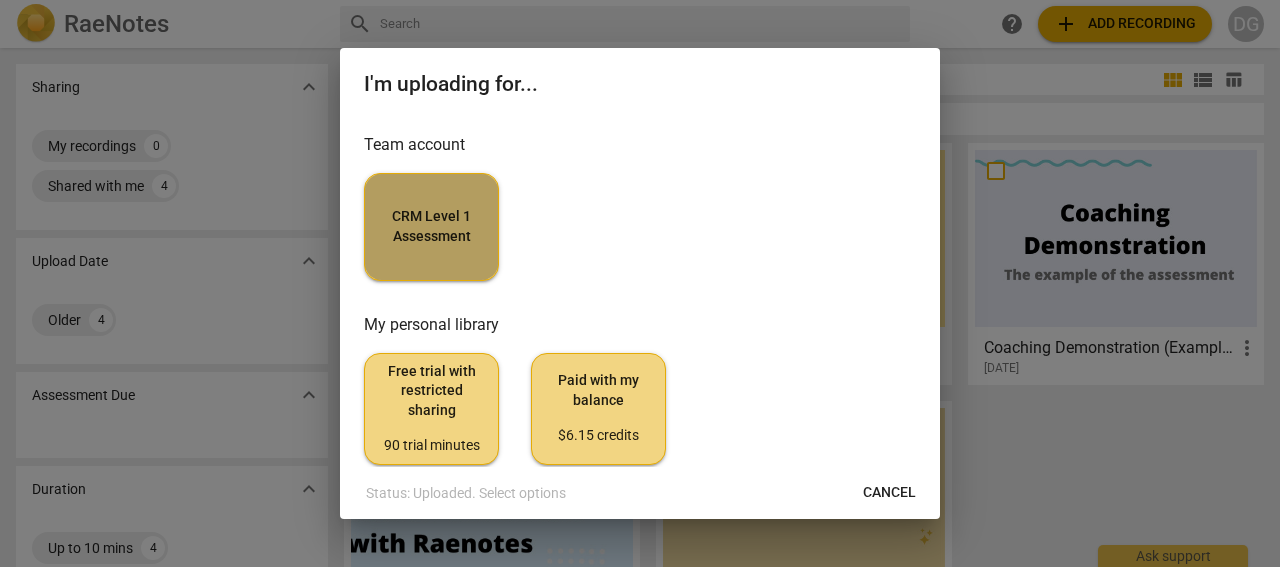 click on "CRM Level 1 Assessment" at bounding box center (431, 226) 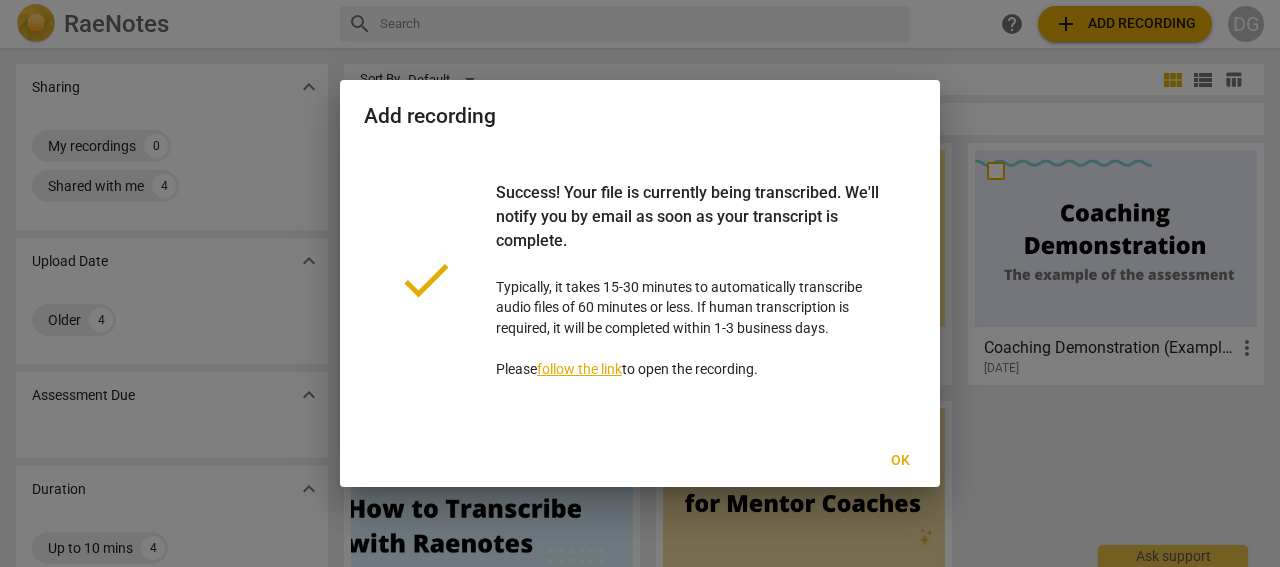 click on "Ok" at bounding box center [900, 461] 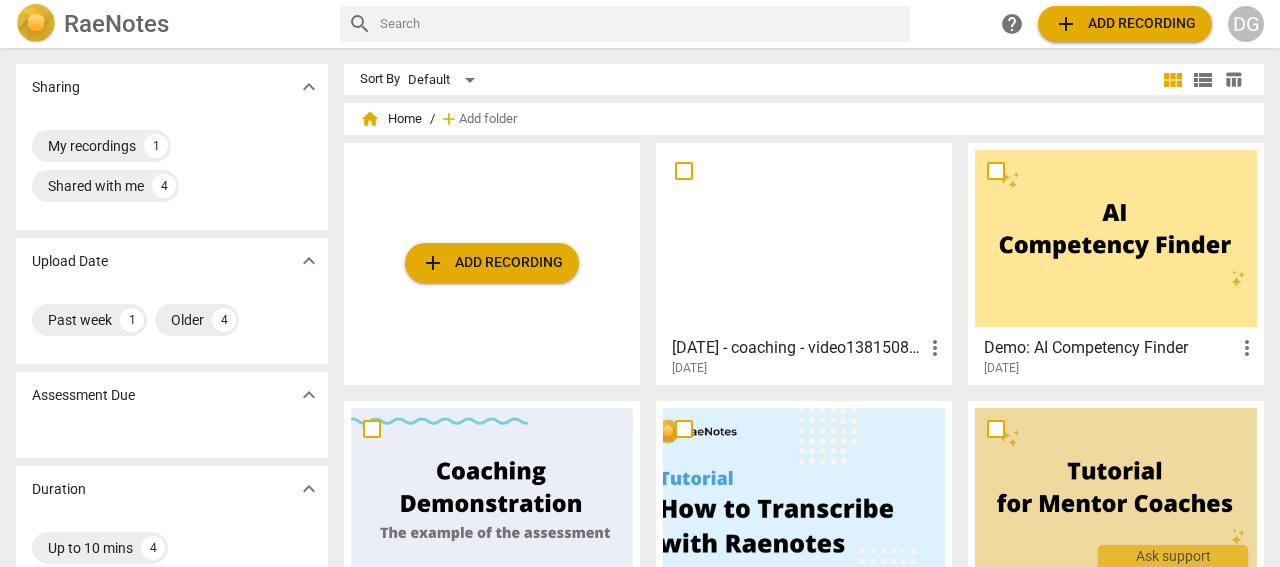click on "more_vert" at bounding box center (935, 348) 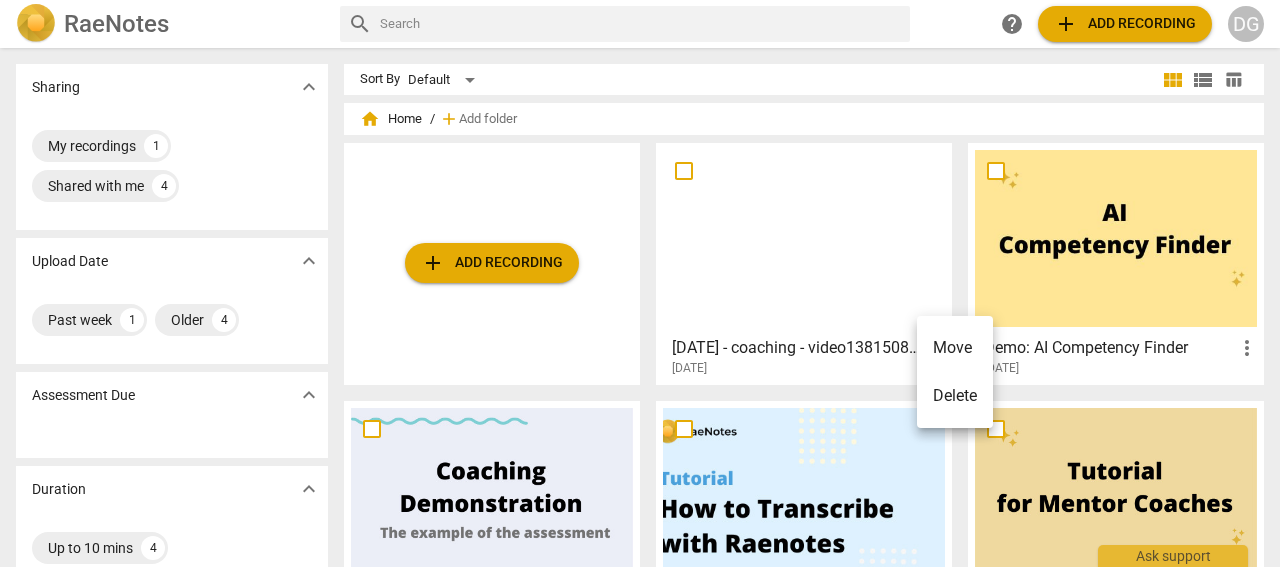 click at bounding box center [640, 283] 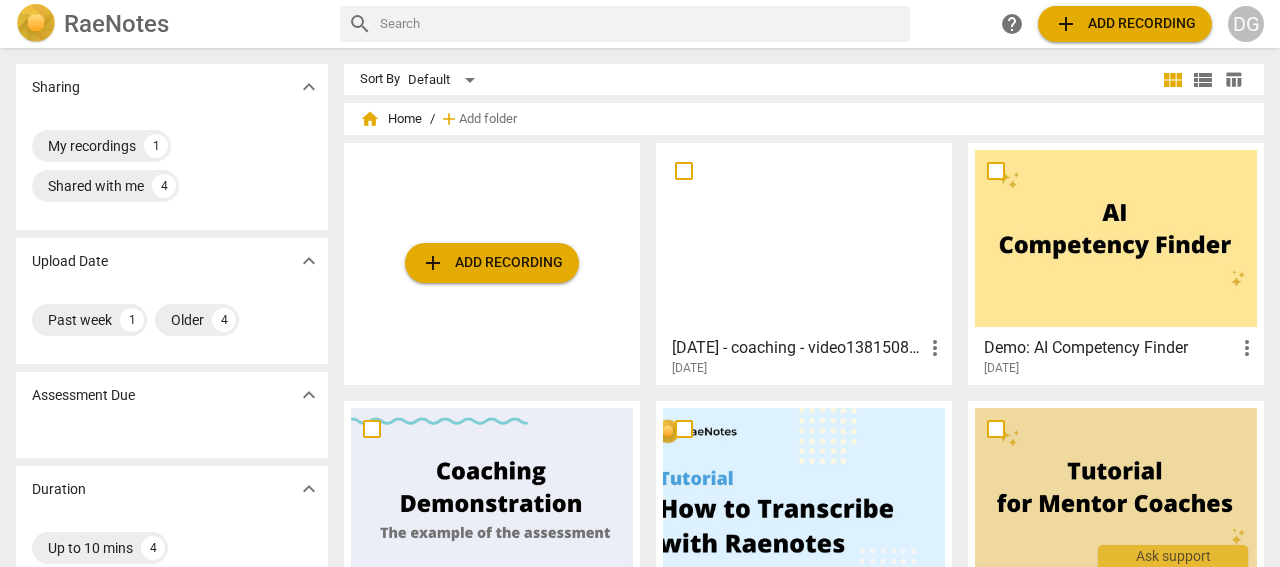click at bounding box center (640, 283) 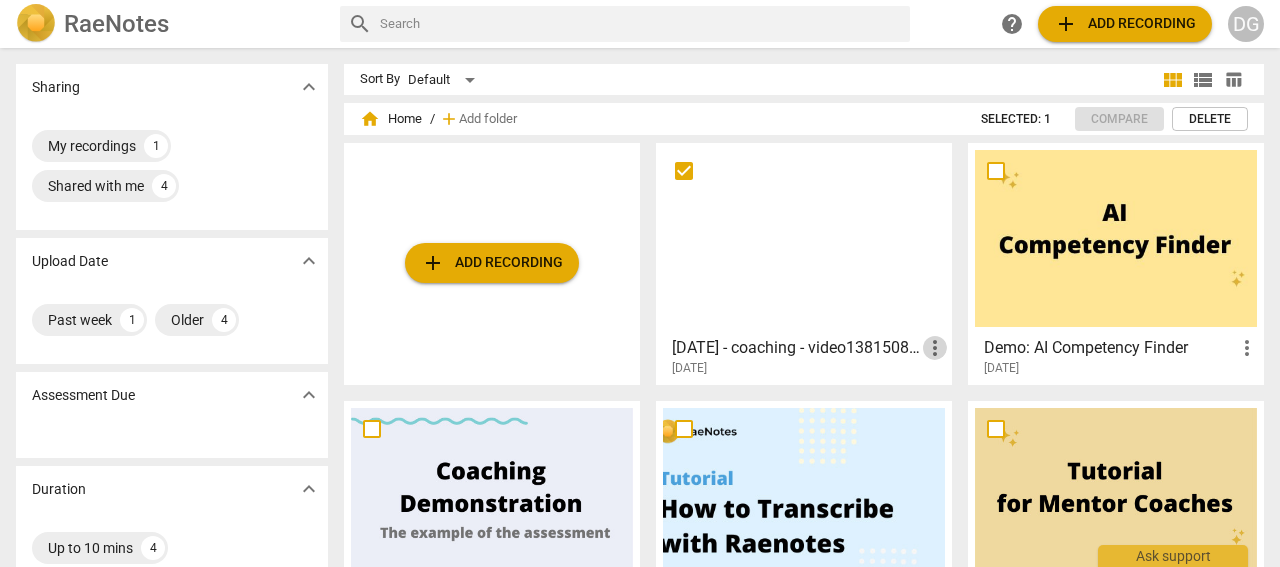 click on "more_vert" at bounding box center (935, 348) 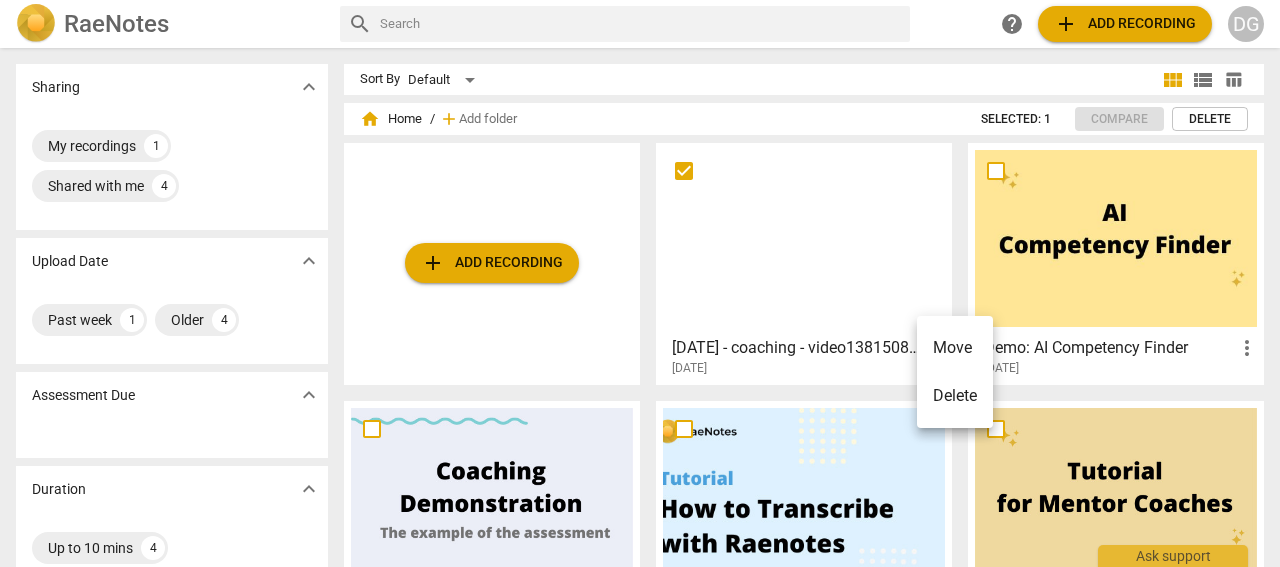 click at bounding box center [640, 283] 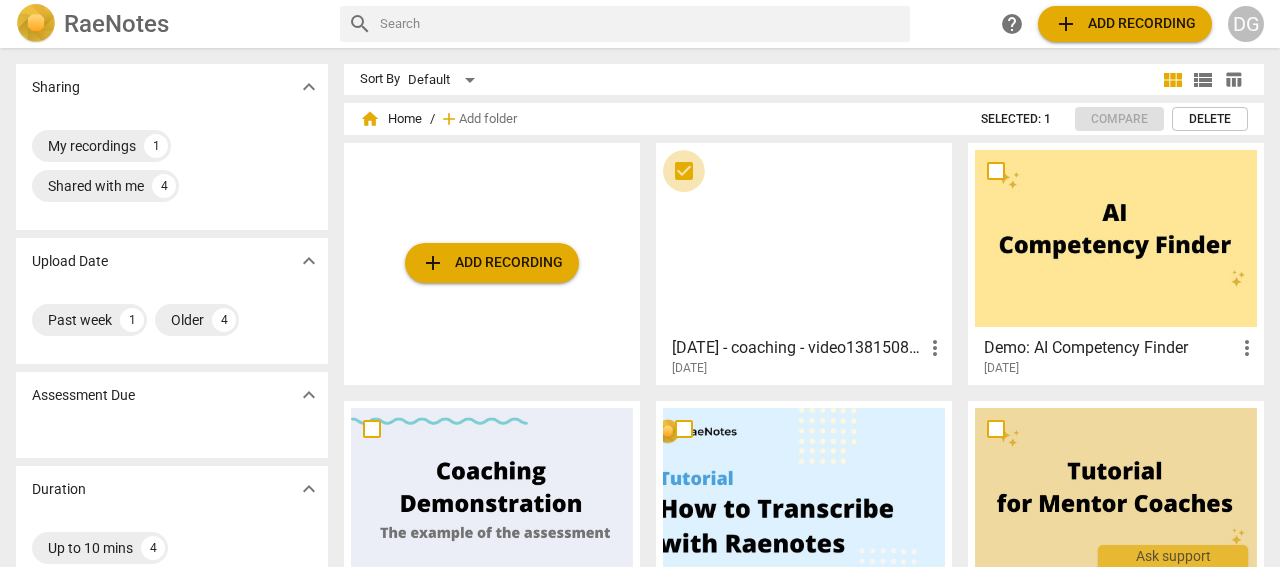 click at bounding box center (684, 171) 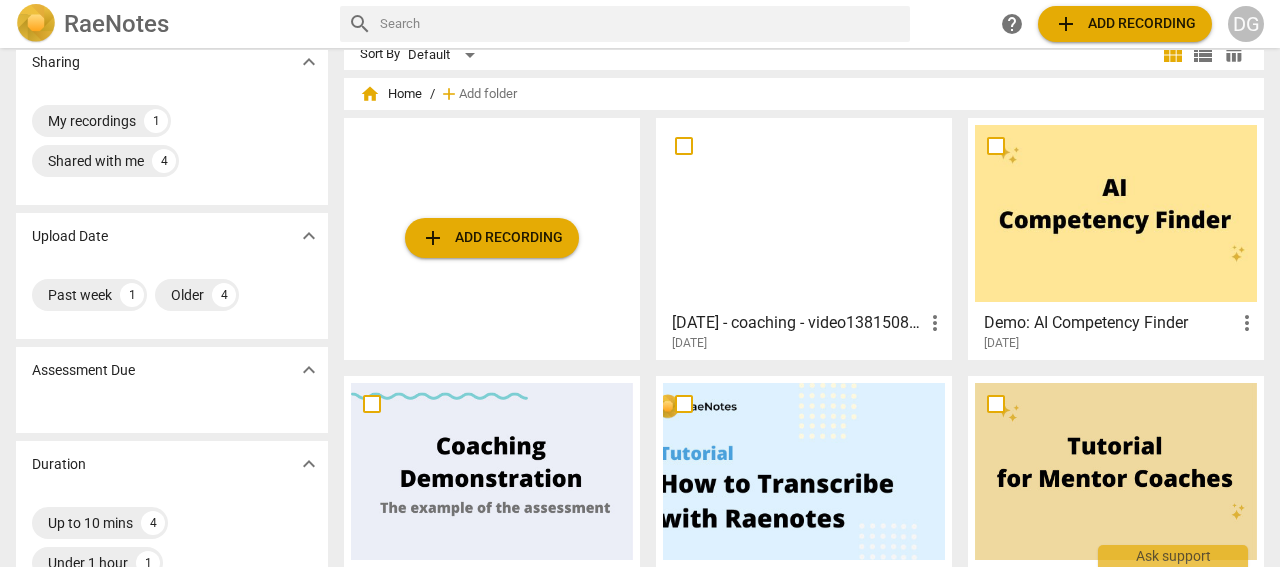 scroll, scrollTop: 0, scrollLeft: 0, axis: both 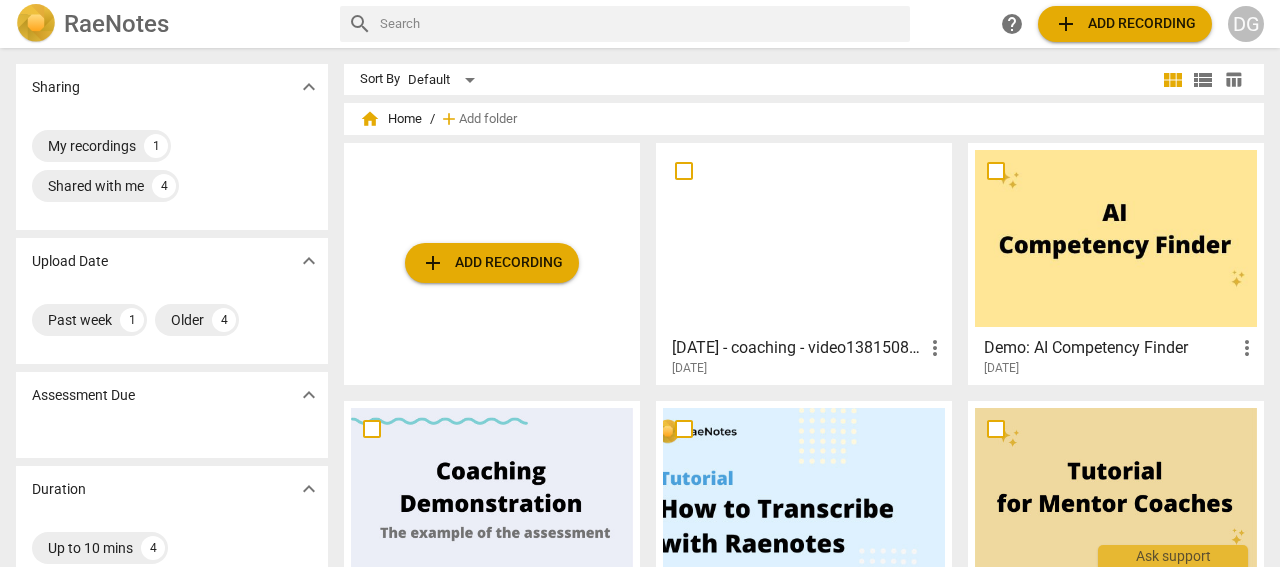 click on "[DATE] - coaching - video1381508817" at bounding box center [797, 348] 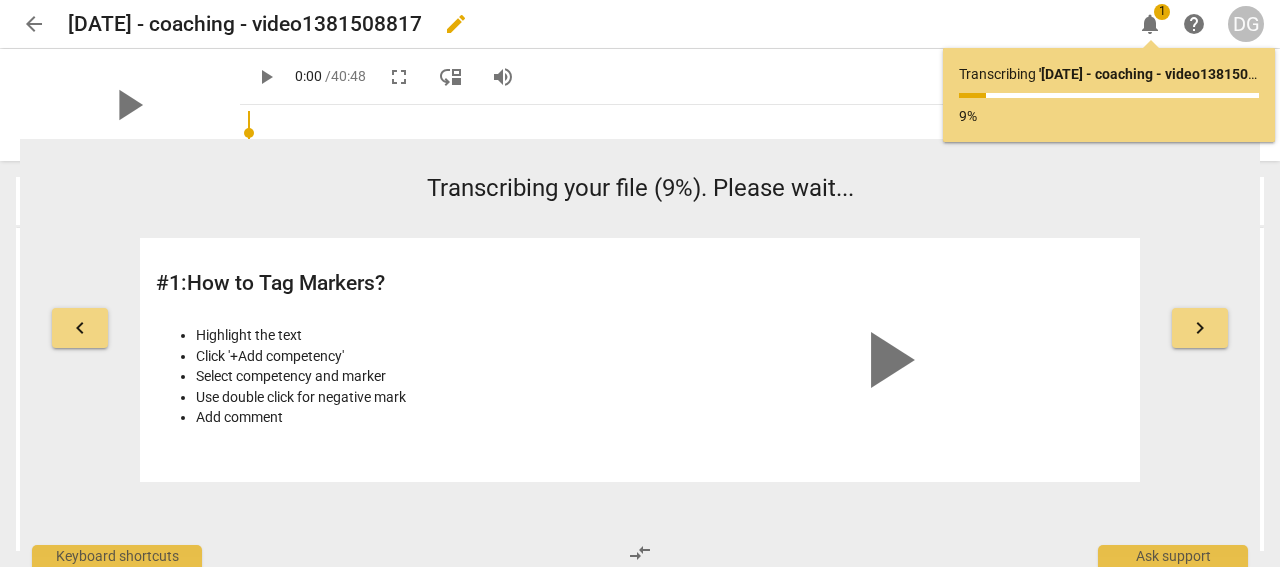 click on "edit" at bounding box center (456, 24) 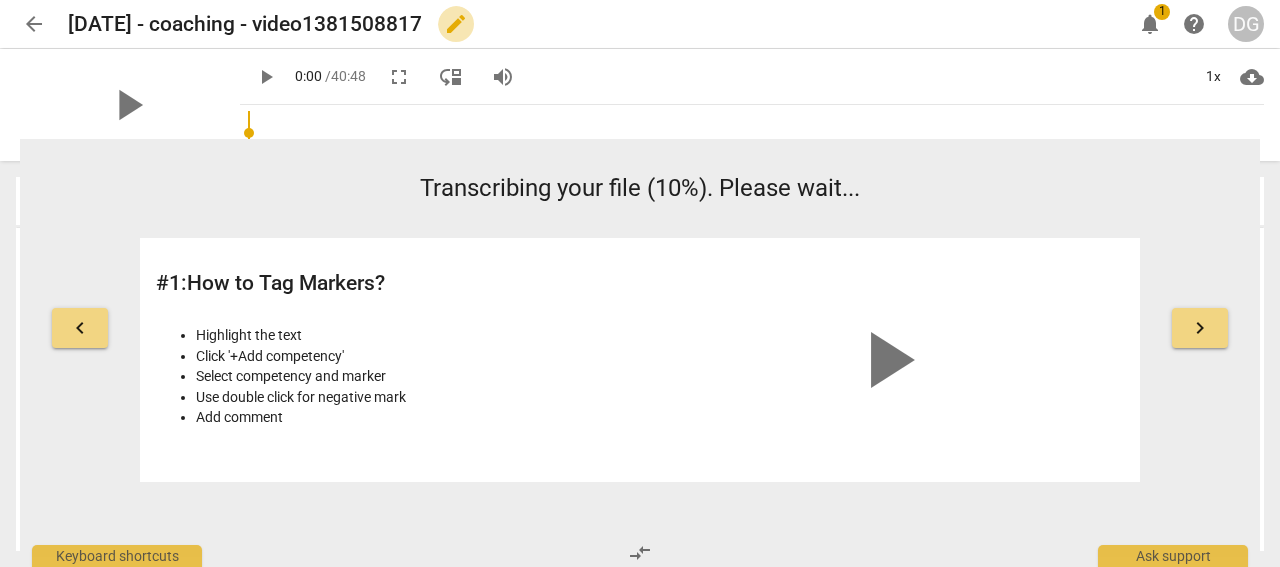 click on "edit" at bounding box center [456, 24] 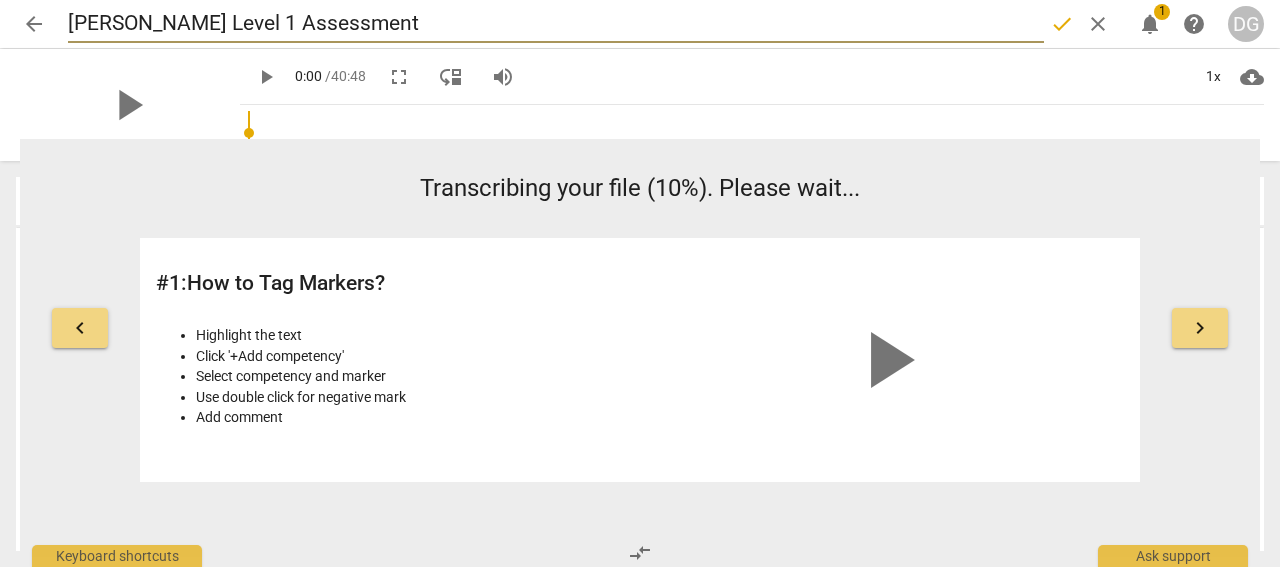 type on "[PERSON_NAME] Level 1 Assessment" 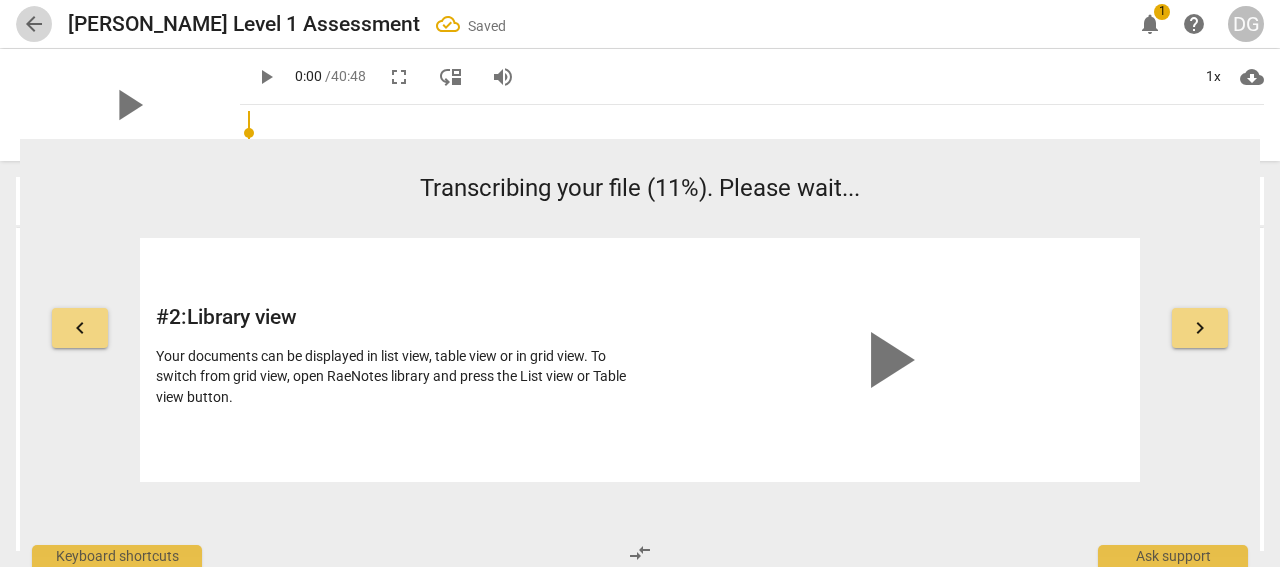 click on "arrow_back" at bounding box center [34, 24] 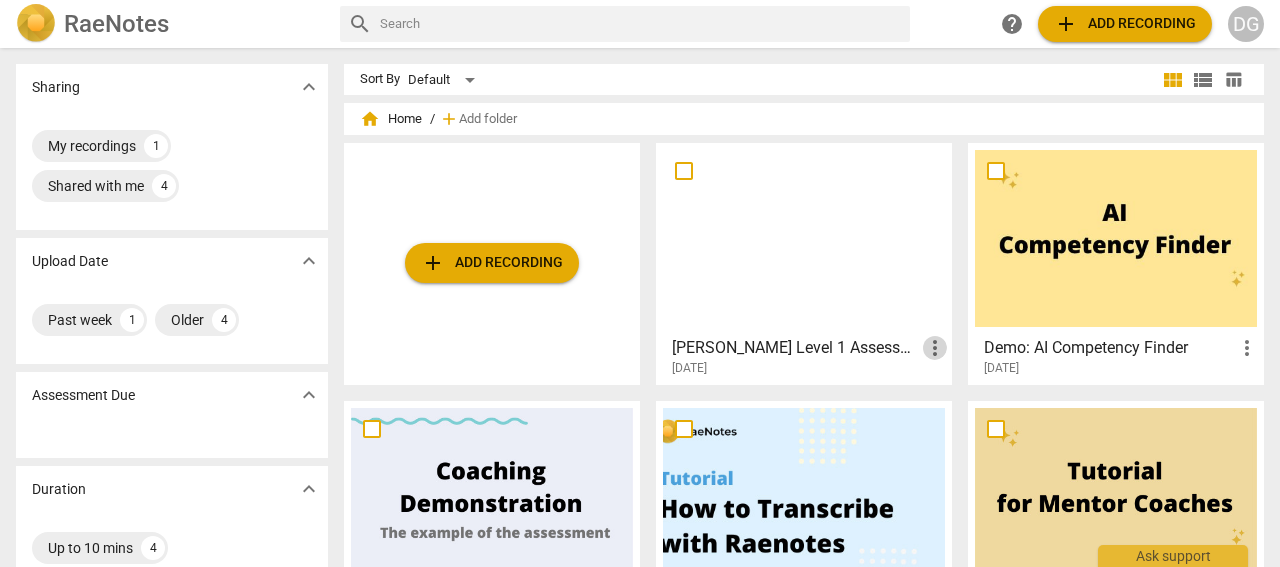 click on "more_vert" at bounding box center (935, 348) 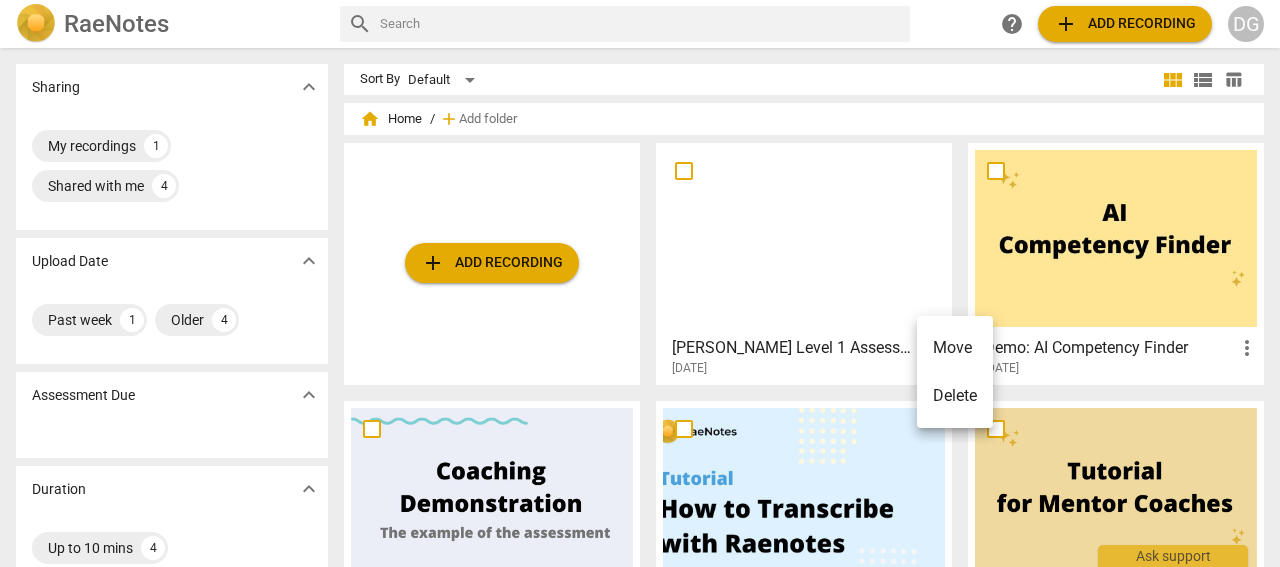 click at bounding box center (640, 283) 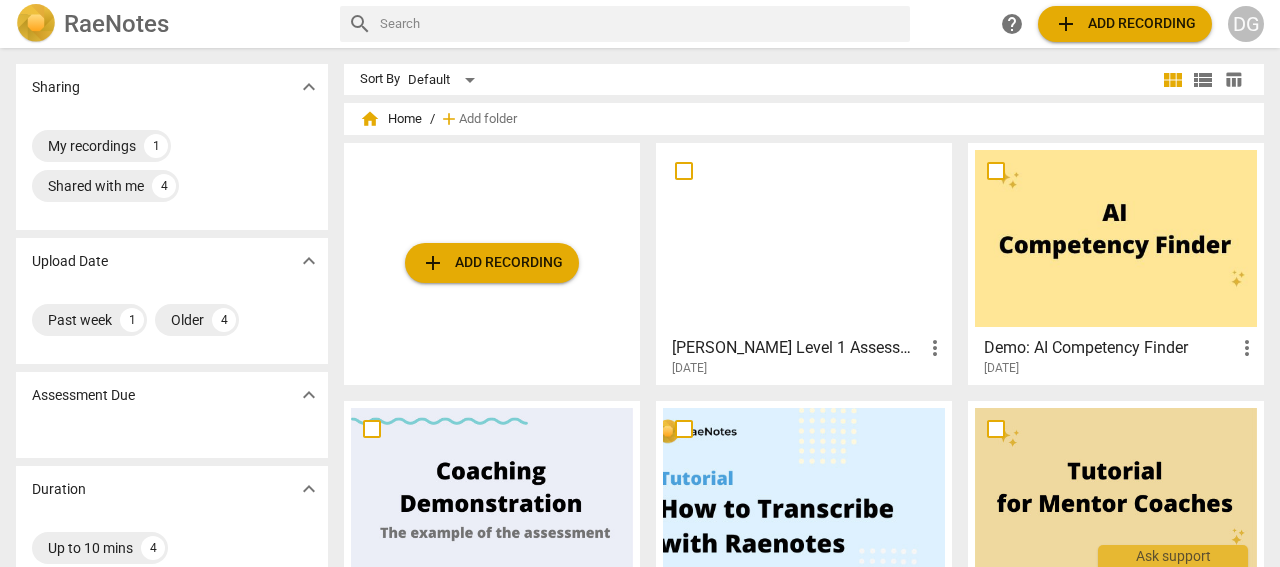 click at bounding box center [804, 238] 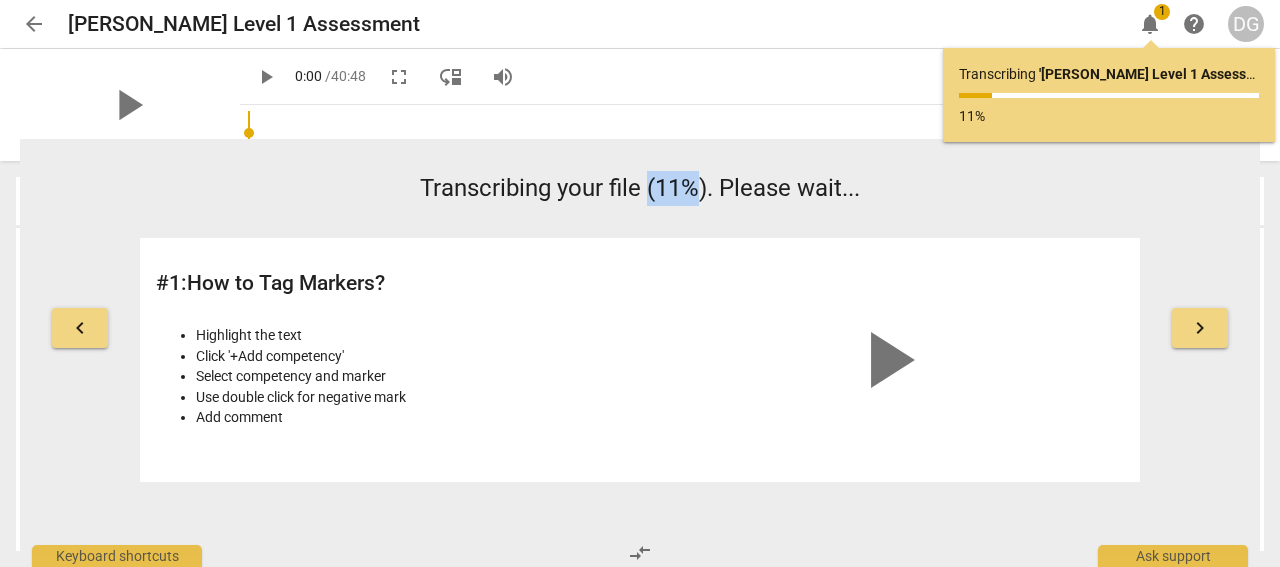drag, startPoint x: 649, startPoint y: 191, endPoint x: 691, endPoint y: 191, distance: 42 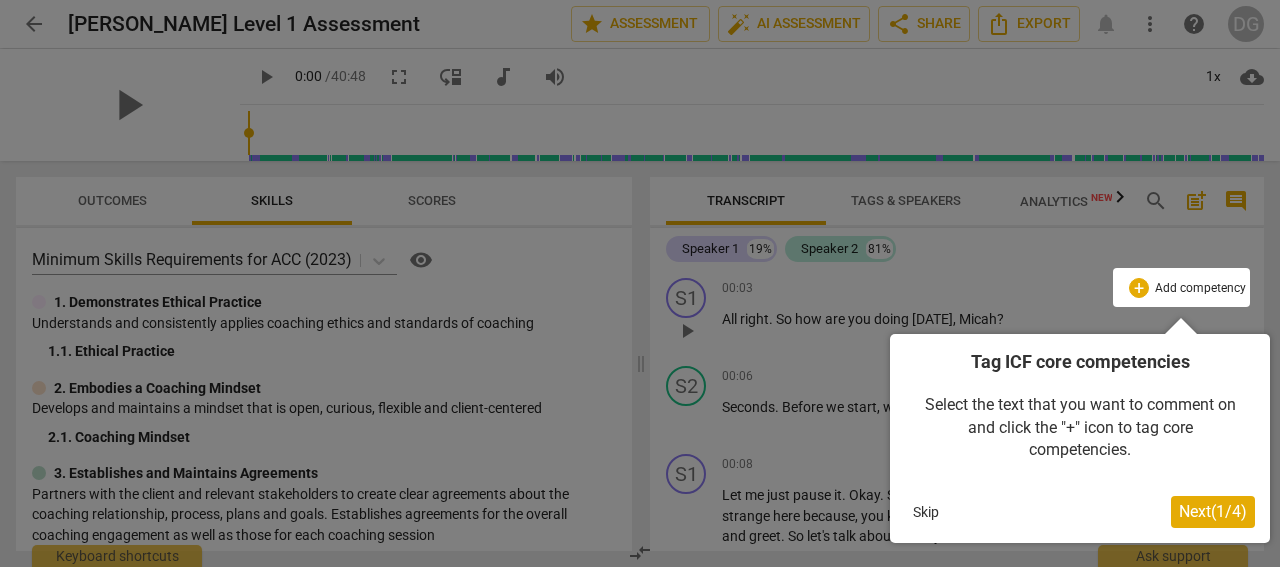 click on "Next  ( 1 / 4 )" at bounding box center (1213, 511) 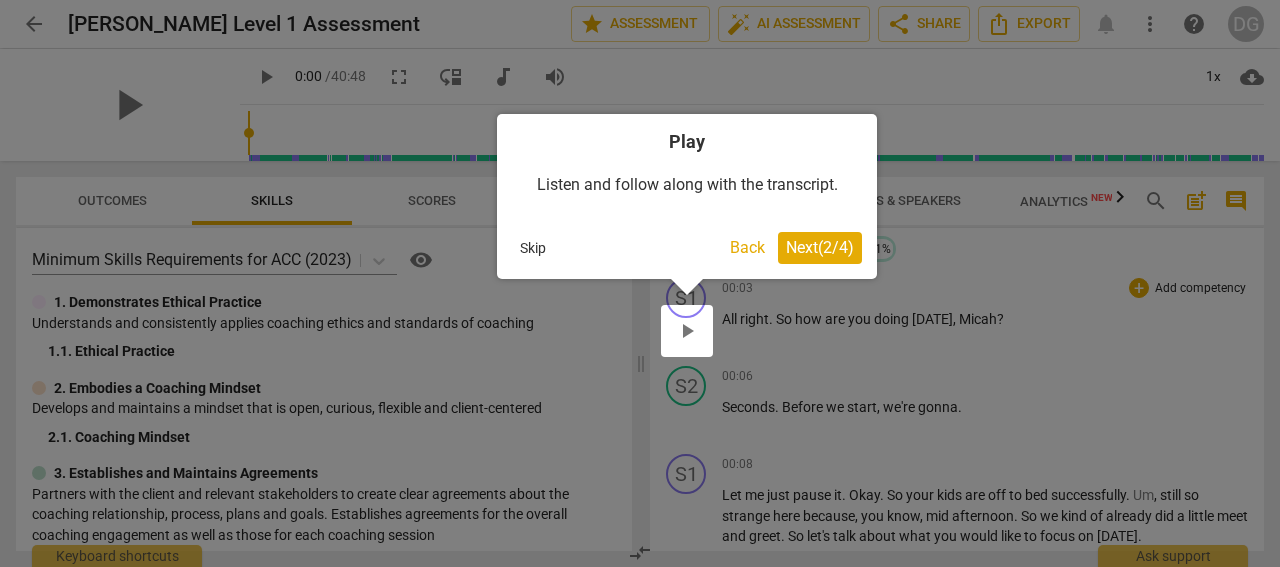 click on "Next  ( 2 / 4 )" at bounding box center [820, 247] 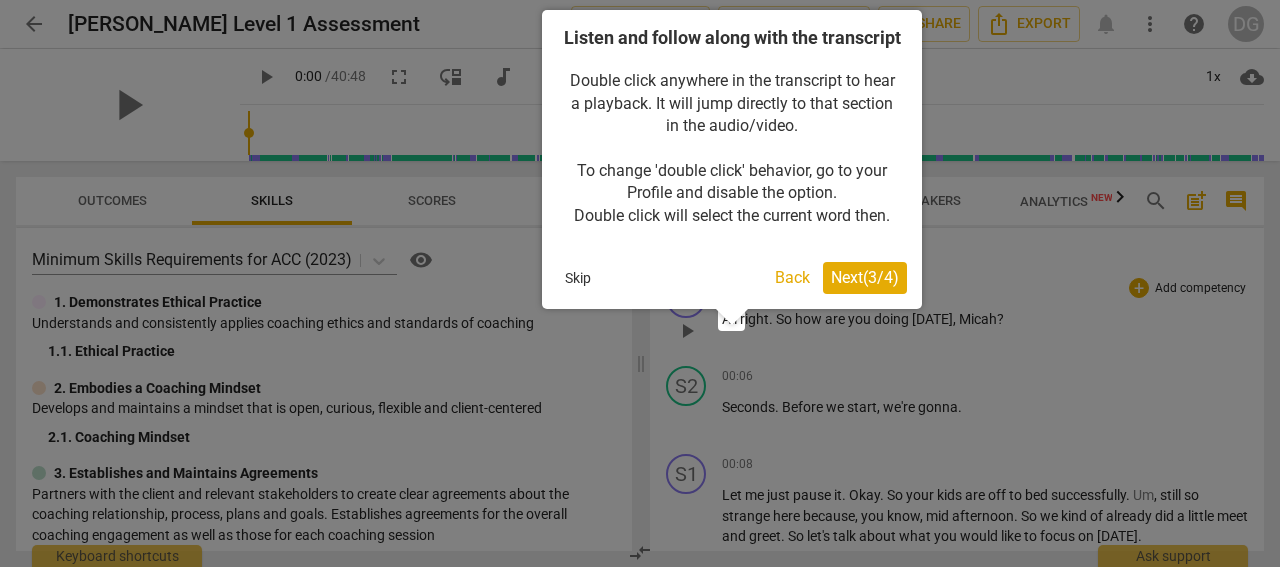 click on "Next  ( 3 / 4 )" at bounding box center [865, 277] 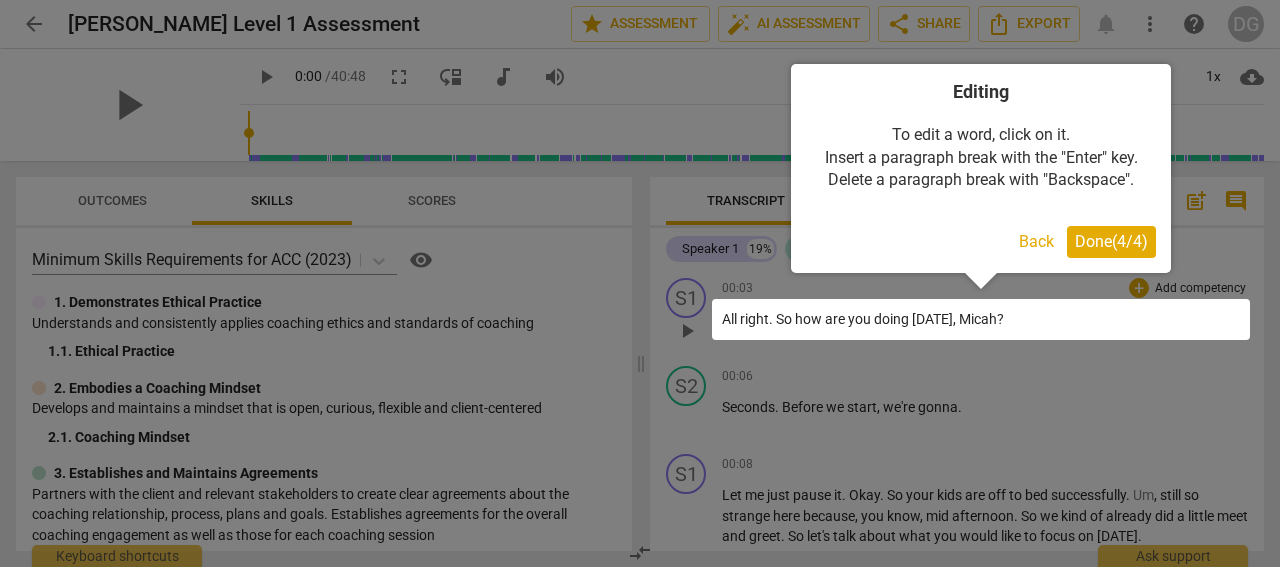 click on "Done  ( 4 / 4 )" at bounding box center [1111, 241] 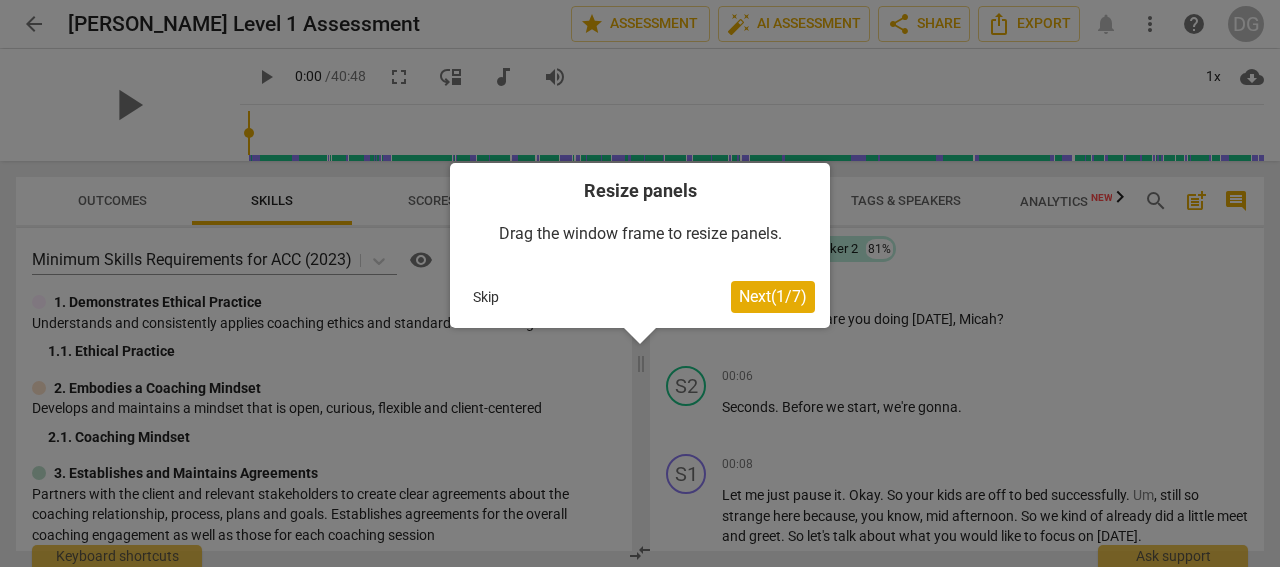 click on "Next  ( 1 / 7 )" at bounding box center (773, 296) 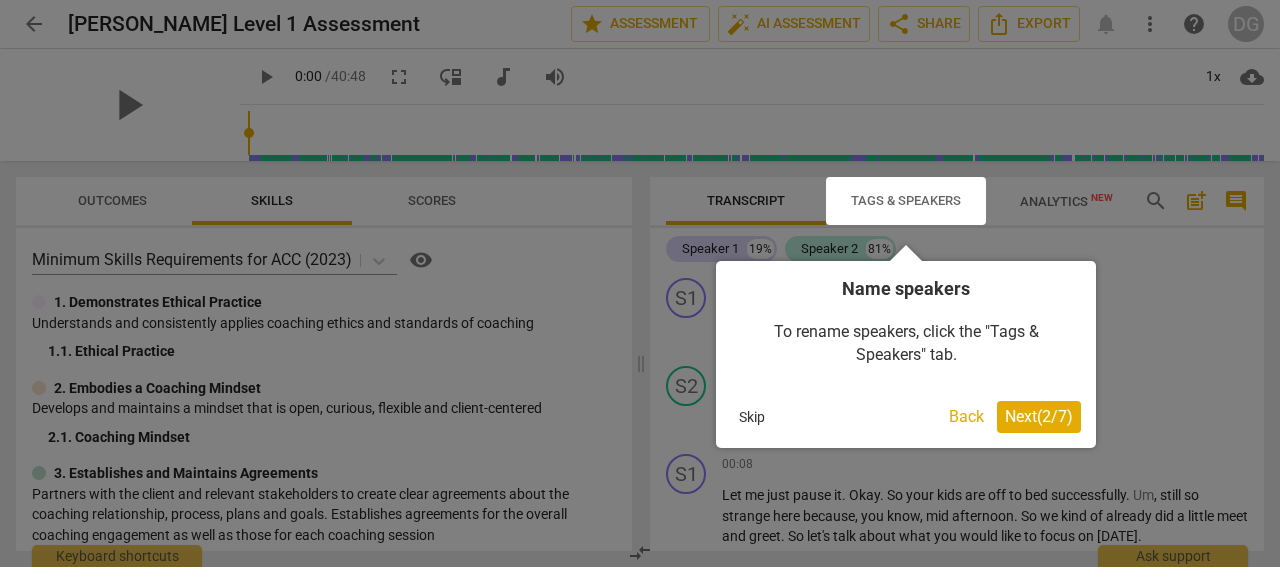 click on "Next  ( 2 / 7 )" at bounding box center [1039, 416] 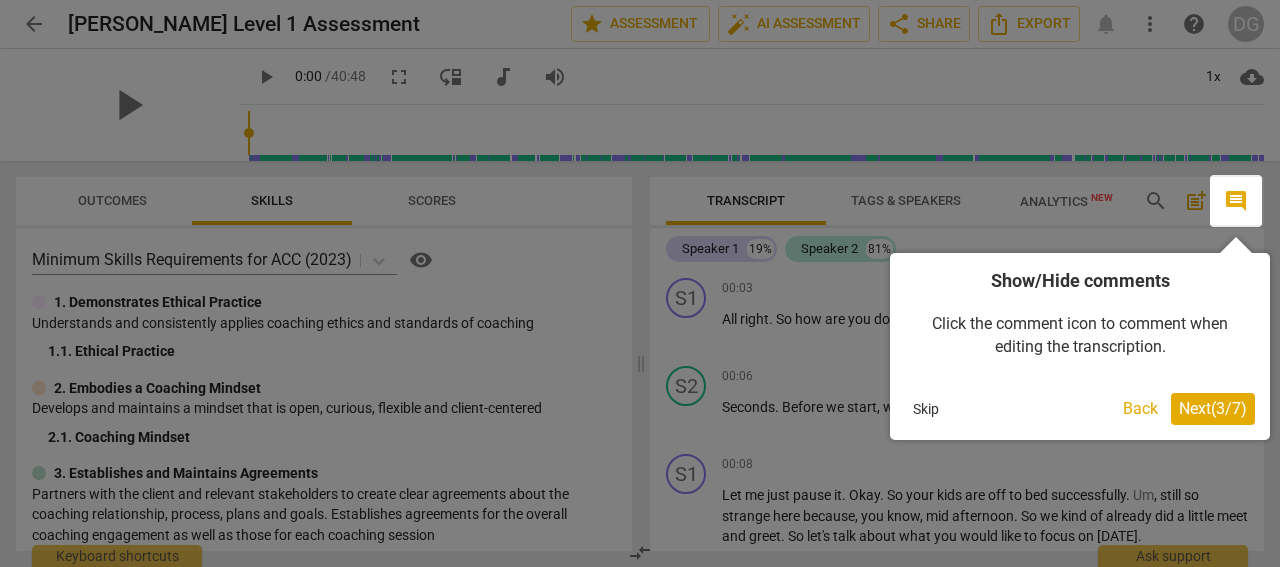 click on "Next  ( 3 / 7 )" at bounding box center [1213, 408] 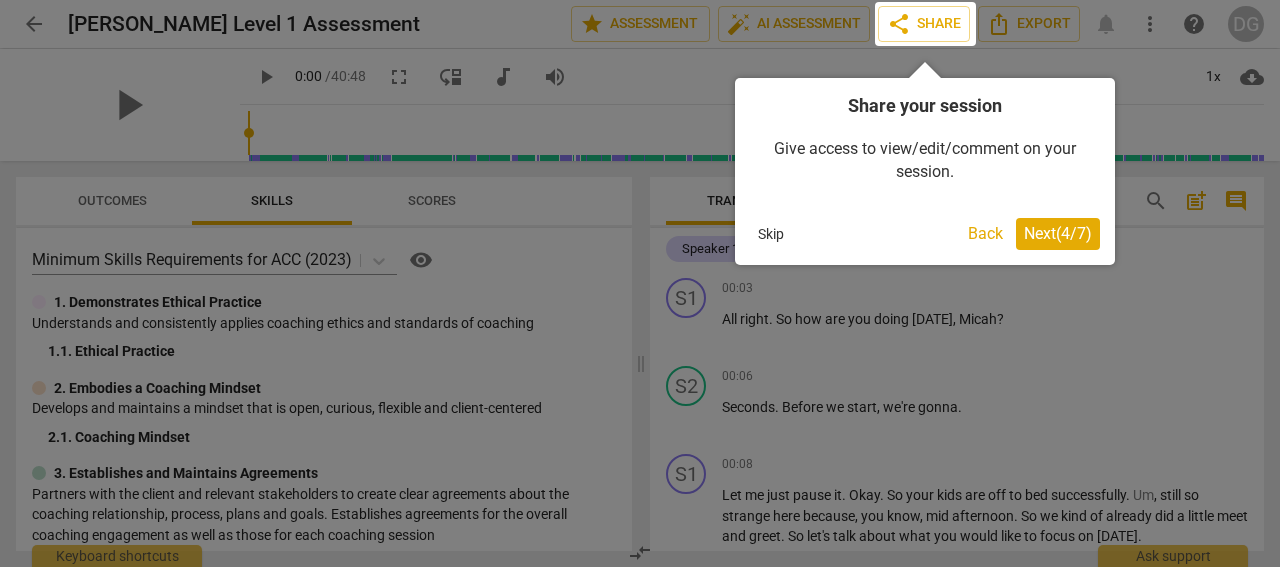 click on "Next  ( 4 / 7 )" at bounding box center [1058, 233] 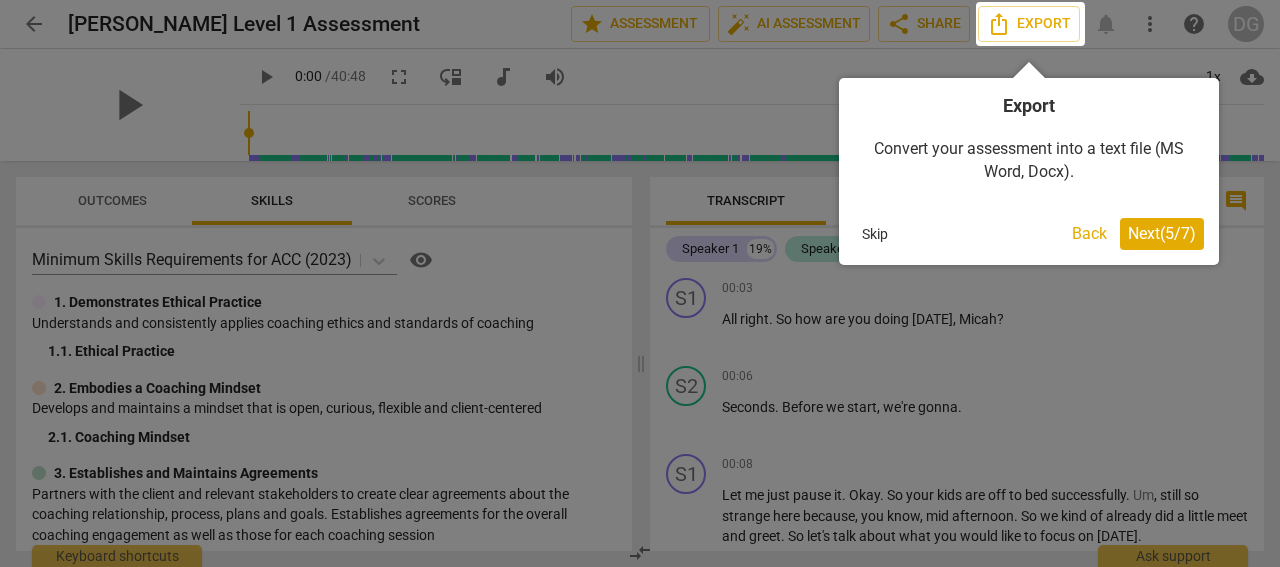 click on "Next  ( 5 / 7 )" at bounding box center (1162, 233) 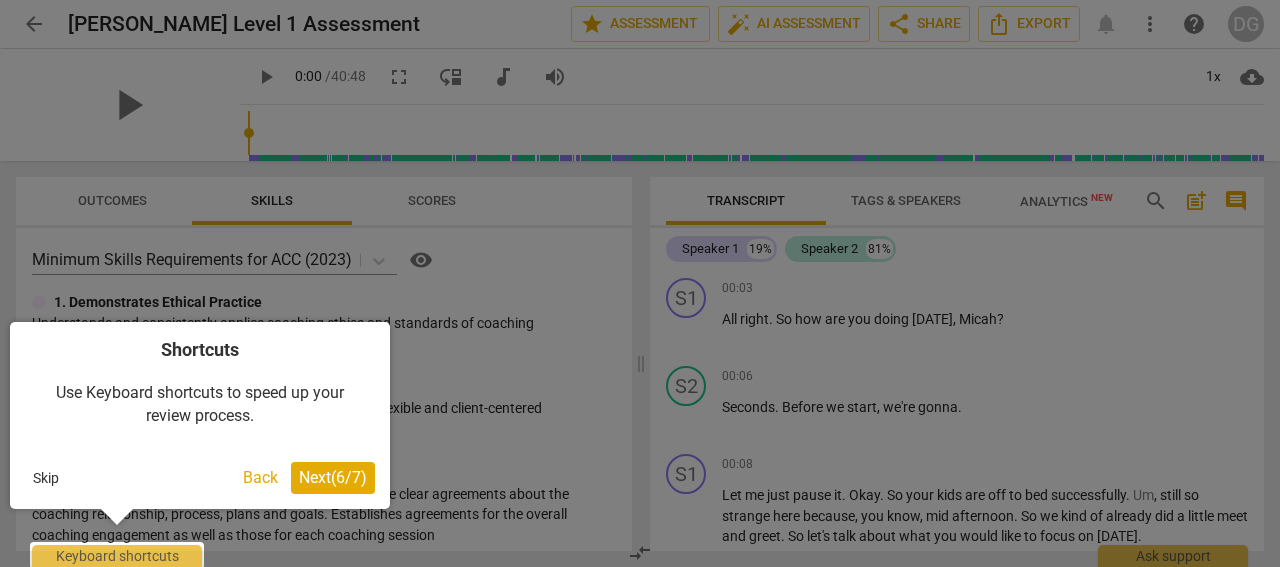 click on "Next  ( 6 / 7 )" at bounding box center [333, 477] 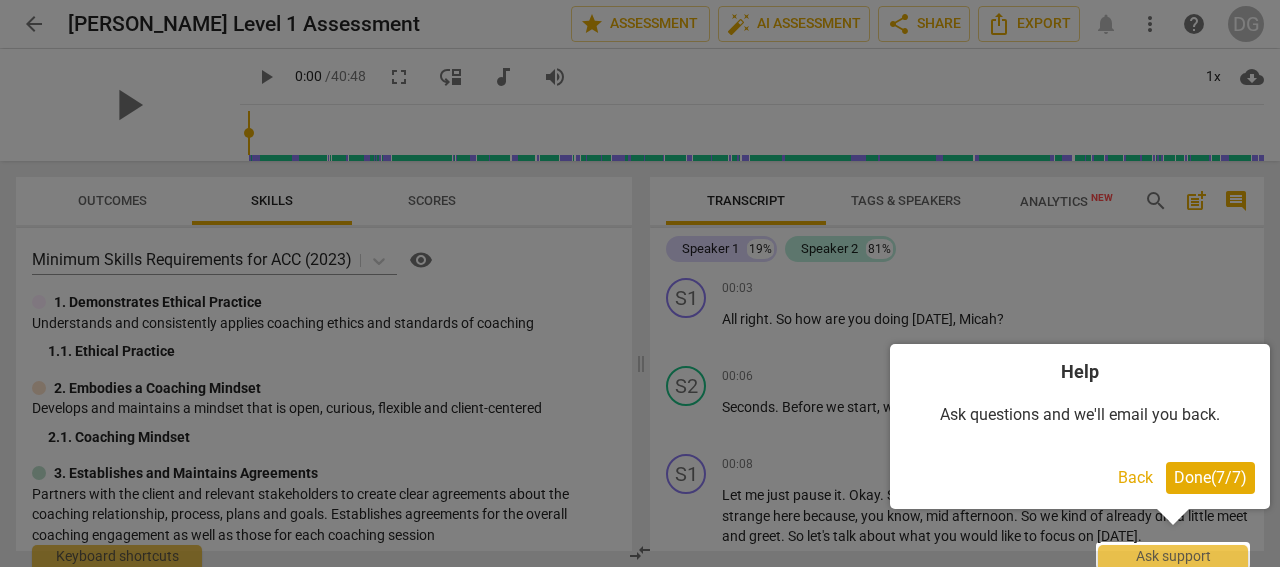 click on "Done  ( 7 / 7 )" at bounding box center (1210, 477) 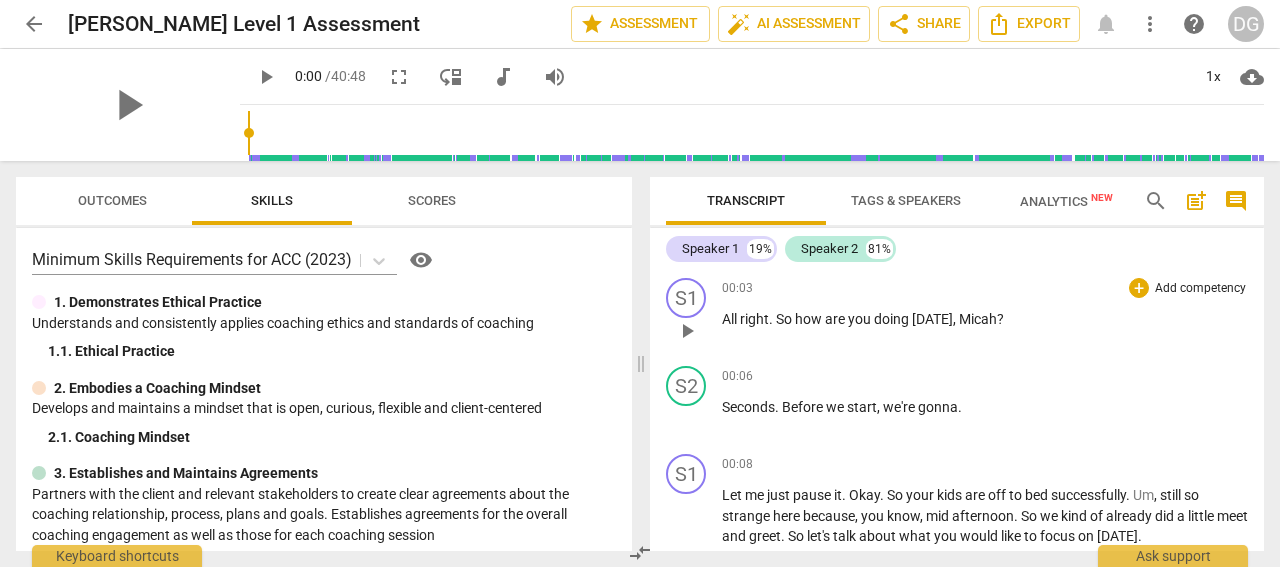 click on "?" at bounding box center (1000, 319) 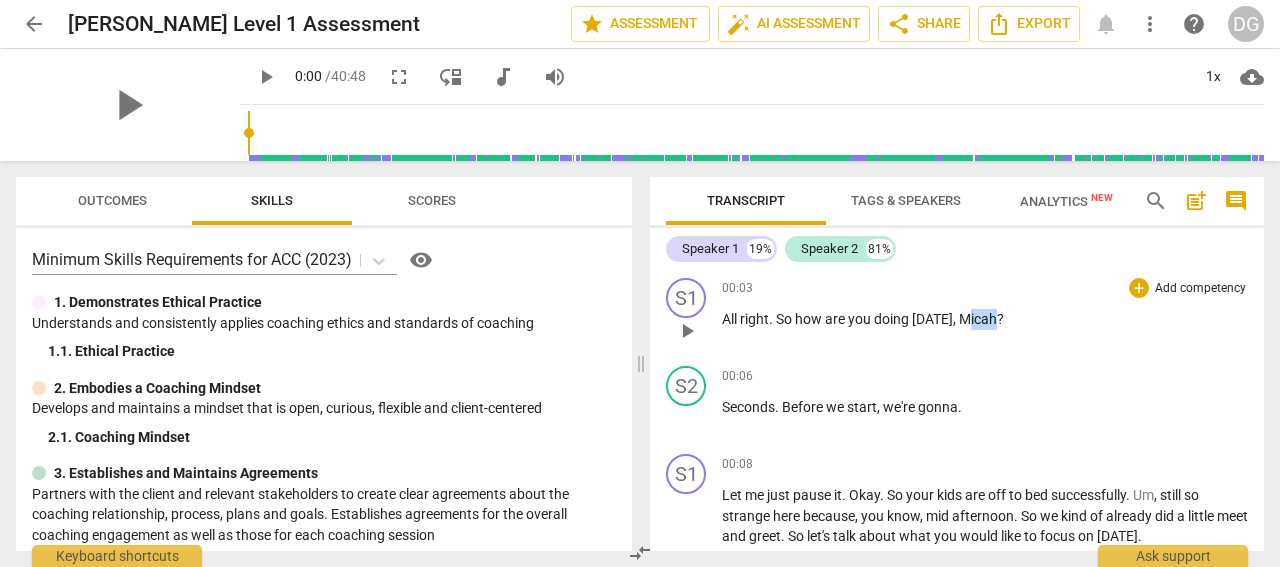 drag, startPoint x: 992, startPoint y: 317, endPoint x: 972, endPoint y: 319, distance: 20.09975 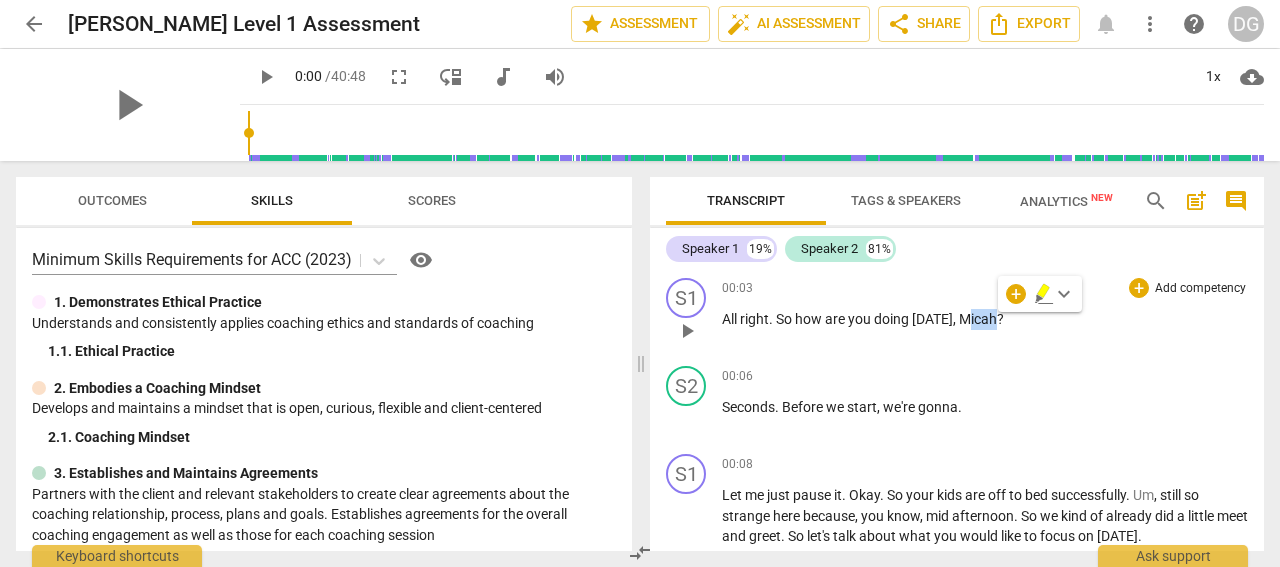 type 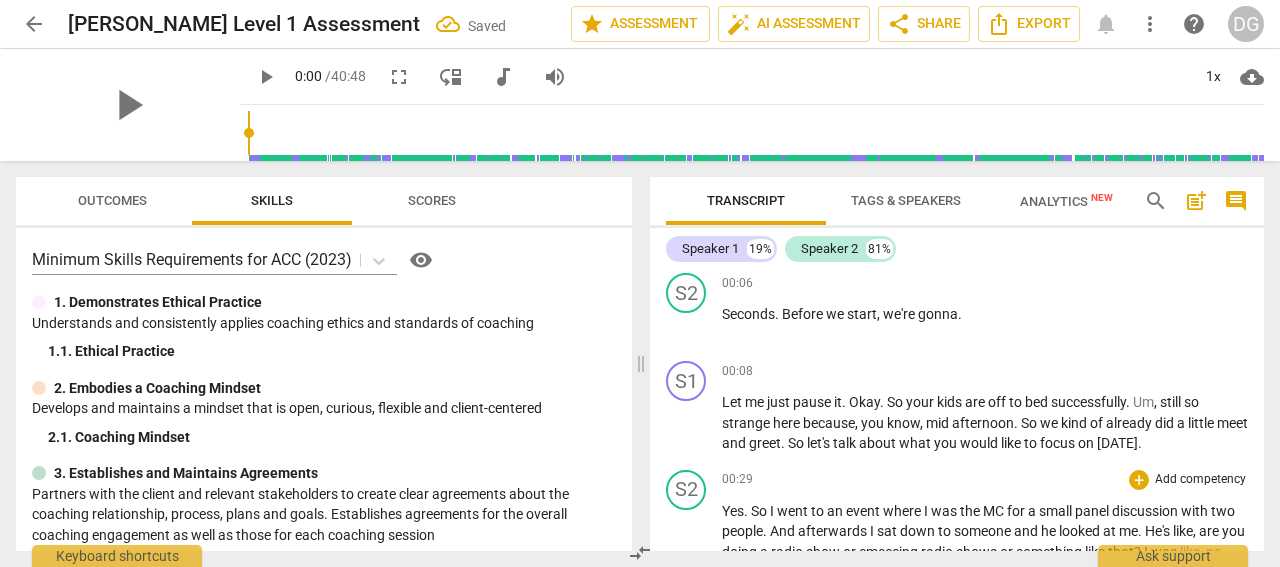 scroll, scrollTop: 0, scrollLeft: 0, axis: both 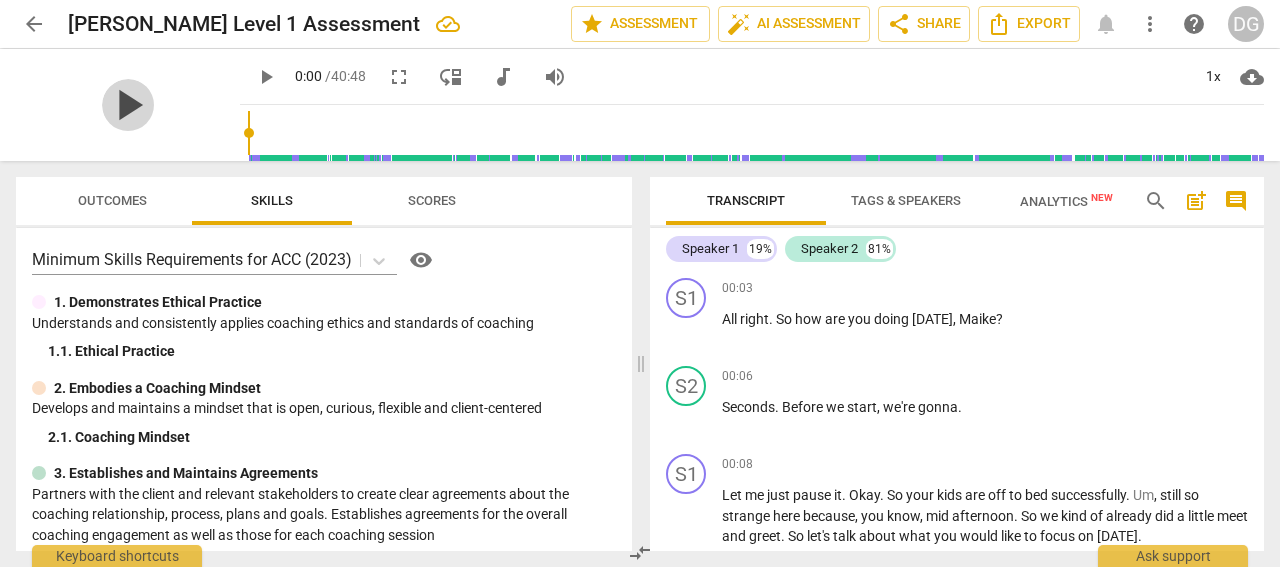 click on "play_arrow" at bounding box center [128, 105] 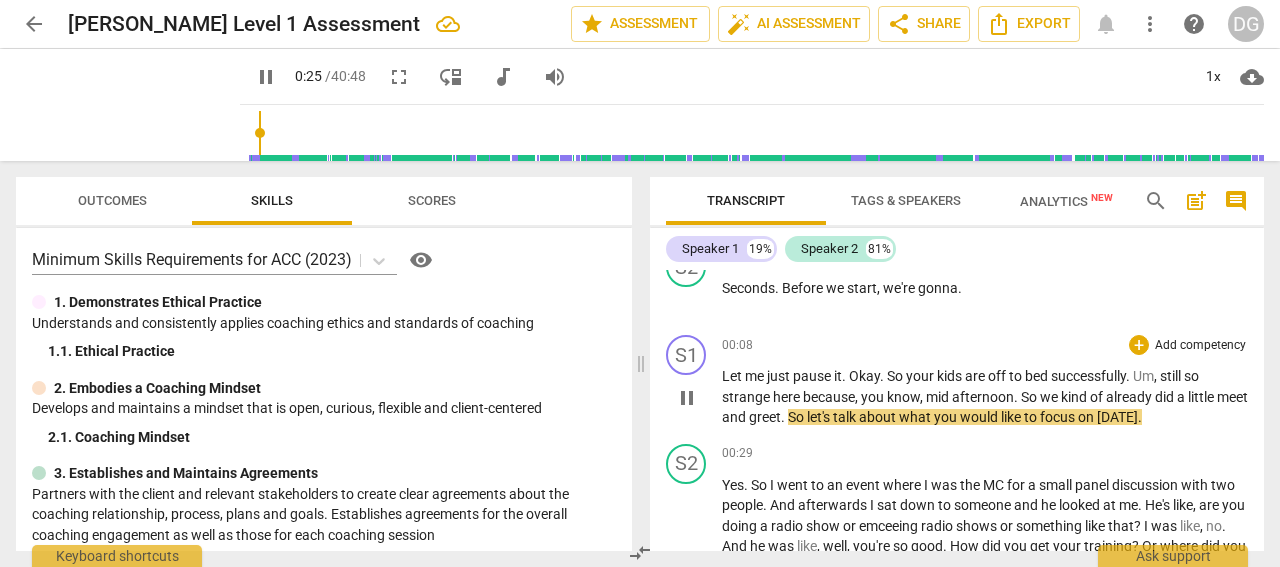 scroll, scrollTop: 193, scrollLeft: 0, axis: vertical 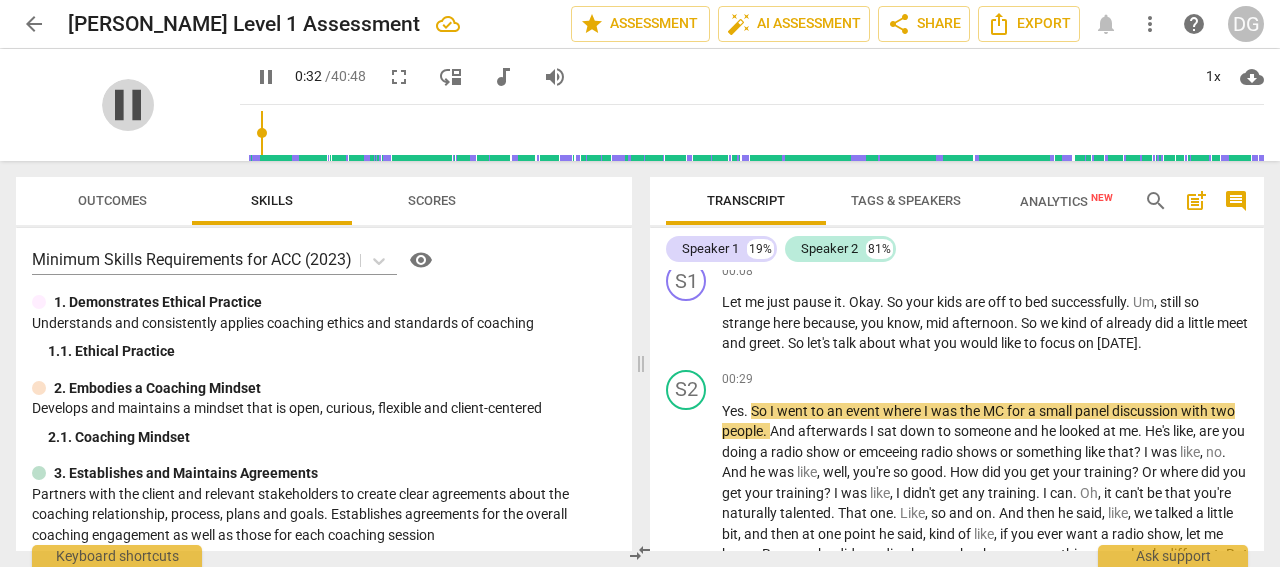 click on "pause" at bounding box center (128, 105) 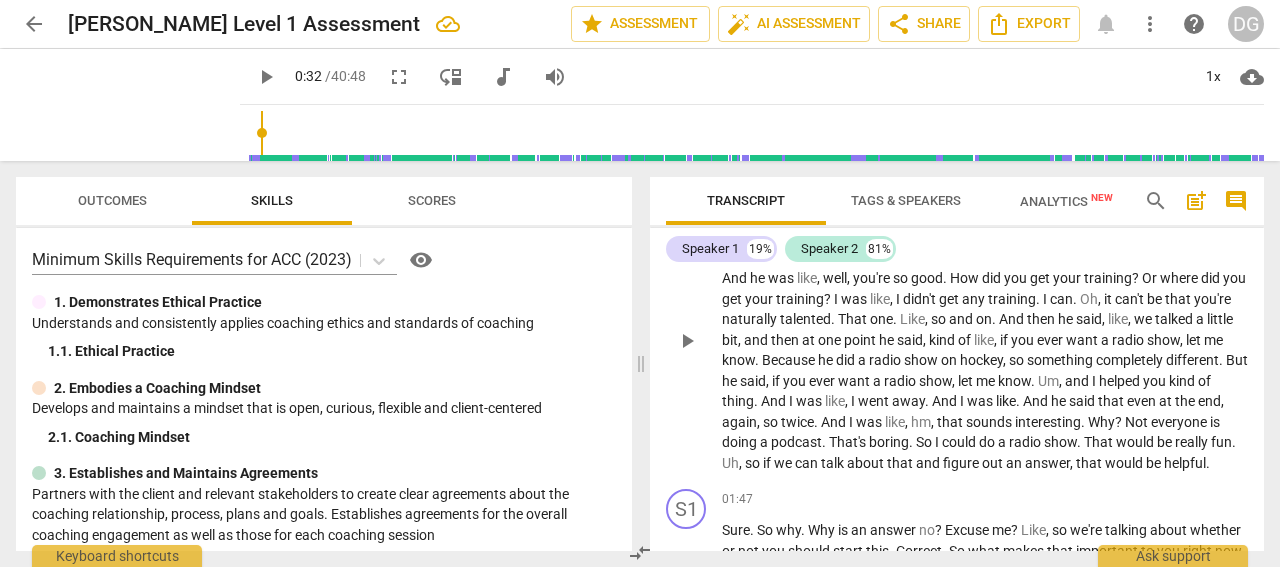 scroll, scrollTop: 193, scrollLeft: 0, axis: vertical 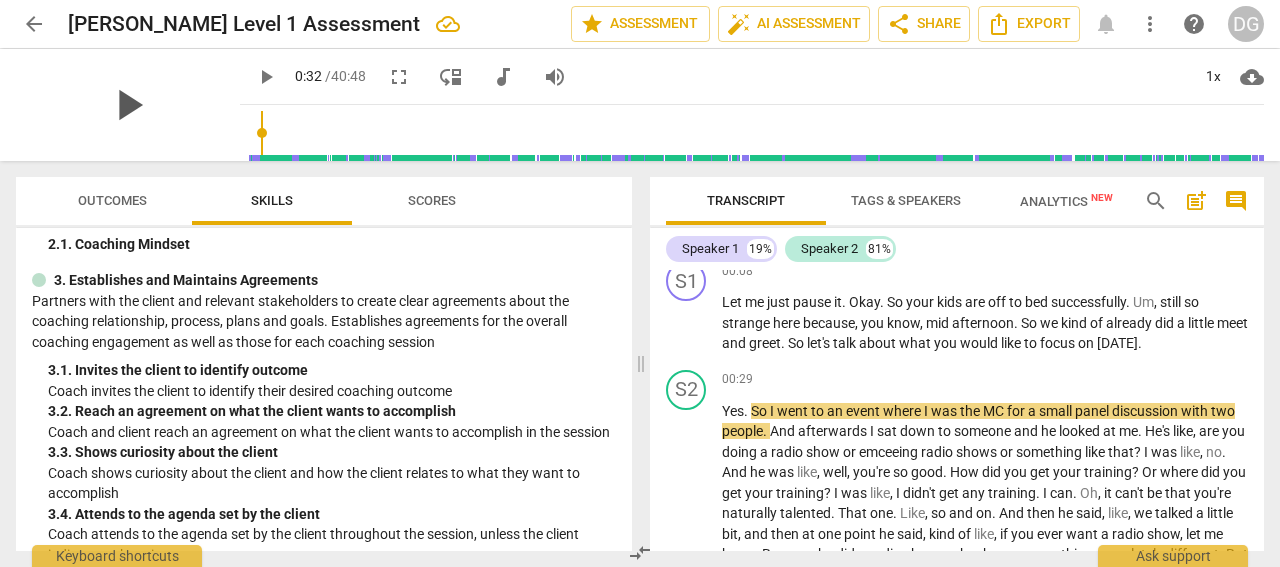 click on "play_arrow" at bounding box center [128, 105] 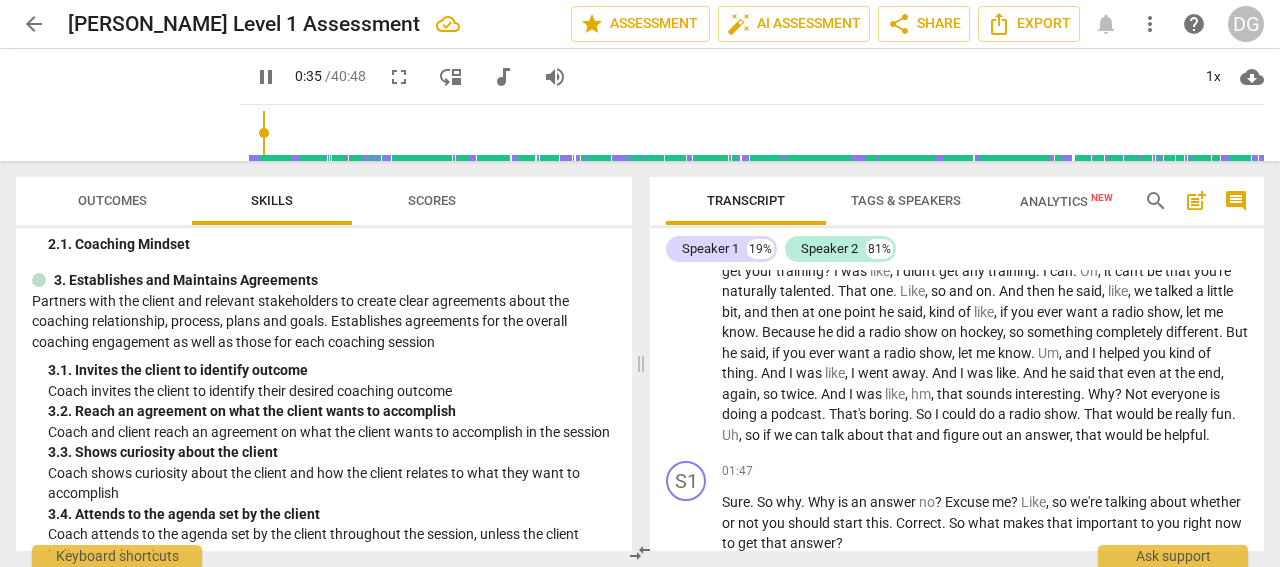 scroll, scrollTop: 189, scrollLeft: 0, axis: vertical 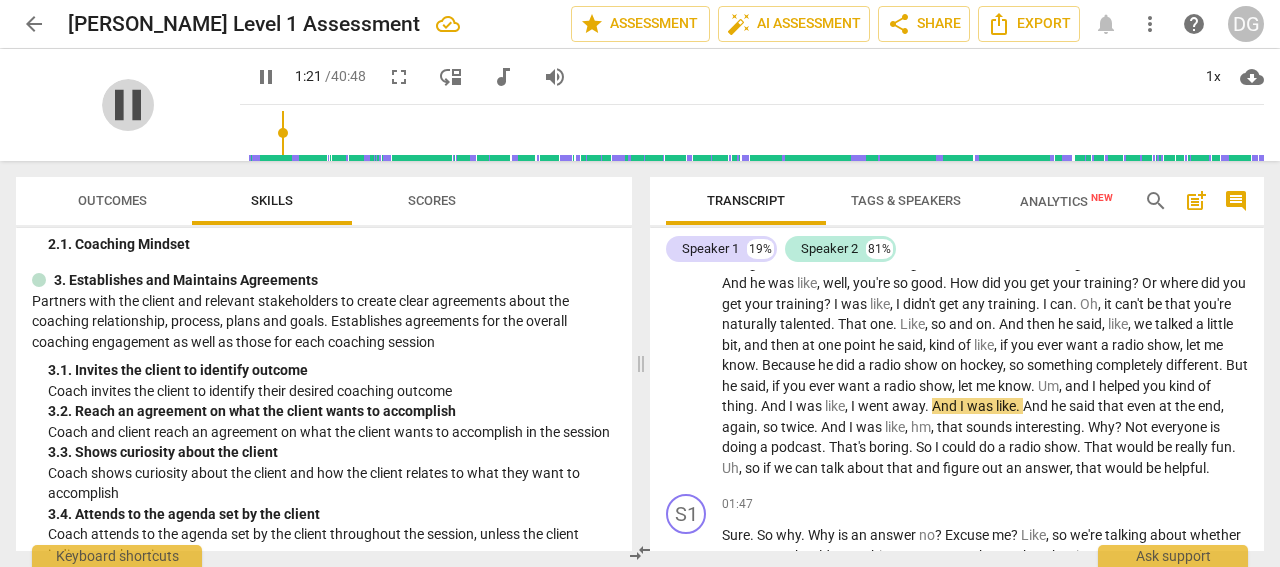 click on "pause" at bounding box center [128, 105] 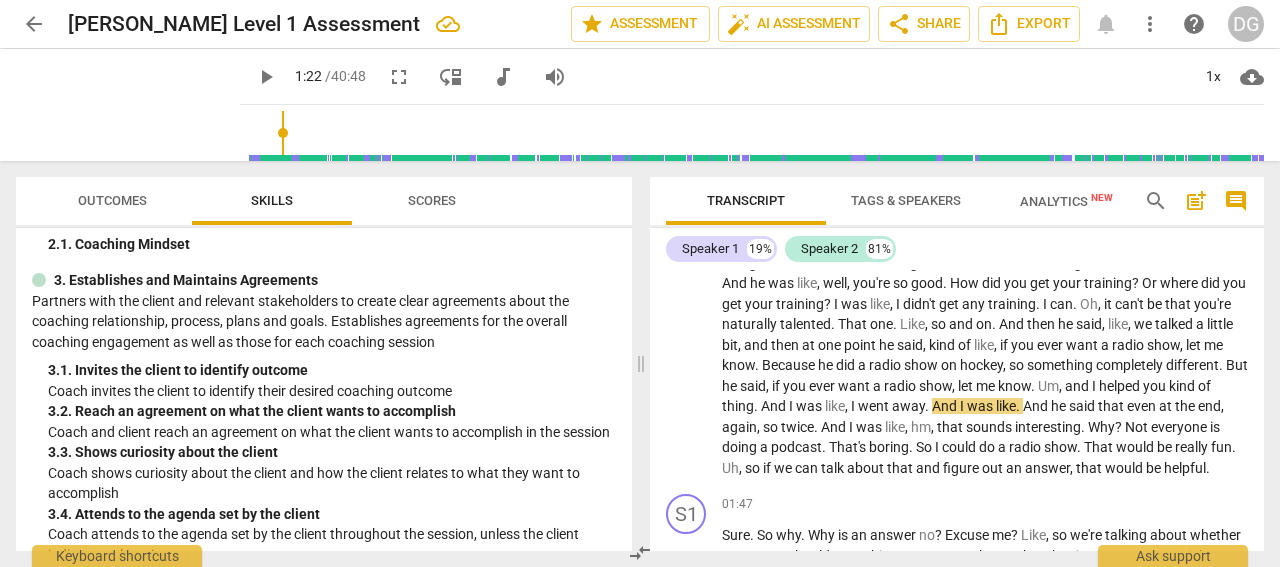 type on "82" 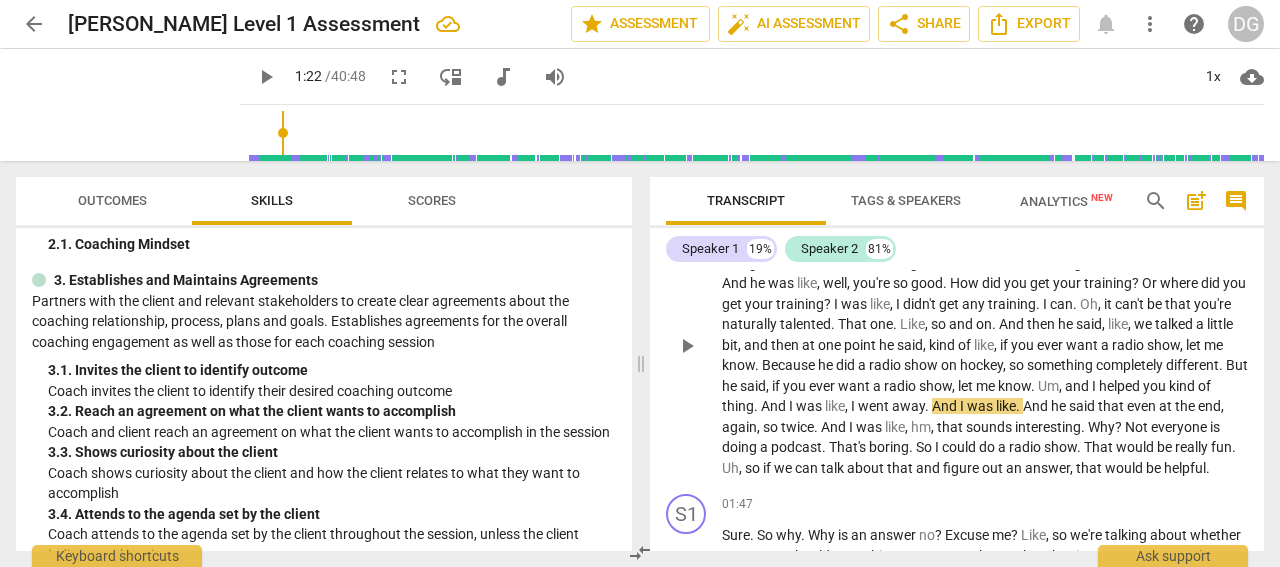 click on "helped" at bounding box center [1121, 386] 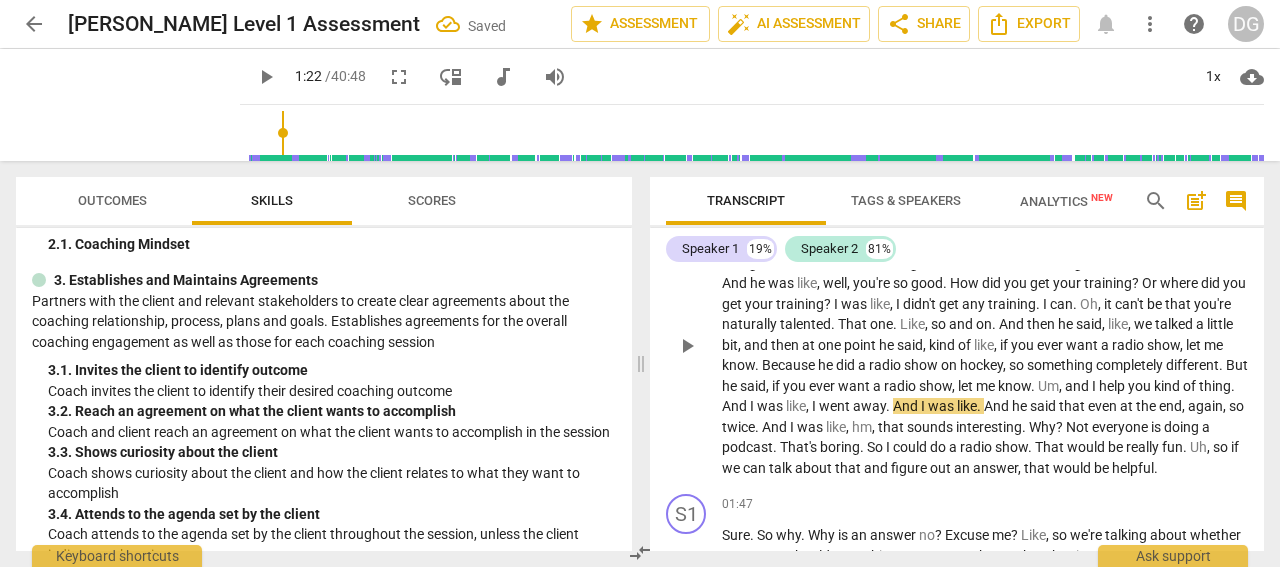 click on "I" at bounding box center (1095, 386) 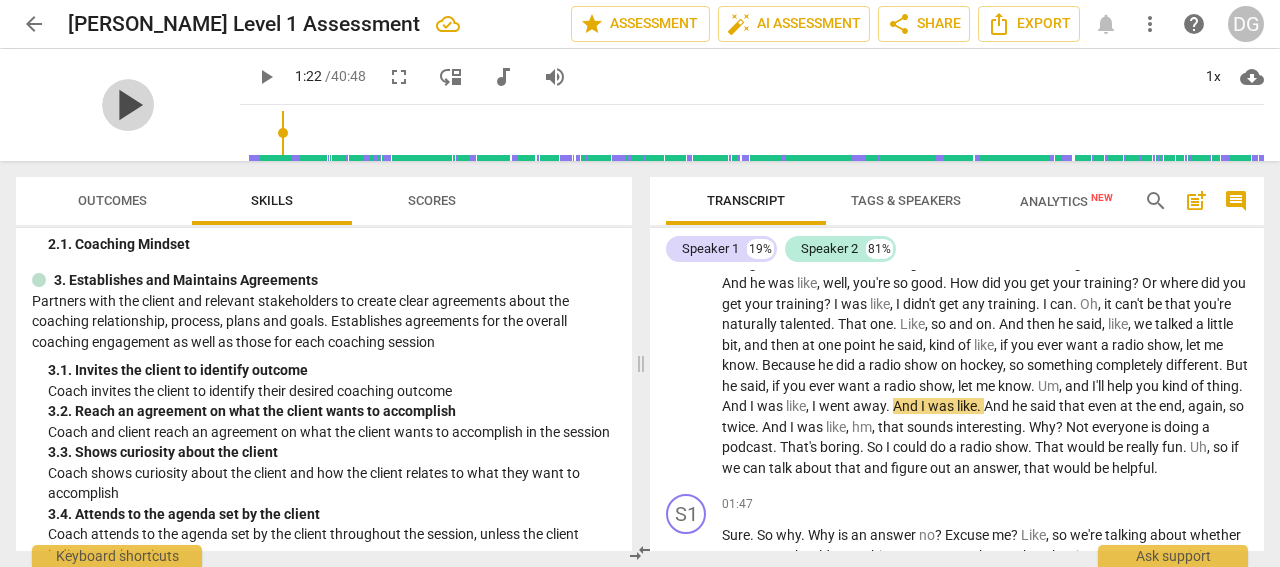 click on "play_arrow" at bounding box center (128, 105) 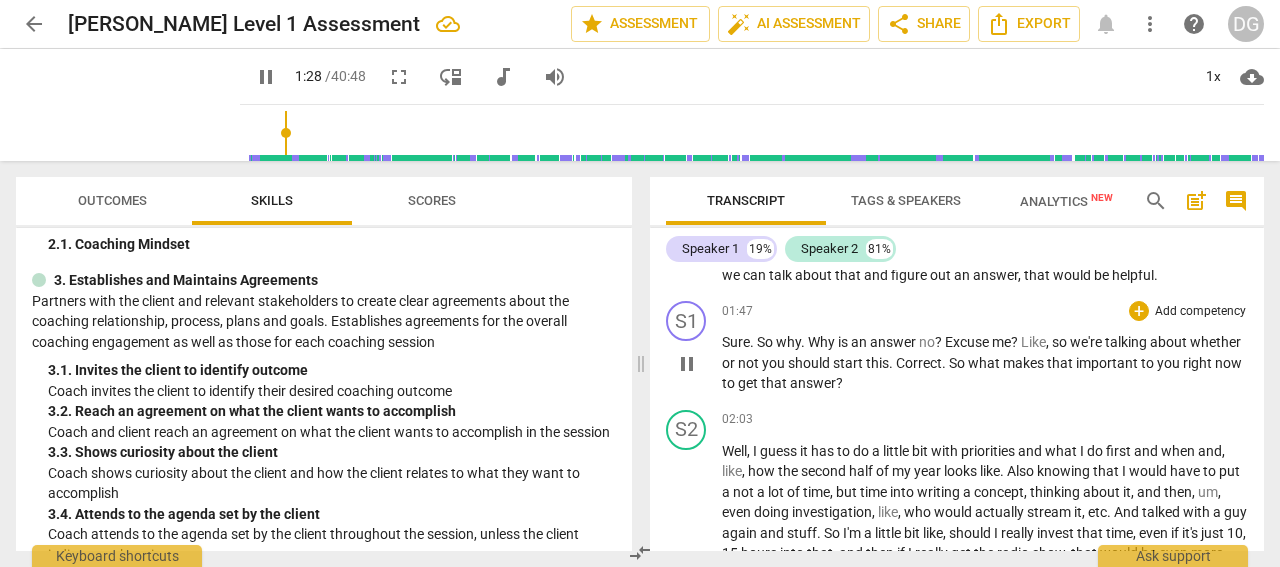 scroll, scrollTop: 382, scrollLeft: 0, axis: vertical 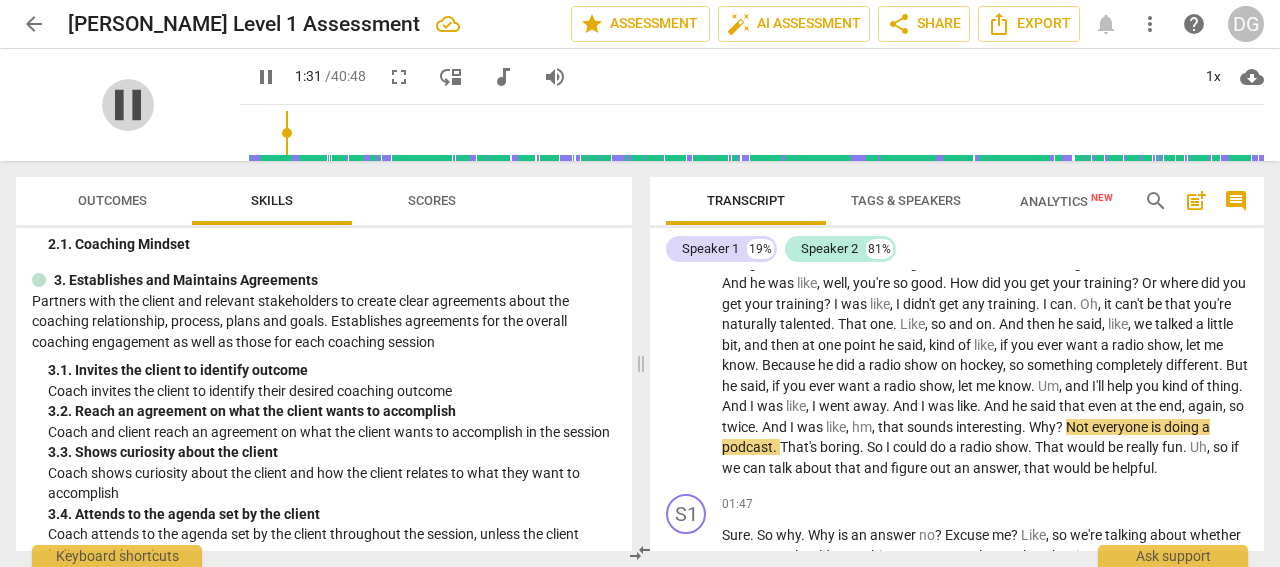 drag, startPoint x: 108, startPoint y: 120, endPoint x: 137, endPoint y: 125, distance: 29.427877 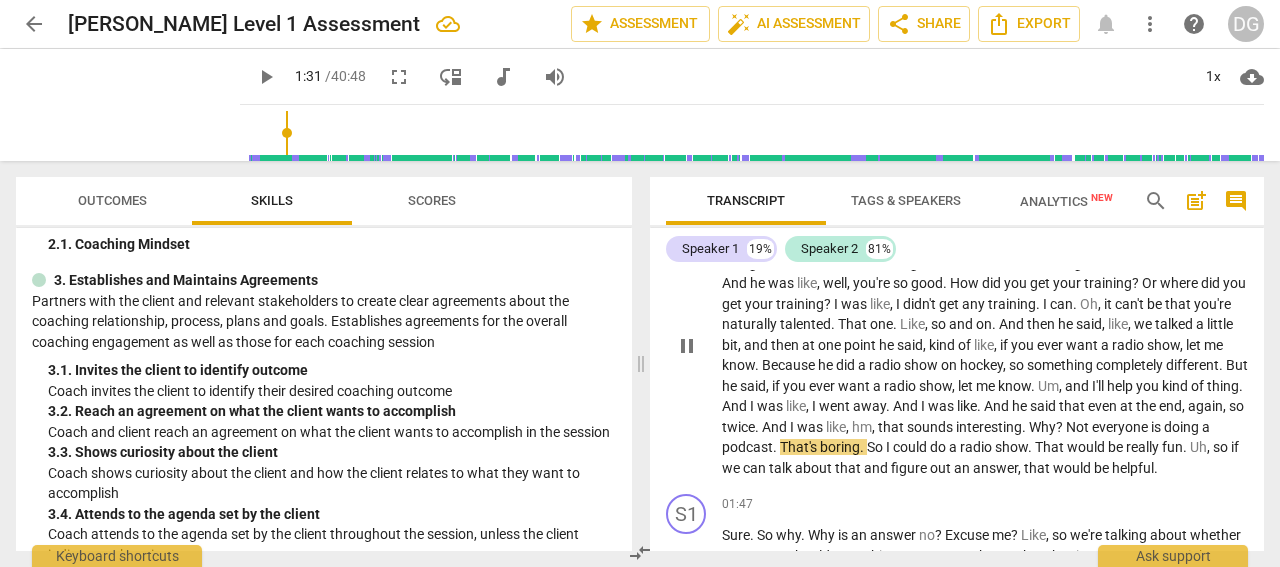 type on "91" 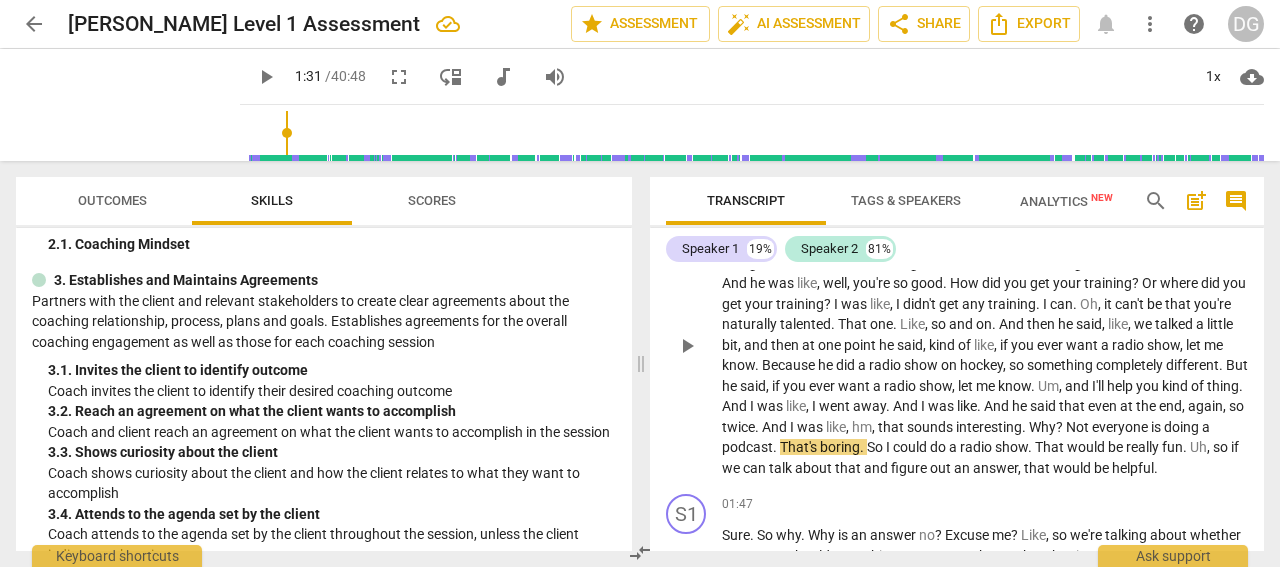 click on "everyone" at bounding box center [1121, 427] 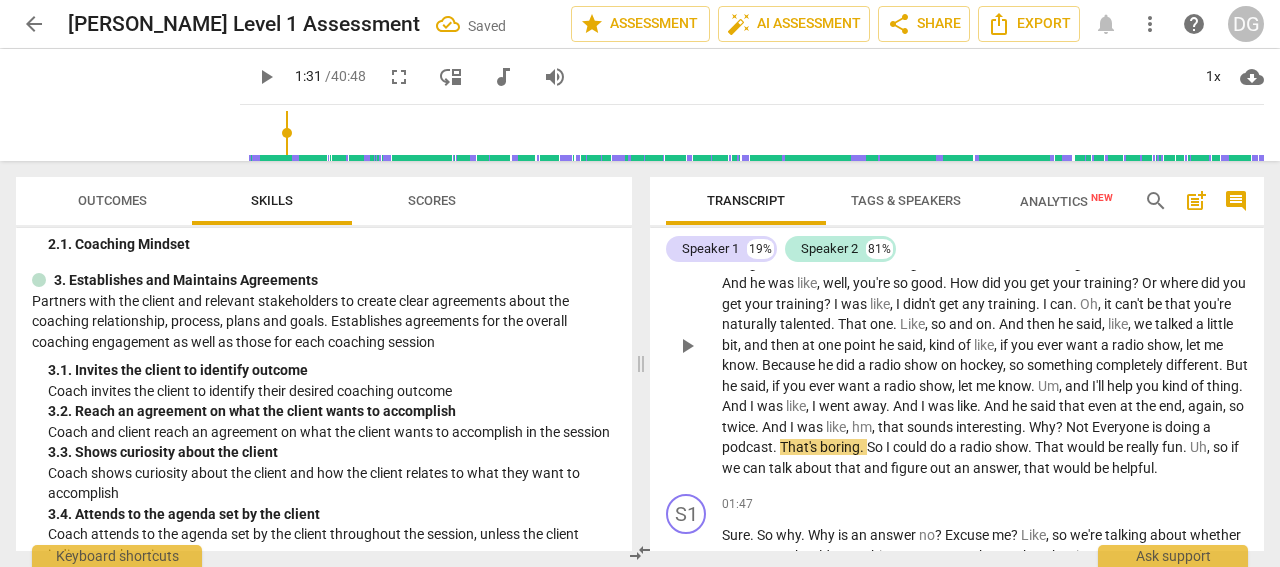 click on "Not" at bounding box center (1079, 427) 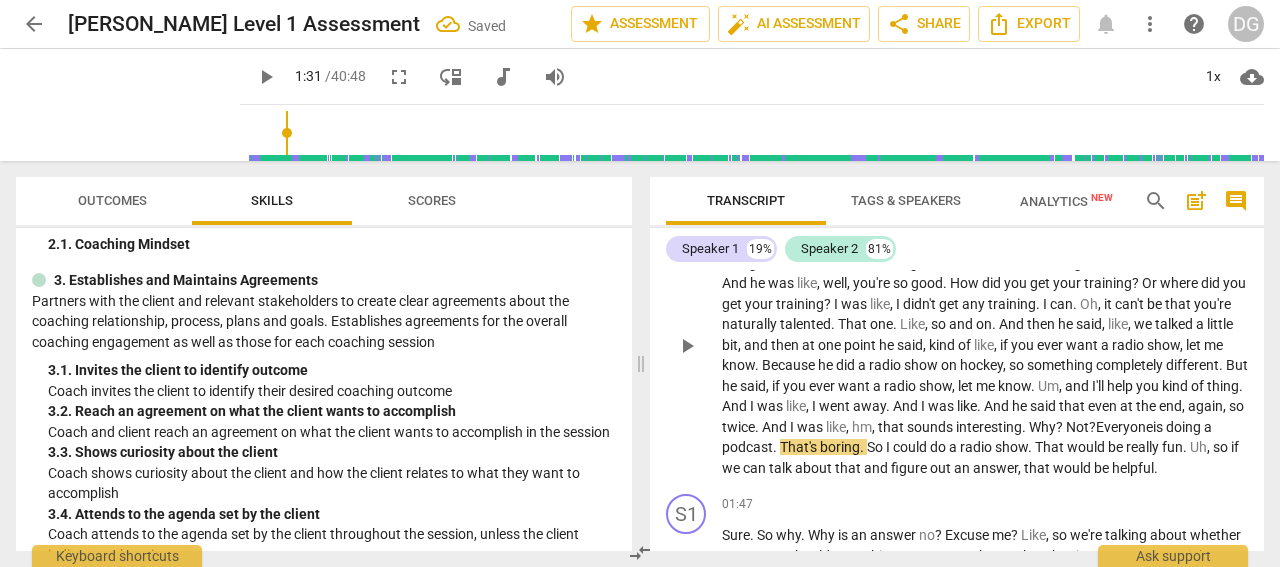 click on "Not ?" at bounding box center (1081, 427) 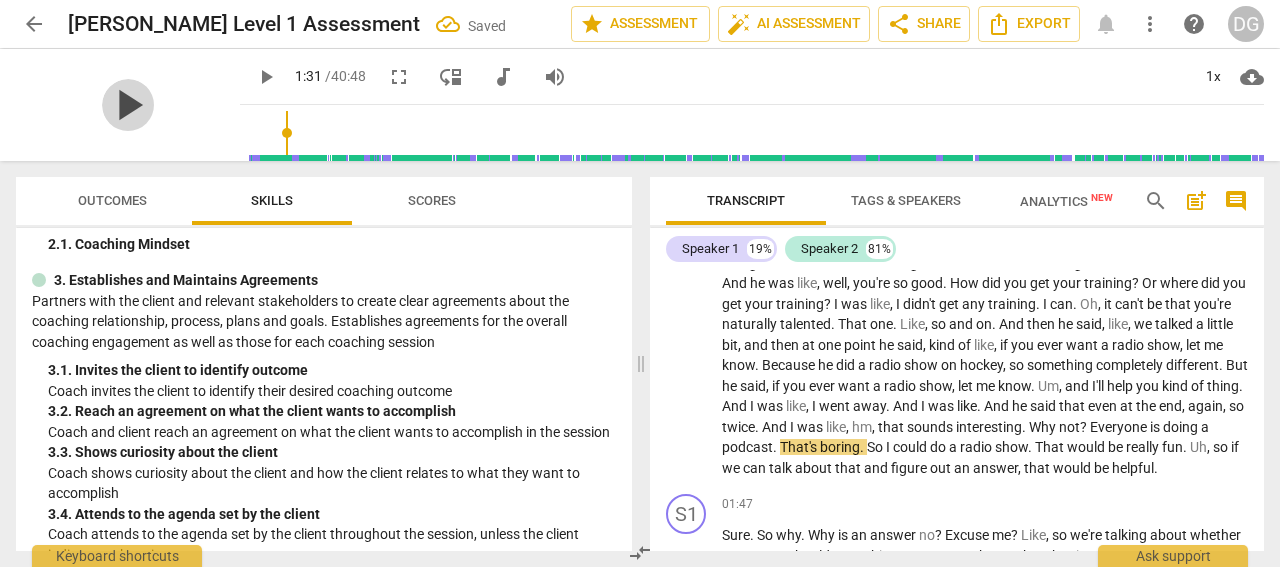 click on "play_arrow" at bounding box center (128, 105) 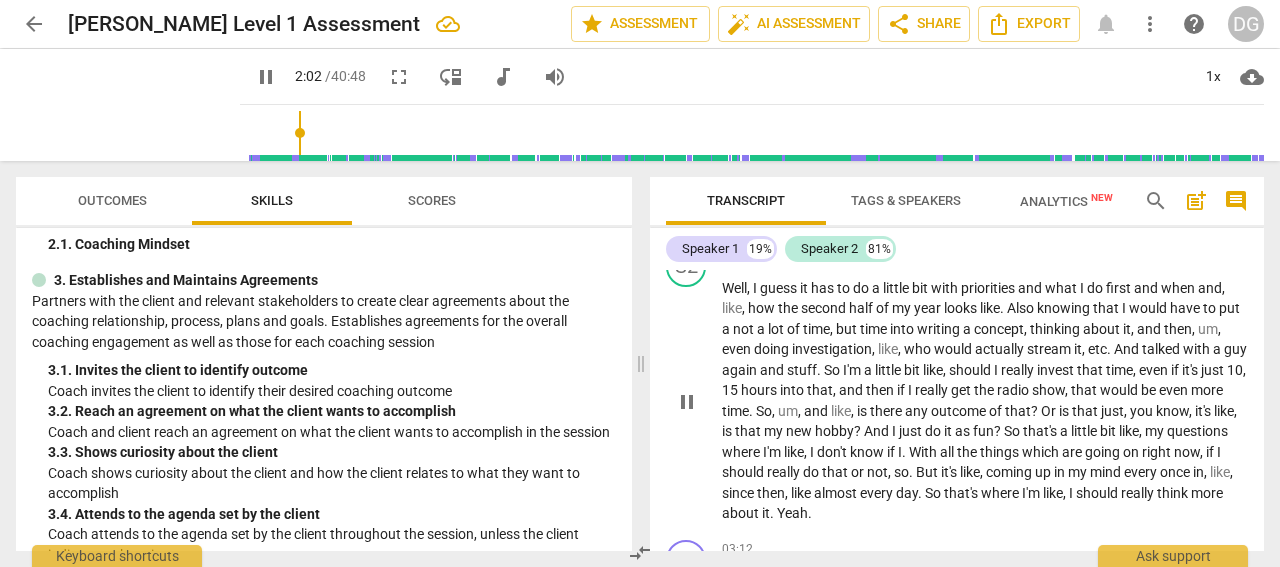 scroll, scrollTop: 769, scrollLeft: 0, axis: vertical 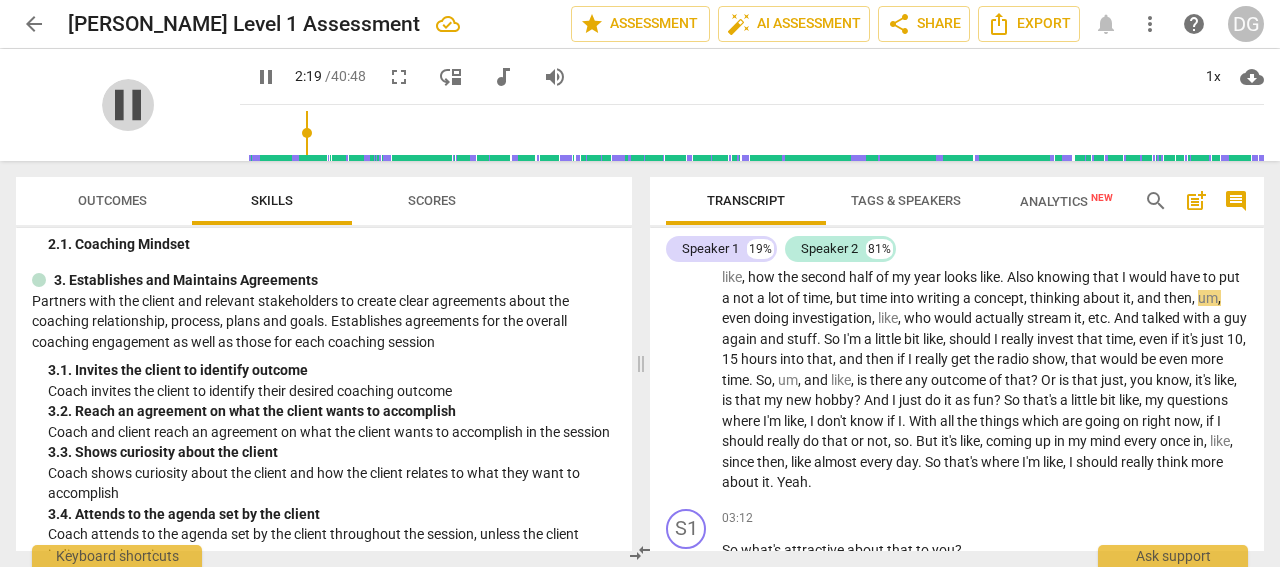 drag, startPoint x: 100, startPoint y: 111, endPoint x: 118, endPoint y: 131, distance: 26.907248 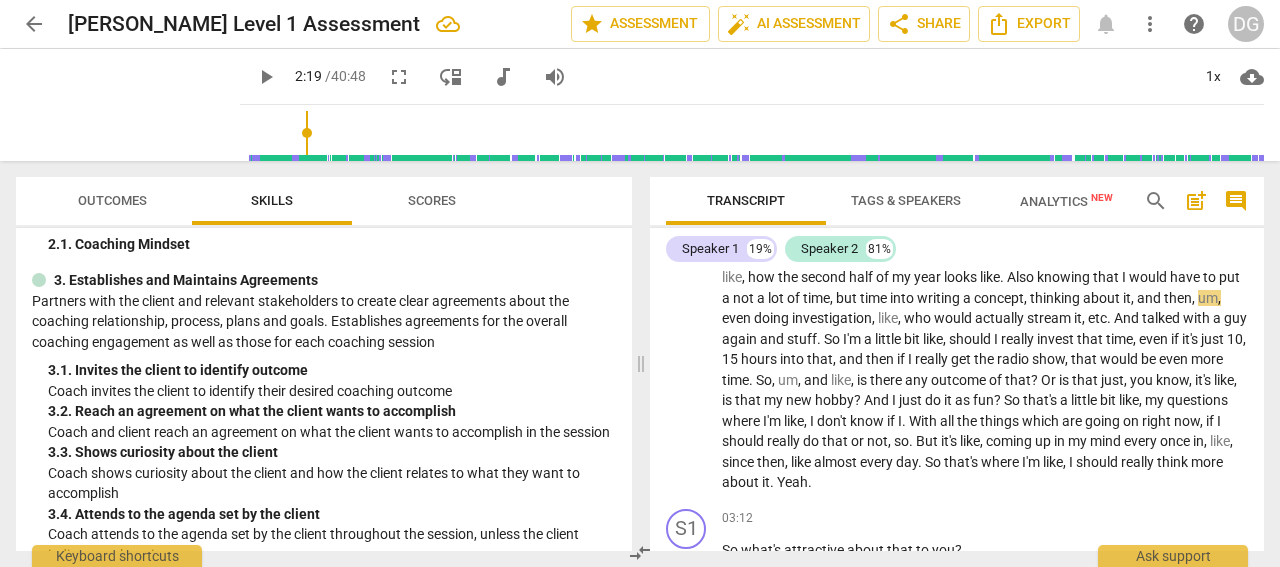 type on "140" 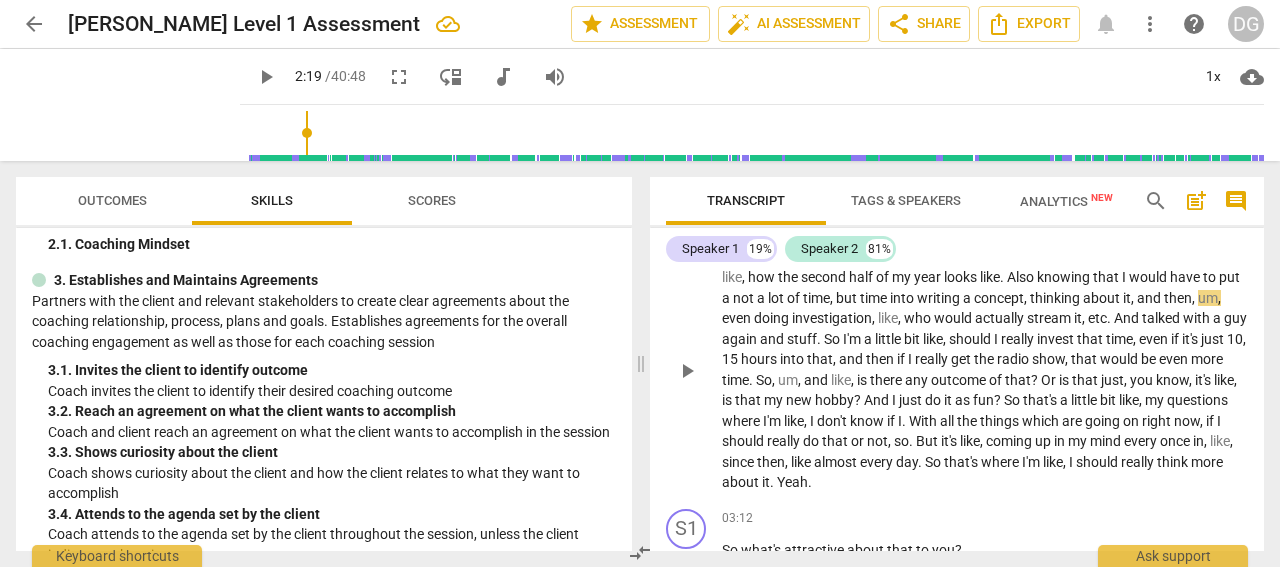 click on "a" at bounding box center [727, 298] 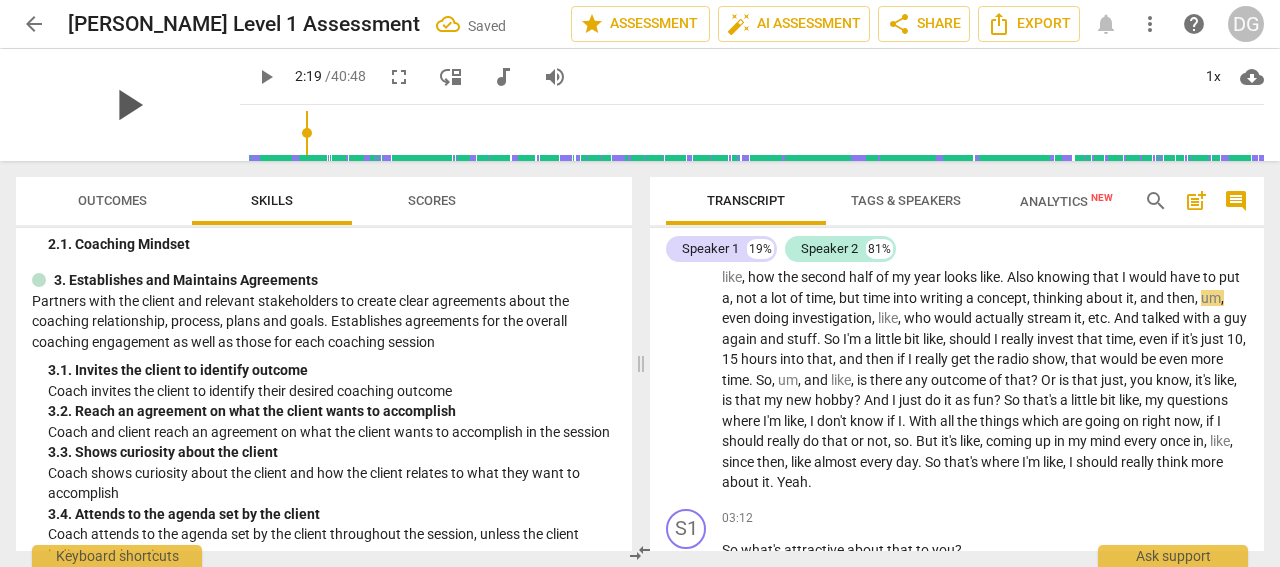 click on "play_arrow" at bounding box center [128, 105] 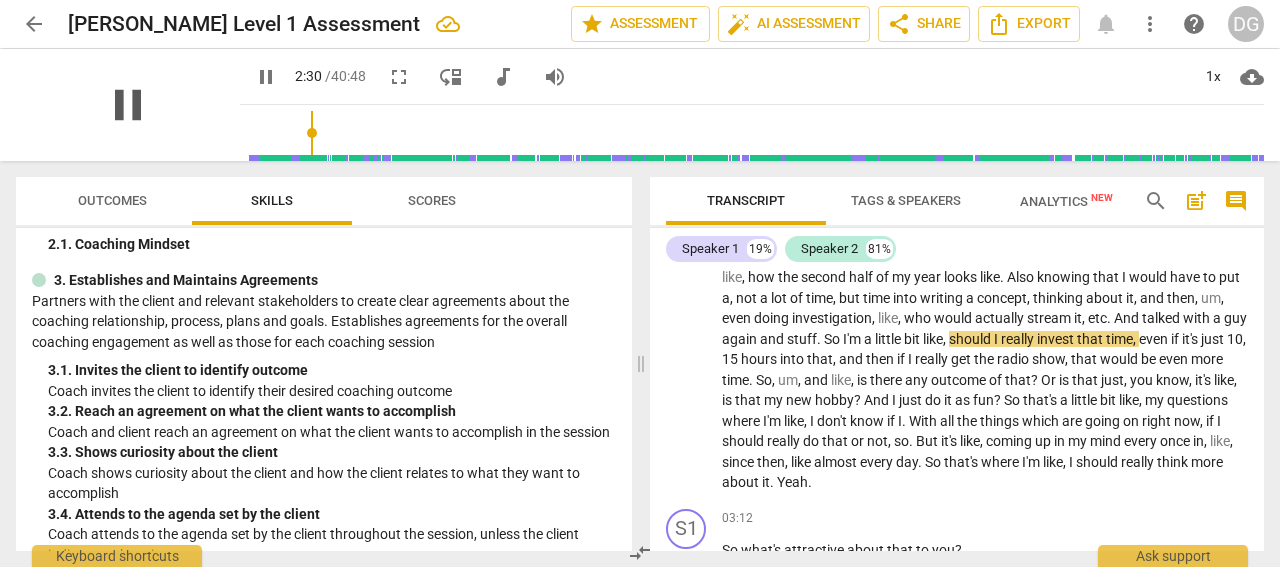 click on "pause" at bounding box center [128, 105] 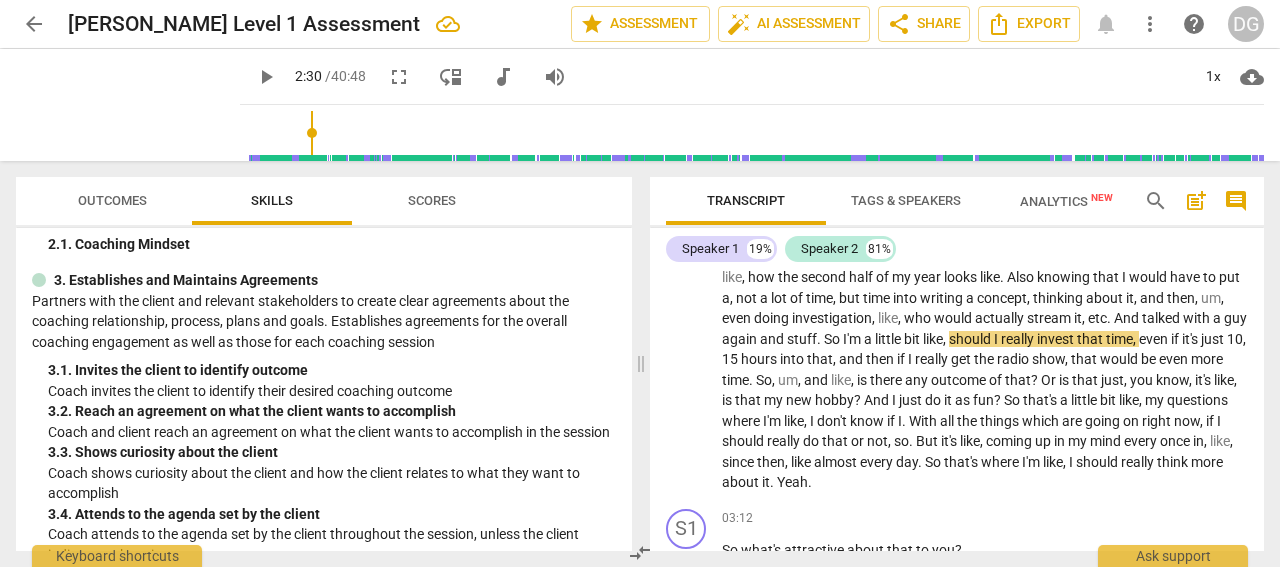 type on "151" 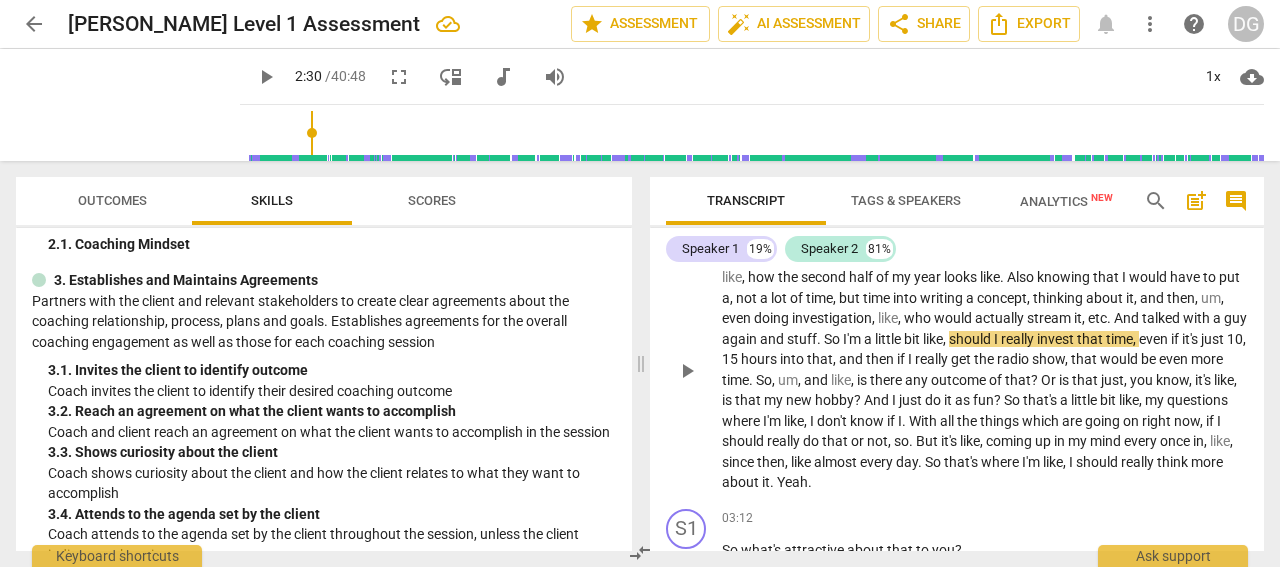 click on "talked" at bounding box center [1162, 318] 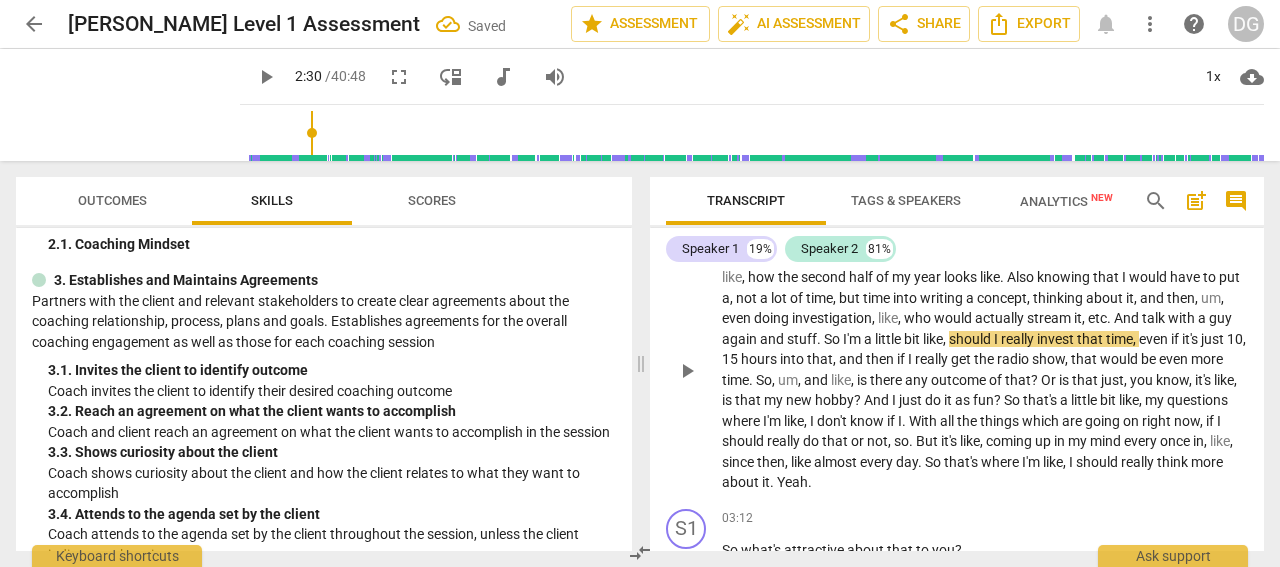 click on "a" at bounding box center (1203, 318) 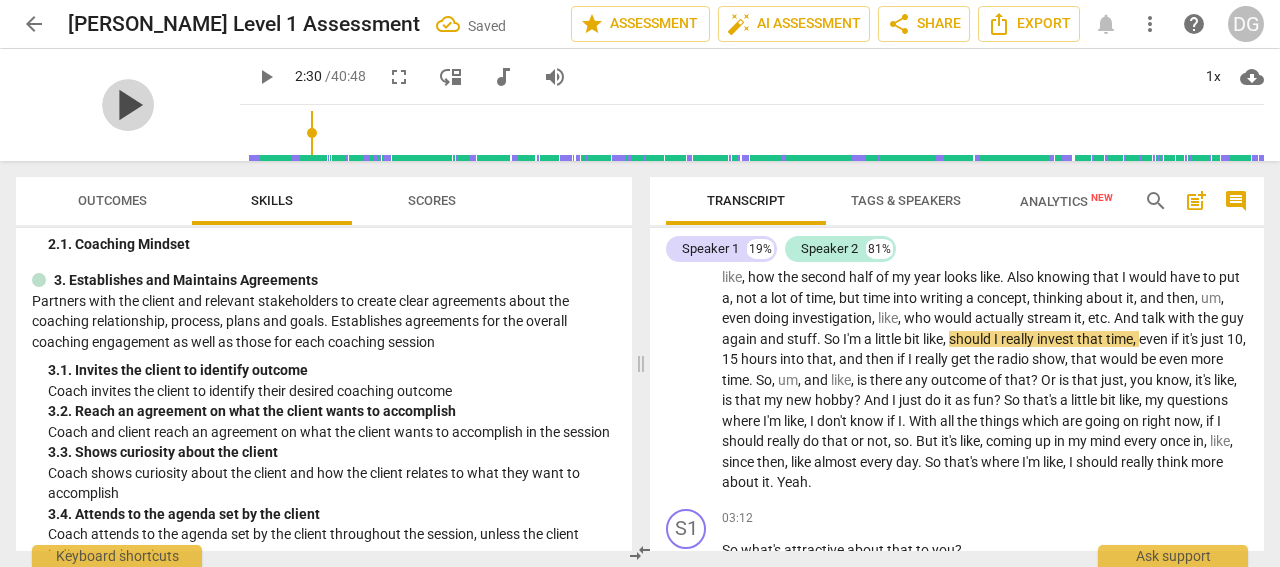 click on "play_arrow" at bounding box center [128, 105] 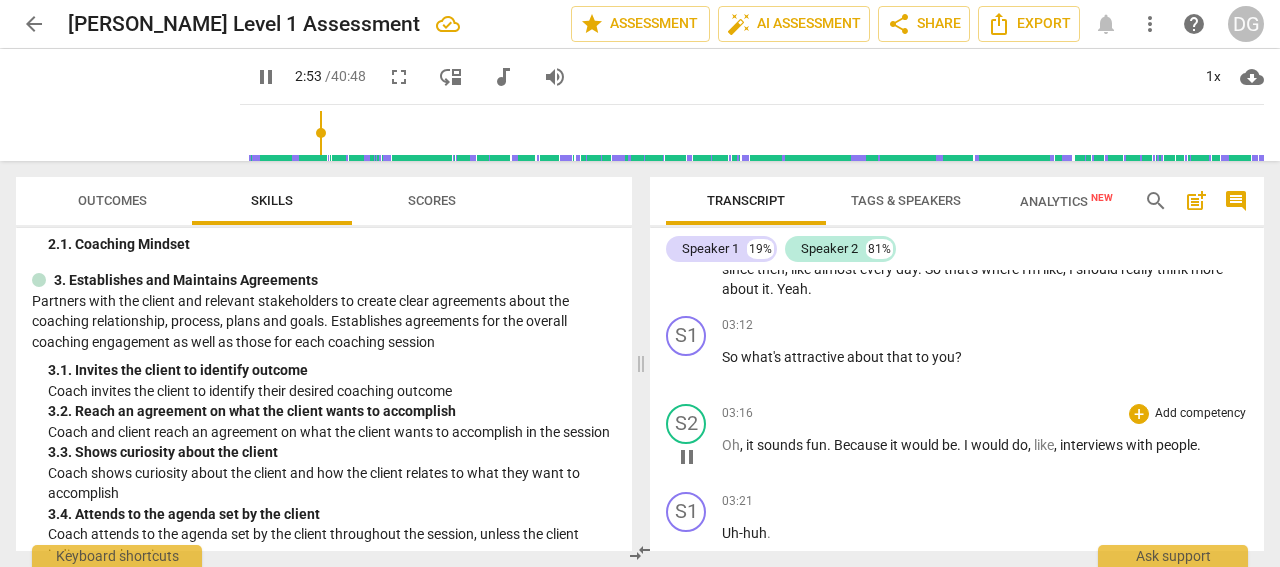 scroll, scrollTop: 769, scrollLeft: 0, axis: vertical 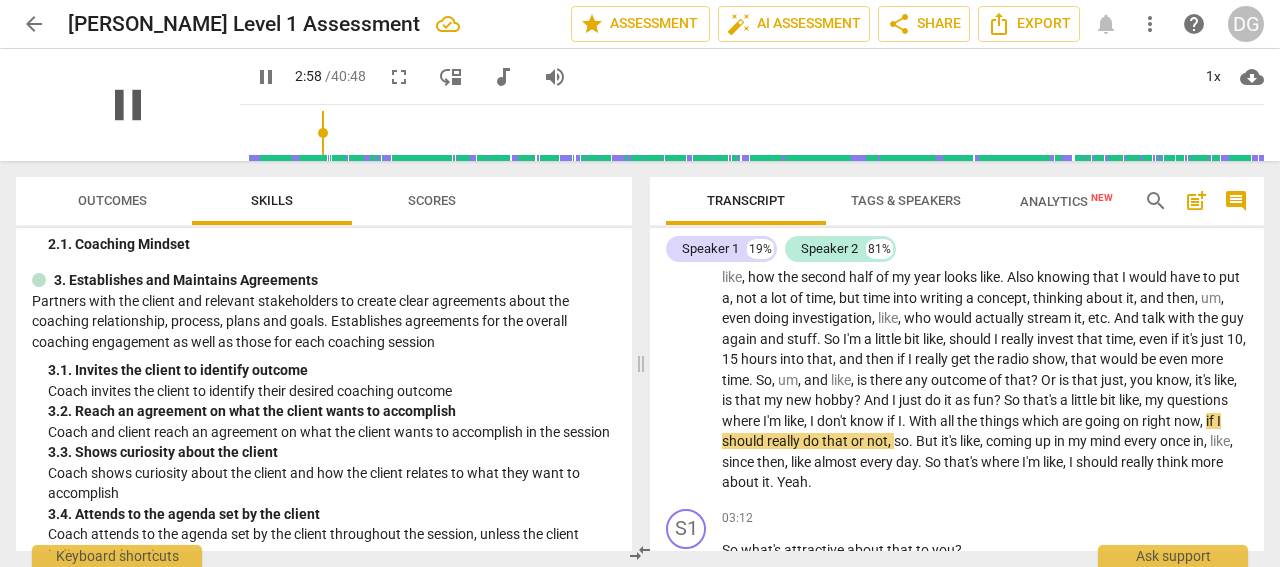click on "pause" at bounding box center [128, 105] 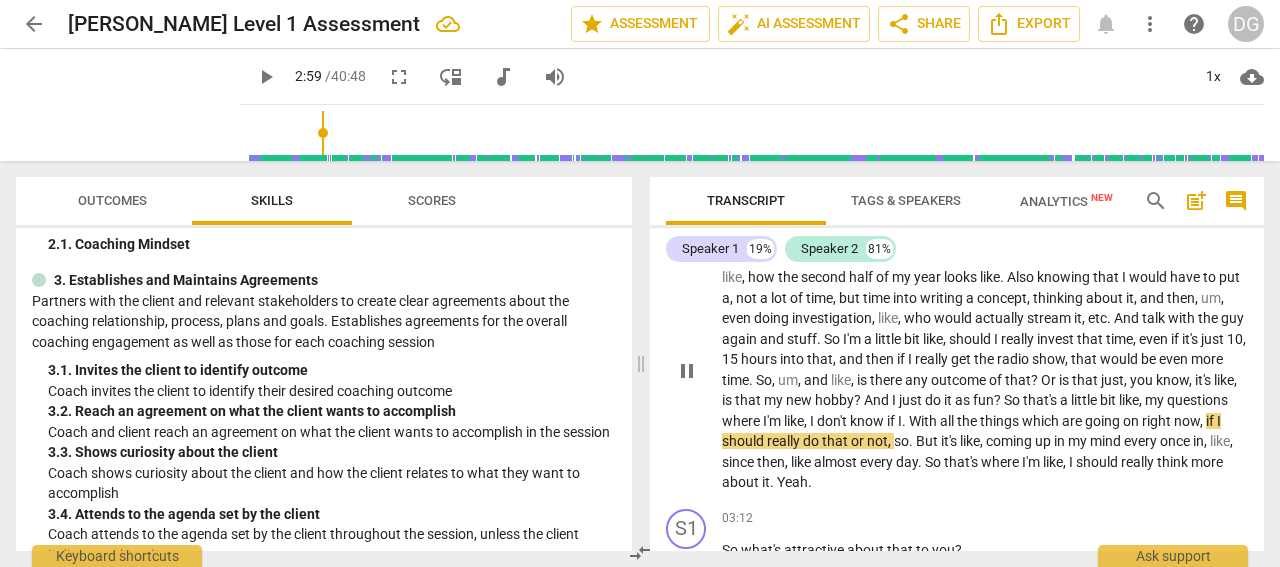 type on "179" 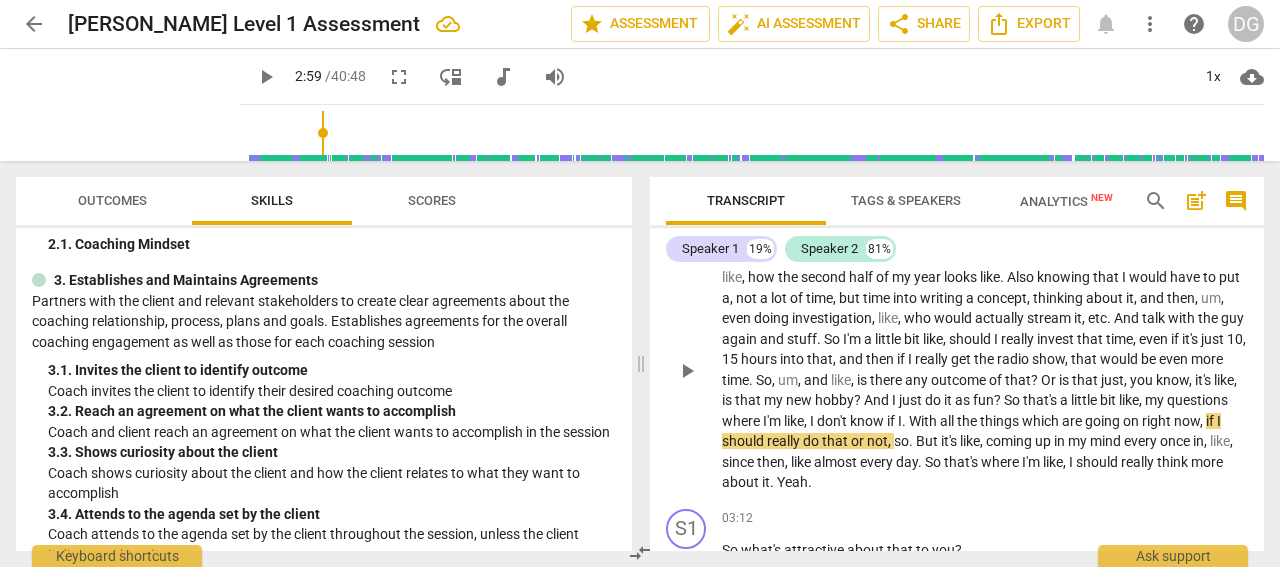 click on "With" at bounding box center (924, 421) 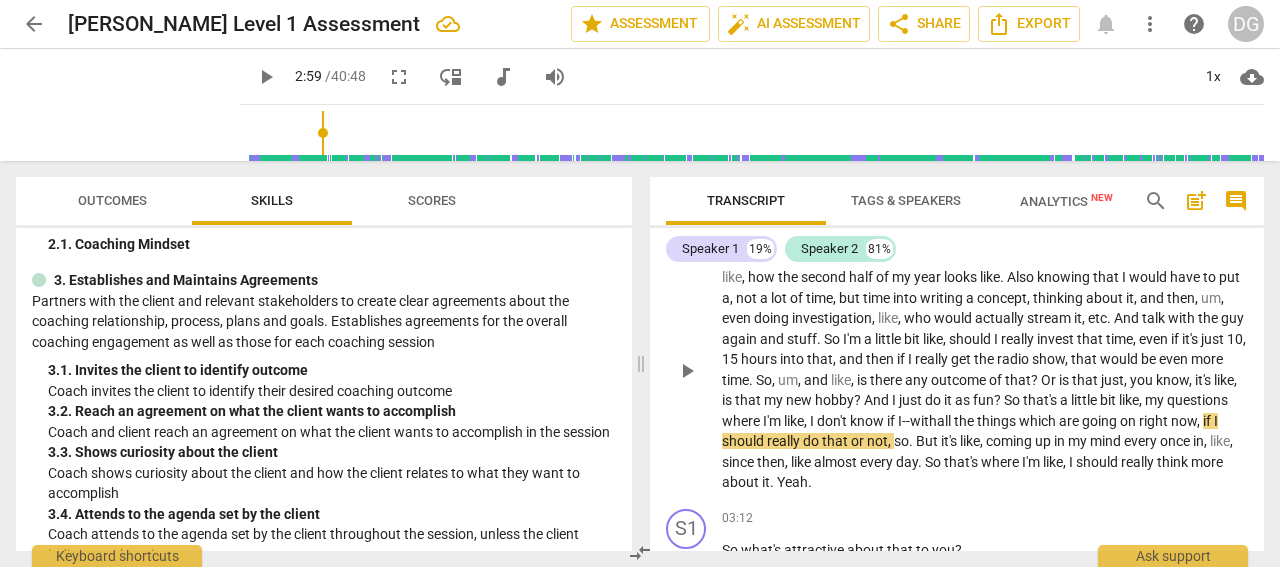 click on "," at bounding box center (1200, 421) 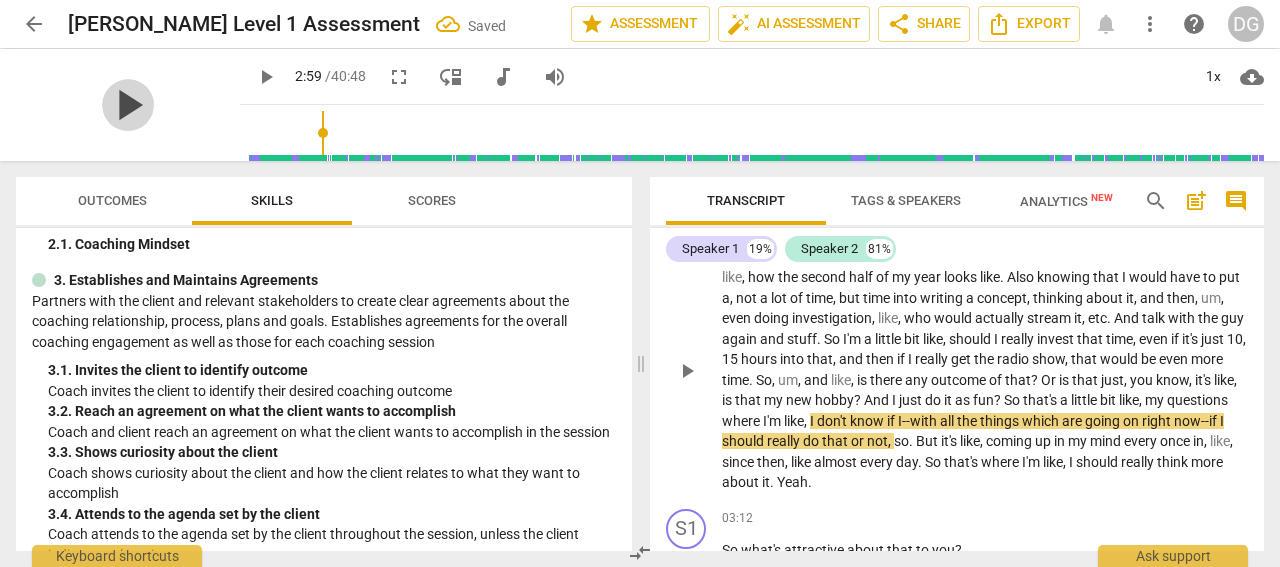 click on "play_arrow" at bounding box center [128, 105] 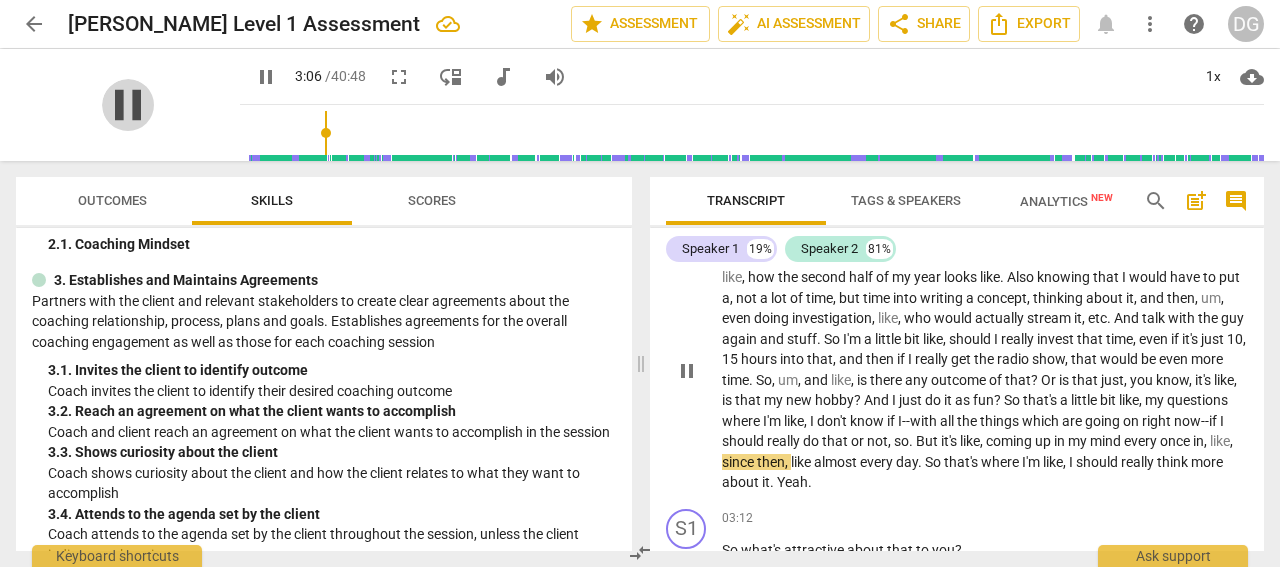 click on "pause" at bounding box center [128, 105] 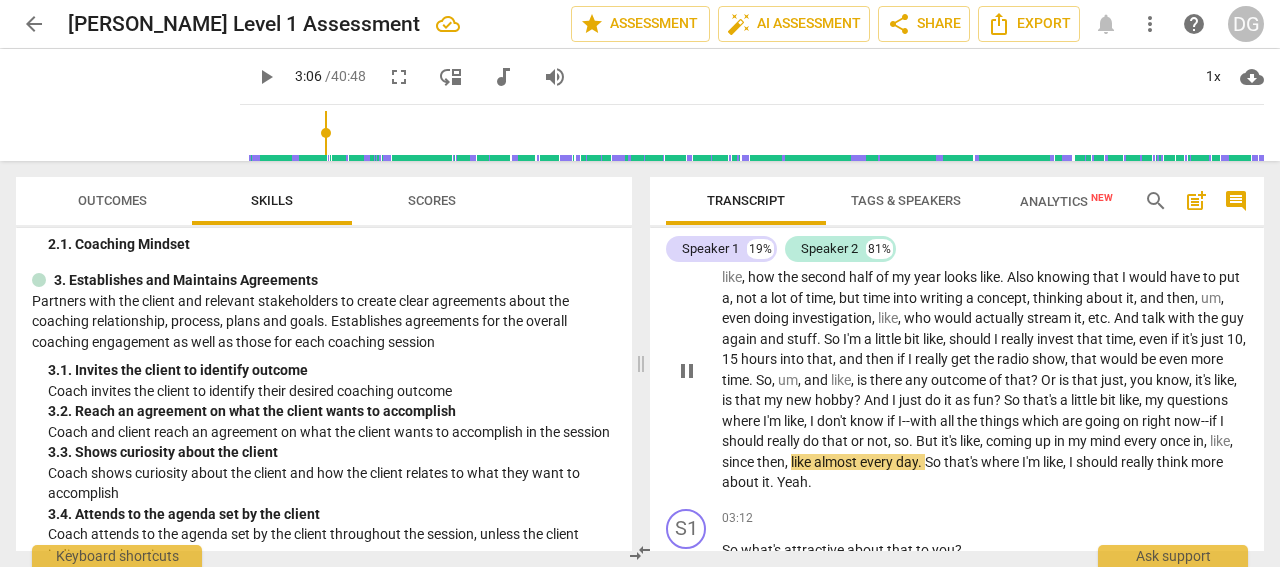 type on "186" 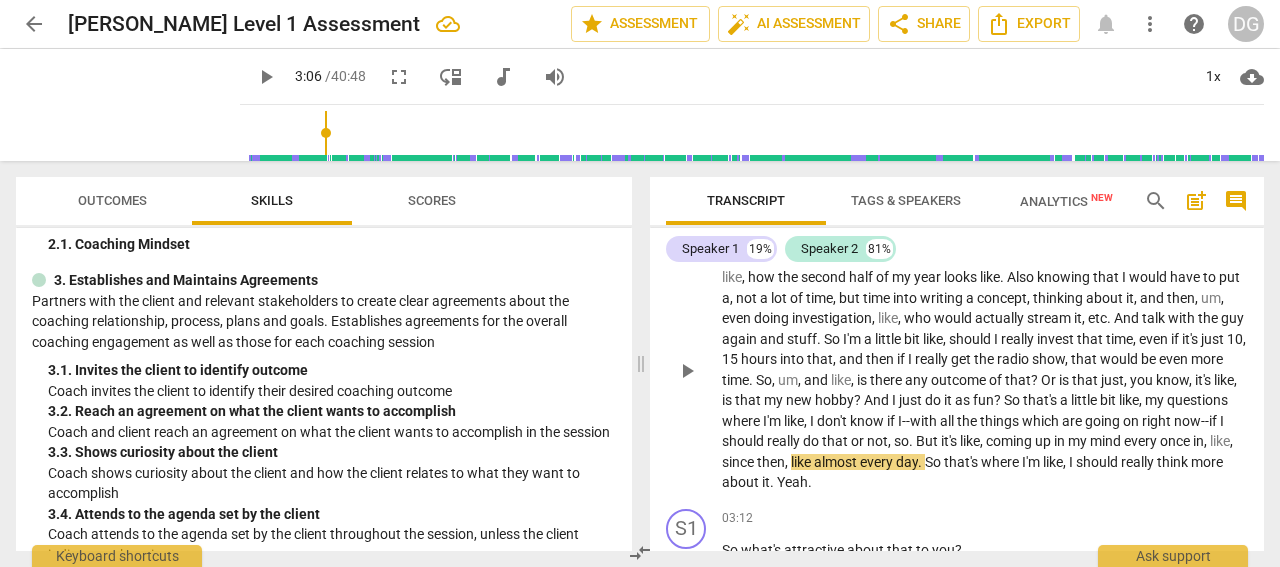 click on "," at bounding box center (983, 441) 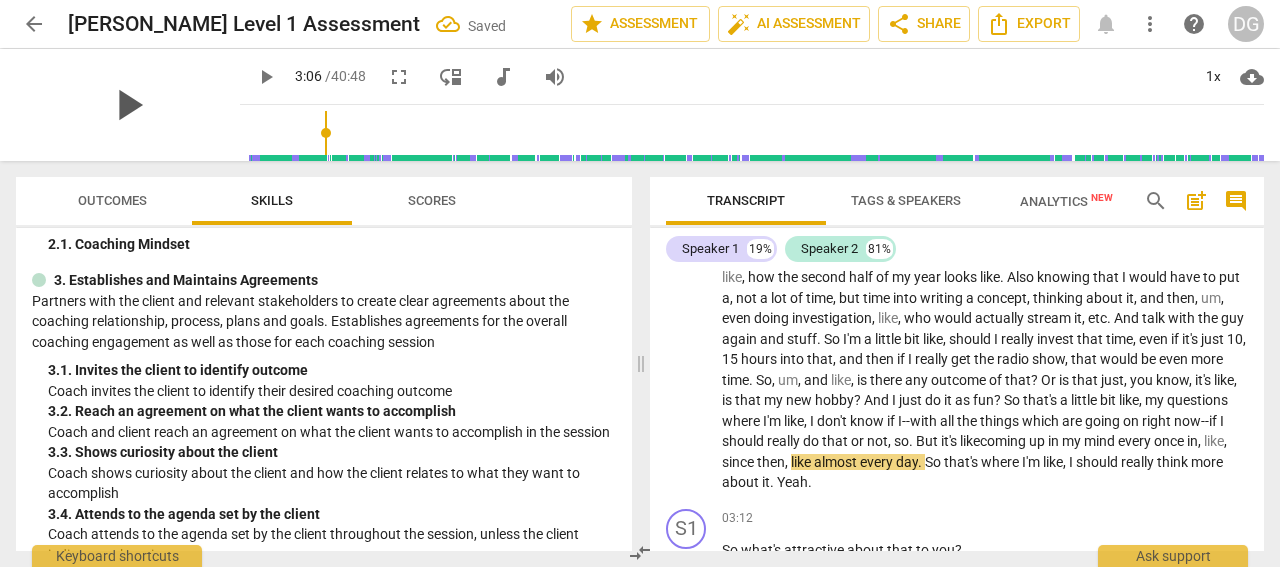 drag, startPoint x: 113, startPoint y: 108, endPoint x: 133, endPoint y: 107, distance: 20.024984 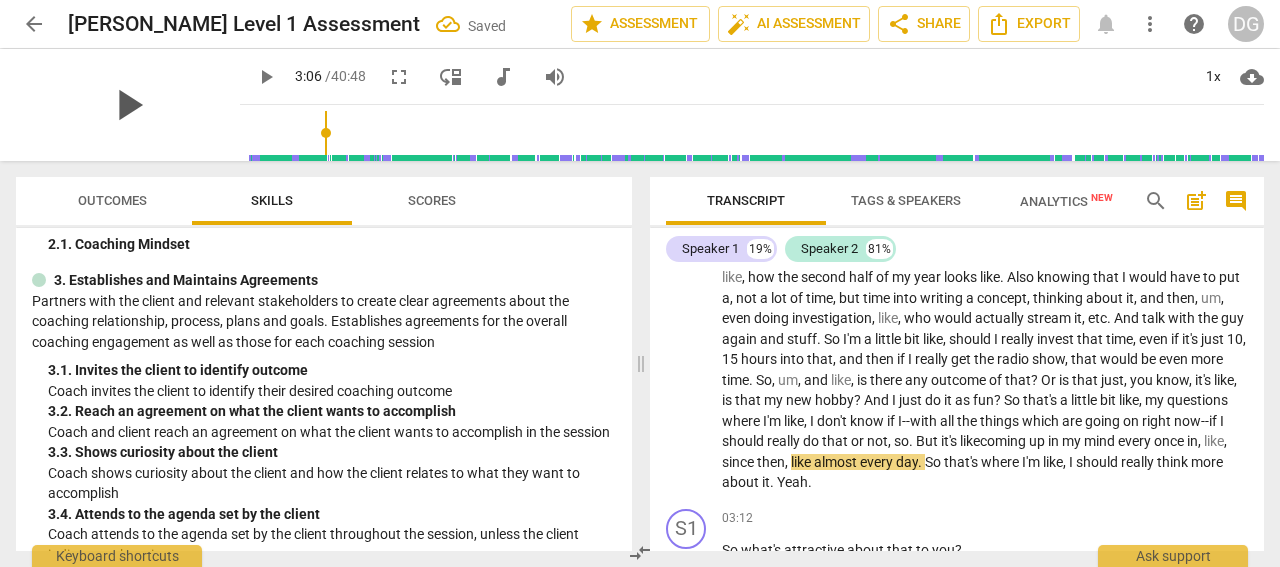 click on "play_arrow" at bounding box center [128, 105] 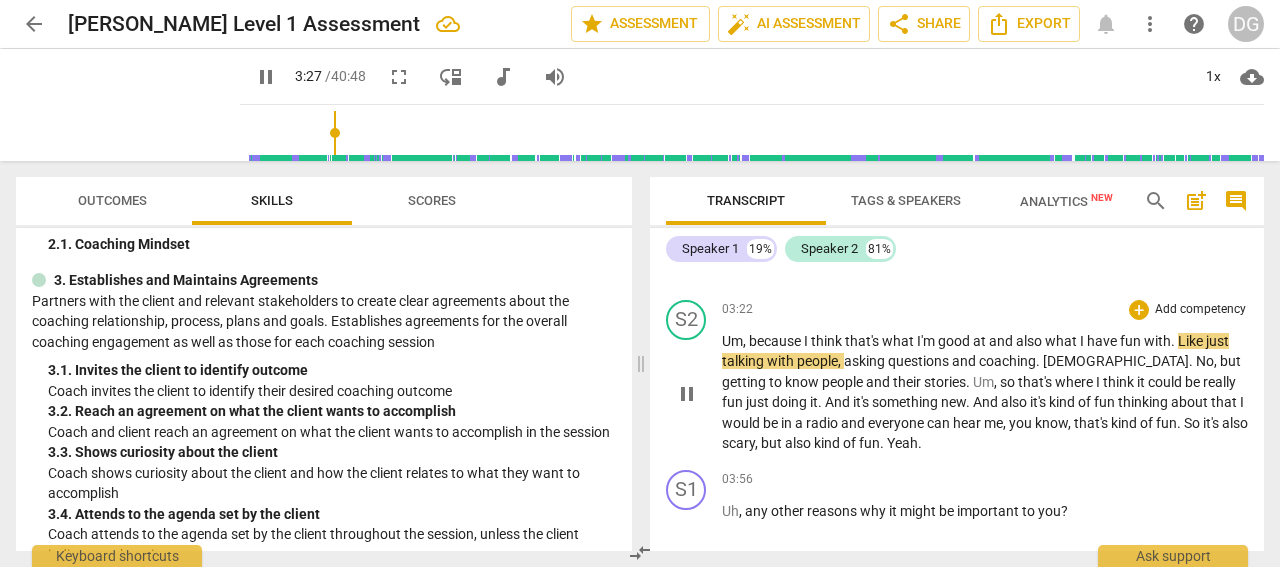 scroll, scrollTop: 1155, scrollLeft: 0, axis: vertical 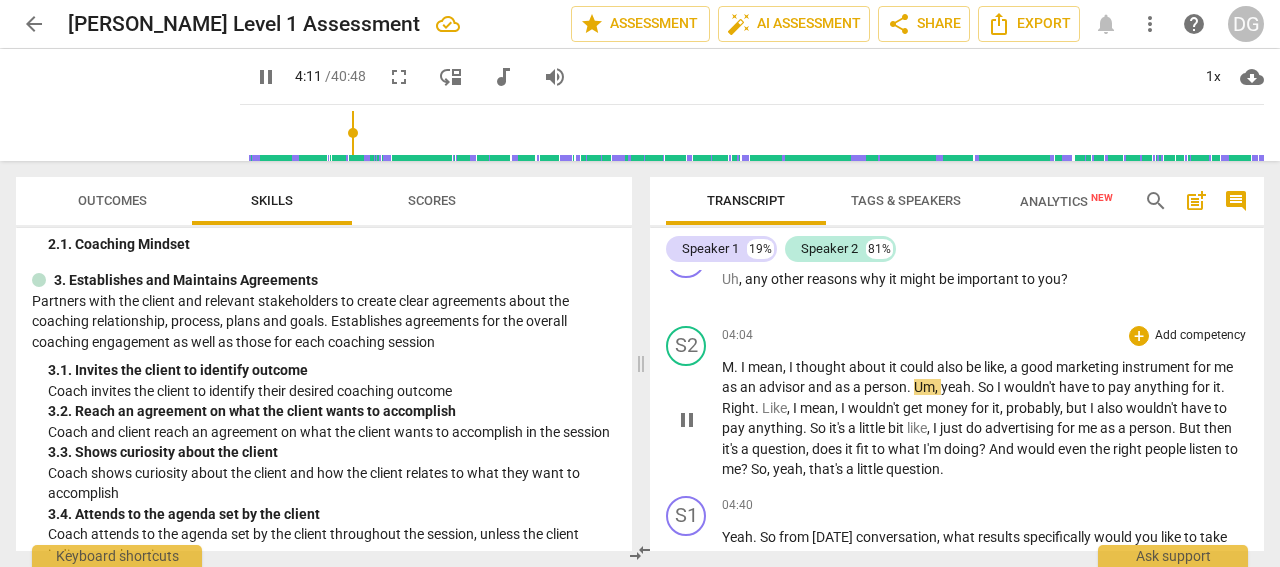 click on "advisor" at bounding box center [783, 387] 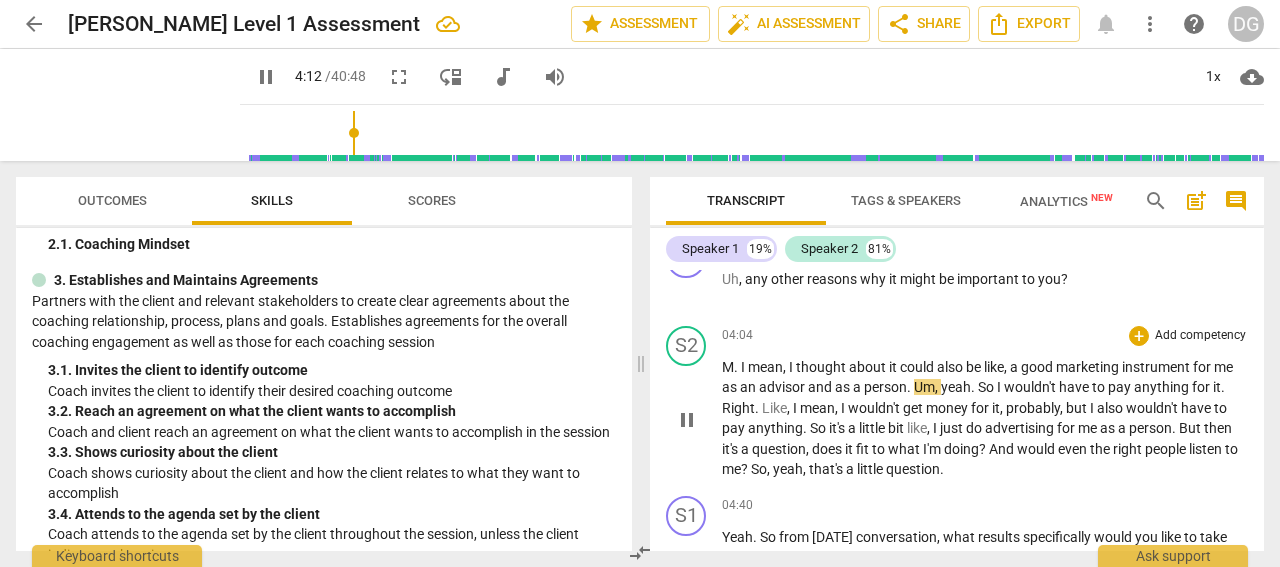 type on "253" 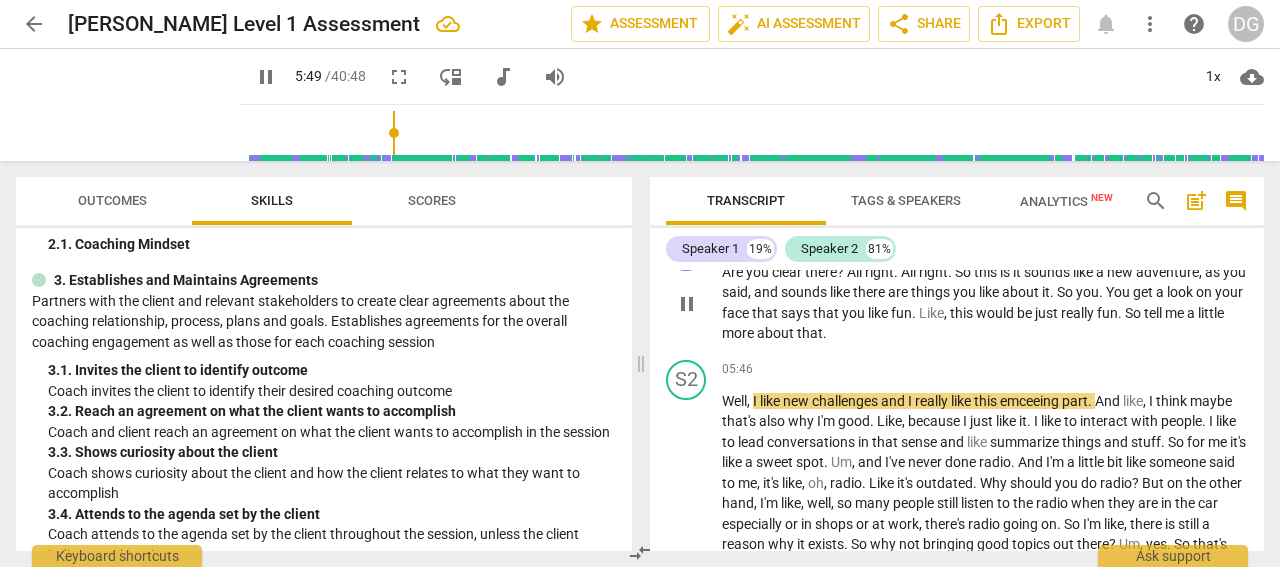 scroll, scrollTop: 2441, scrollLeft: 0, axis: vertical 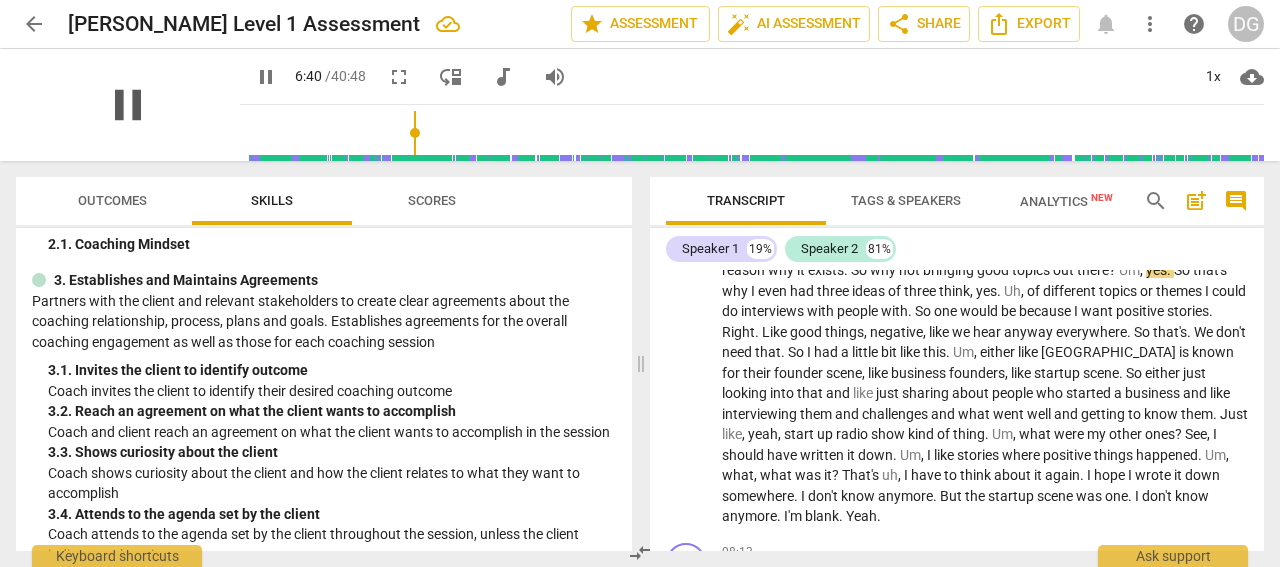 click on "pause" at bounding box center (128, 105) 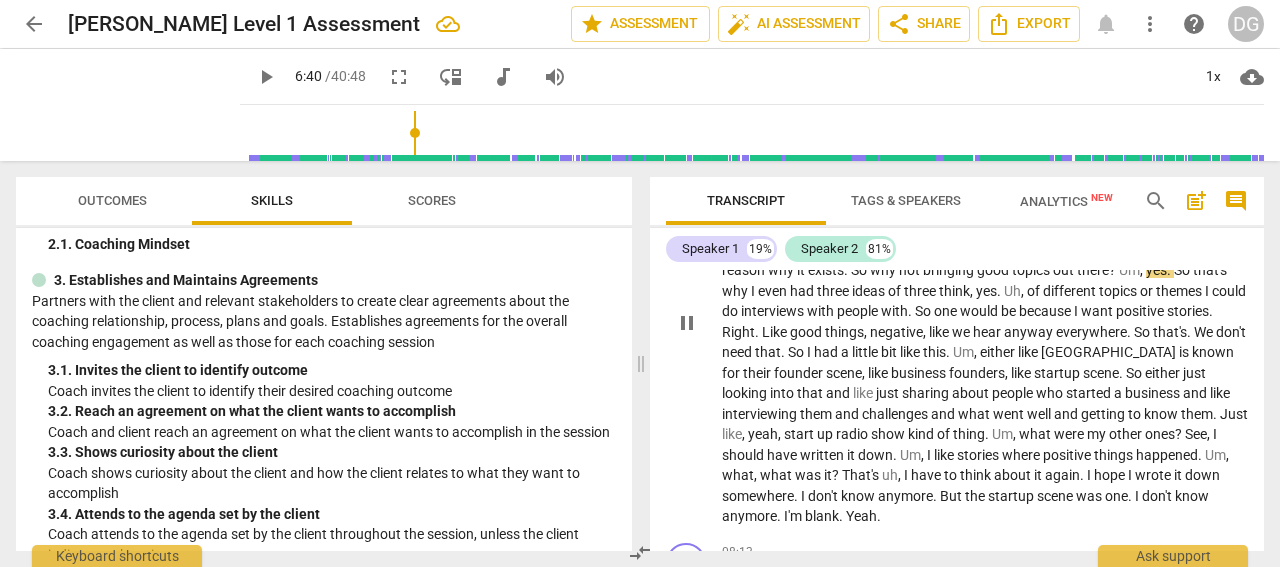 type on "401" 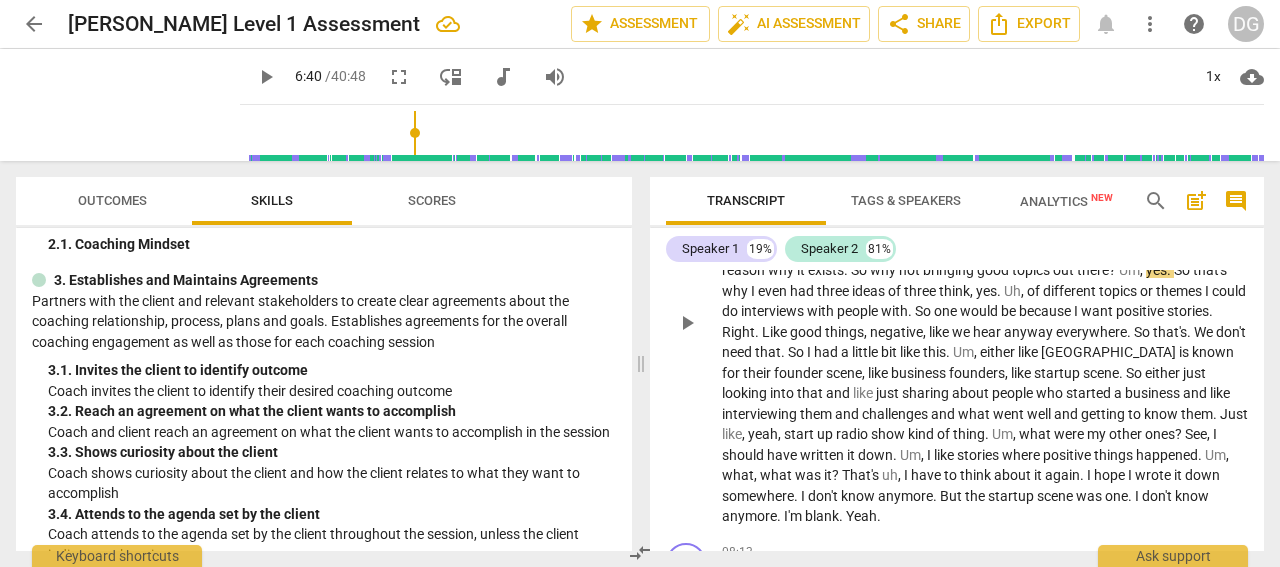 click on "bringing" at bounding box center [950, 270] 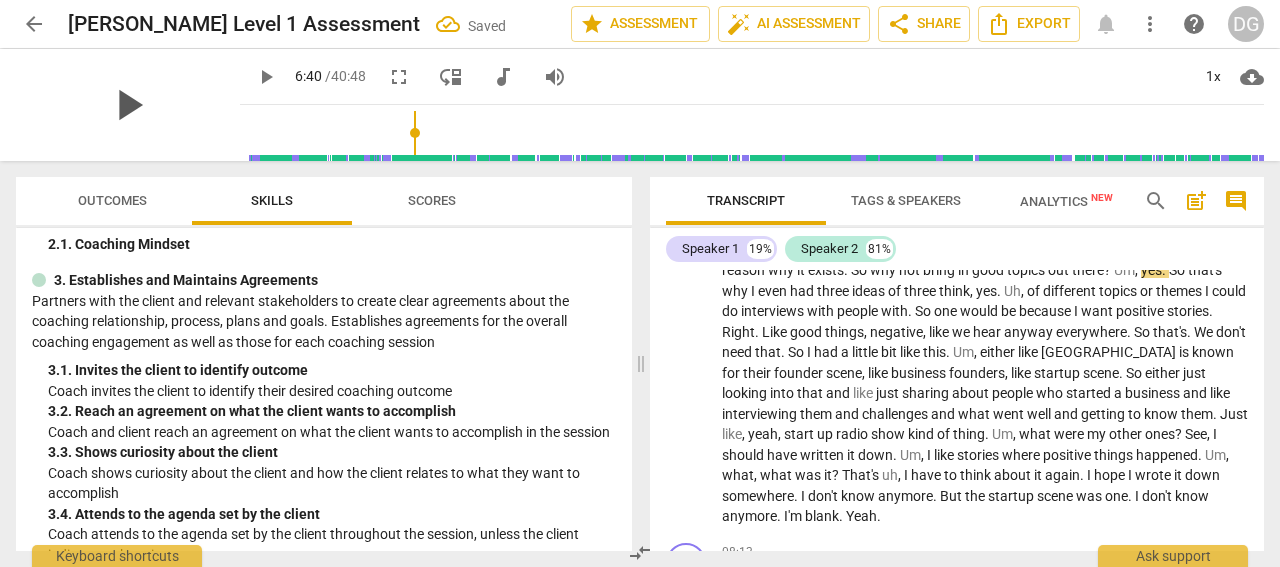 click on "play_arrow" at bounding box center [128, 105] 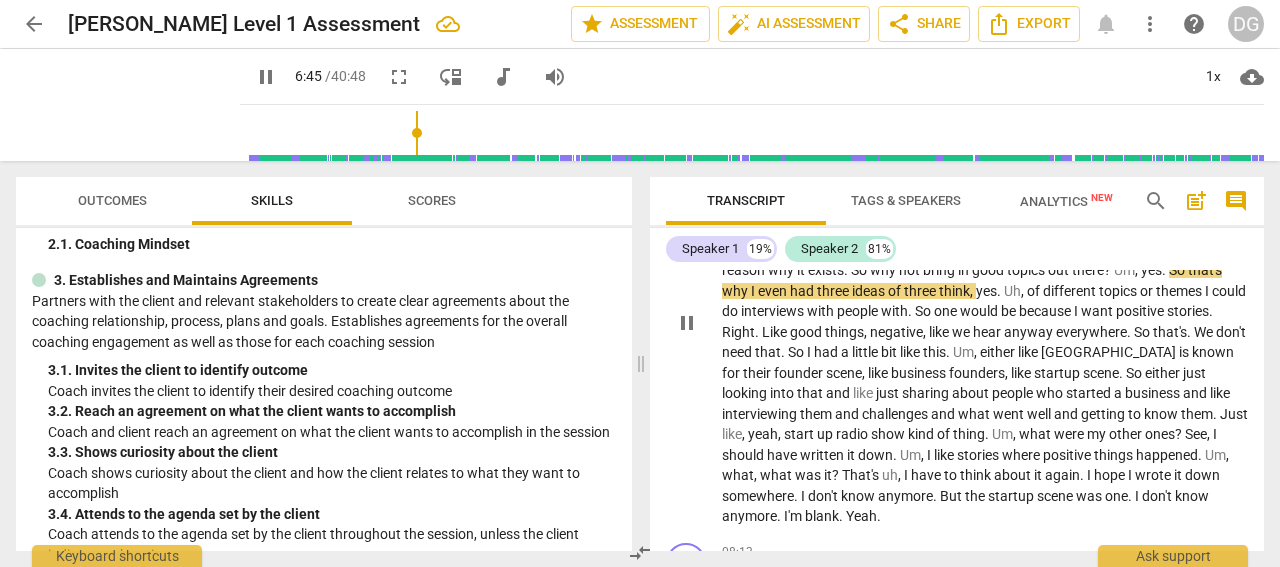 click on "why" at bounding box center [736, 291] 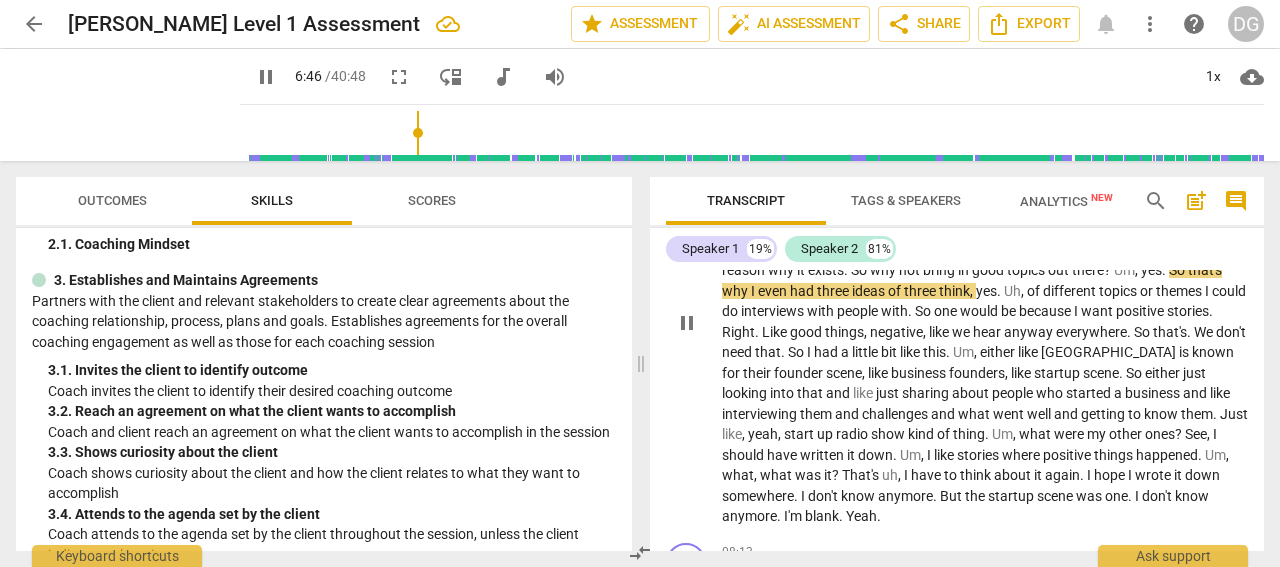 type on "407" 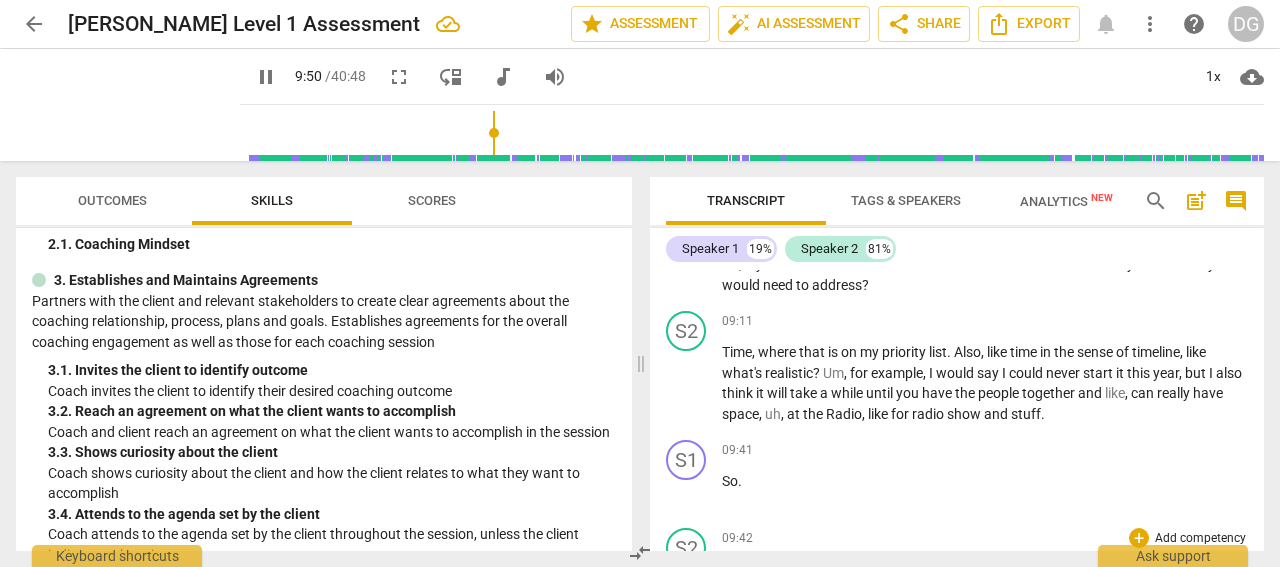 scroll, scrollTop: 3684, scrollLeft: 0, axis: vertical 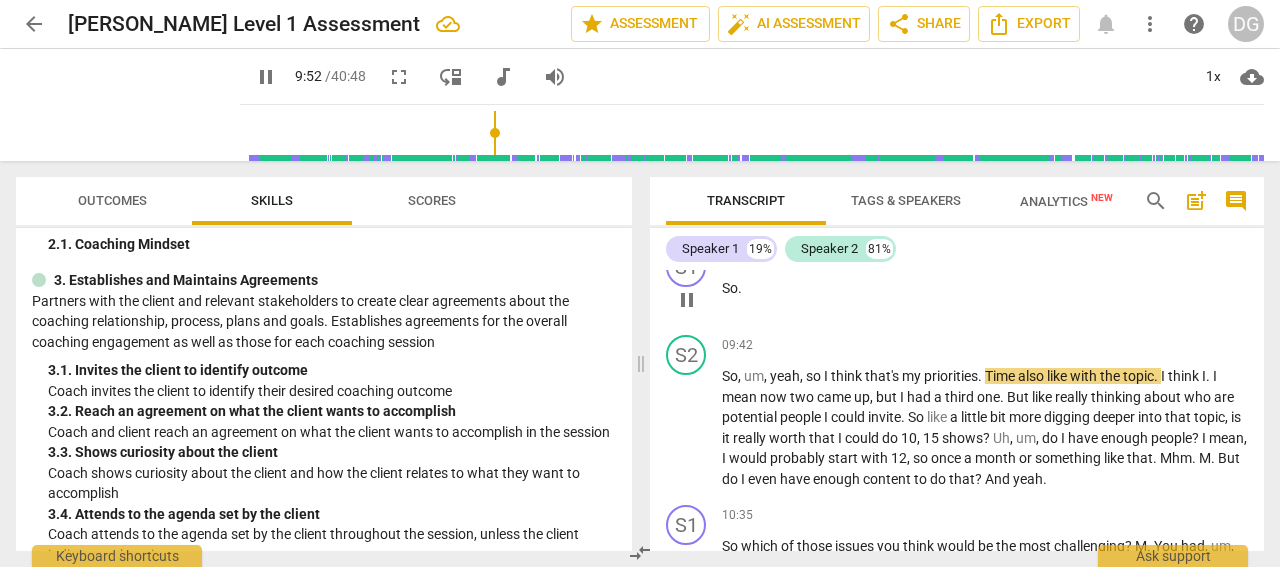 click on "So ." at bounding box center [985, 288] 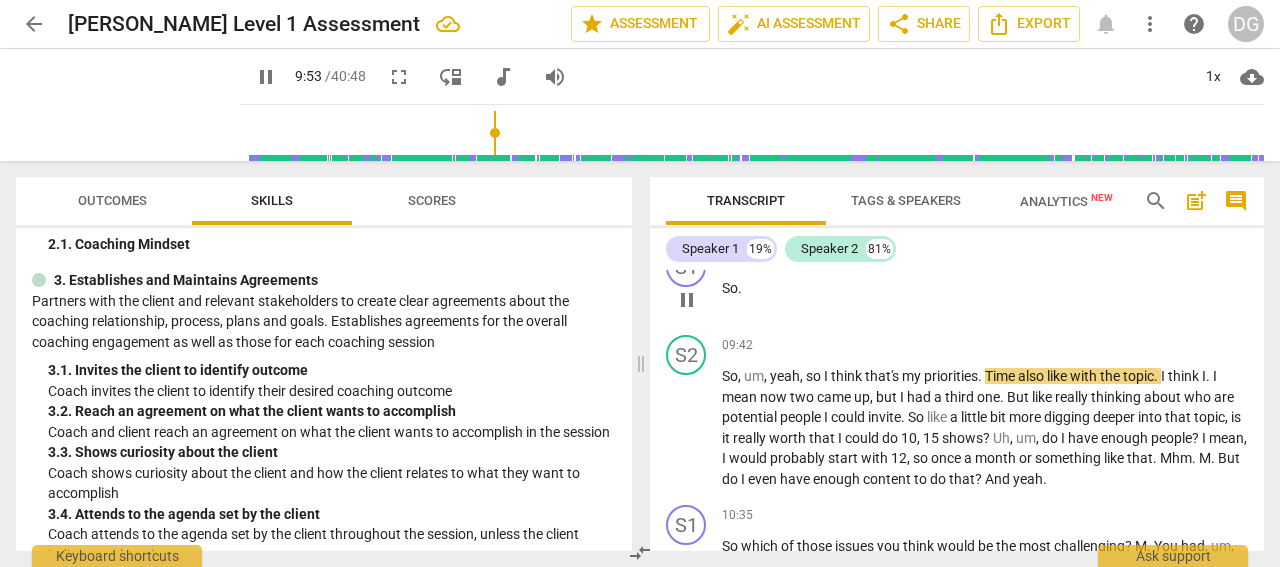 scroll, scrollTop: 3491, scrollLeft: 0, axis: vertical 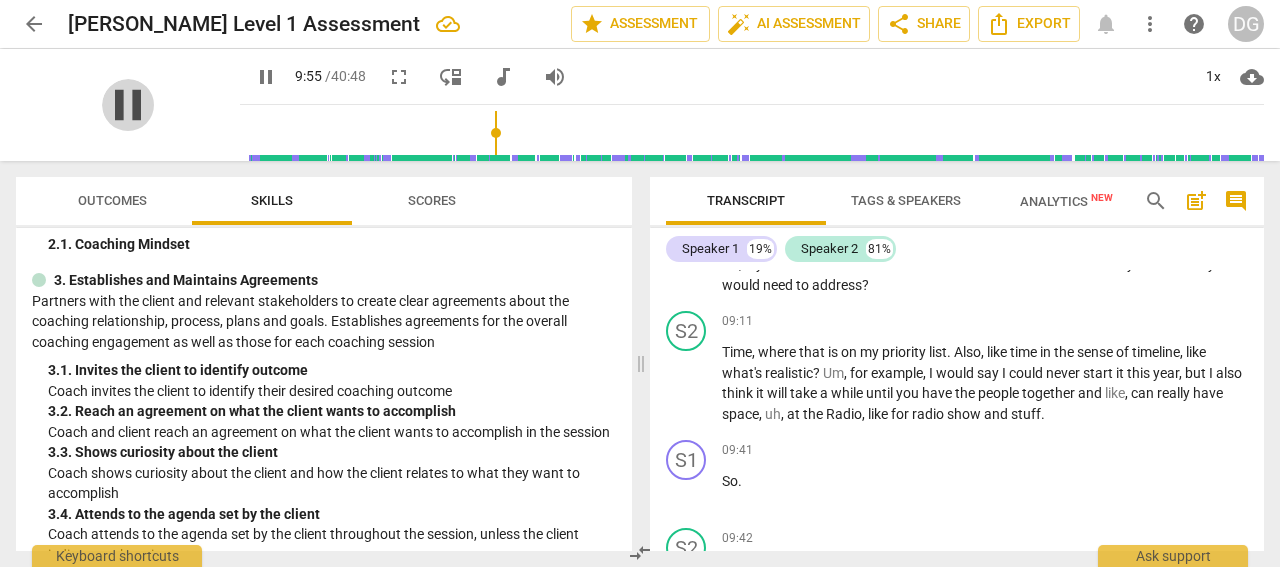 click on "pause" at bounding box center (128, 105) 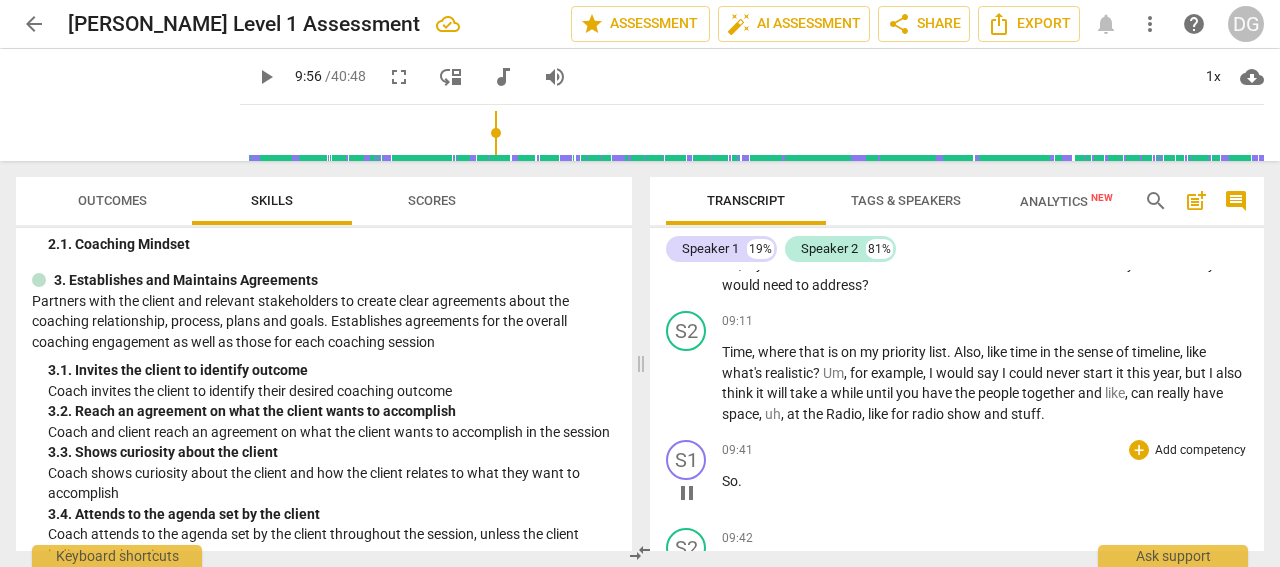 type on "596" 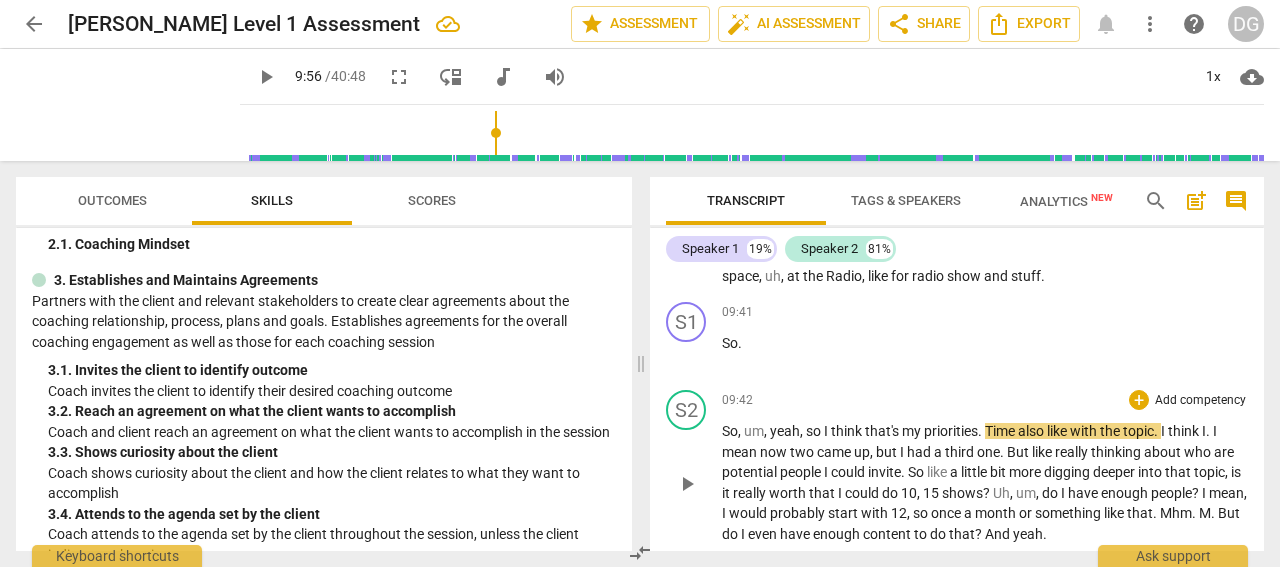 scroll, scrollTop: 3684, scrollLeft: 0, axis: vertical 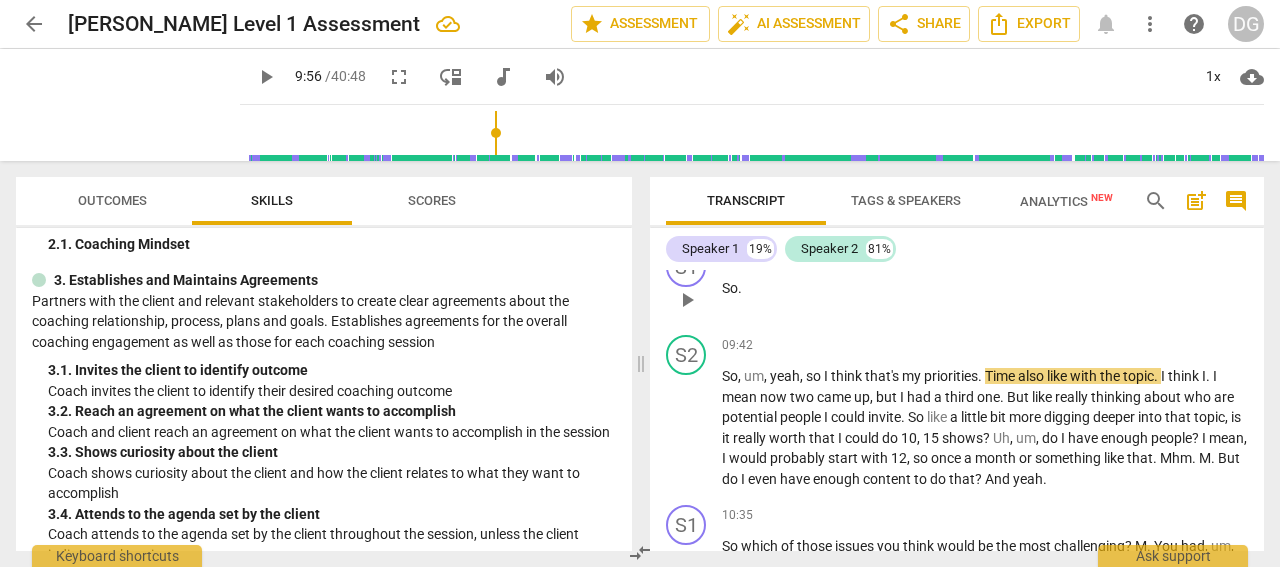 click on "09:41 + Add competency keyboard_arrow_right" at bounding box center (985, 257) 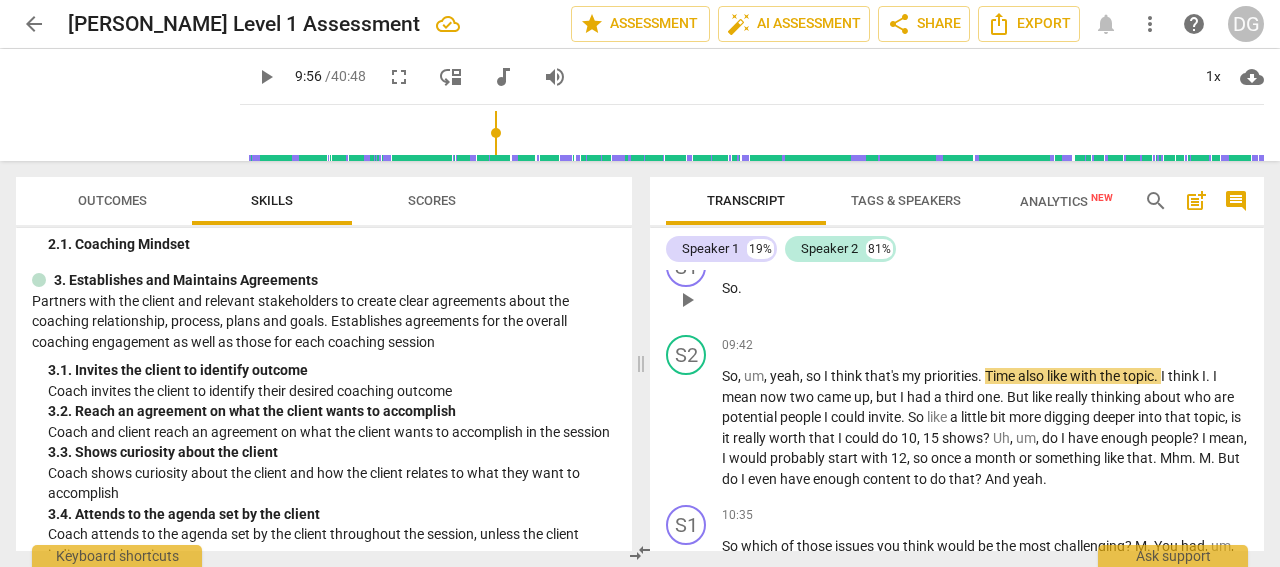 click on "So ." at bounding box center [985, 288] 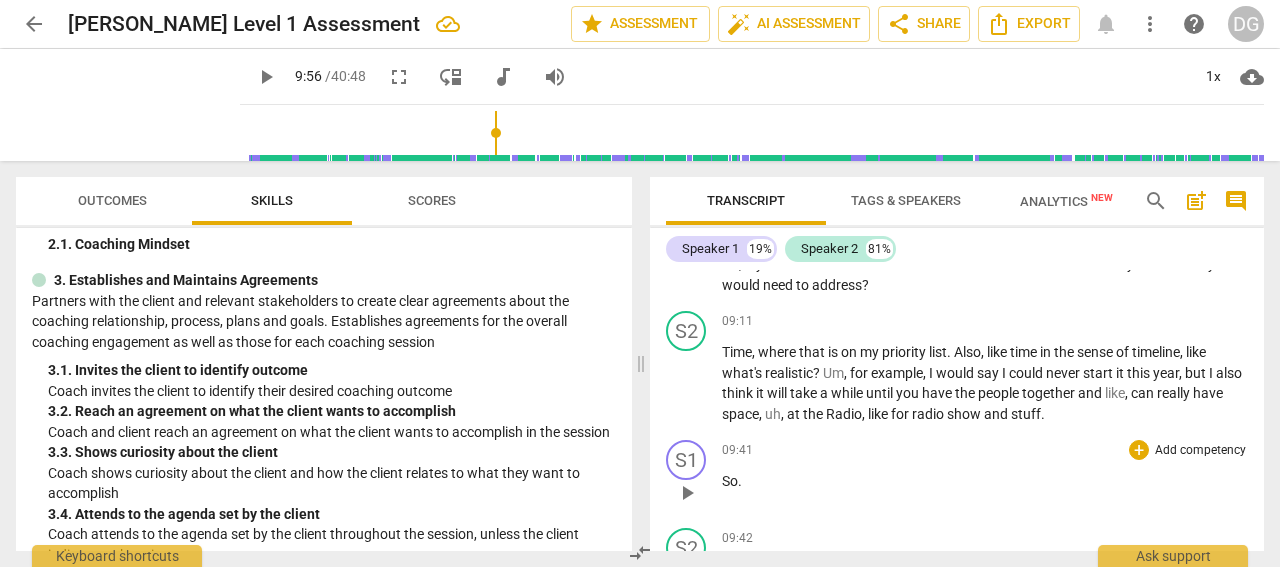 scroll, scrollTop: 3684, scrollLeft: 0, axis: vertical 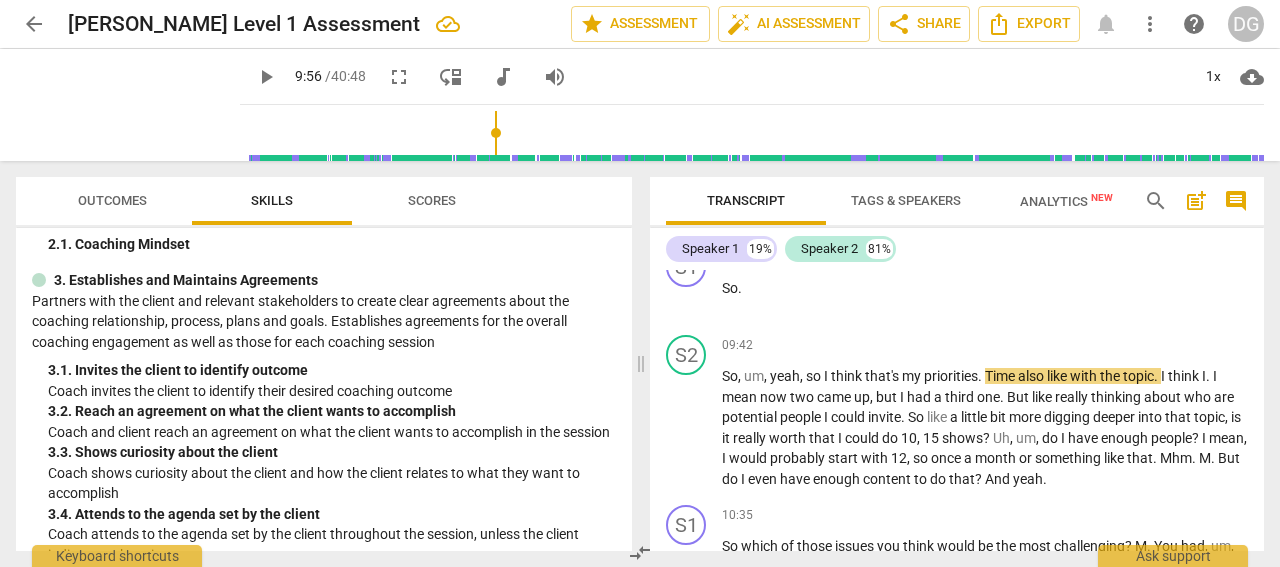 type 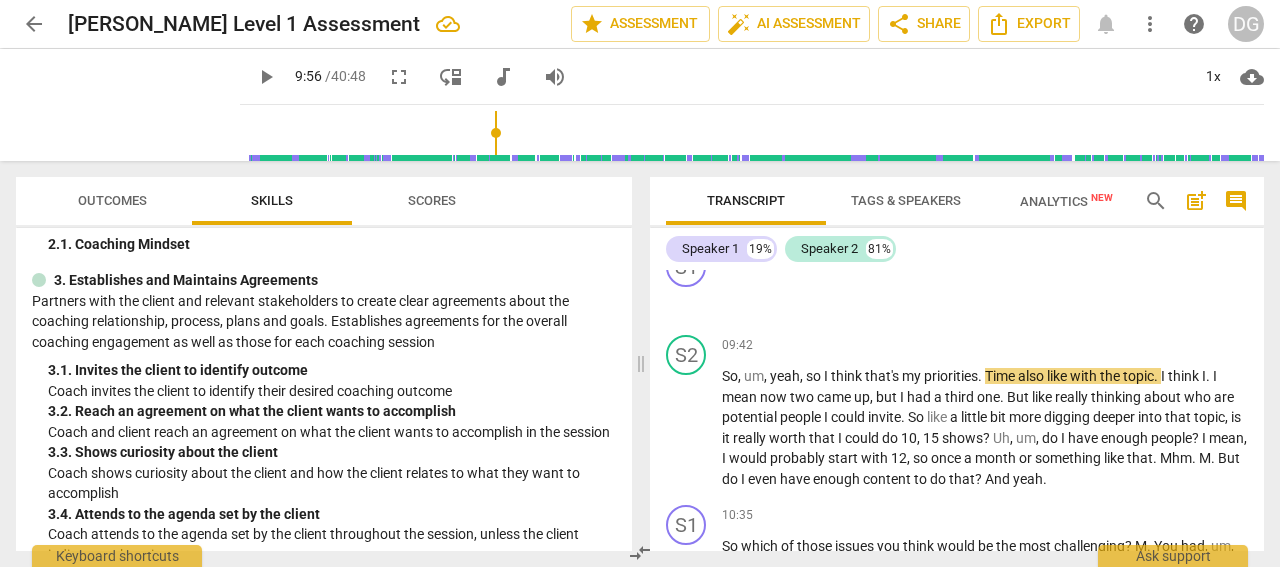 scroll, scrollTop: 3596, scrollLeft: 0, axis: vertical 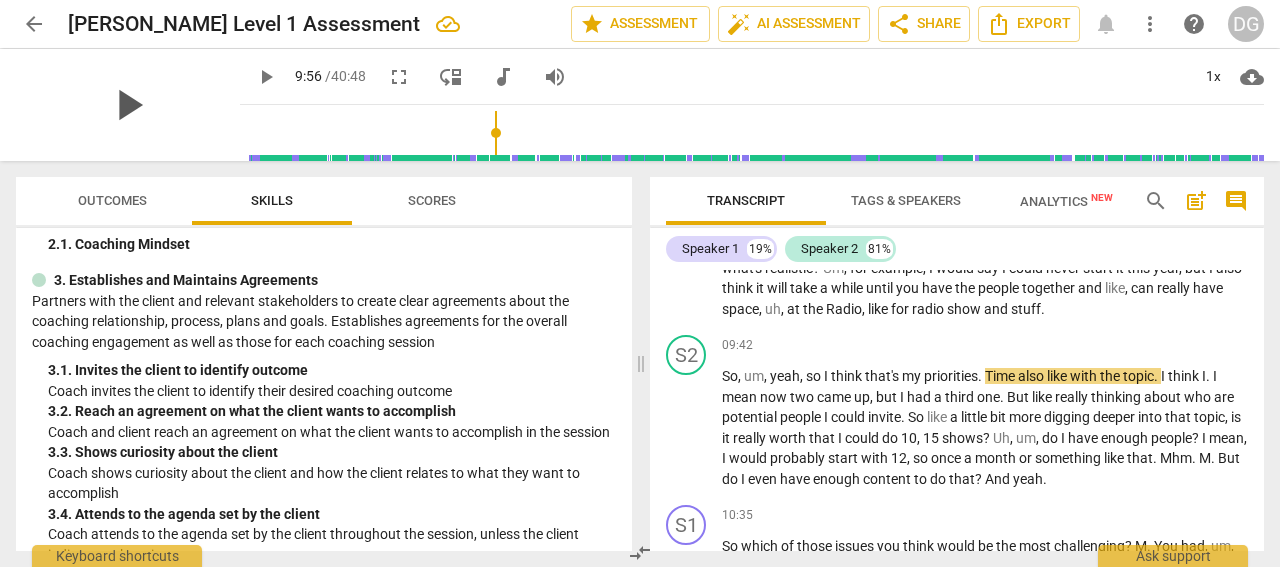 click on "play_arrow" at bounding box center [128, 105] 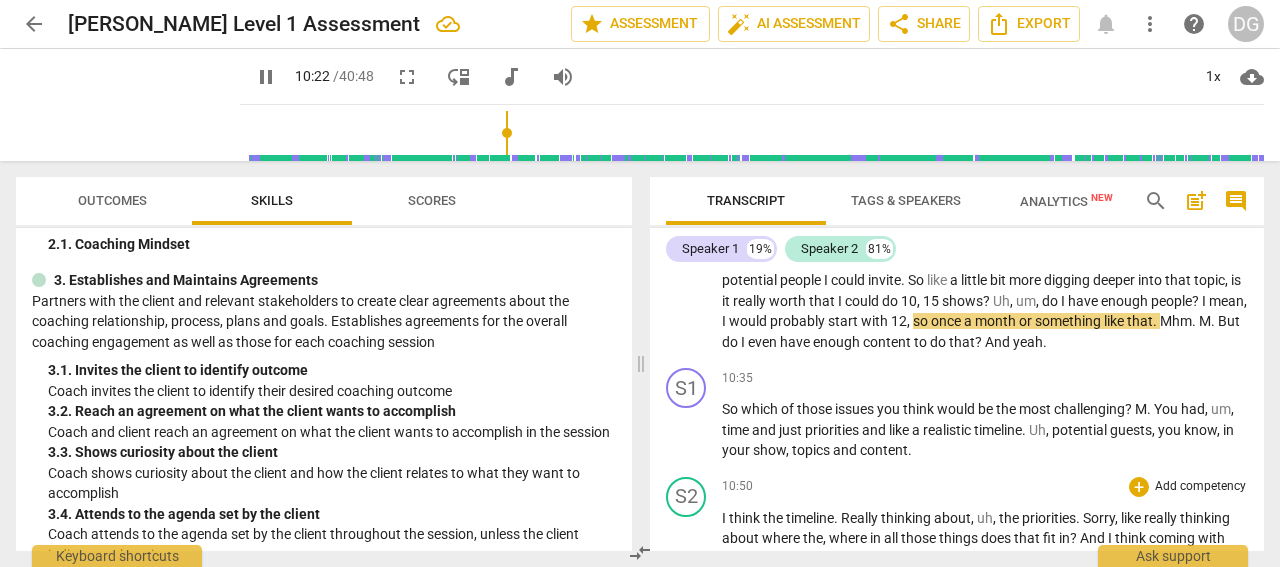 scroll, scrollTop: 3789, scrollLeft: 0, axis: vertical 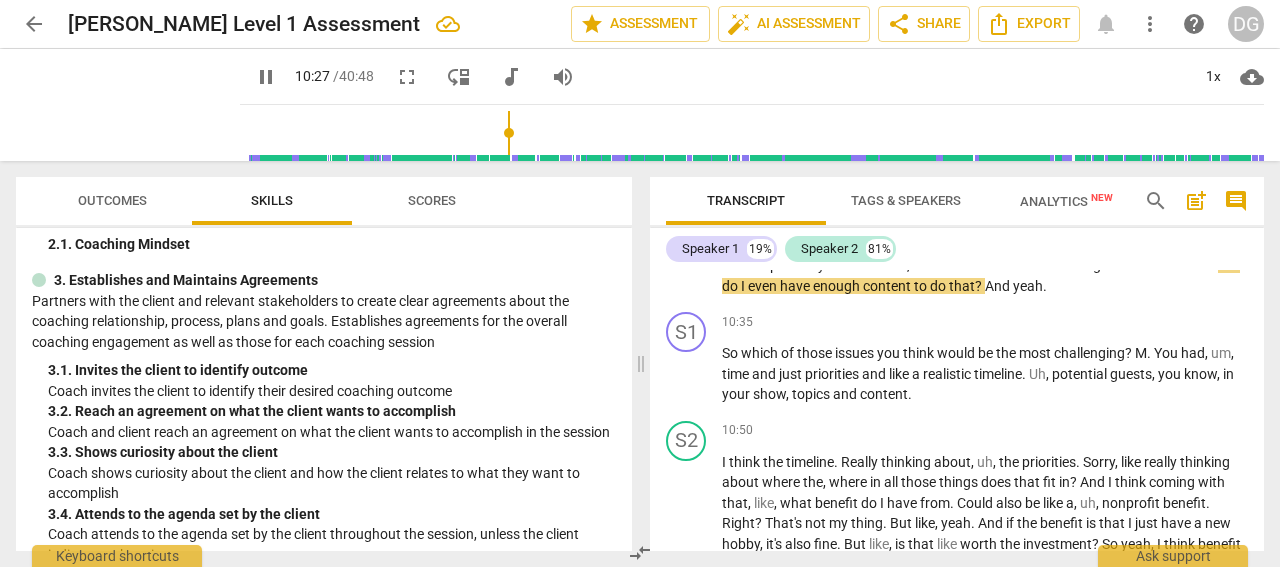 click on "." at bounding box center [1214, 265] 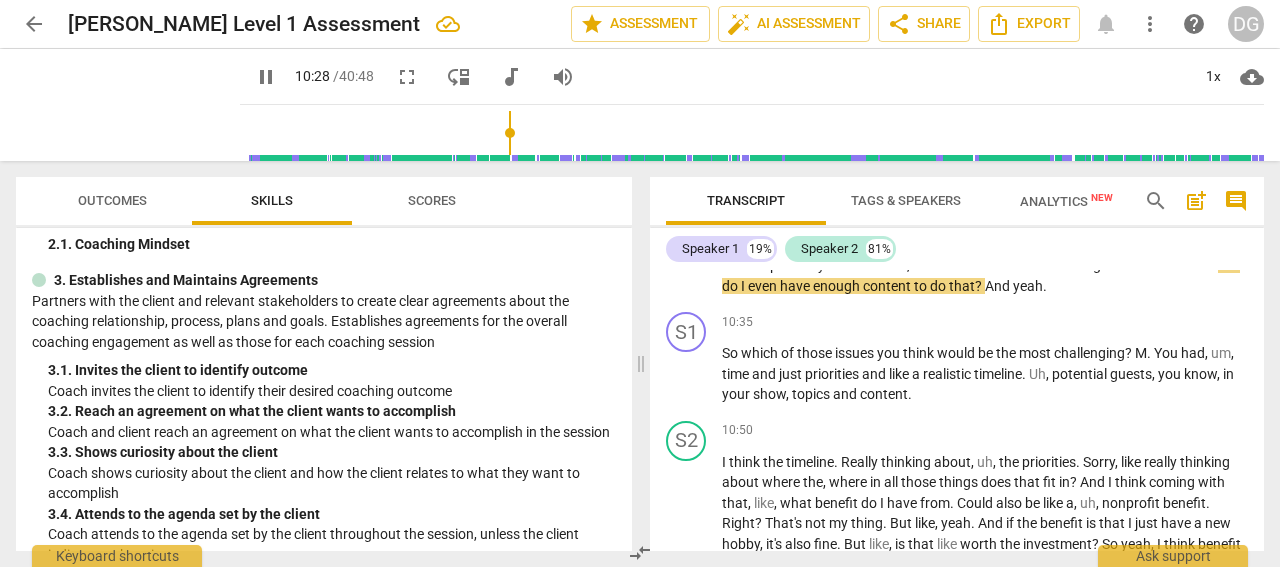 type on "629" 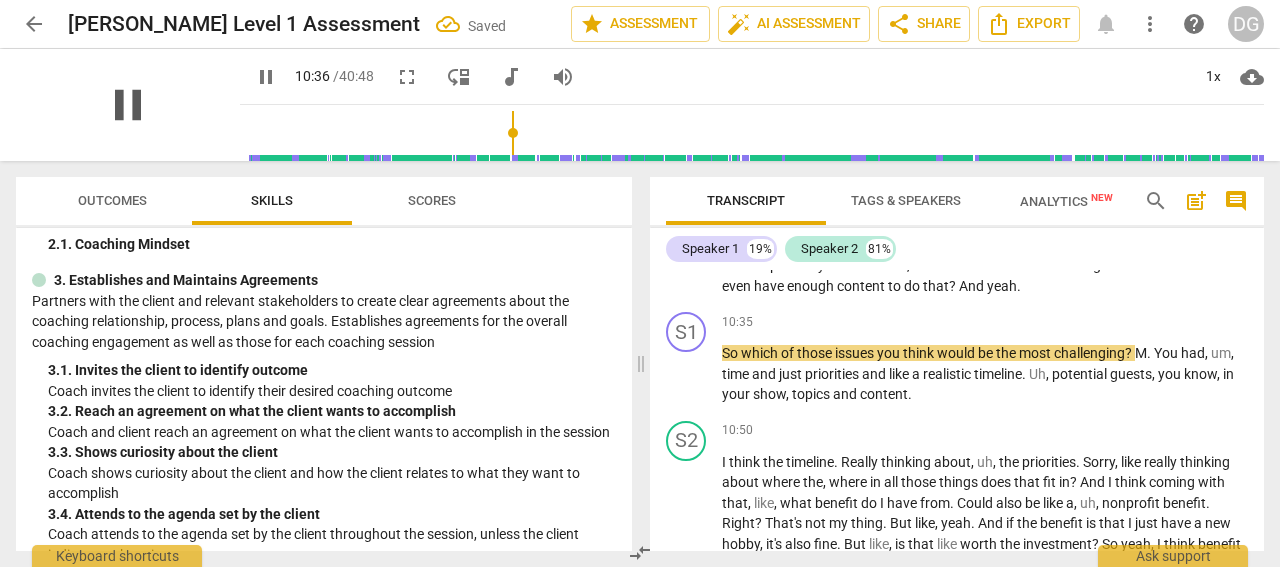 drag, startPoint x: 103, startPoint y: 121, endPoint x: 111, endPoint y: 111, distance: 12.806249 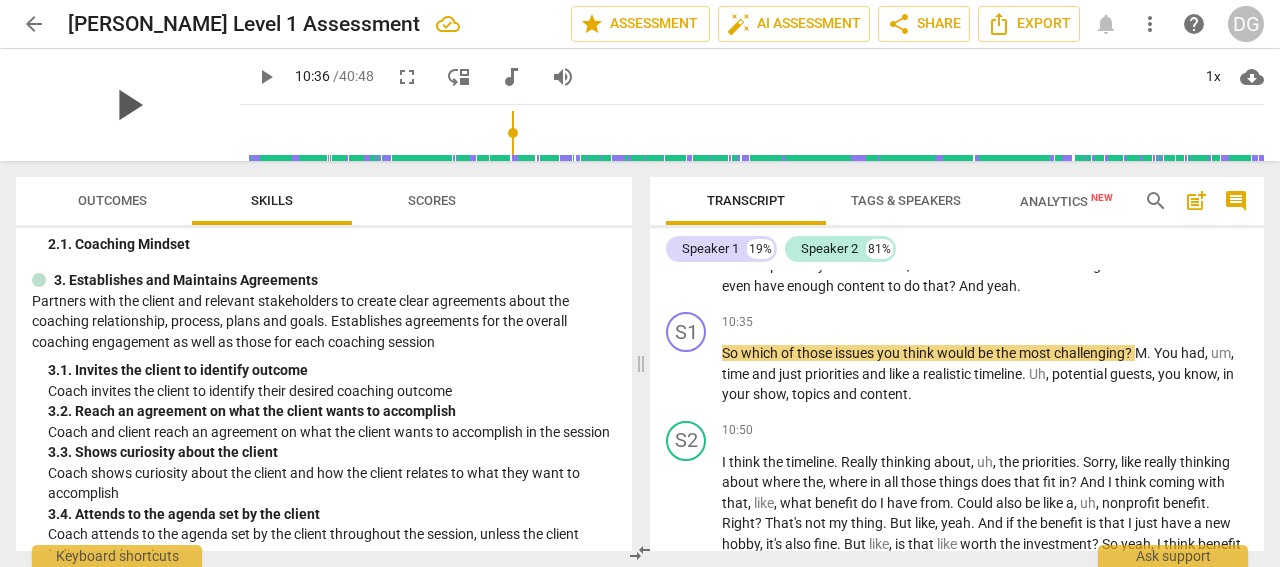 click on "play_arrow" at bounding box center [128, 105] 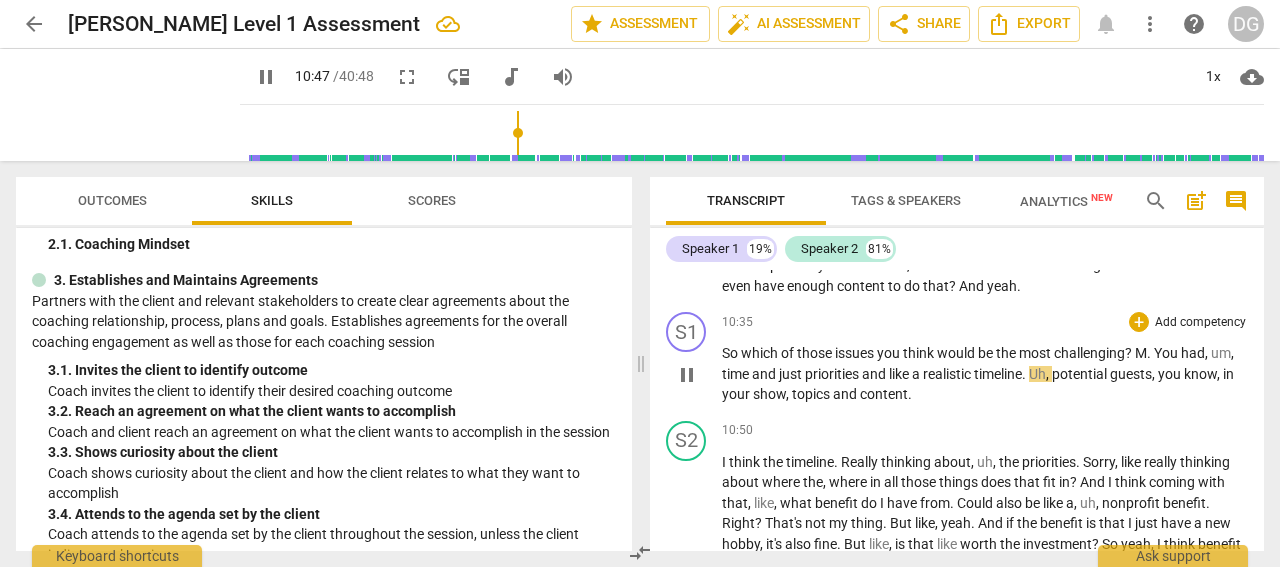 click on "You" at bounding box center (1167, 353) 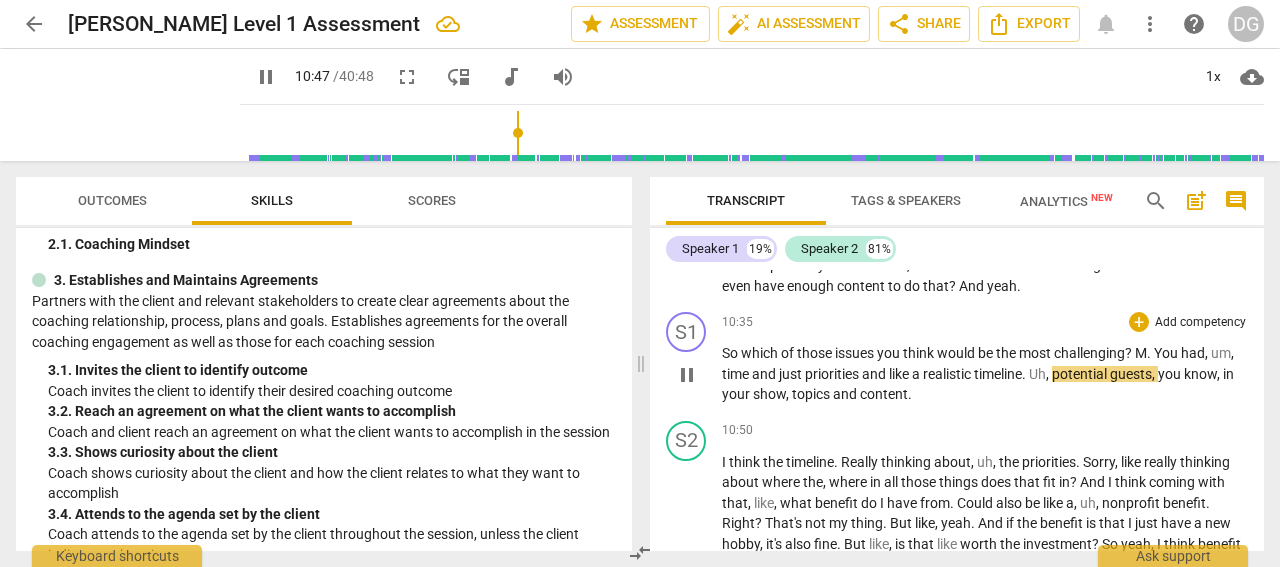 type on "648" 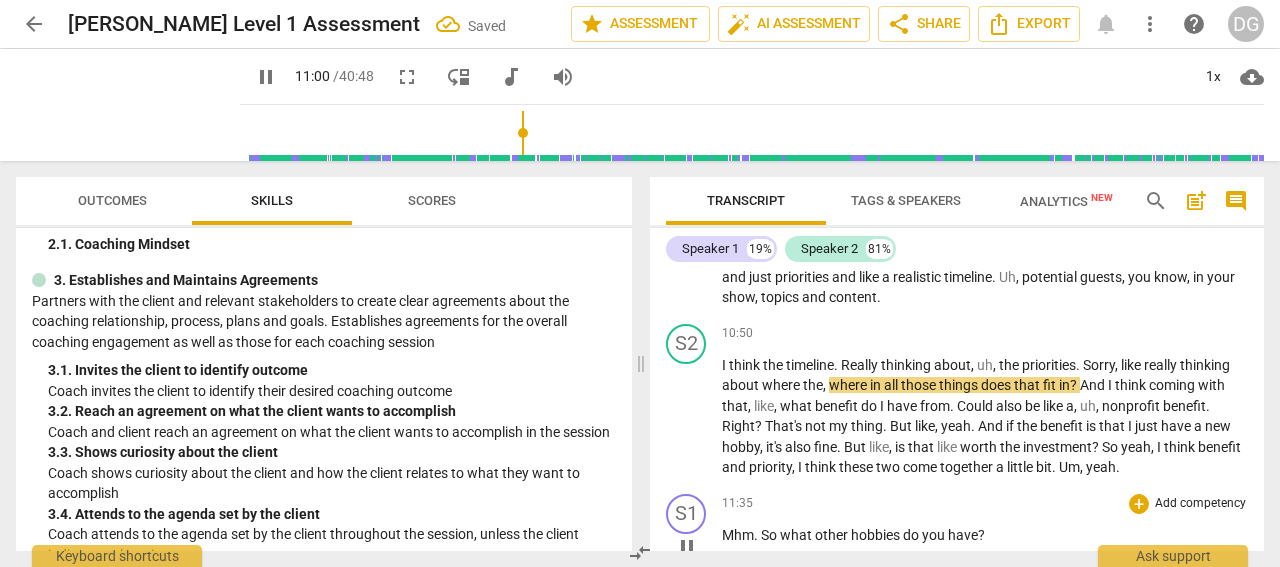 scroll, scrollTop: 3983, scrollLeft: 0, axis: vertical 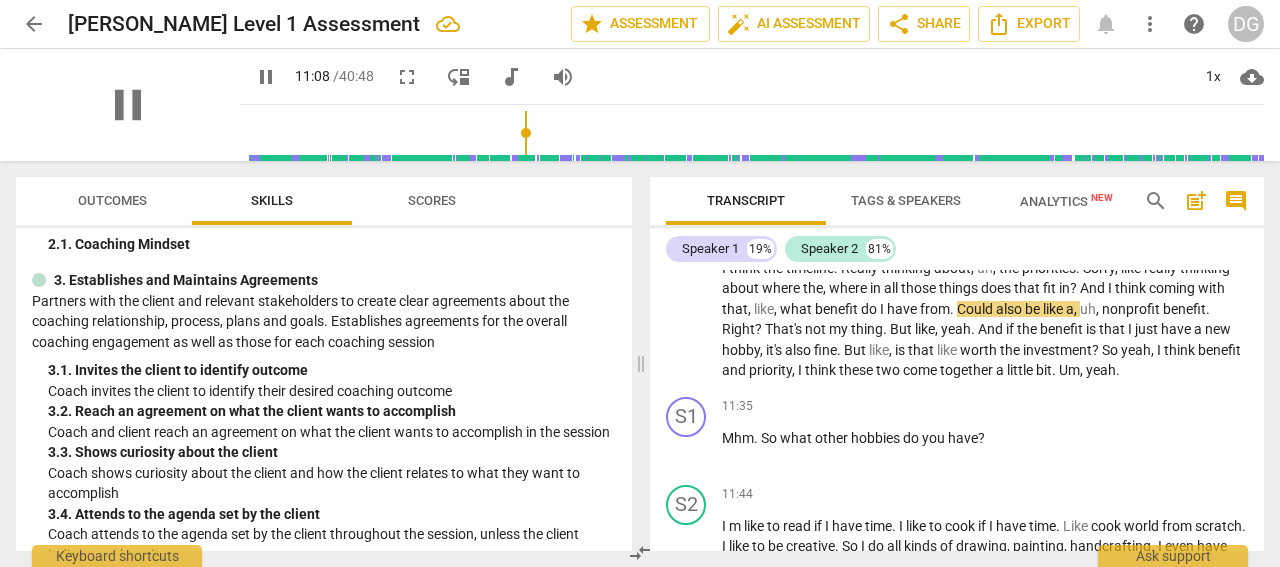 click on "pause" at bounding box center [128, 105] 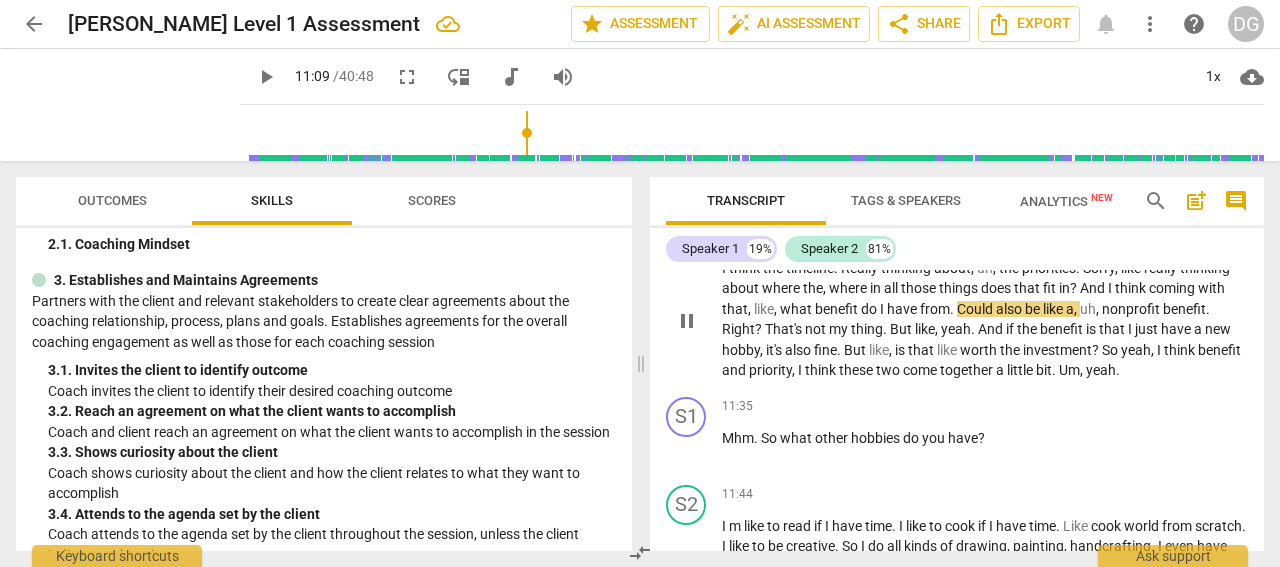 type on "669" 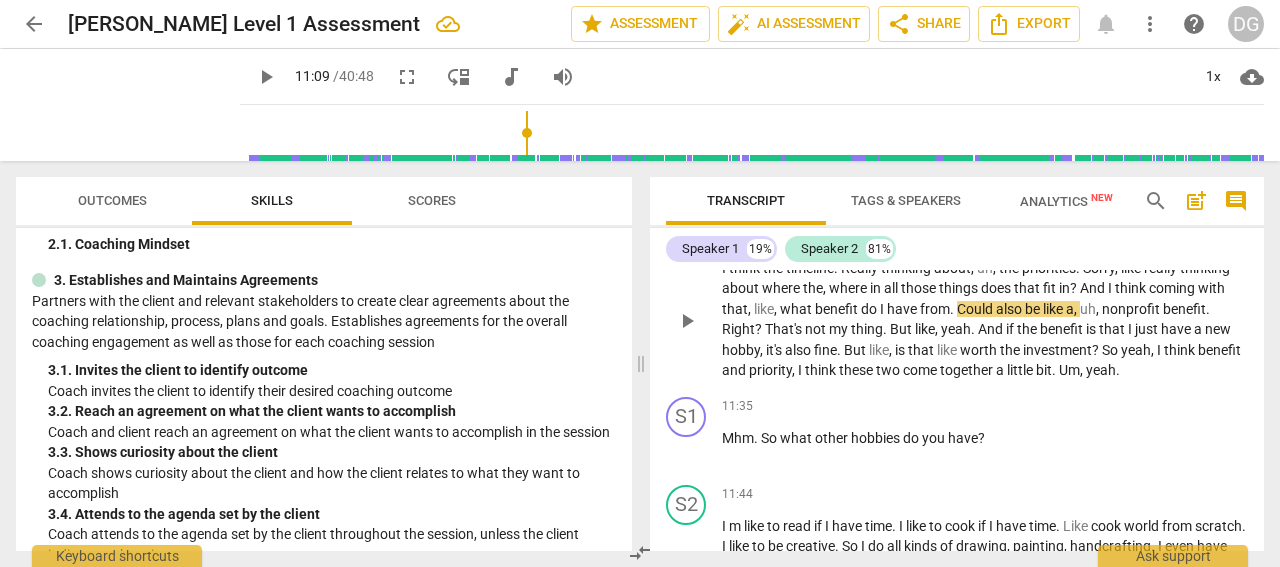 click on "from" at bounding box center [935, 309] 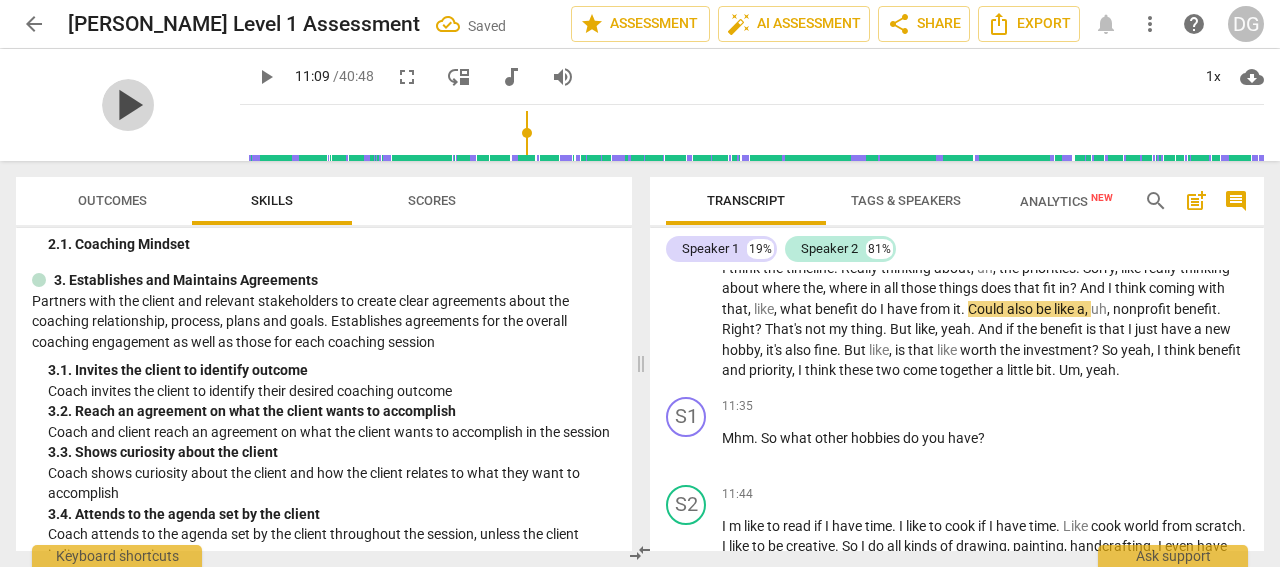 click on "play_arrow" at bounding box center [128, 105] 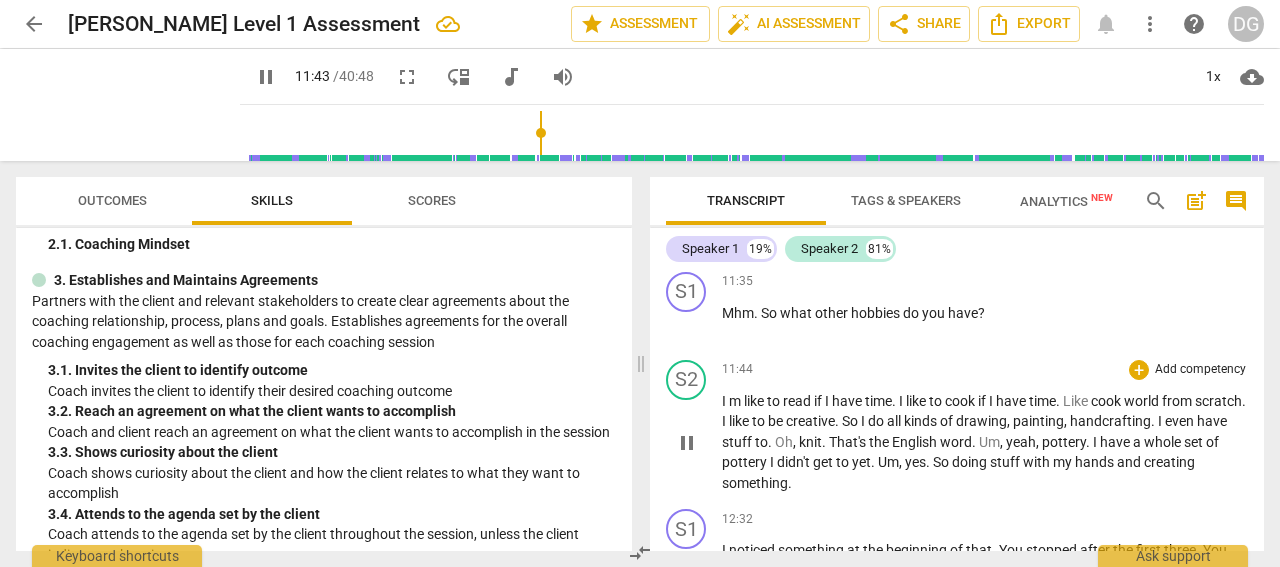 scroll, scrollTop: 4176, scrollLeft: 0, axis: vertical 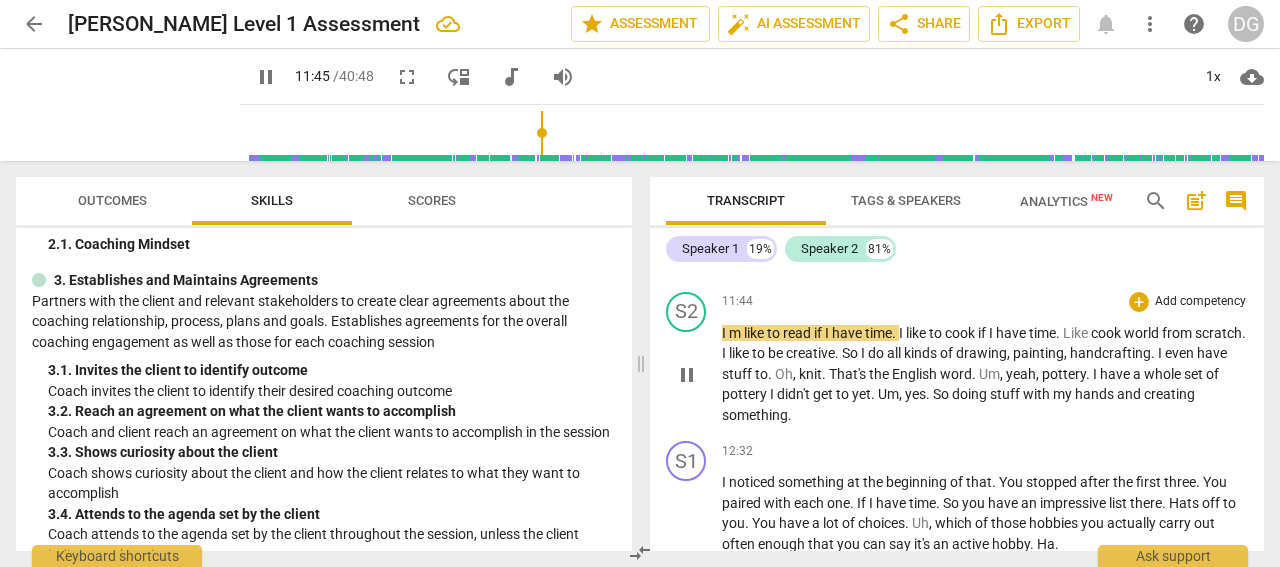 click on "m" at bounding box center (736, 333) 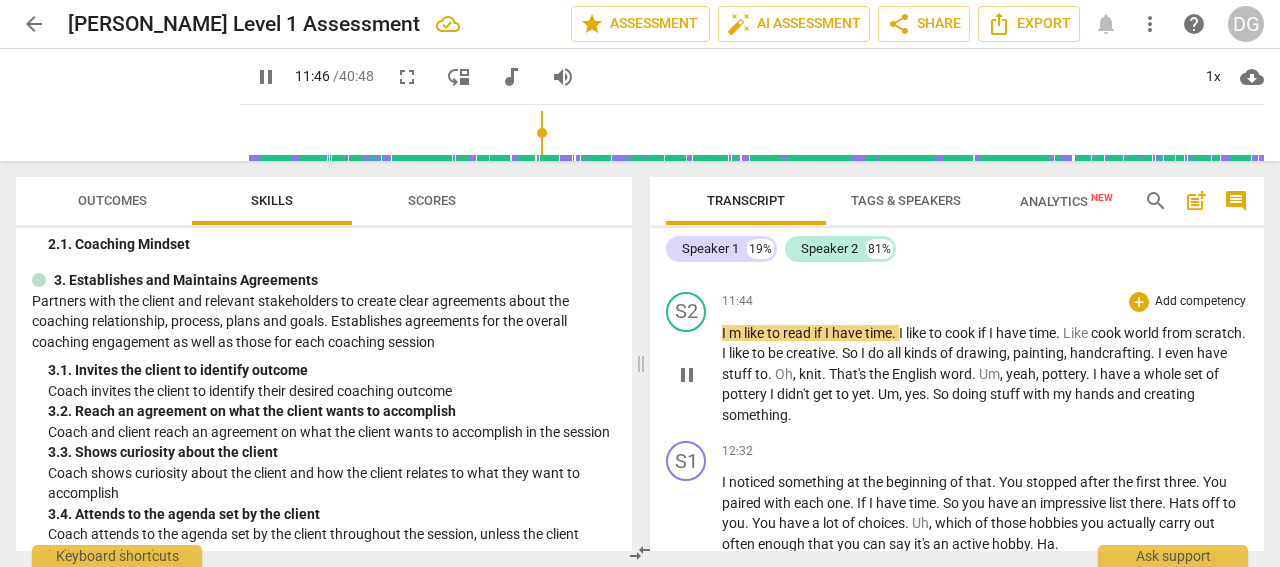 type on "707" 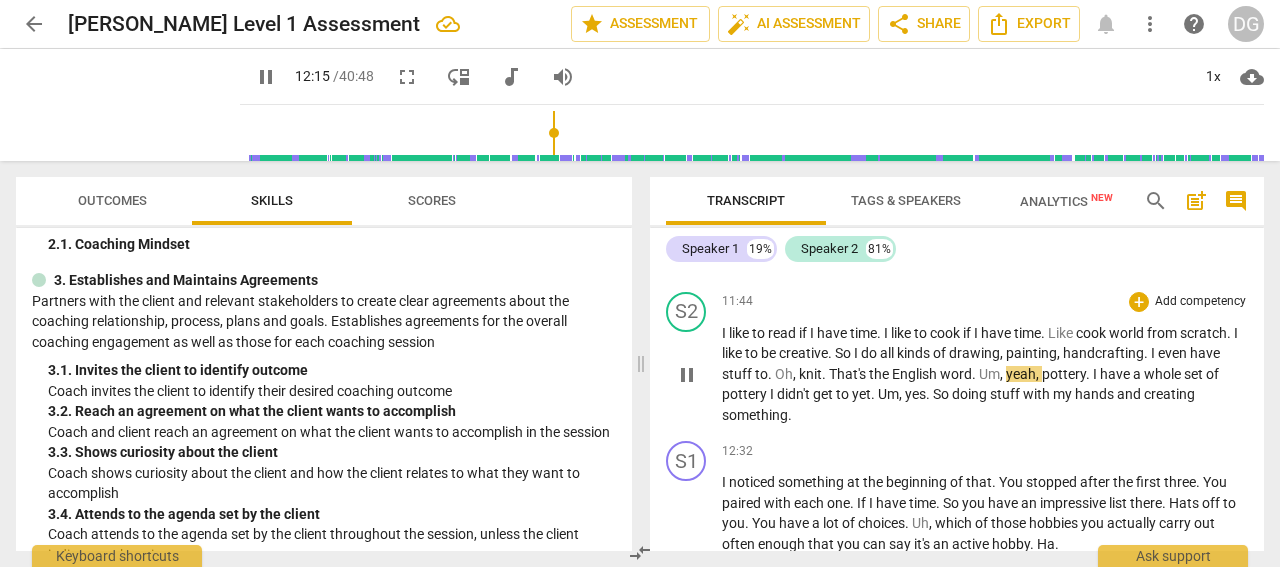 click on "," at bounding box center [796, 374] 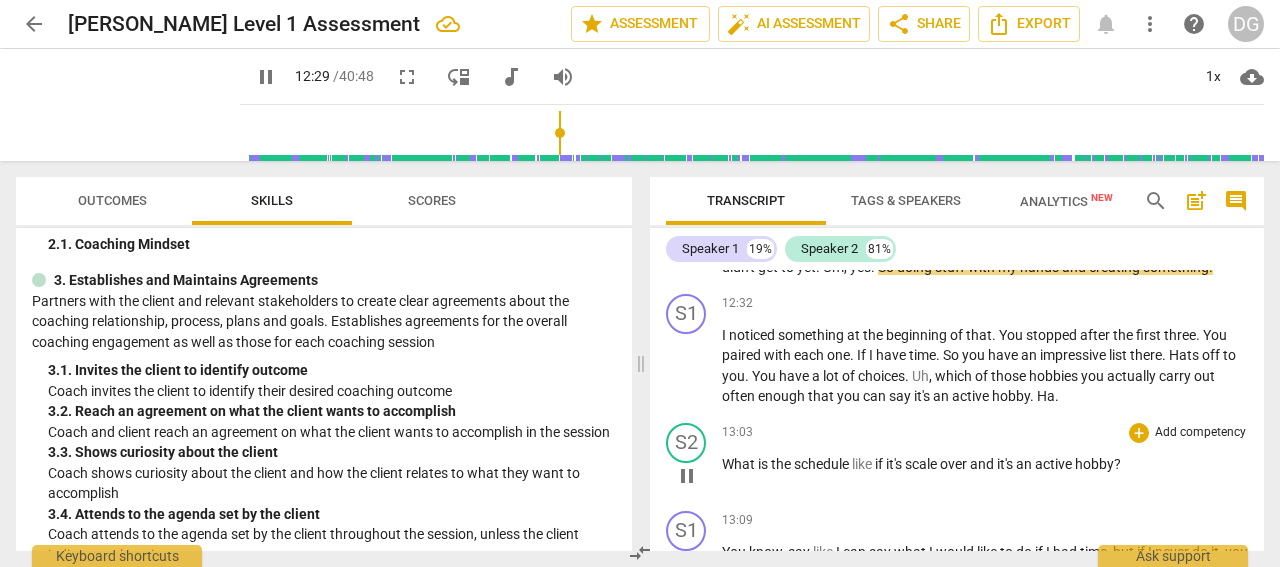 scroll, scrollTop: 4369, scrollLeft: 0, axis: vertical 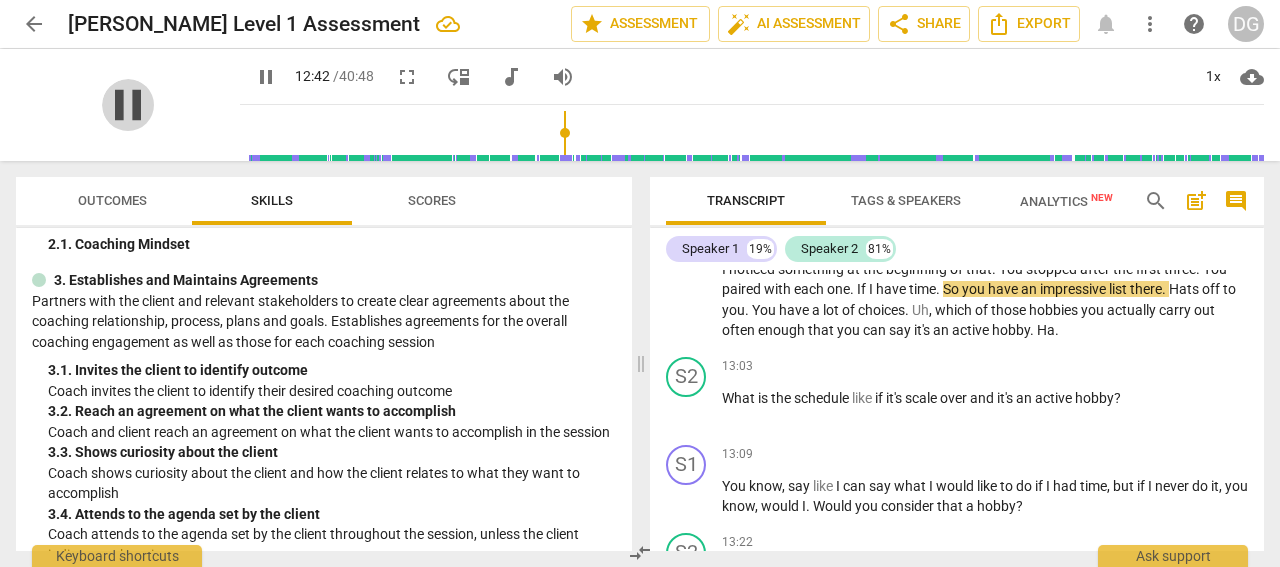 click on "pause" at bounding box center (128, 105) 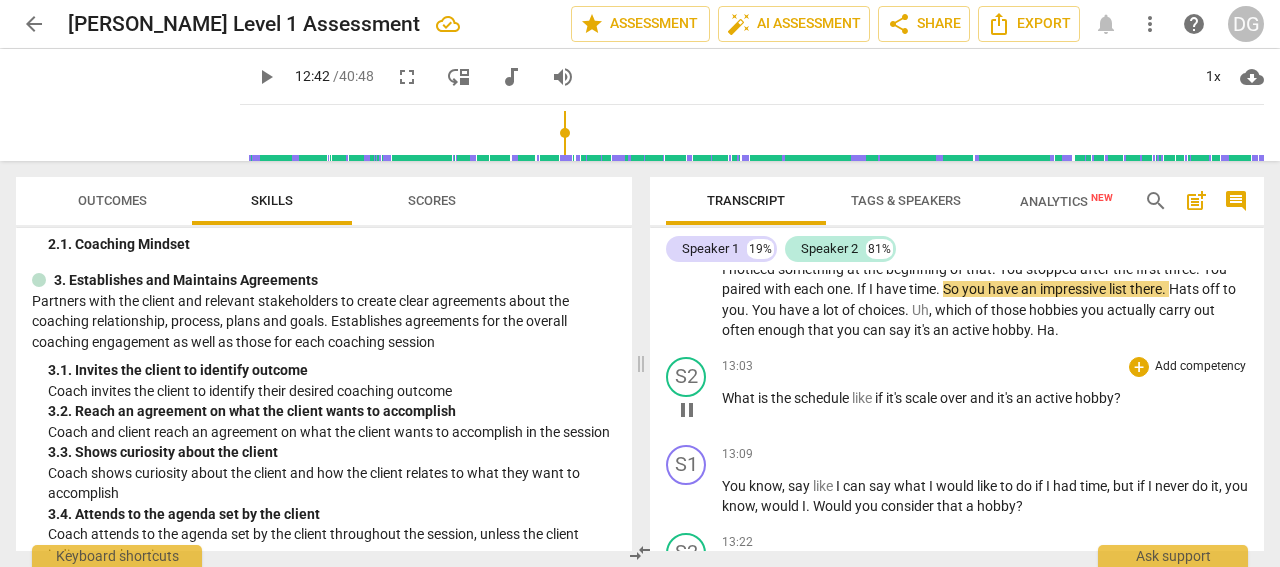 type on "763" 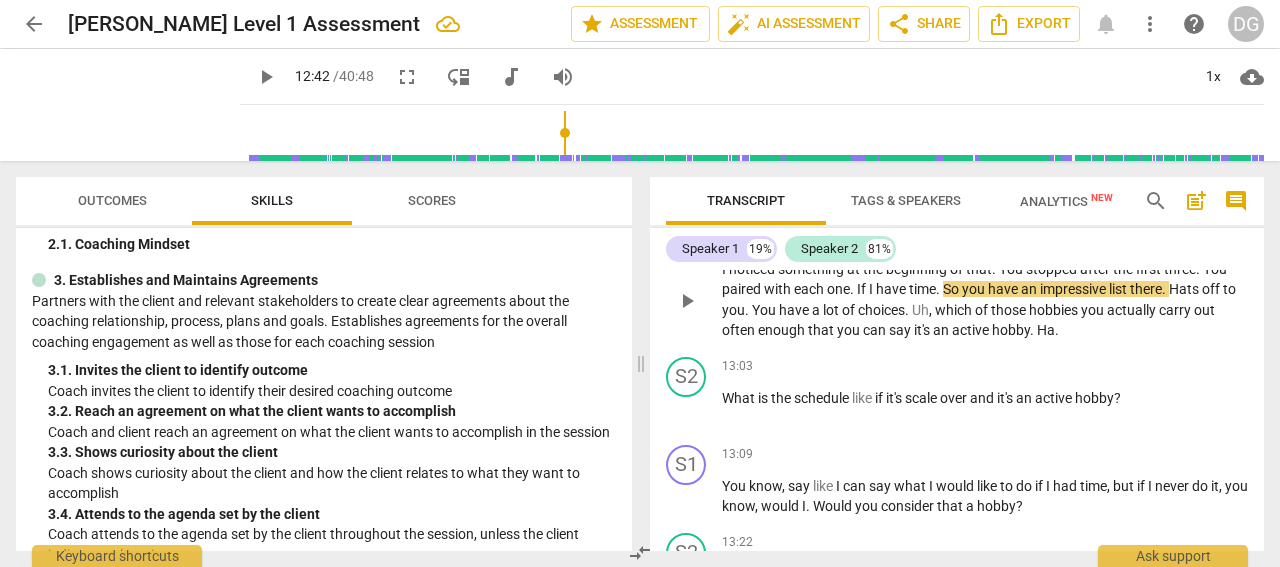 click on "." at bounding box center (853, 289) 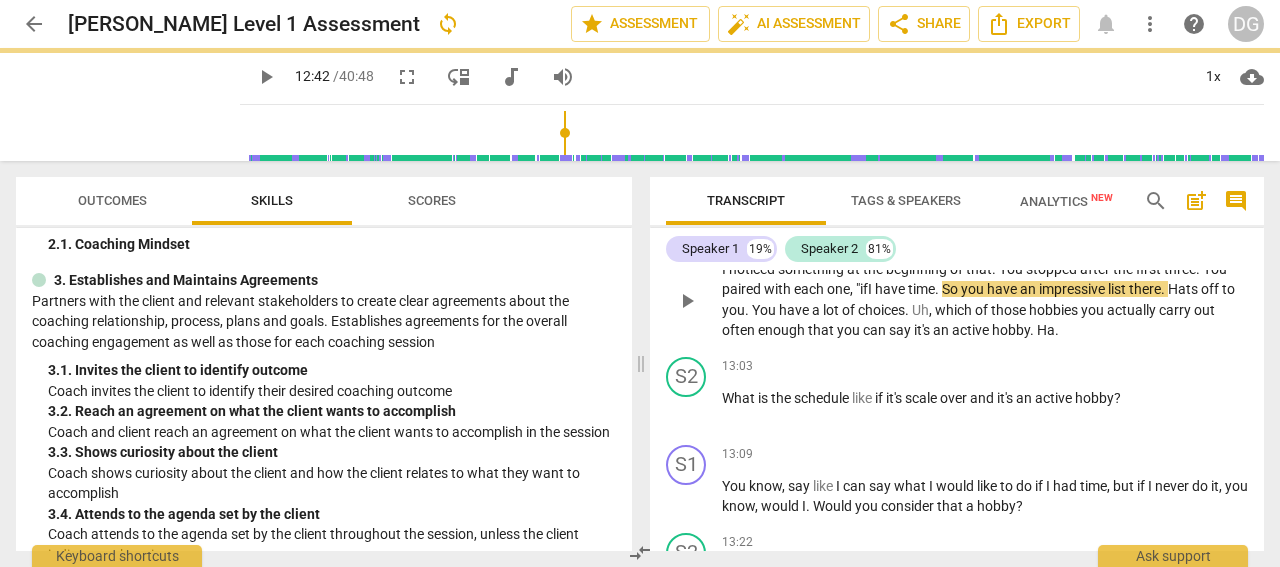 click on "." at bounding box center (938, 289) 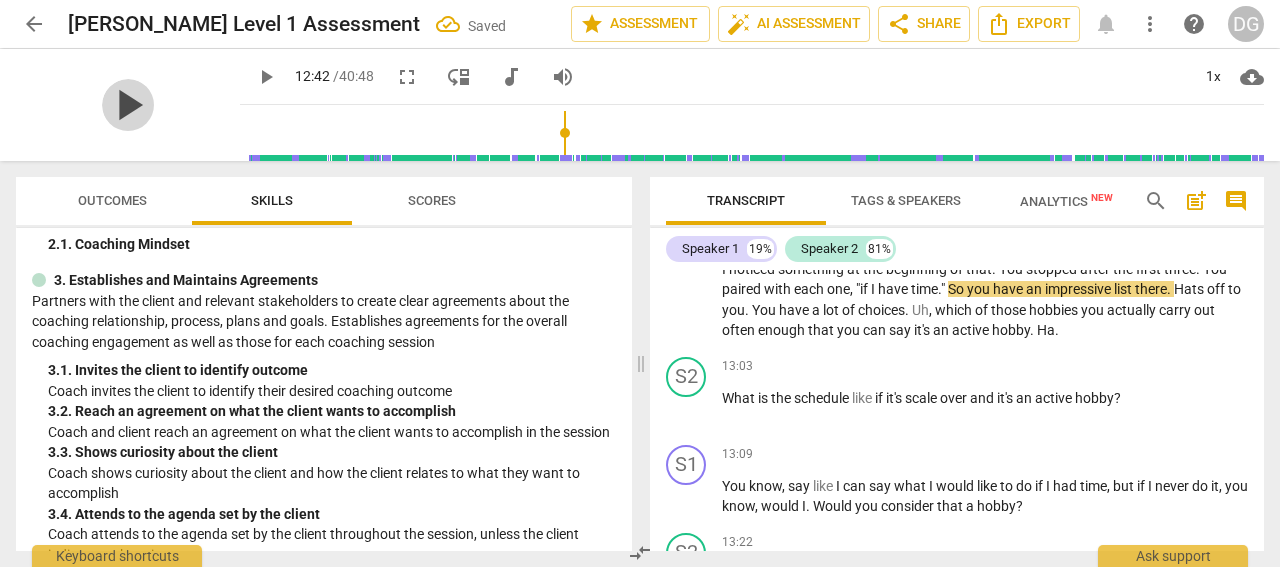 click on "play_arrow" at bounding box center (128, 105) 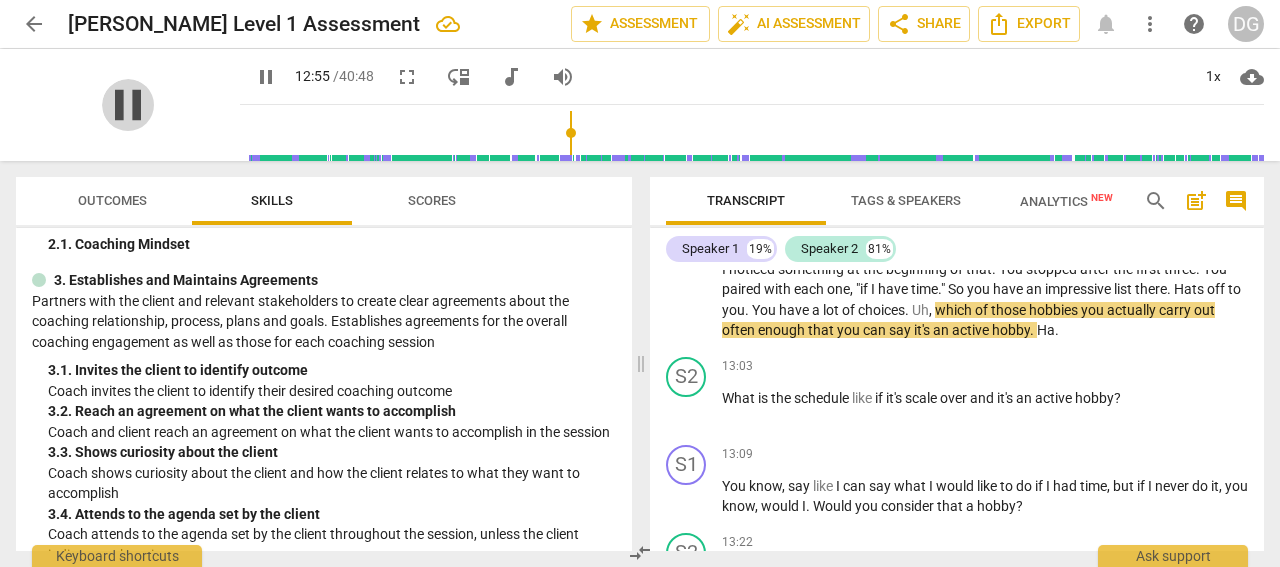 click on "pause" at bounding box center (128, 105) 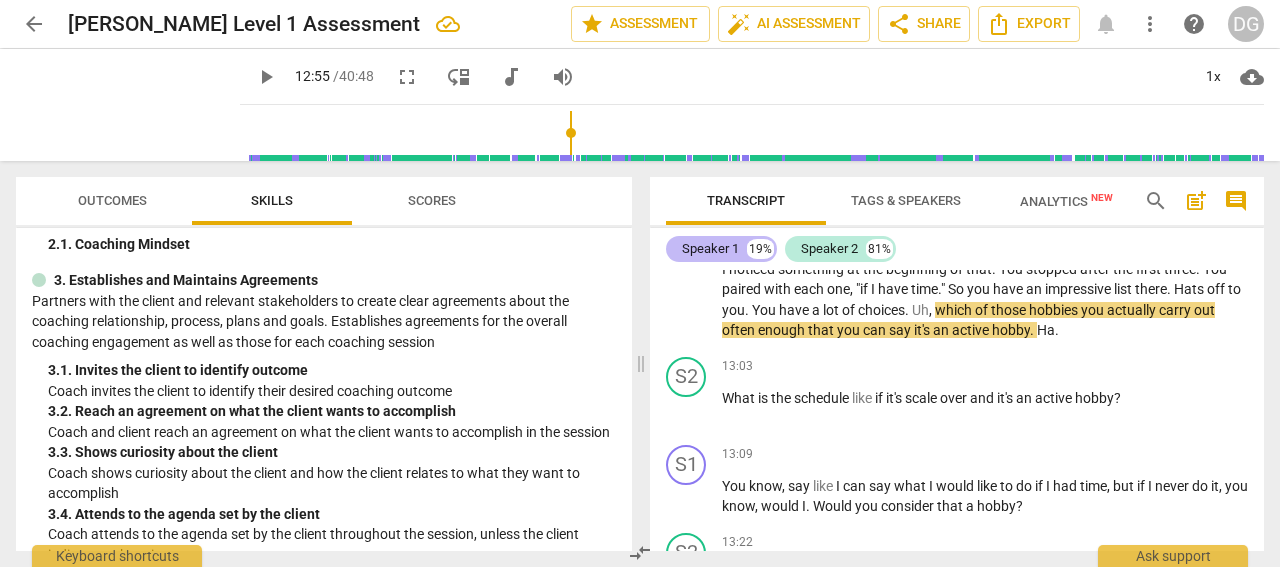 type on "776" 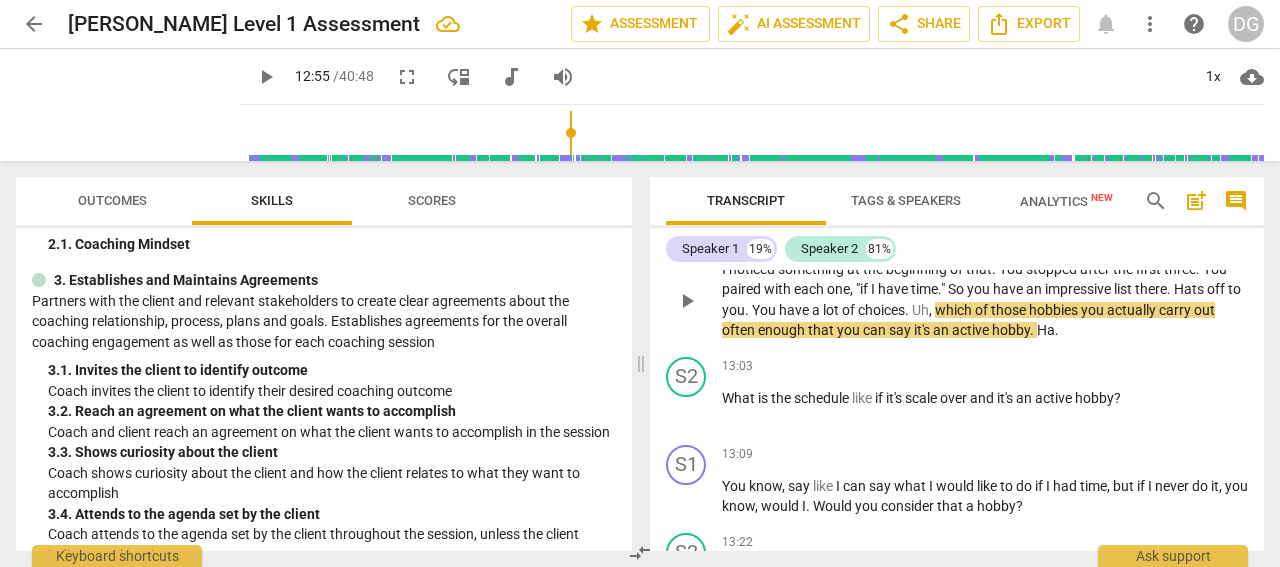 click on "you" at bounding box center (1094, 310) 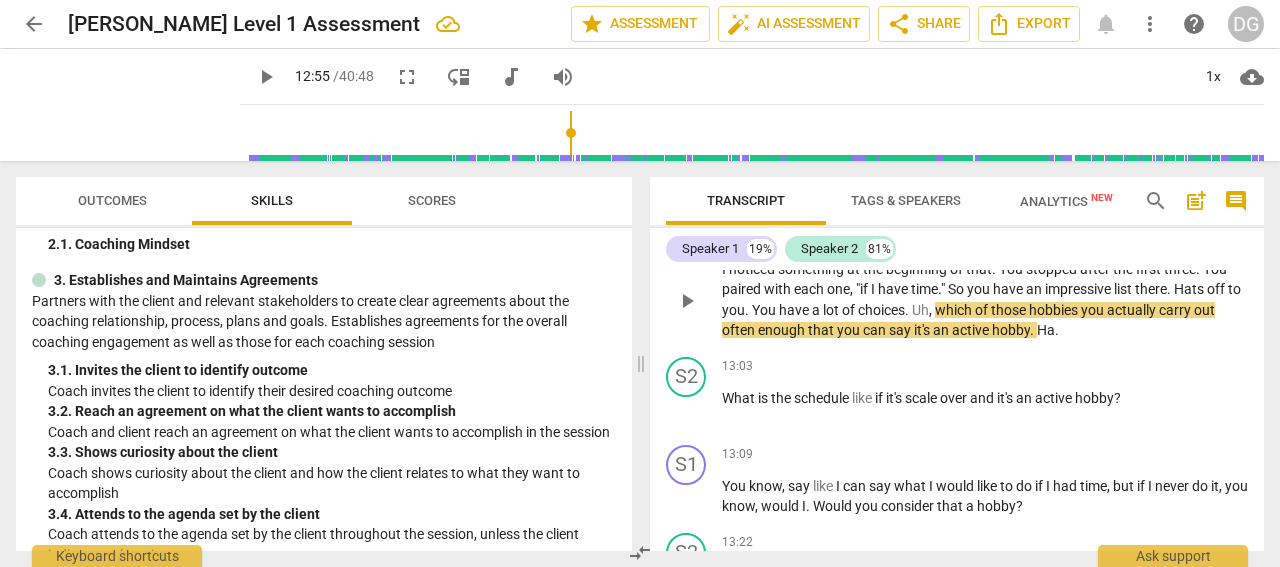 type 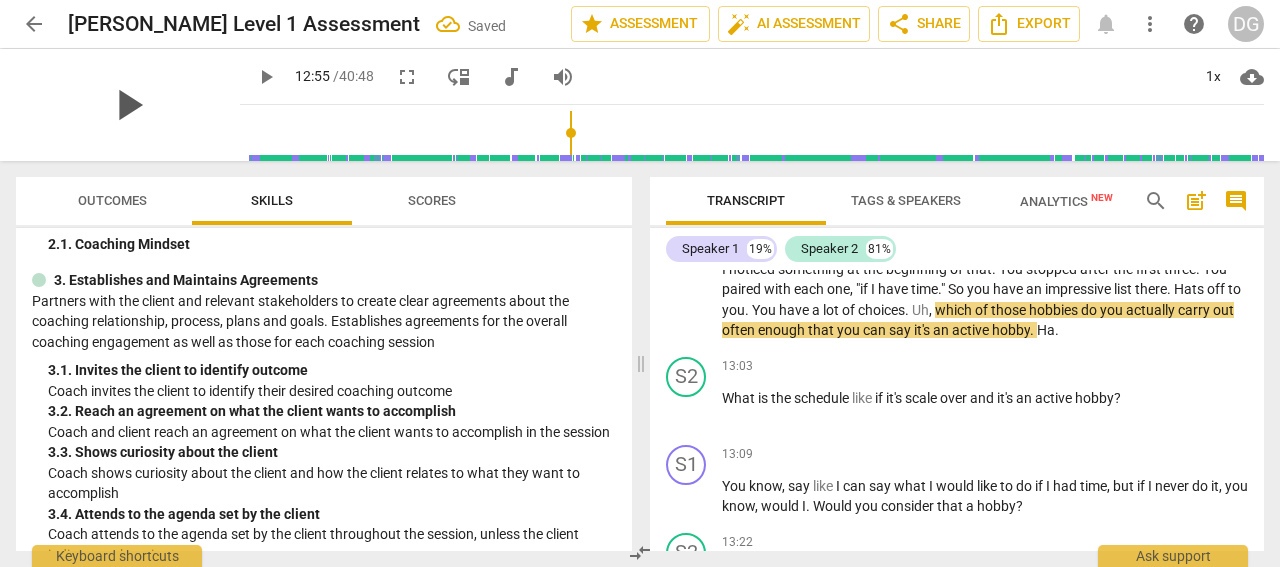click on "play_arrow" at bounding box center (128, 105) 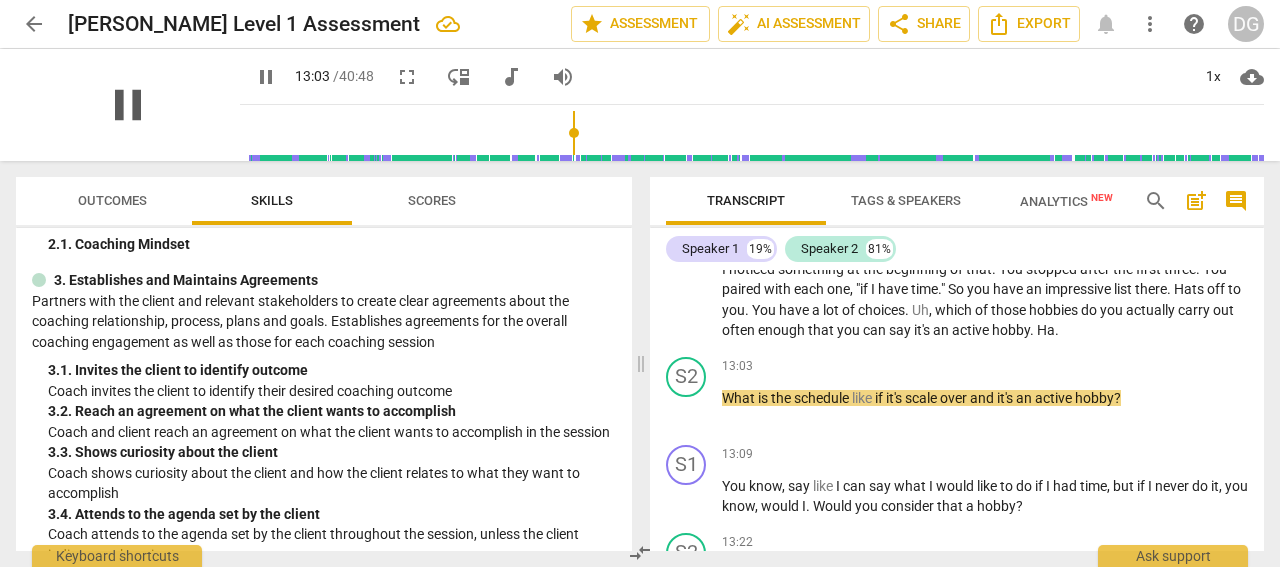 click on "pause" at bounding box center (128, 105) 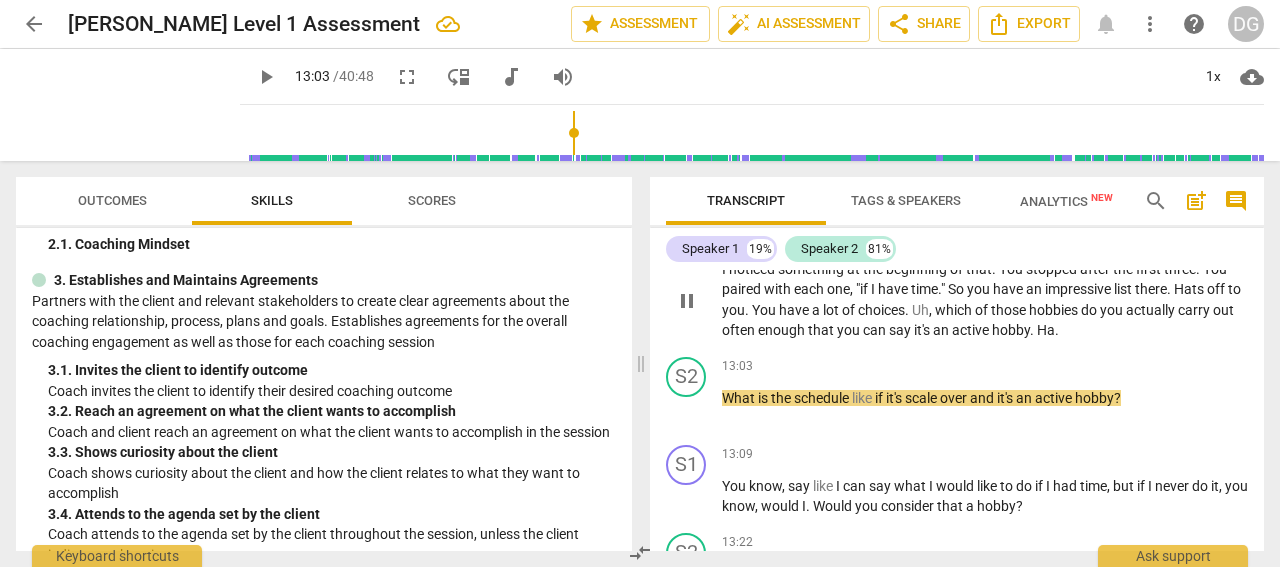 type on "783" 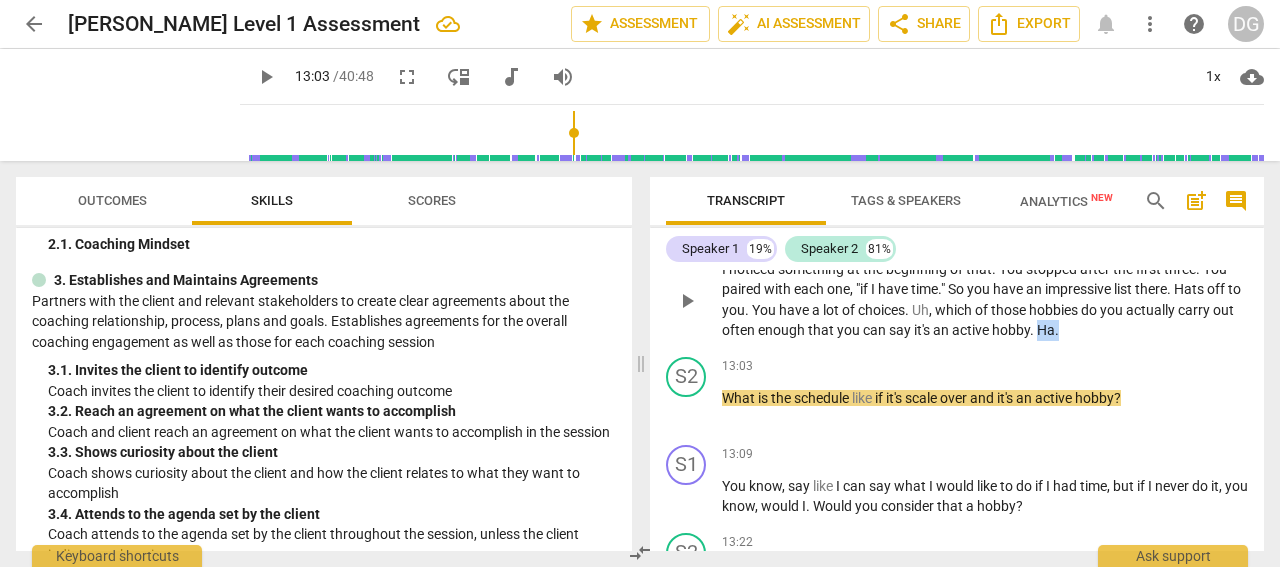 drag, startPoint x: 1085, startPoint y: 353, endPoint x: 1065, endPoint y: 355, distance: 20.09975 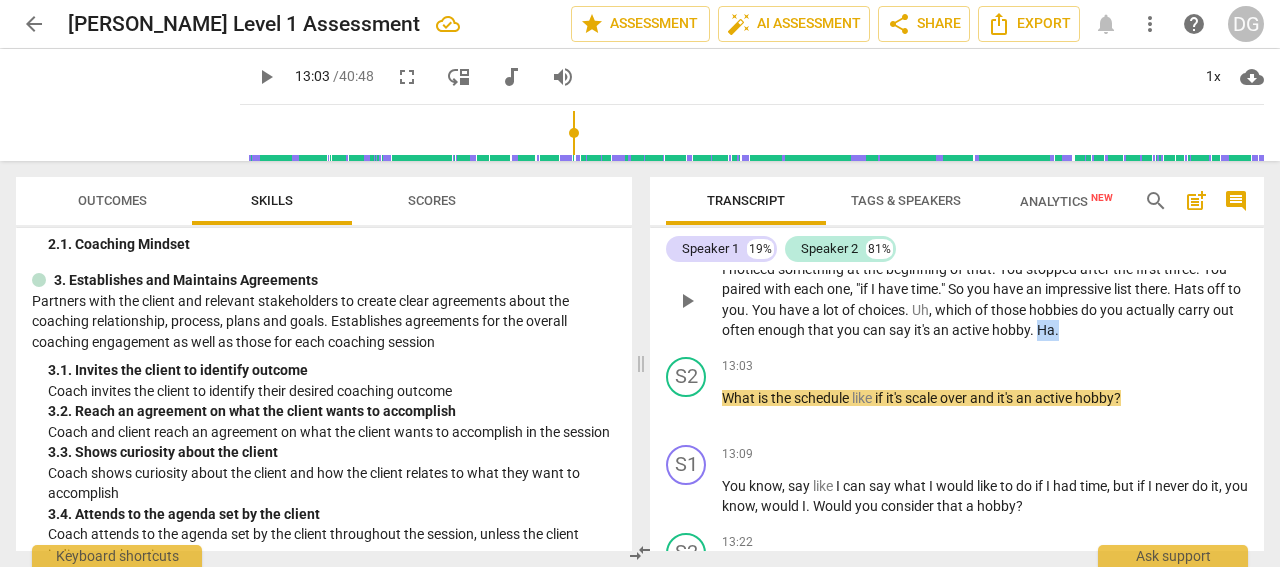 click on "I   noticed   something   at   the   beginning   of   that .   You   stopped   after   the   first   three .   You   paired   with   each   one ,   "if   I   have   time . "   So   you   have   an   impressive   list   there .   Hats   off   to   you .   You   have   a   lot   of   choices .   Uh ,   which   of   those   hobbies   do   you   actually   carry   out   often   enough   that   you   can   say   it's   an   active   hobby .   Ha ." at bounding box center [985, 300] 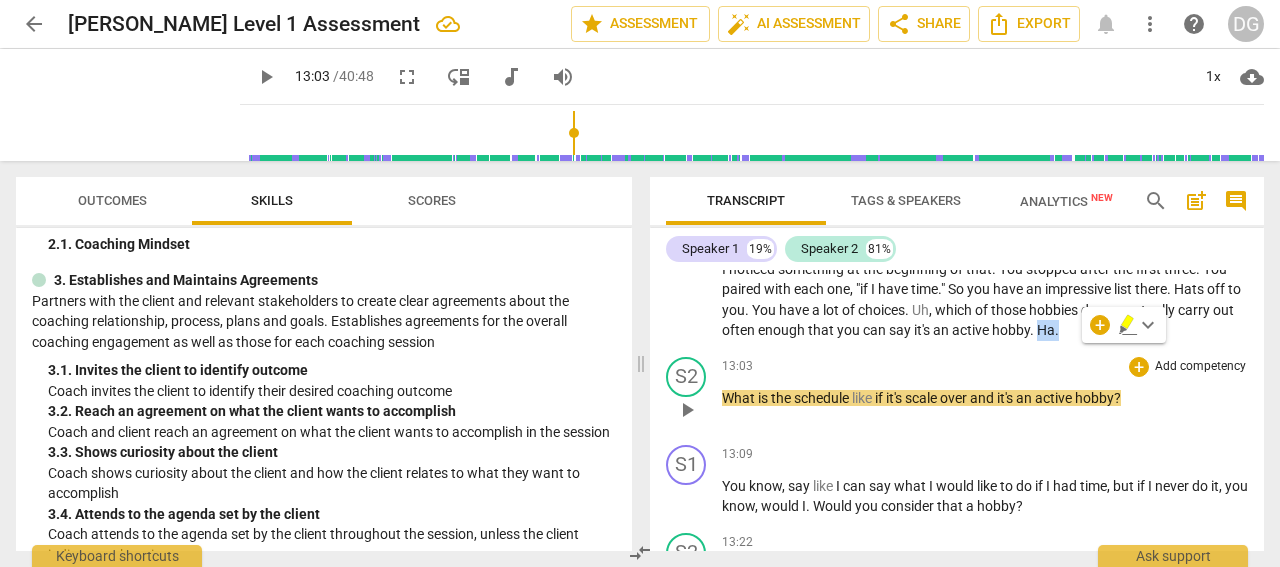 type 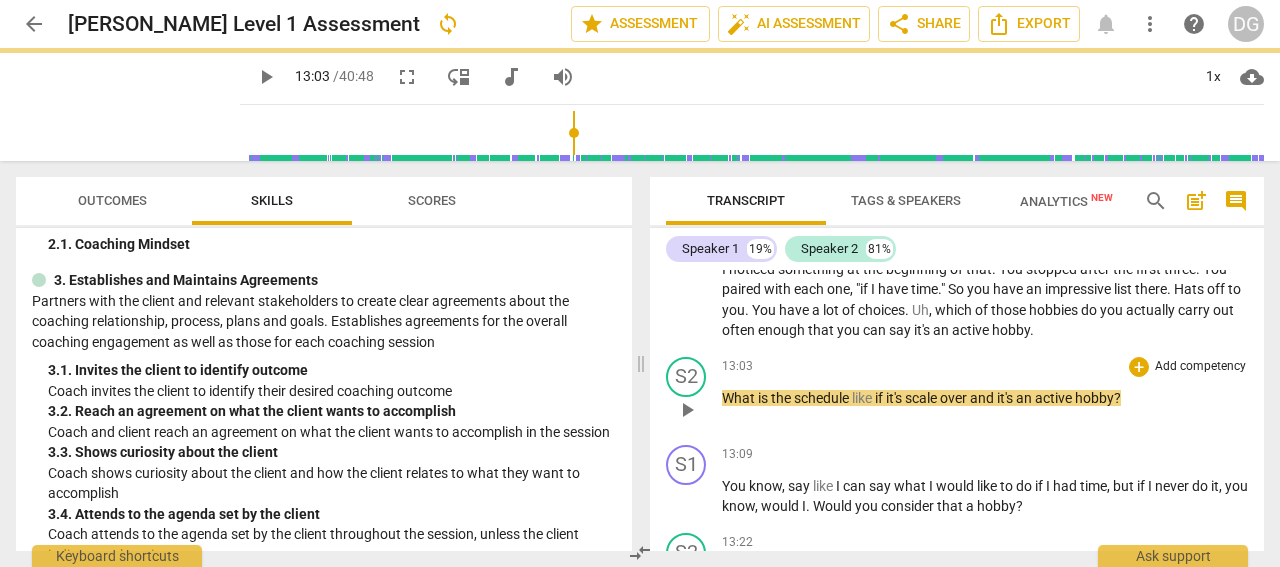click on "What" at bounding box center [740, 398] 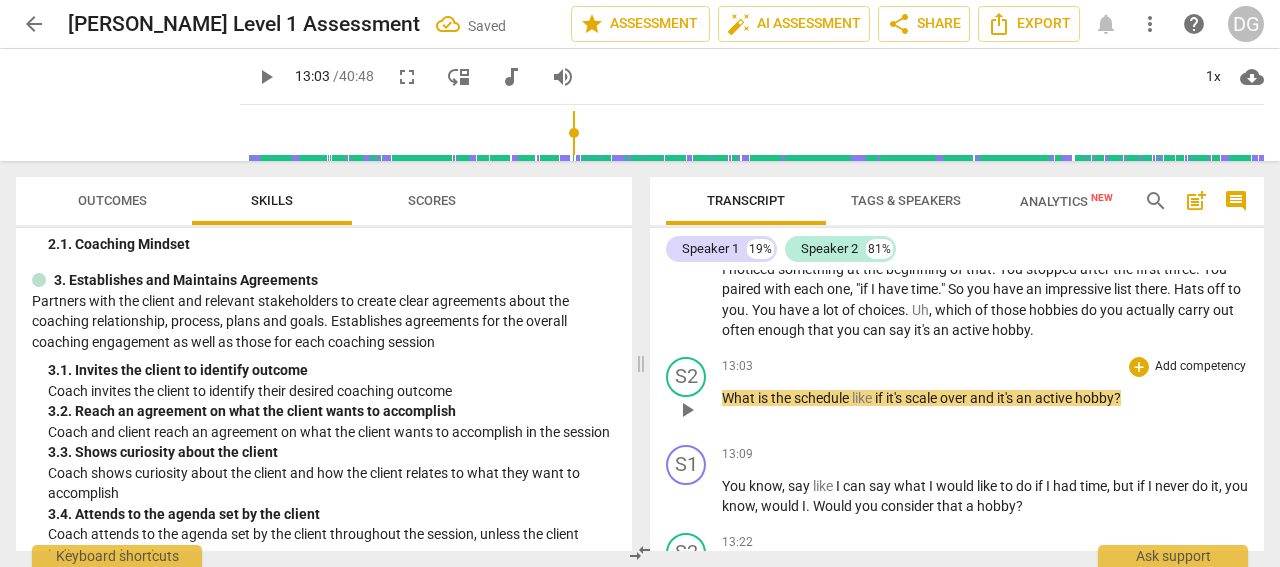 type 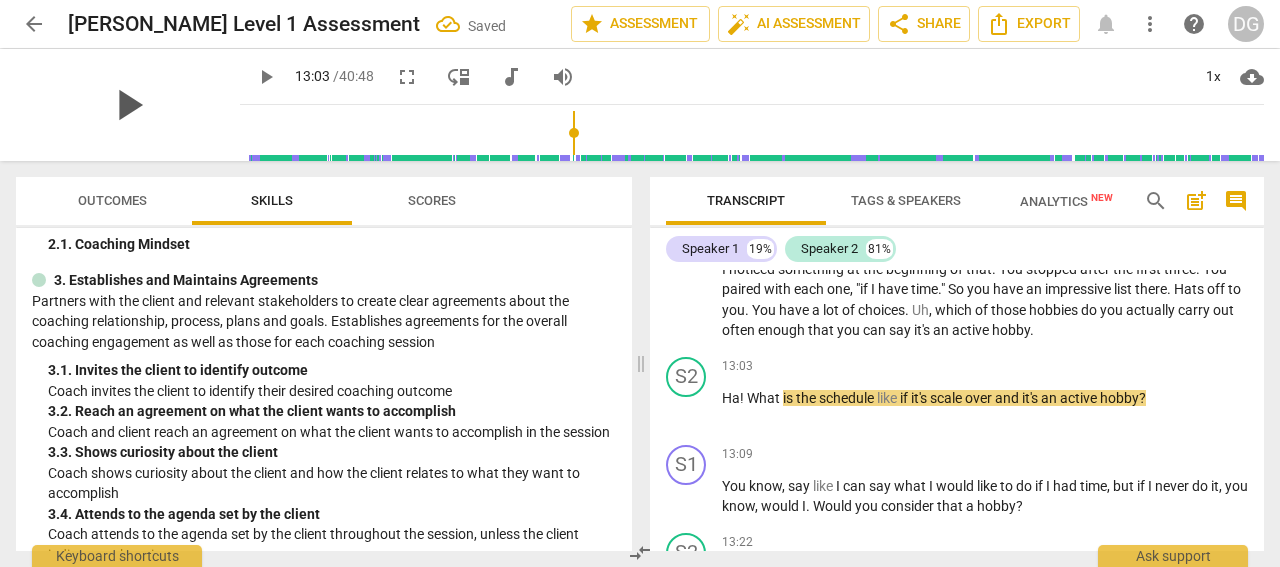 click on "play_arrow" at bounding box center [128, 105] 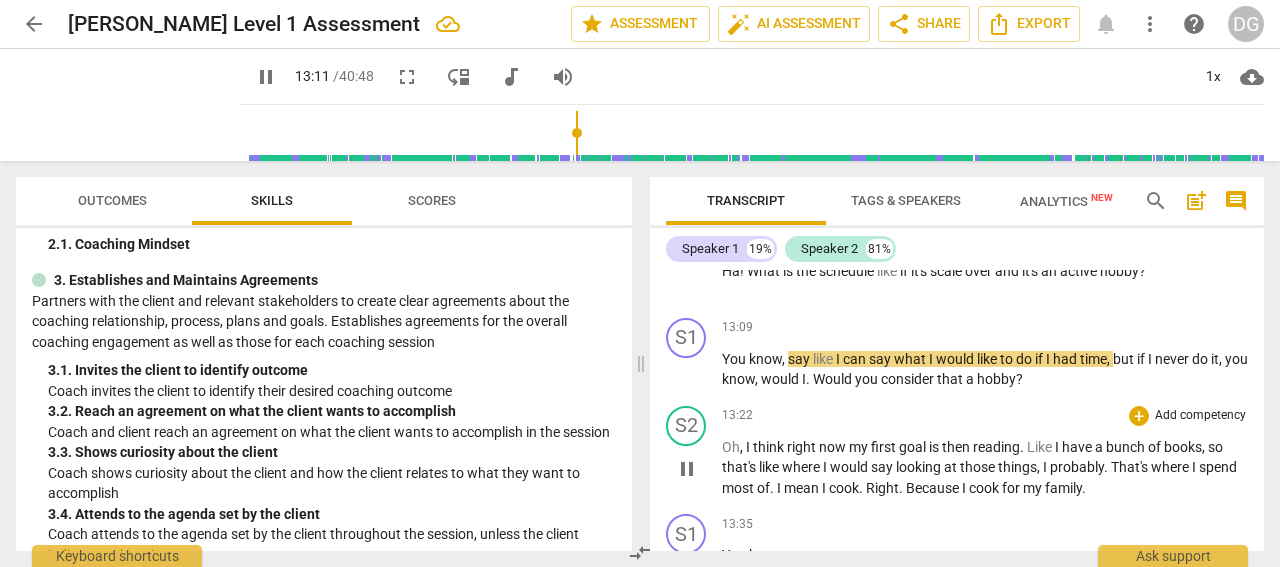 scroll, scrollTop: 4563, scrollLeft: 0, axis: vertical 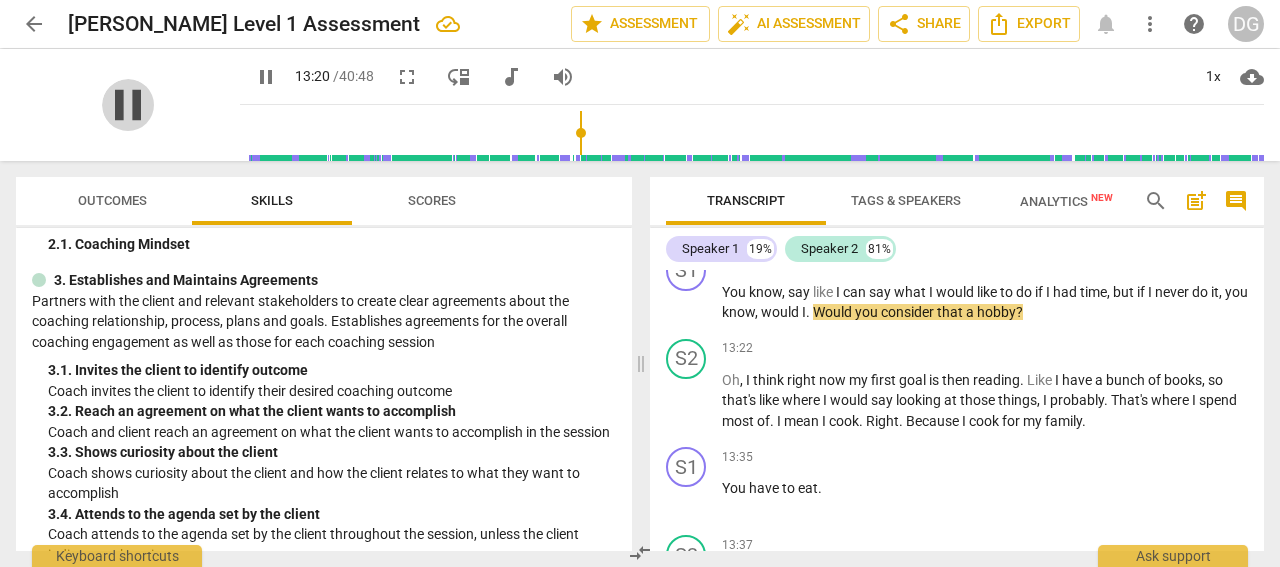 click on "pause" at bounding box center [128, 105] 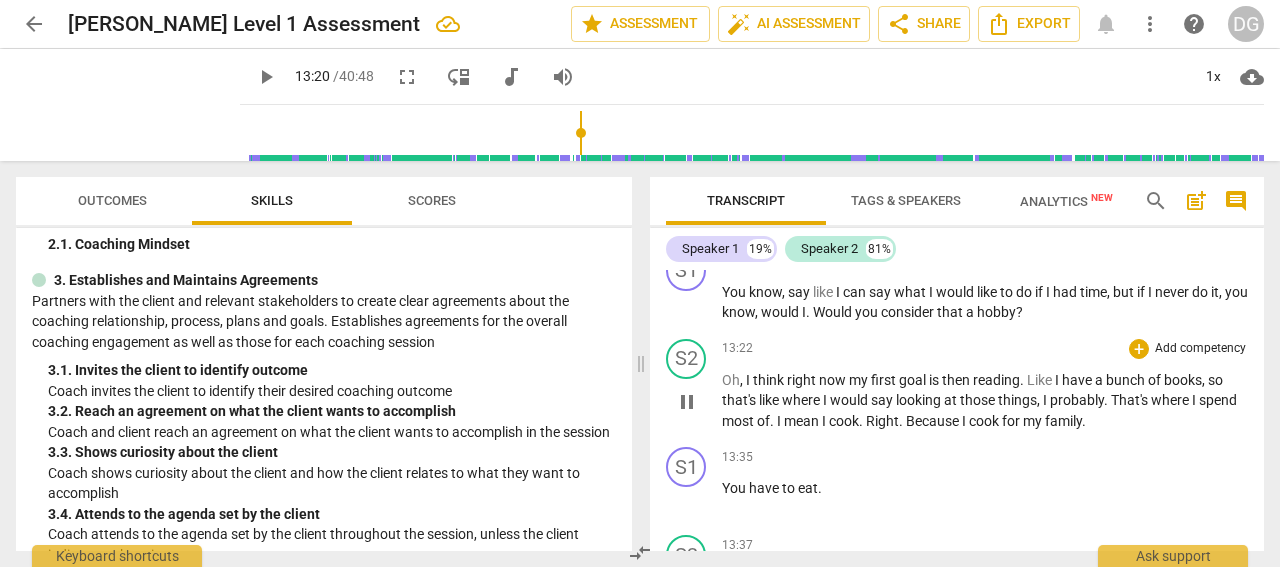 type on "801" 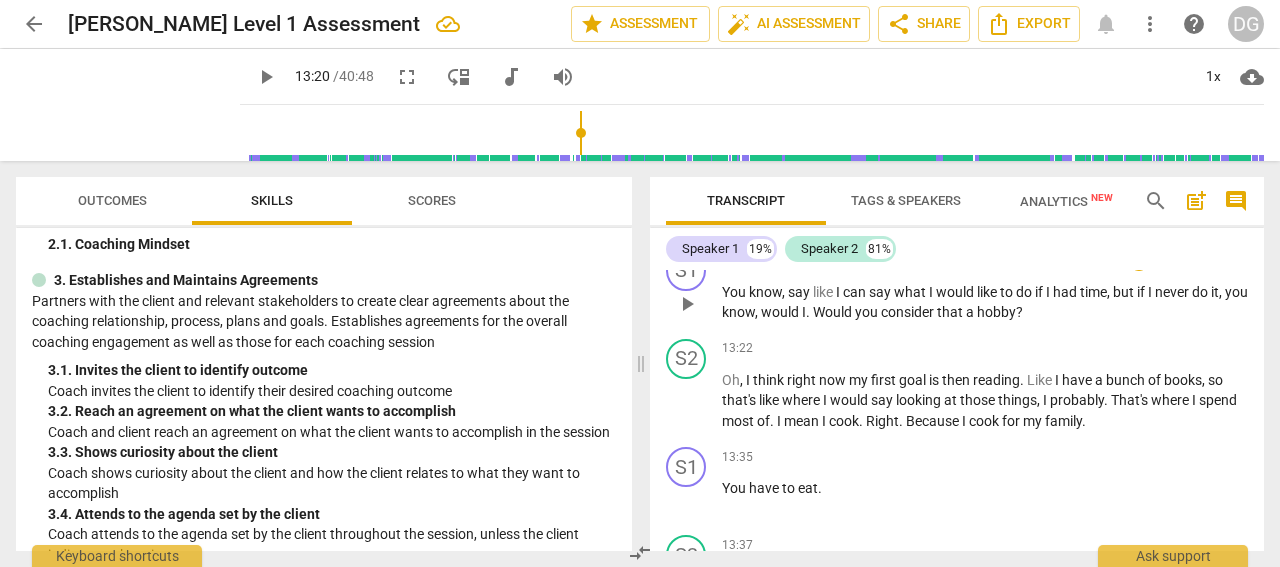 click on "Would" at bounding box center (834, 312) 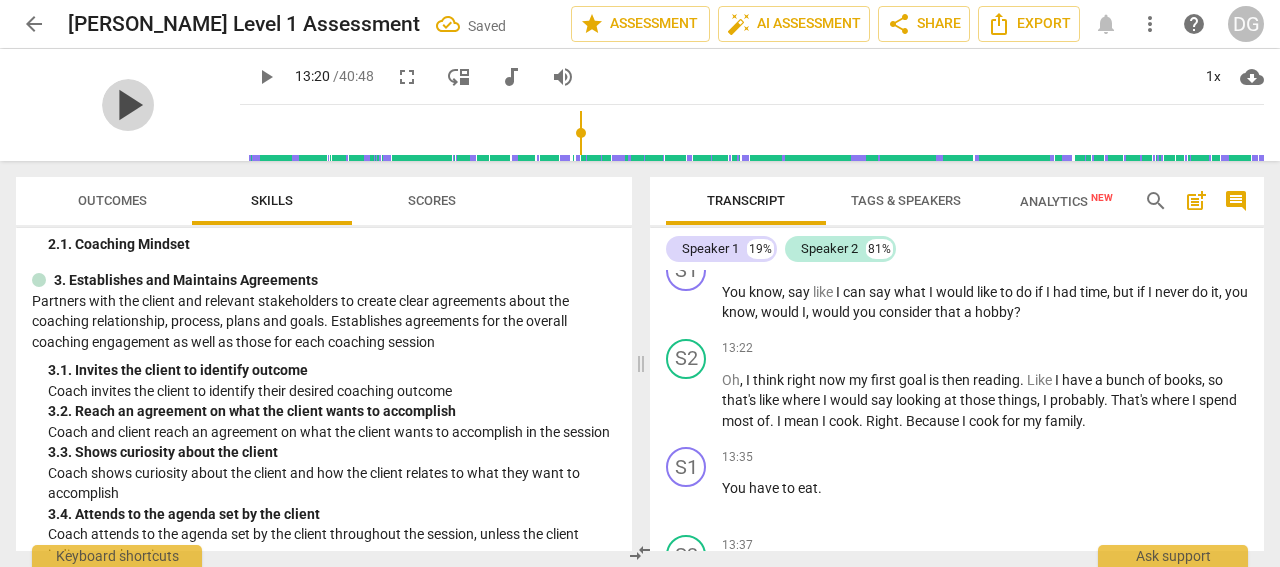 click on "play_arrow" at bounding box center [128, 105] 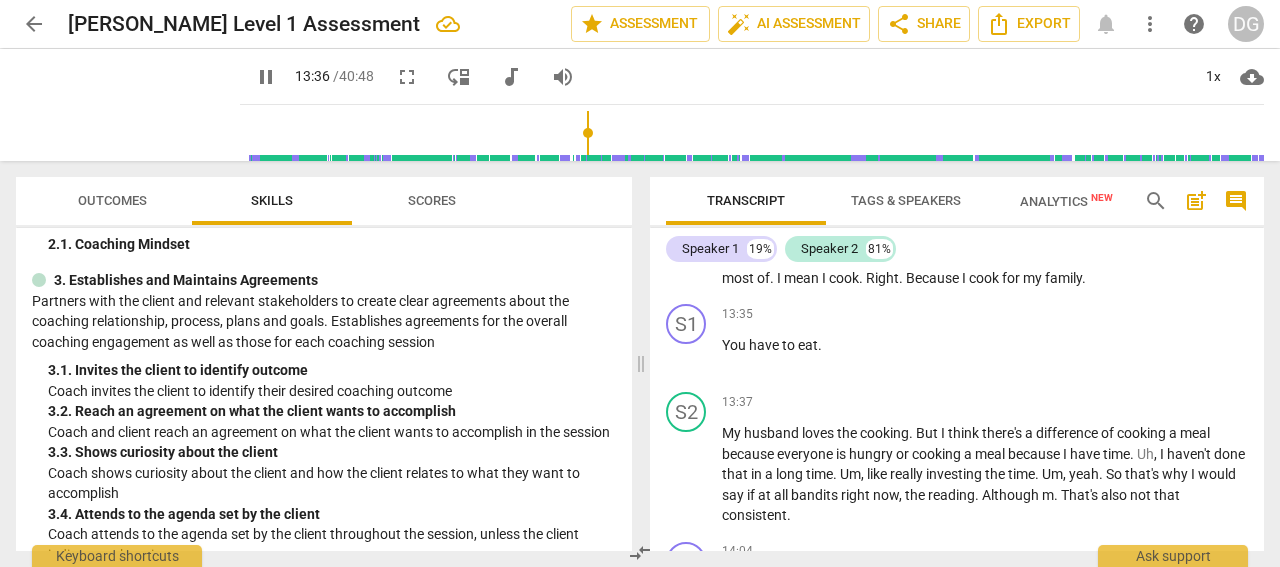 scroll, scrollTop: 4756, scrollLeft: 0, axis: vertical 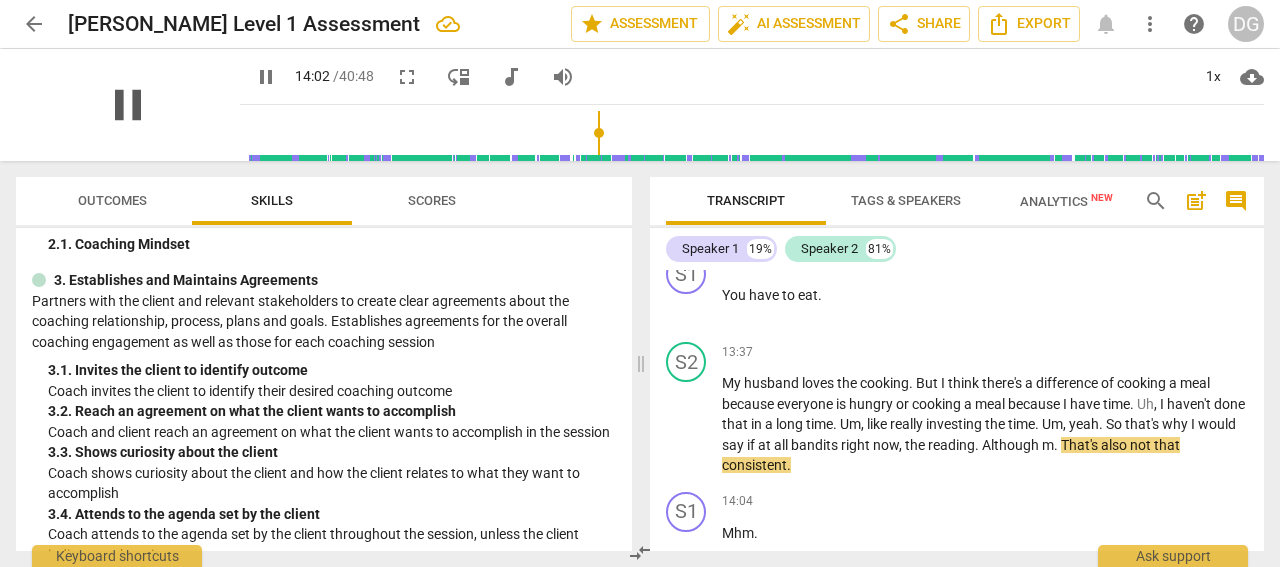 drag, startPoint x: 113, startPoint y: 108, endPoint x: 126, endPoint y: 117, distance: 15.811388 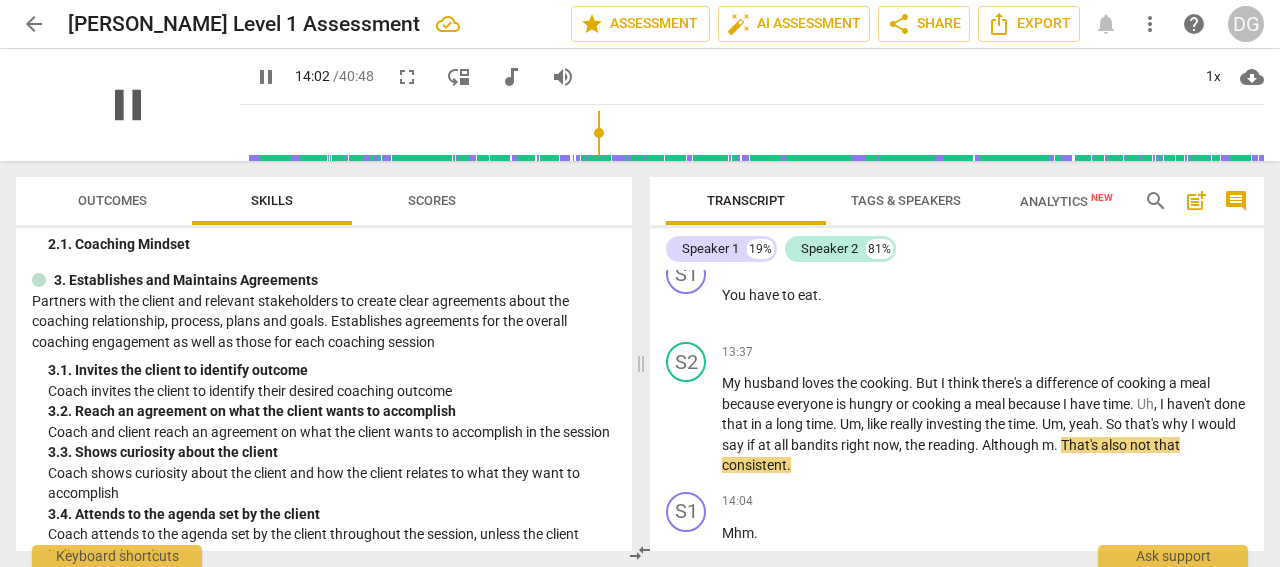 click on "pause" at bounding box center (128, 105) 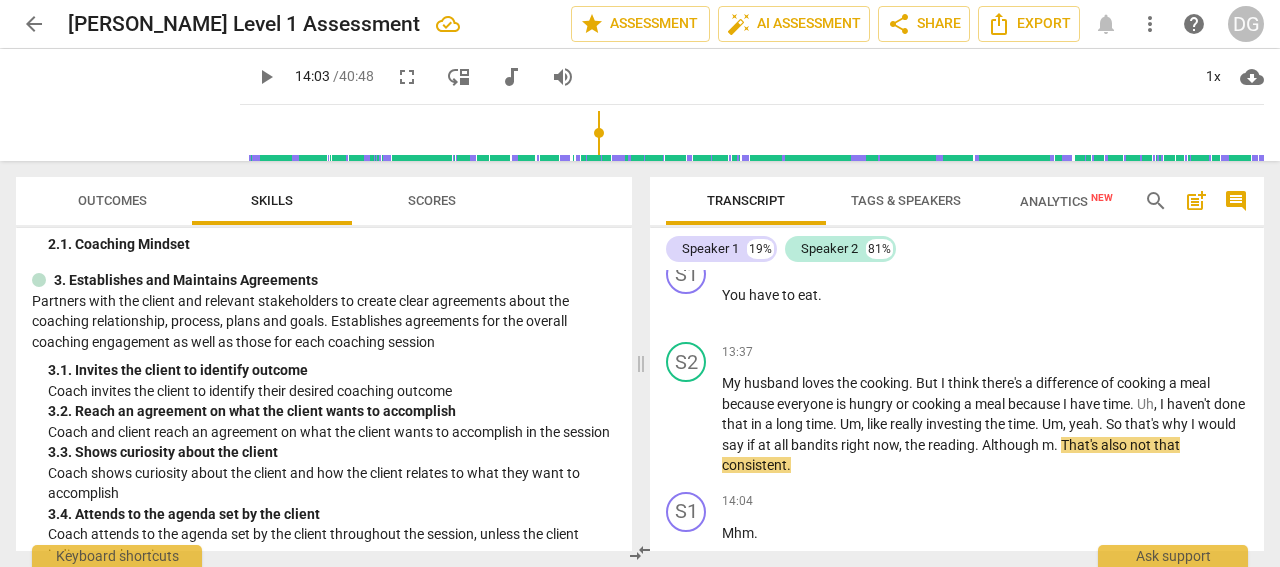 type on "843" 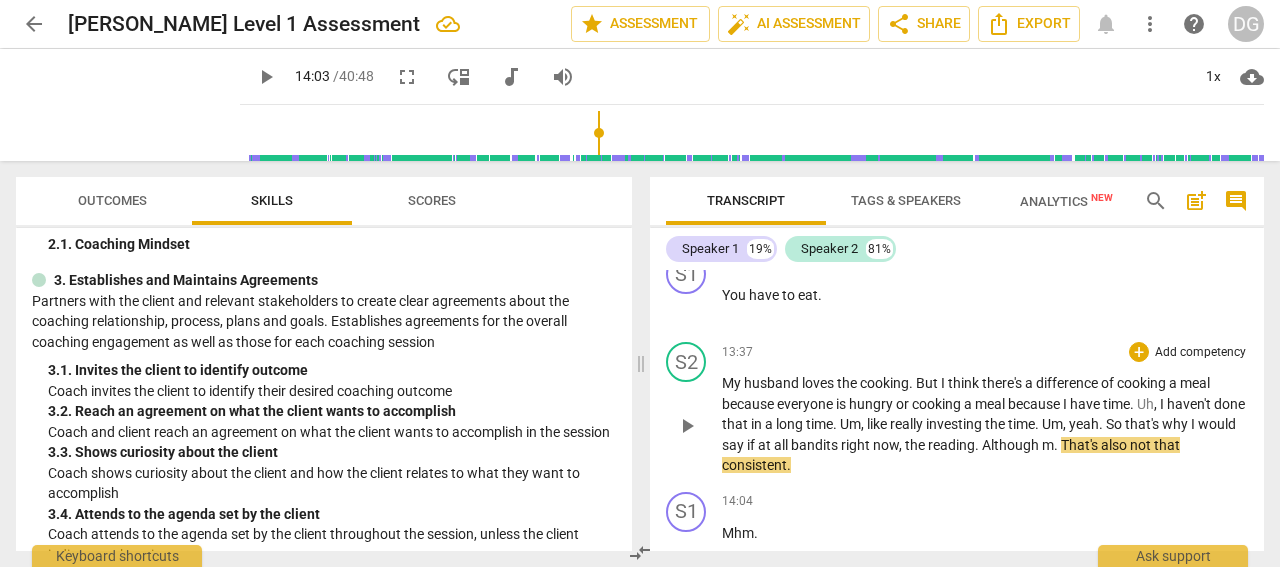 click on "bandits" at bounding box center [816, 445] 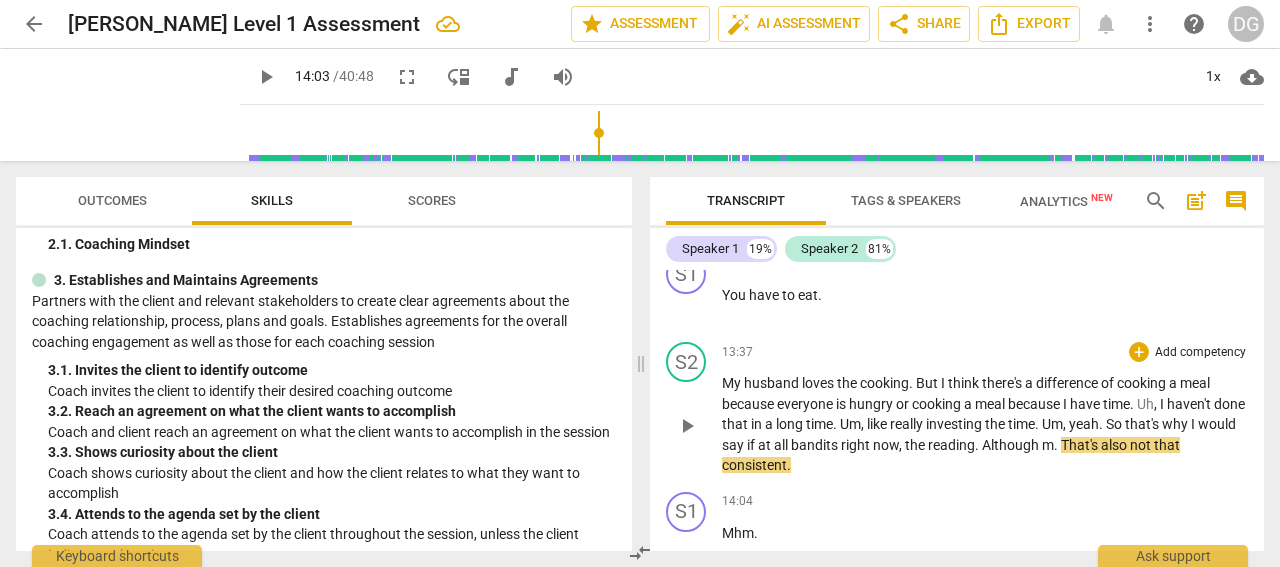 type 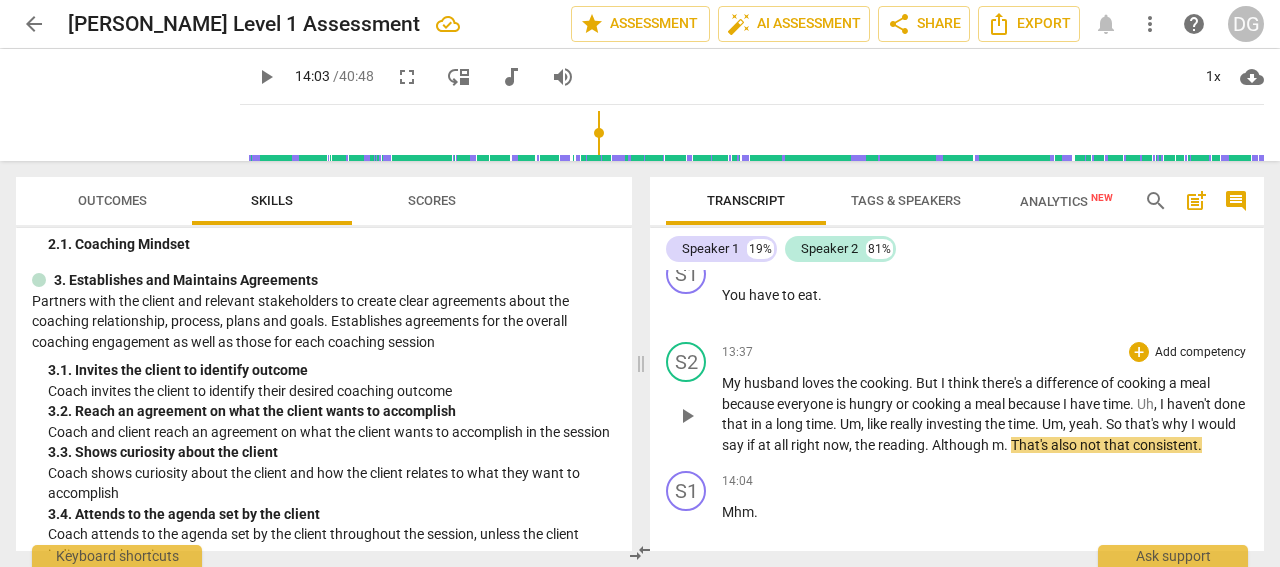 click on "That's" at bounding box center (1031, 445) 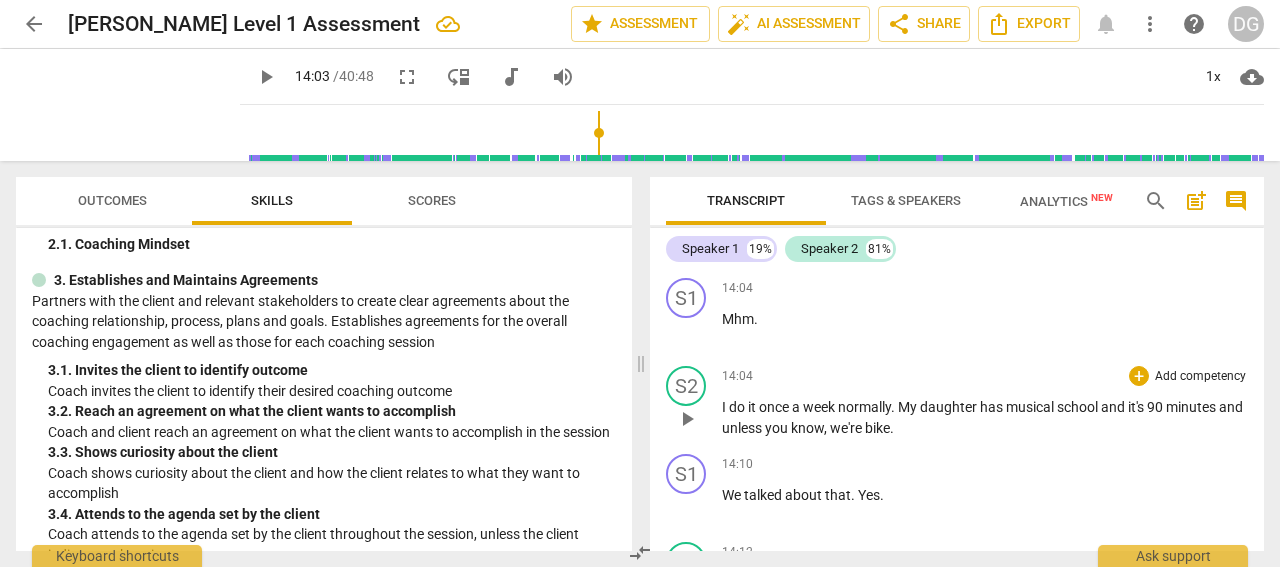 scroll, scrollTop: 4949, scrollLeft: 0, axis: vertical 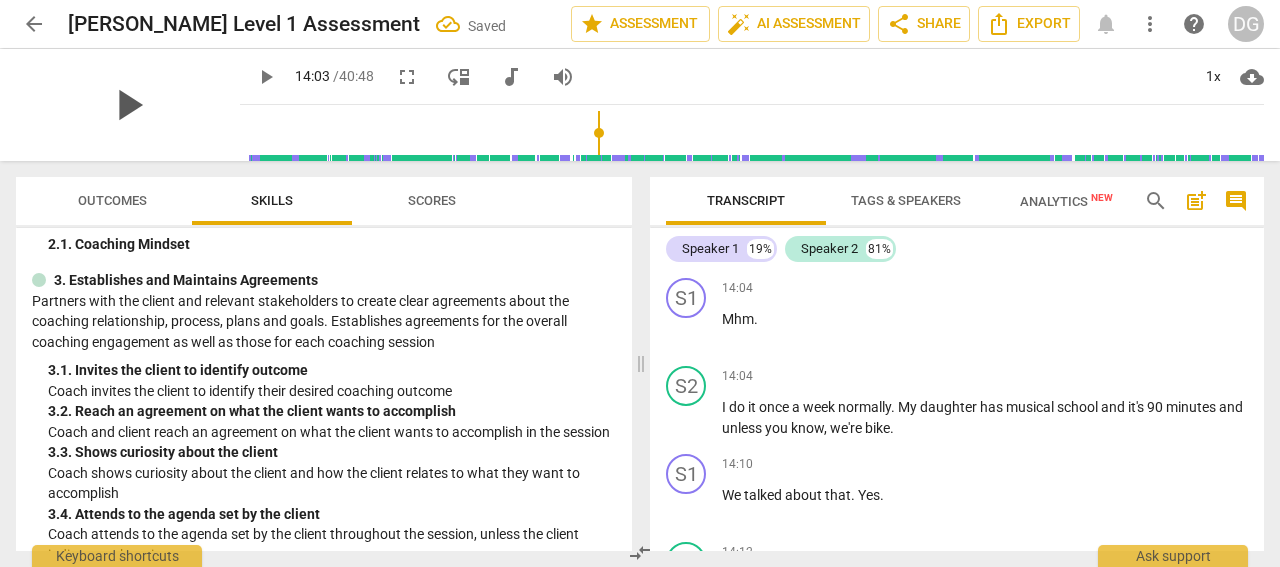 click on "play_arrow" at bounding box center (128, 105) 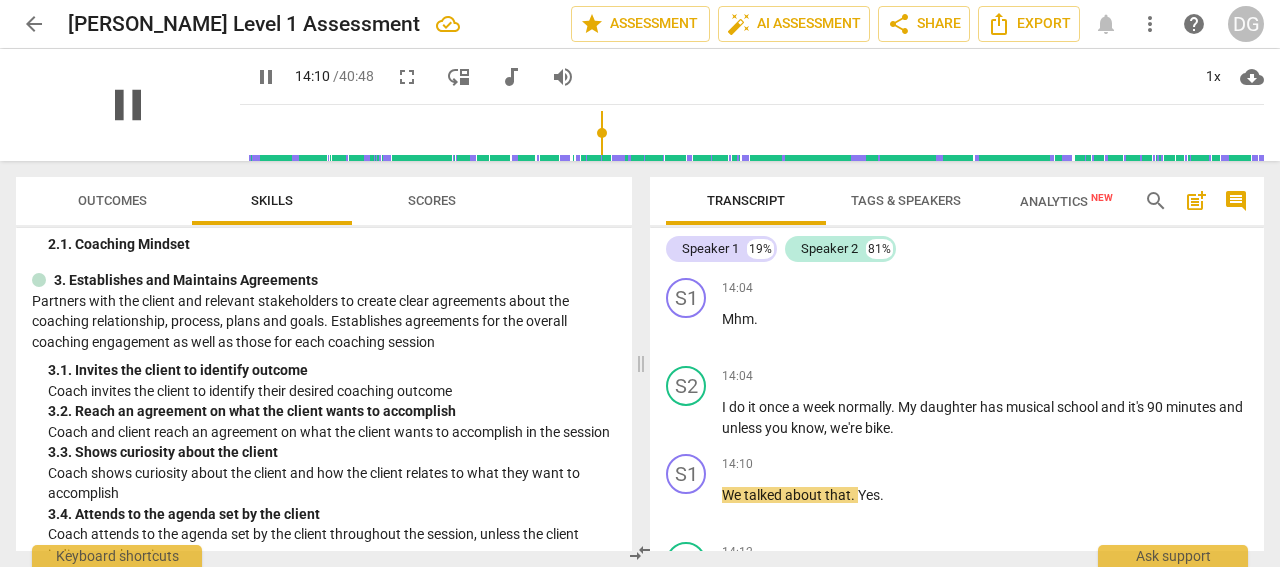 click on "pause" at bounding box center (128, 105) 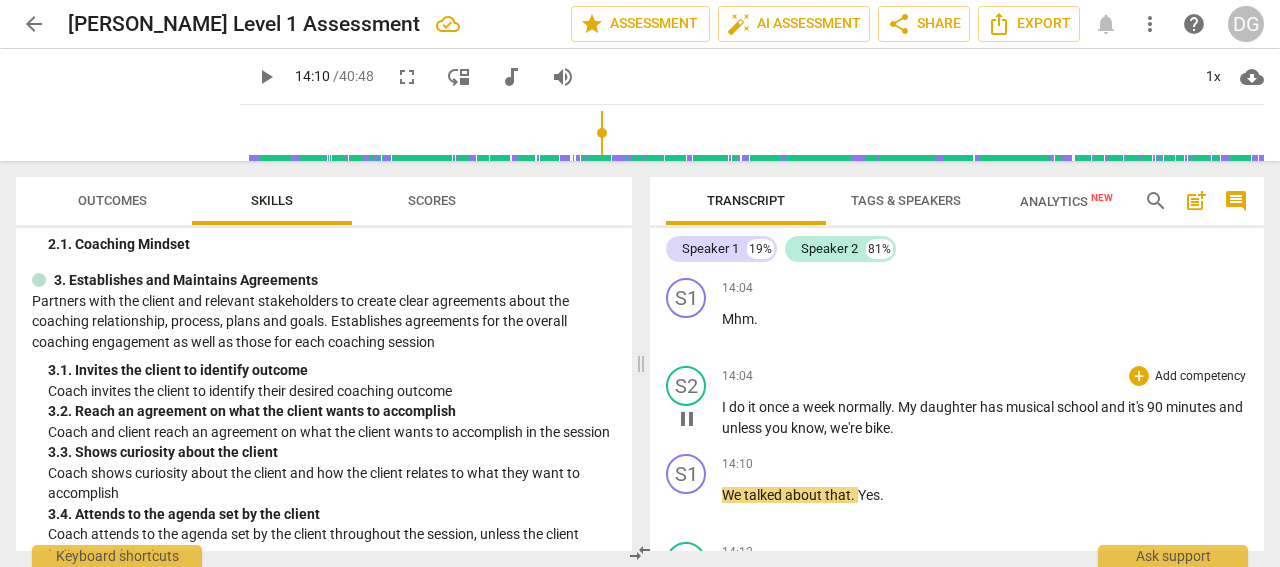 type on "851" 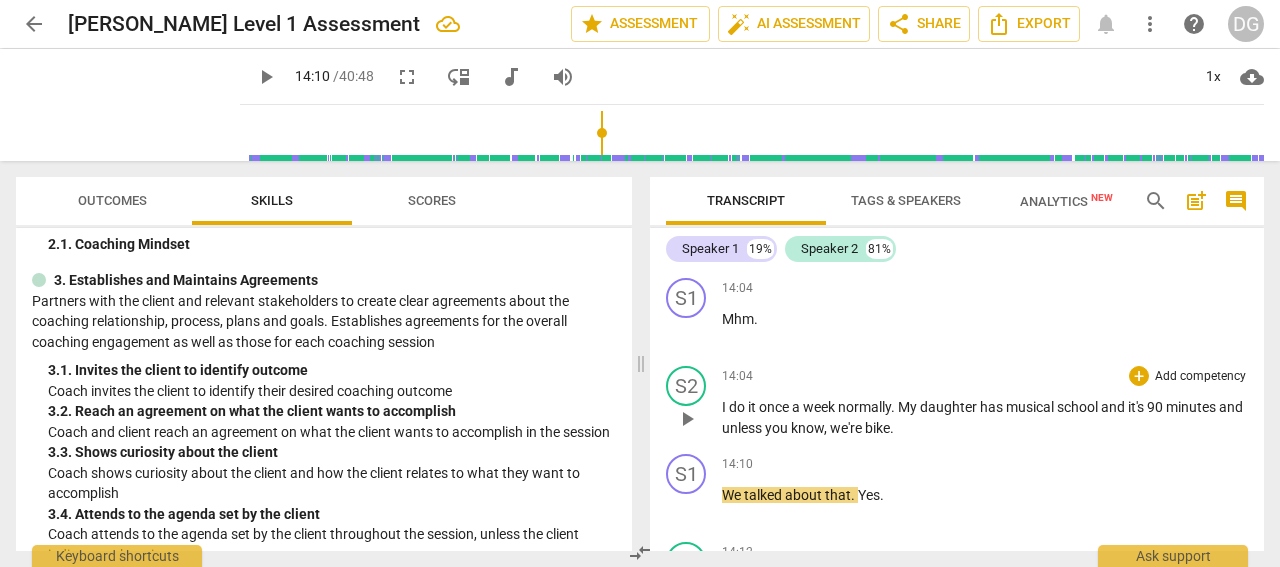 click on "unless" at bounding box center [743, 428] 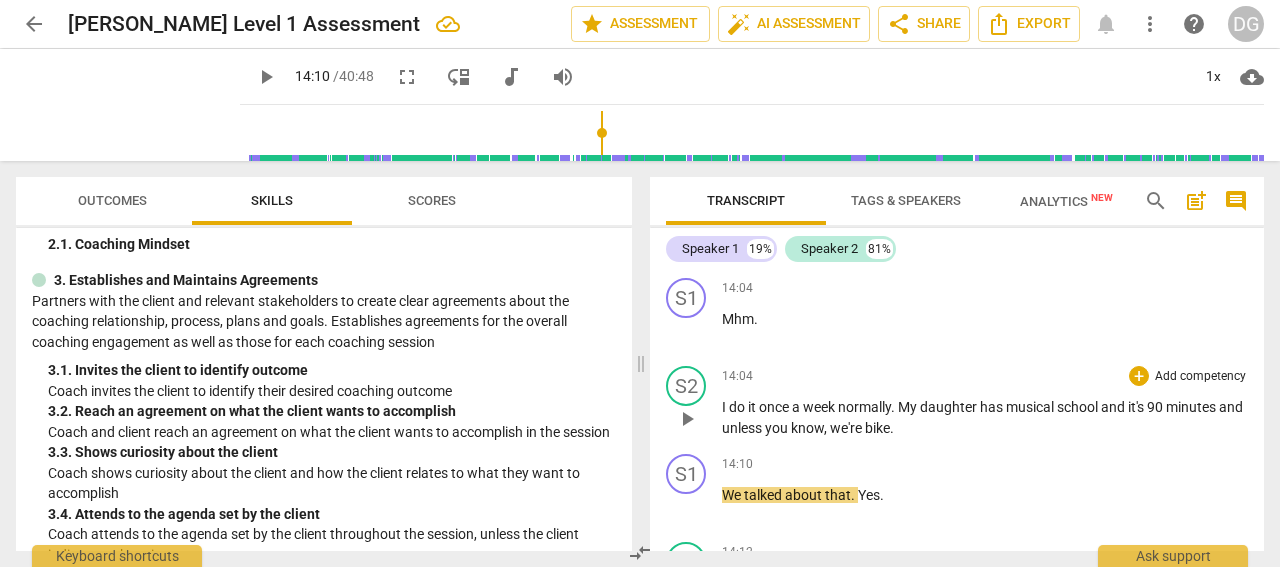 type 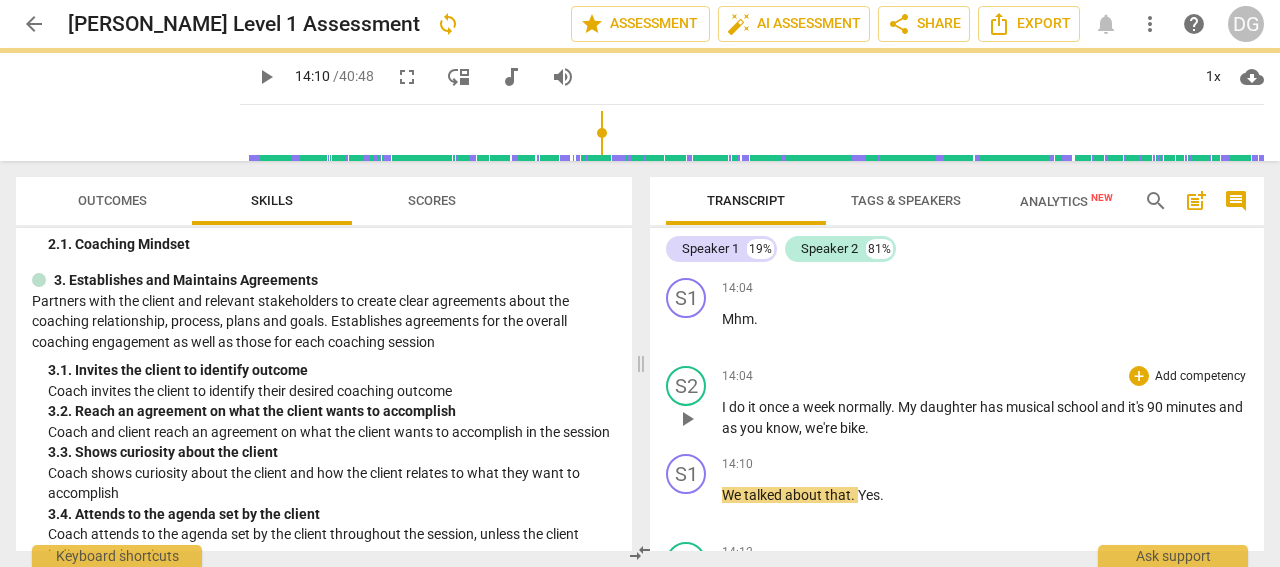 click on "we're" at bounding box center [822, 428] 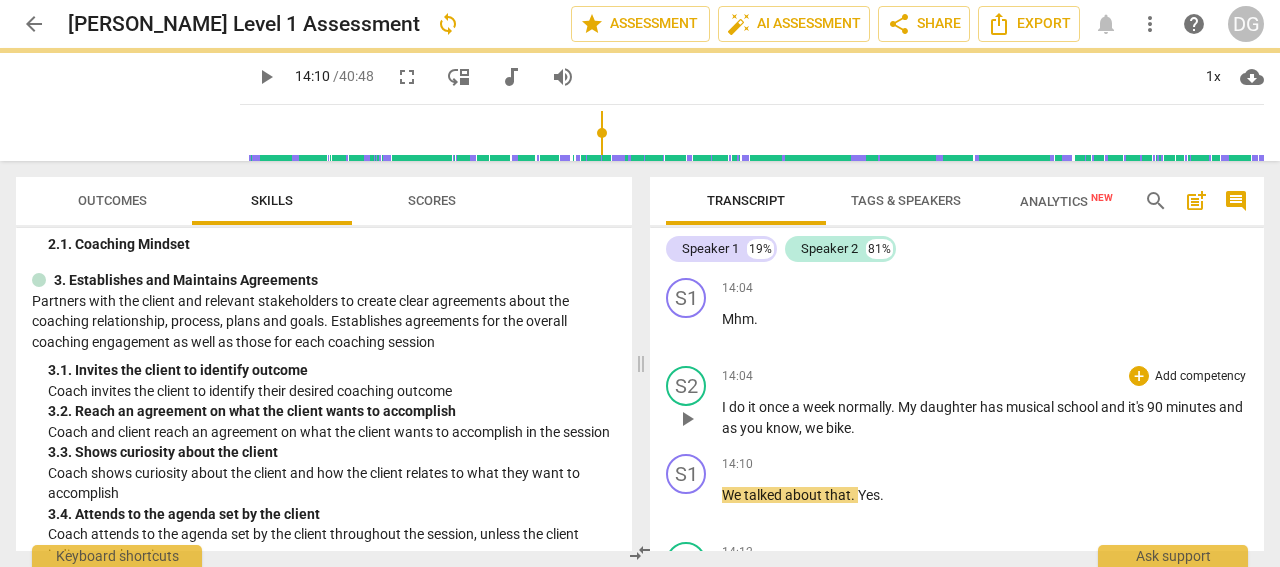 click on "bike" at bounding box center [838, 428] 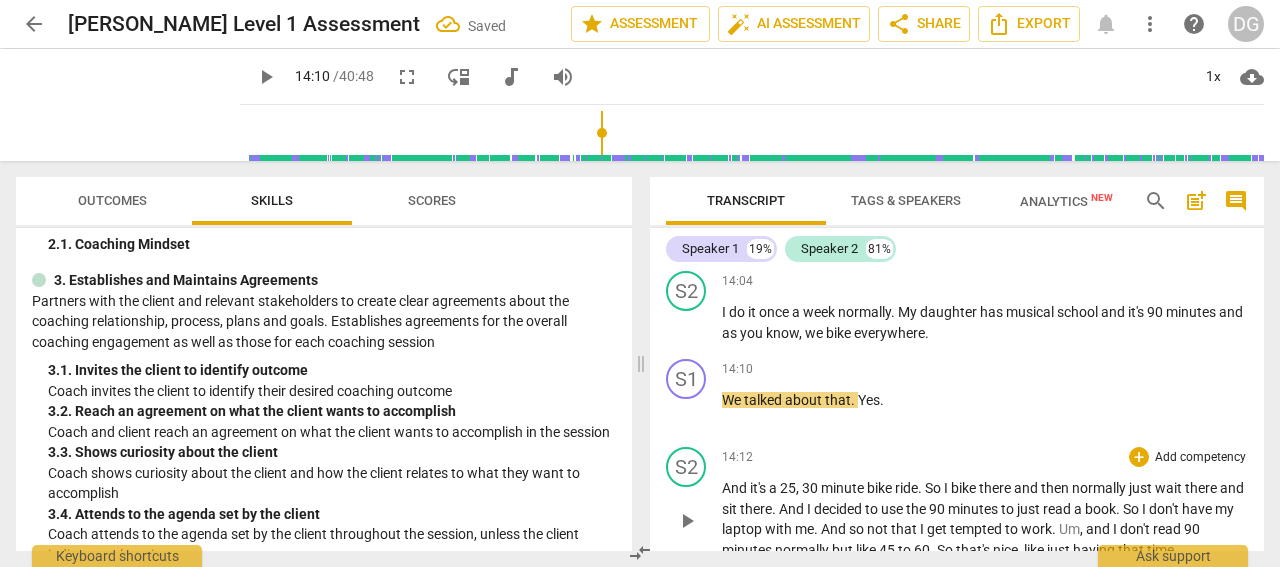scroll, scrollTop: 5143, scrollLeft: 0, axis: vertical 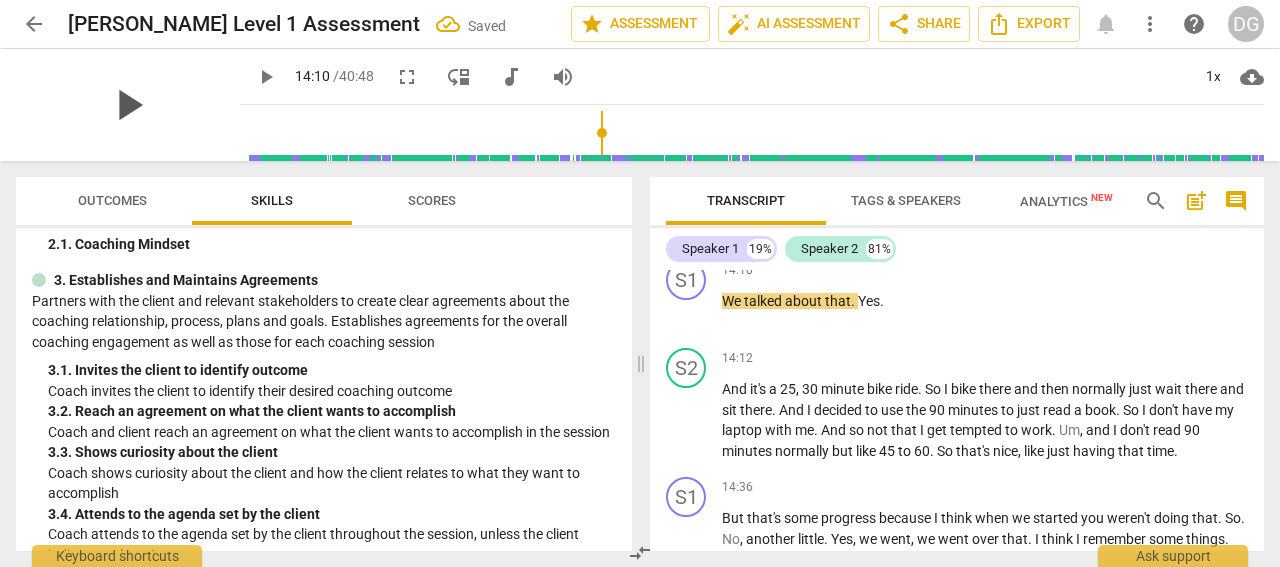 click on "play_arrow" at bounding box center (128, 105) 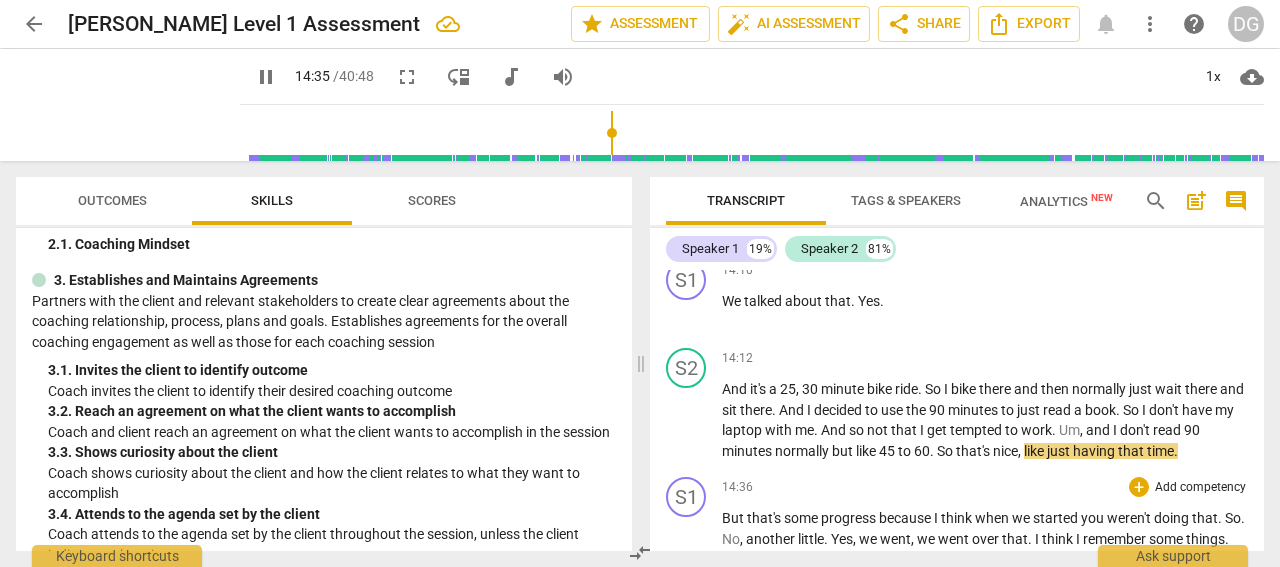 scroll, scrollTop: 5336, scrollLeft: 0, axis: vertical 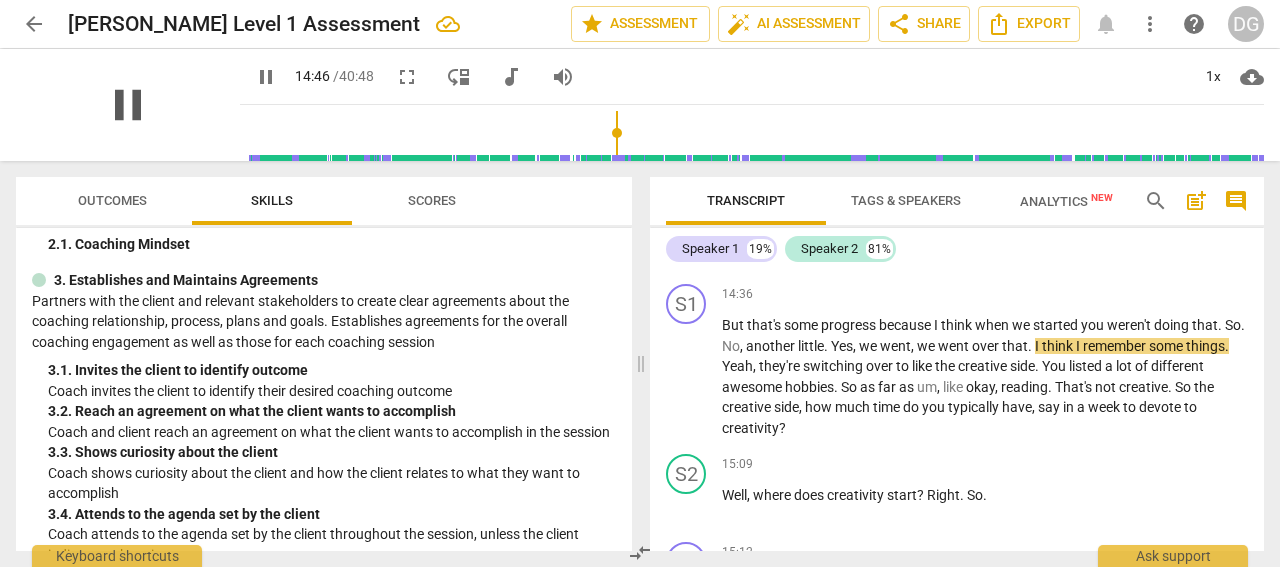 click on "pause" at bounding box center [128, 105] 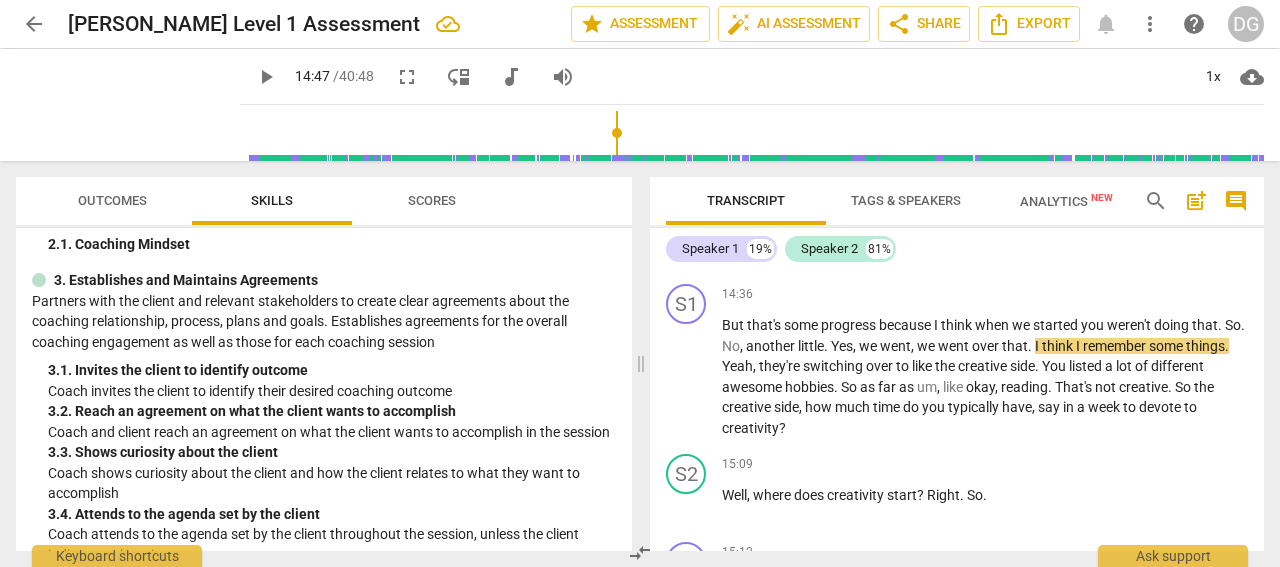 type on "887" 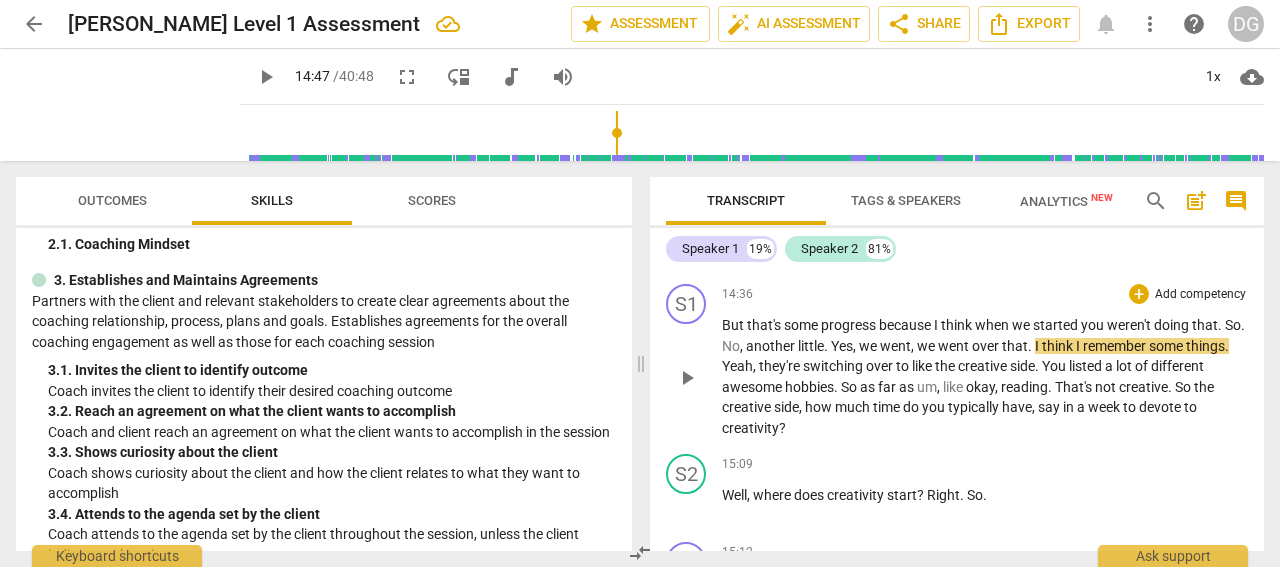 click on "I" at bounding box center [1079, 346] 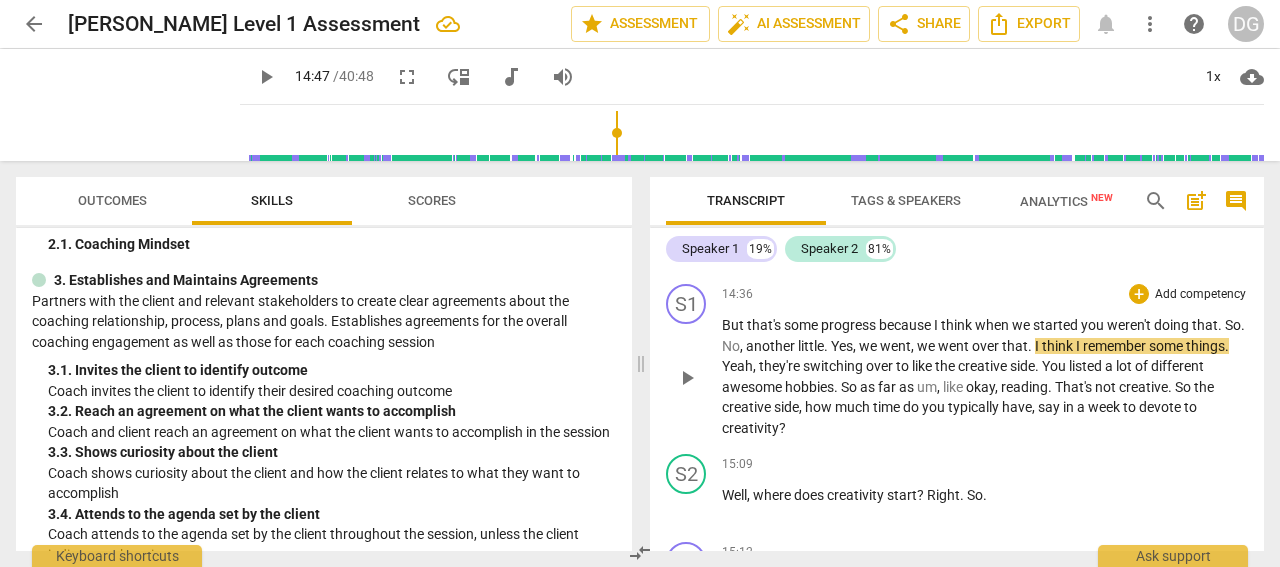 type 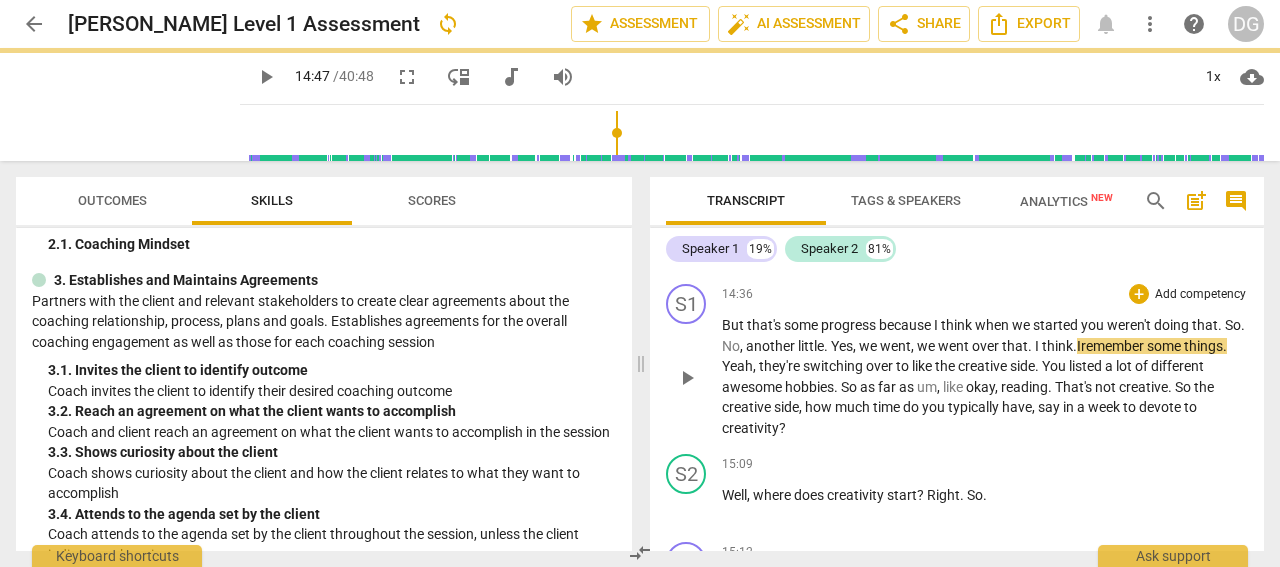 click on "I" at bounding box center (1038, 346) 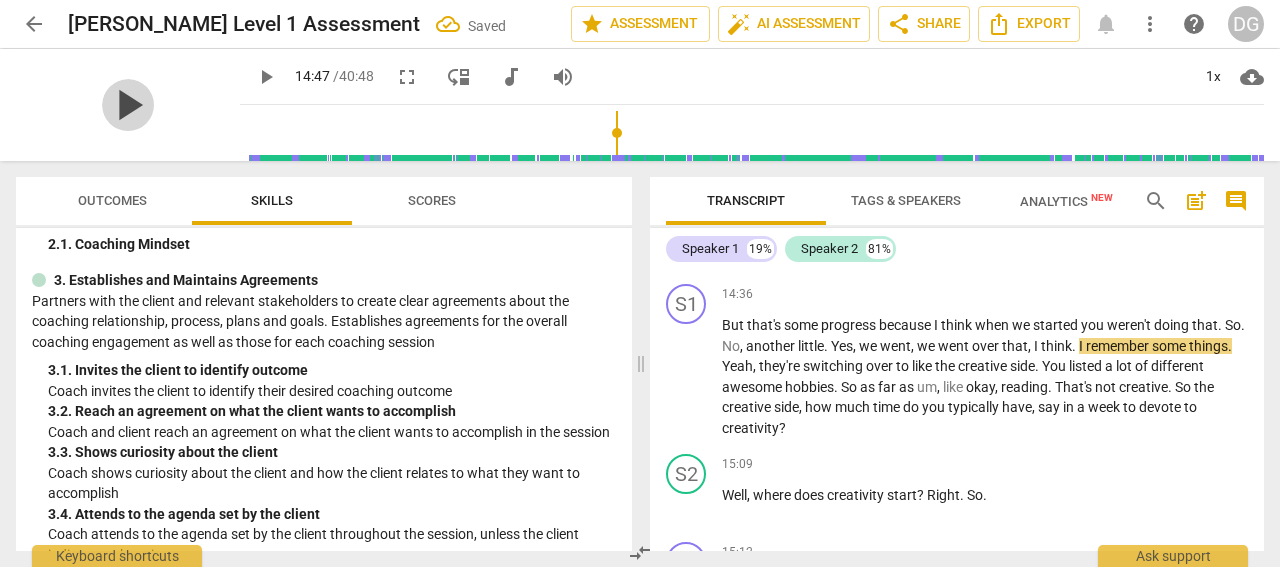 click on "play_arrow" at bounding box center [128, 105] 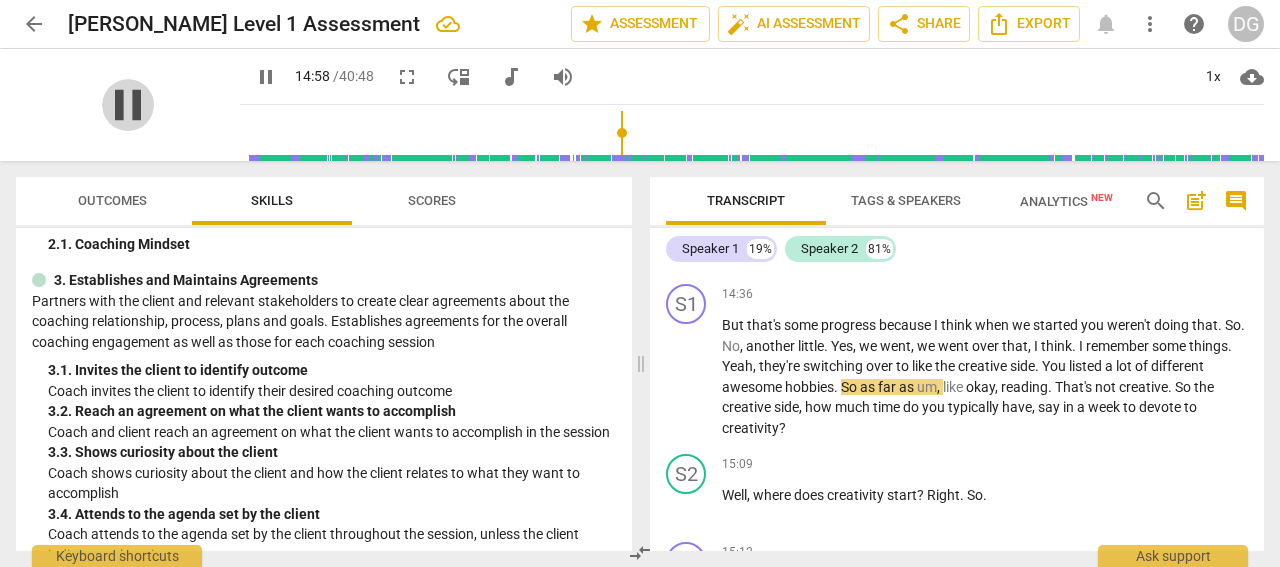 click on "pause" at bounding box center (128, 105) 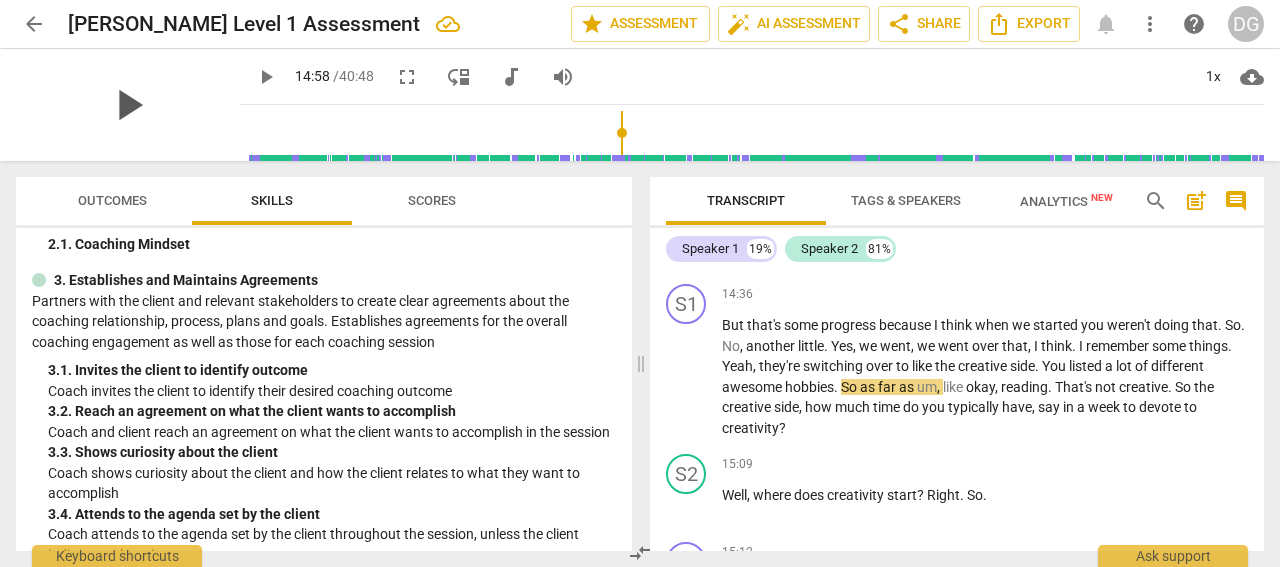 type on "898" 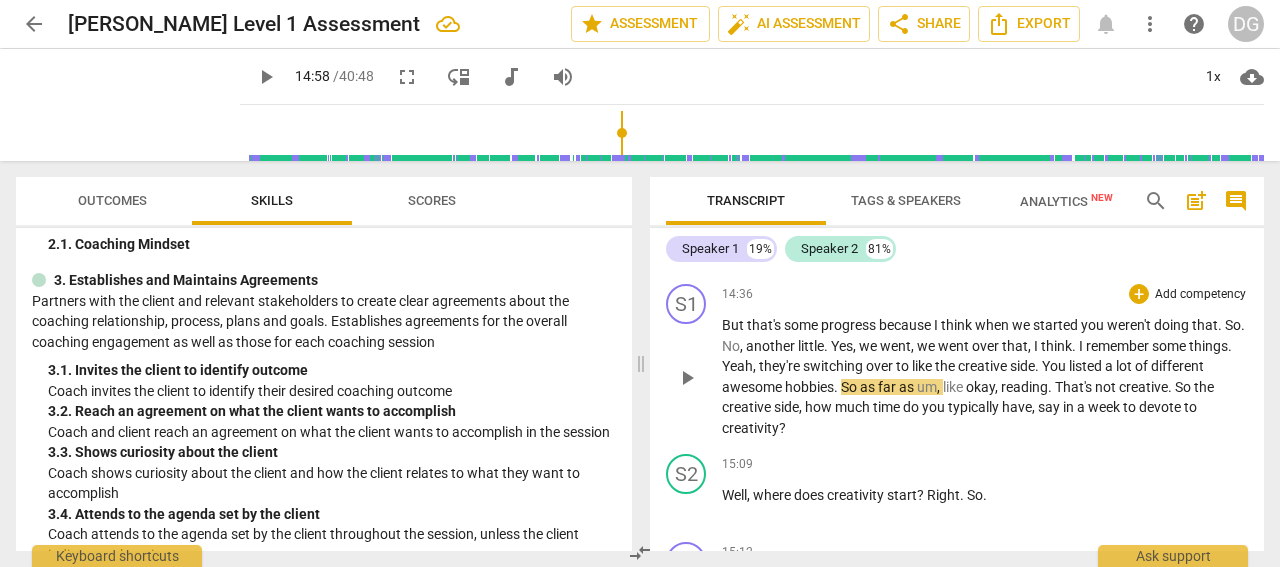 click on "switching" at bounding box center [834, 366] 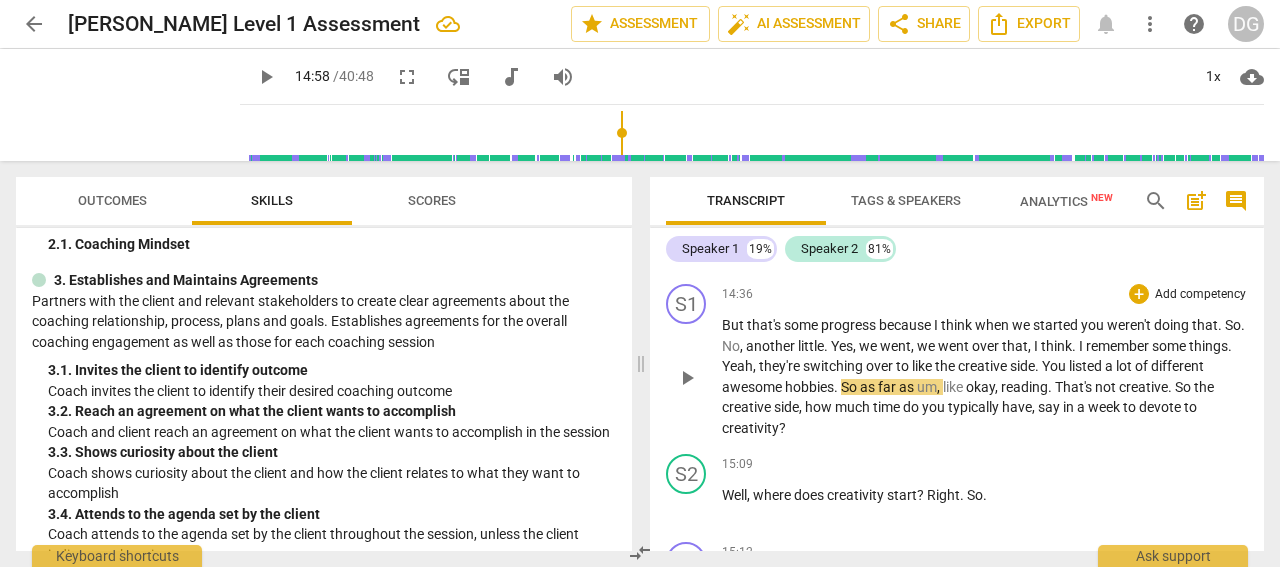 type 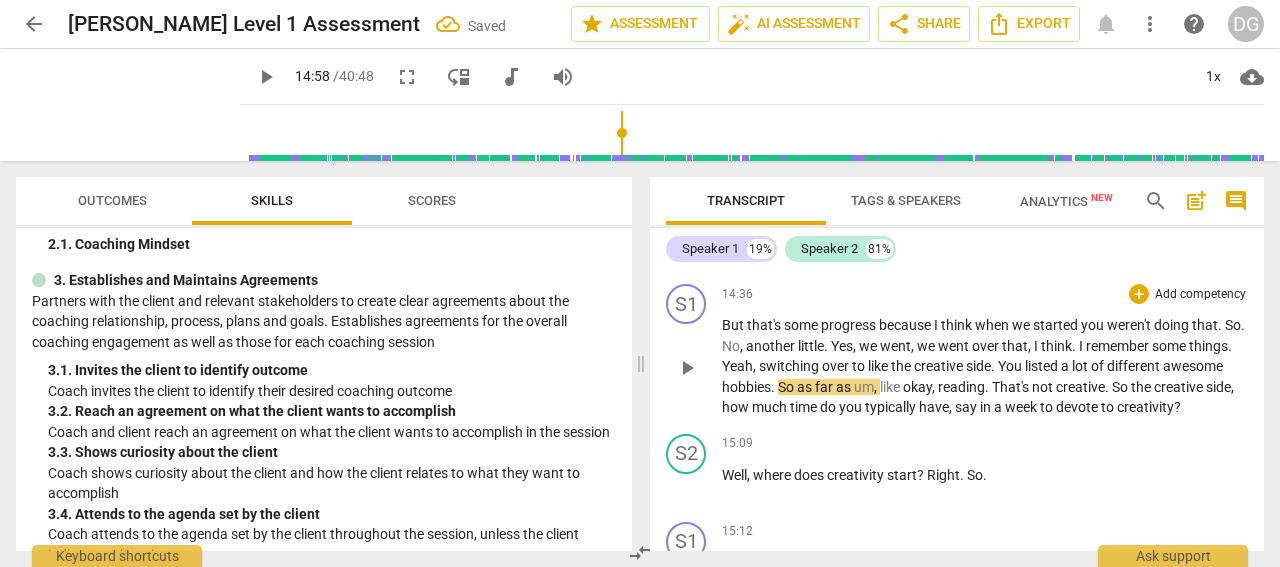 click on "." at bounding box center (994, 366) 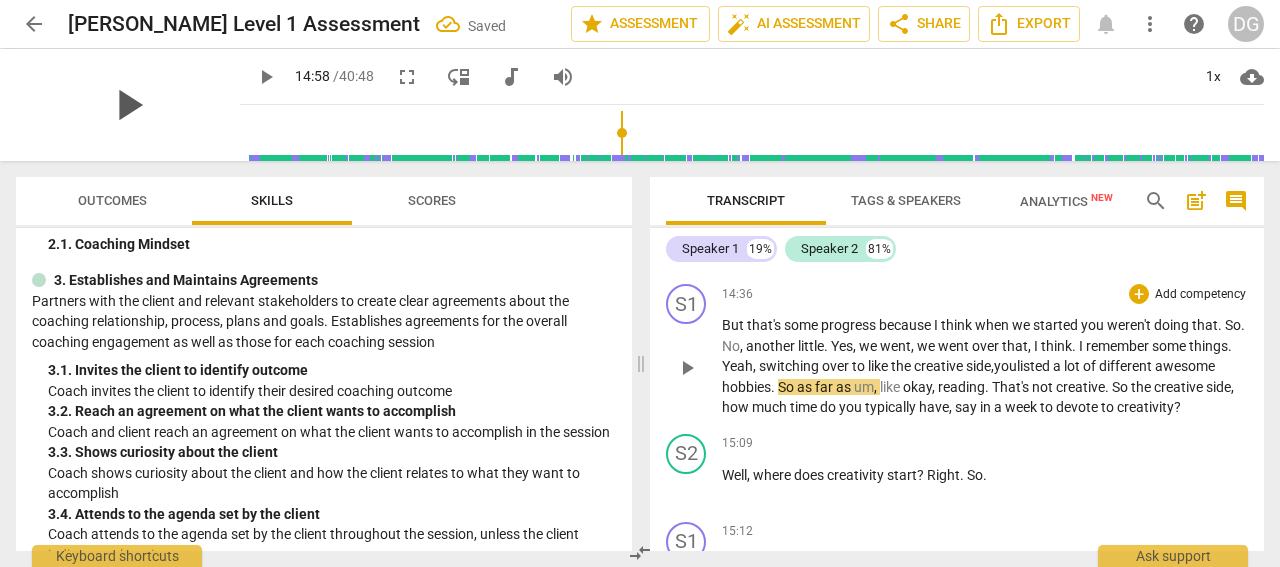 click on "play_arrow" at bounding box center [128, 105] 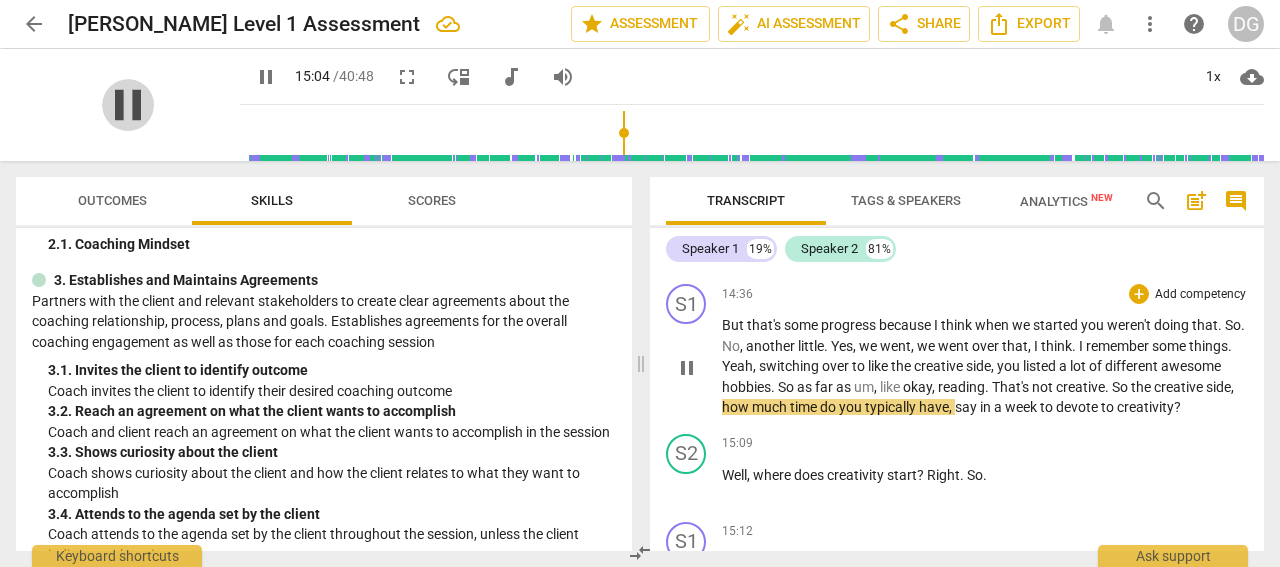 click on "pause" at bounding box center (128, 105) 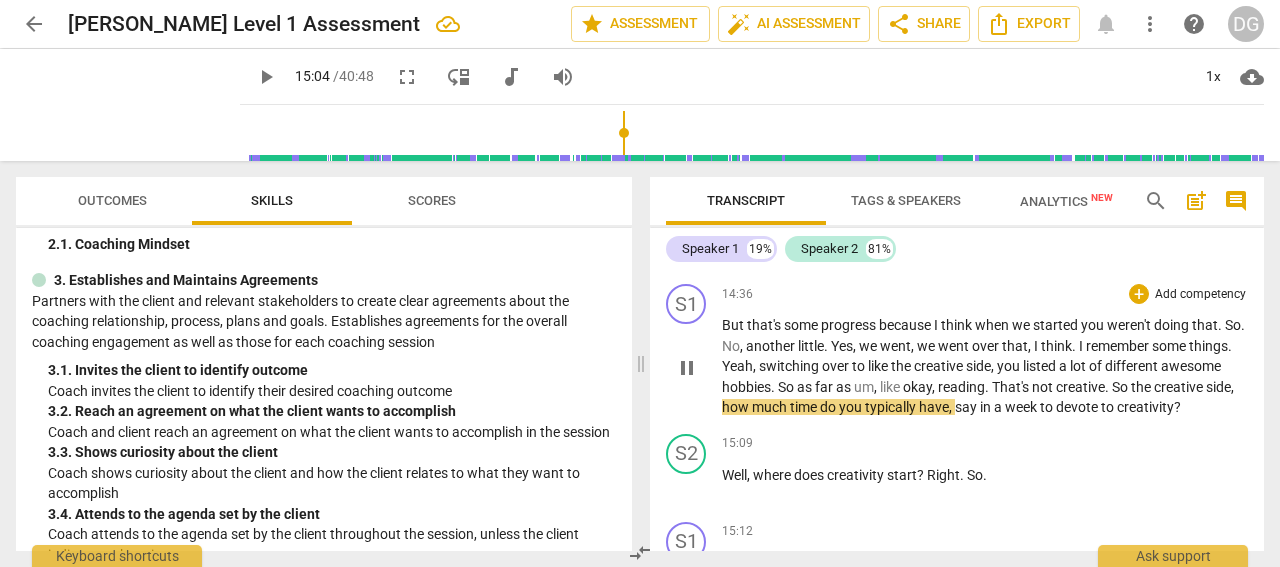 type on "904" 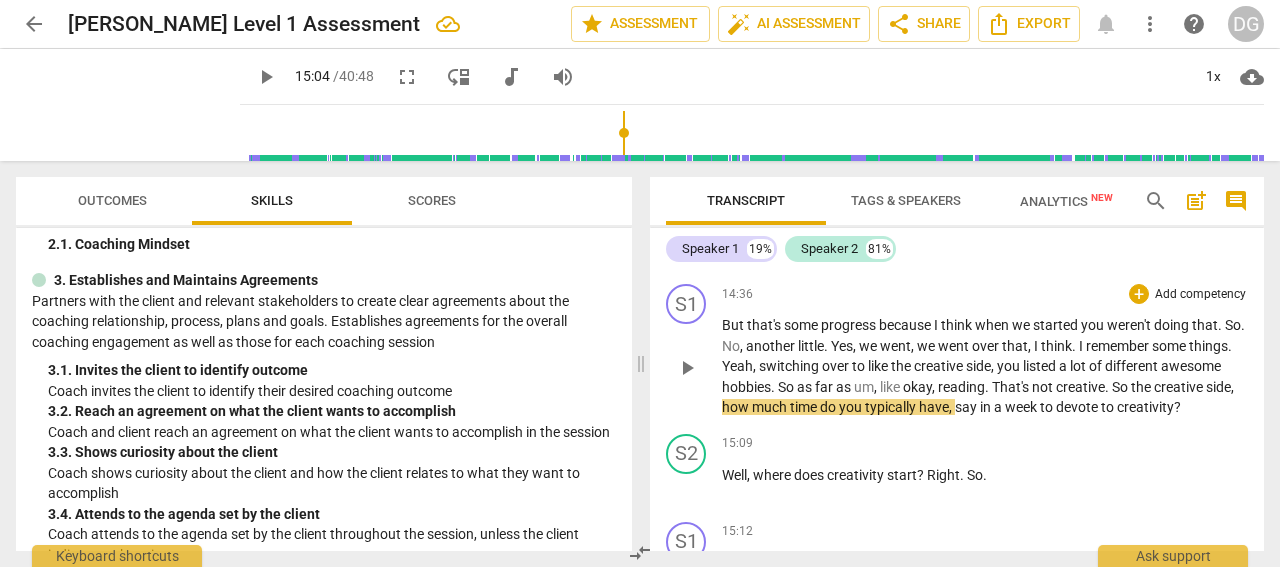 click on "That's" at bounding box center [1012, 387] 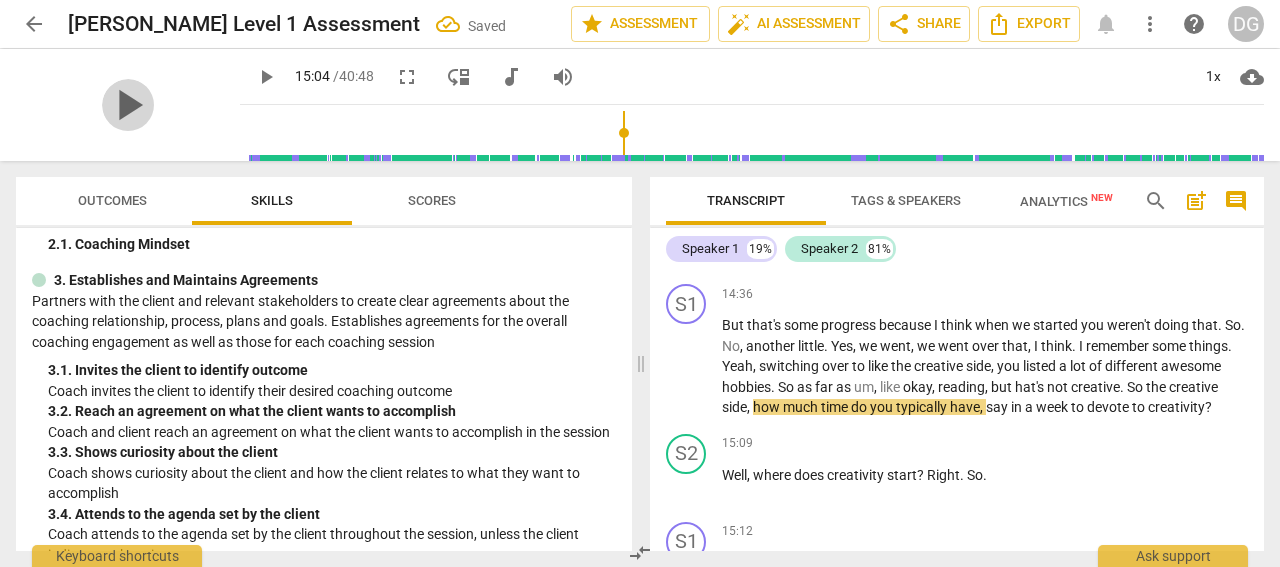 drag, startPoint x: 130, startPoint y: 101, endPoint x: 142, endPoint y: 103, distance: 12.165525 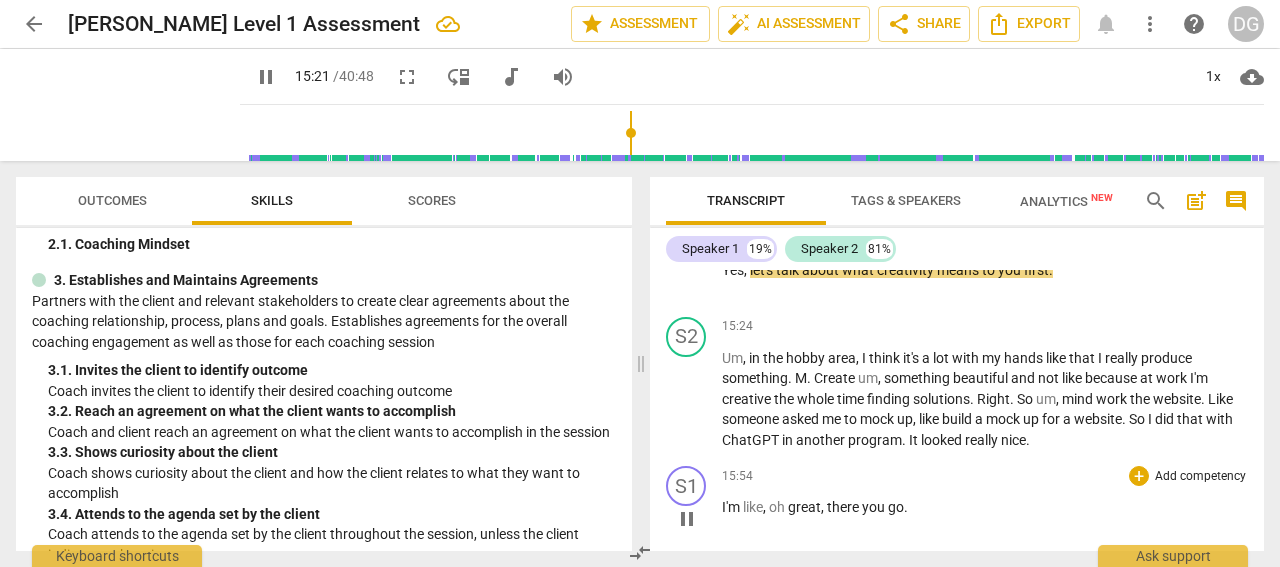 scroll, scrollTop: 5916, scrollLeft: 0, axis: vertical 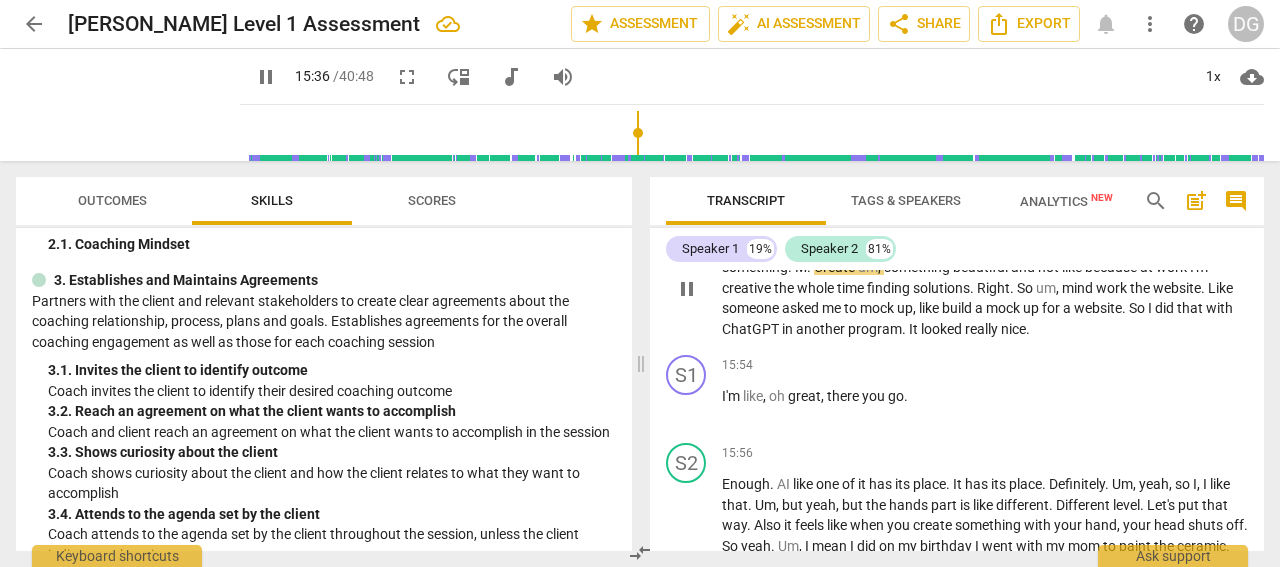 click on "." at bounding box center (810, 267) 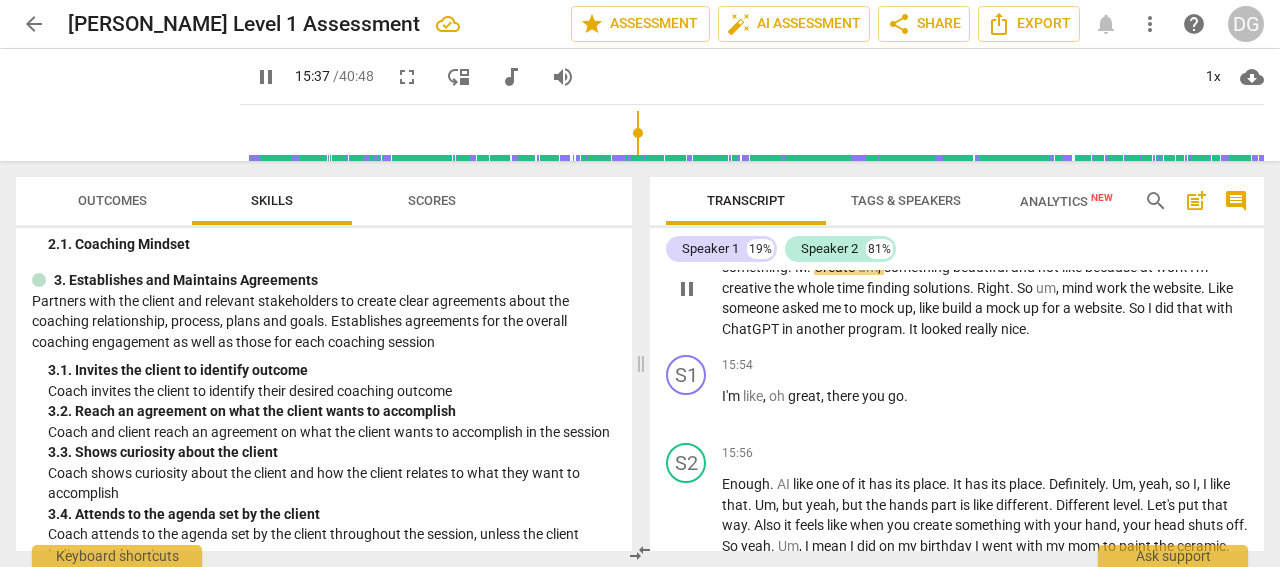 type 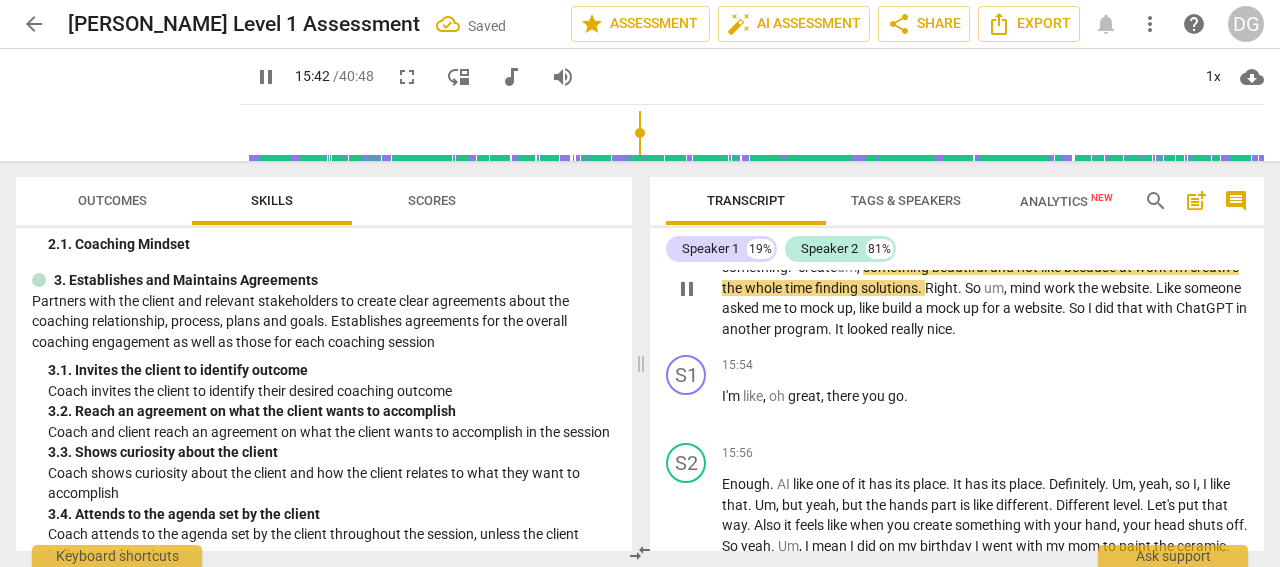 click on "," at bounding box center (860, 267) 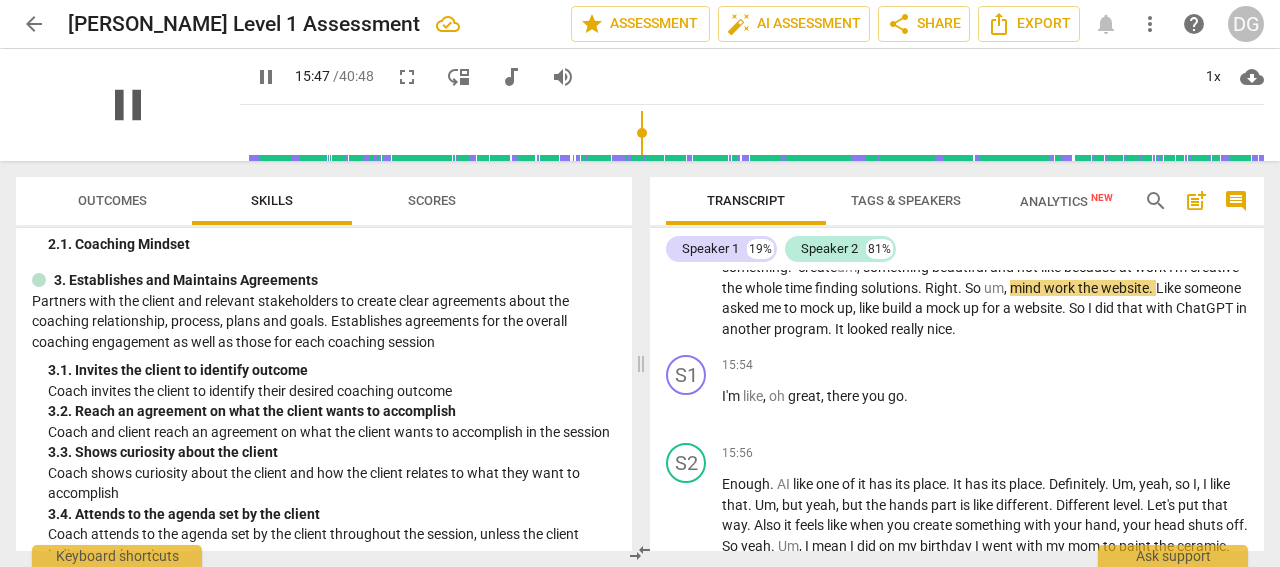 click on "pause" at bounding box center (128, 105) 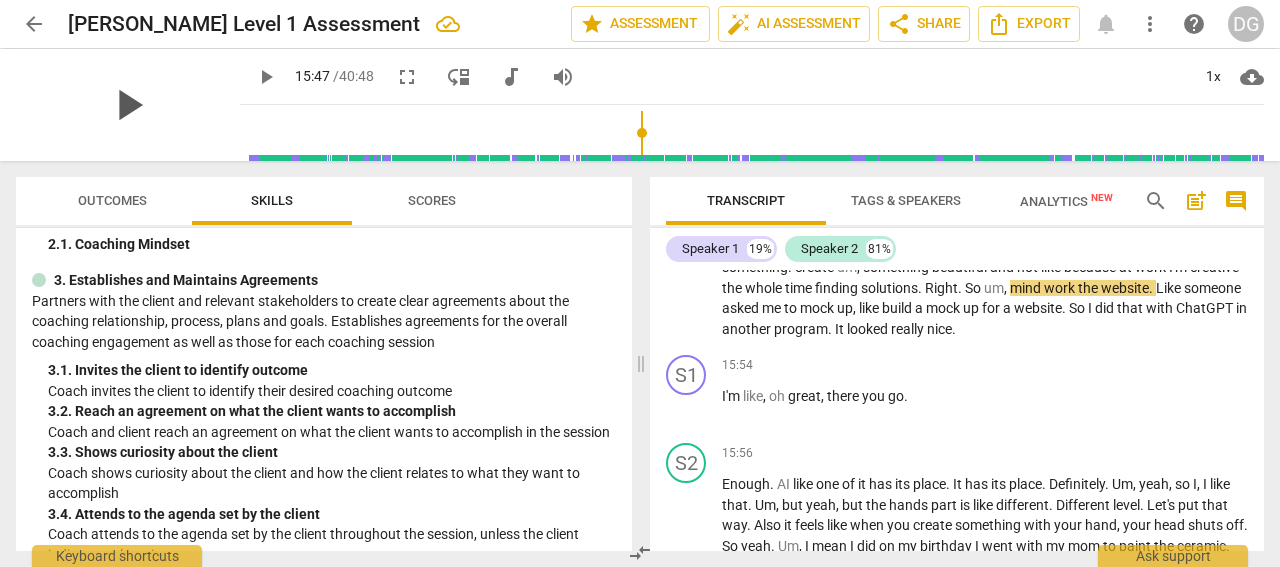 type on "947" 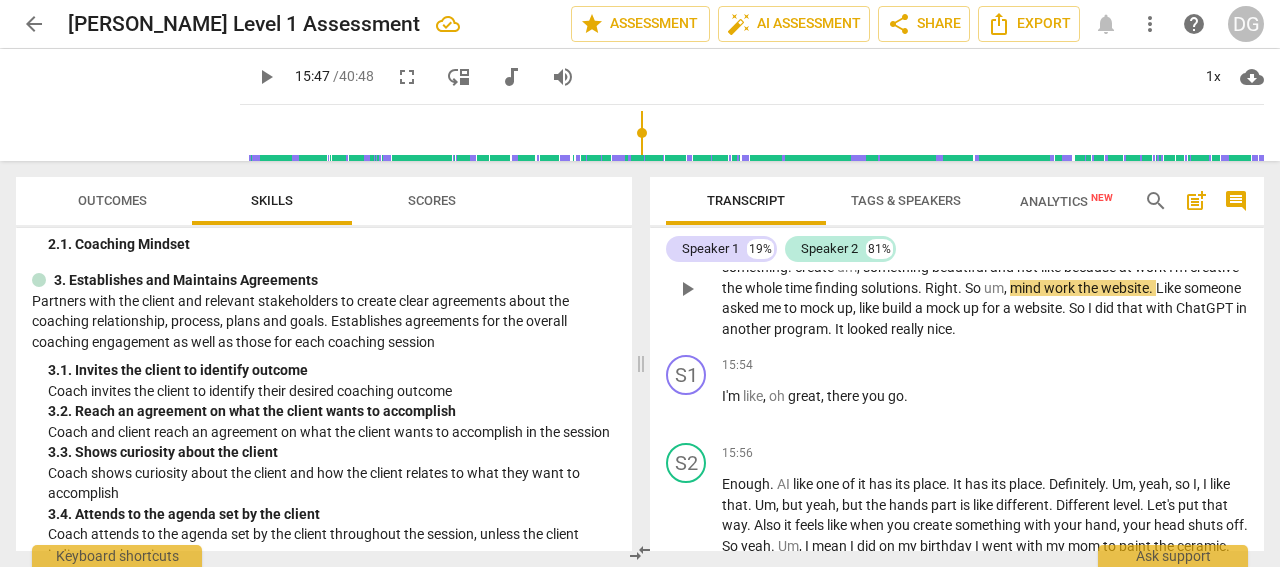 click on "," at bounding box center [860, 267] 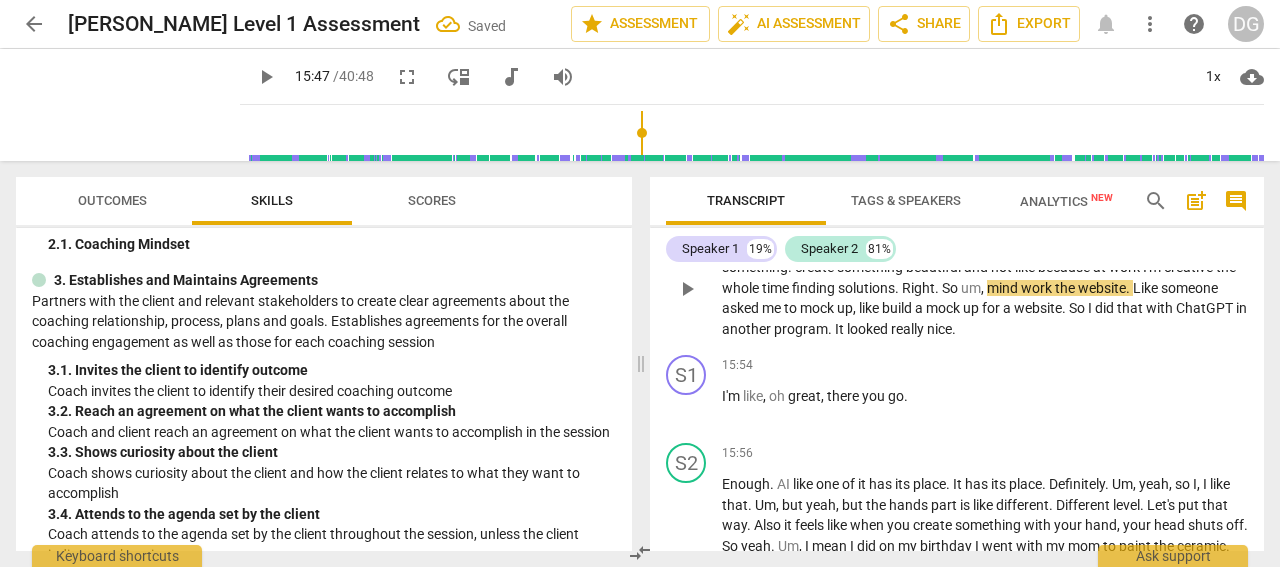 click on "." at bounding box center [791, 267] 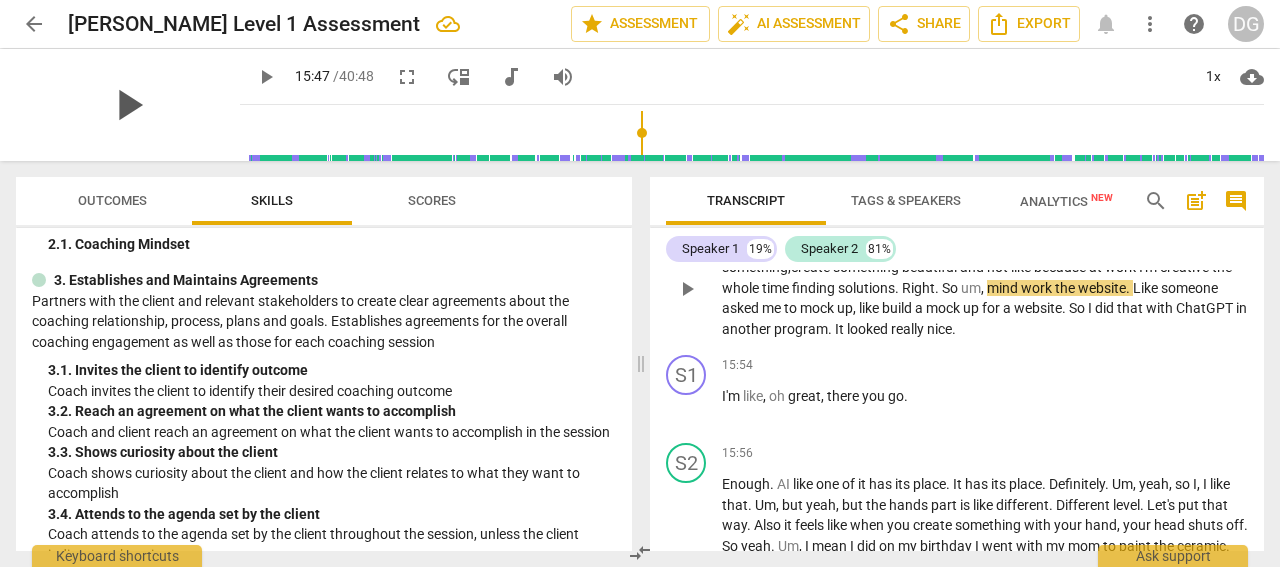 click on "play_arrow" at bounding box center (128, 105) 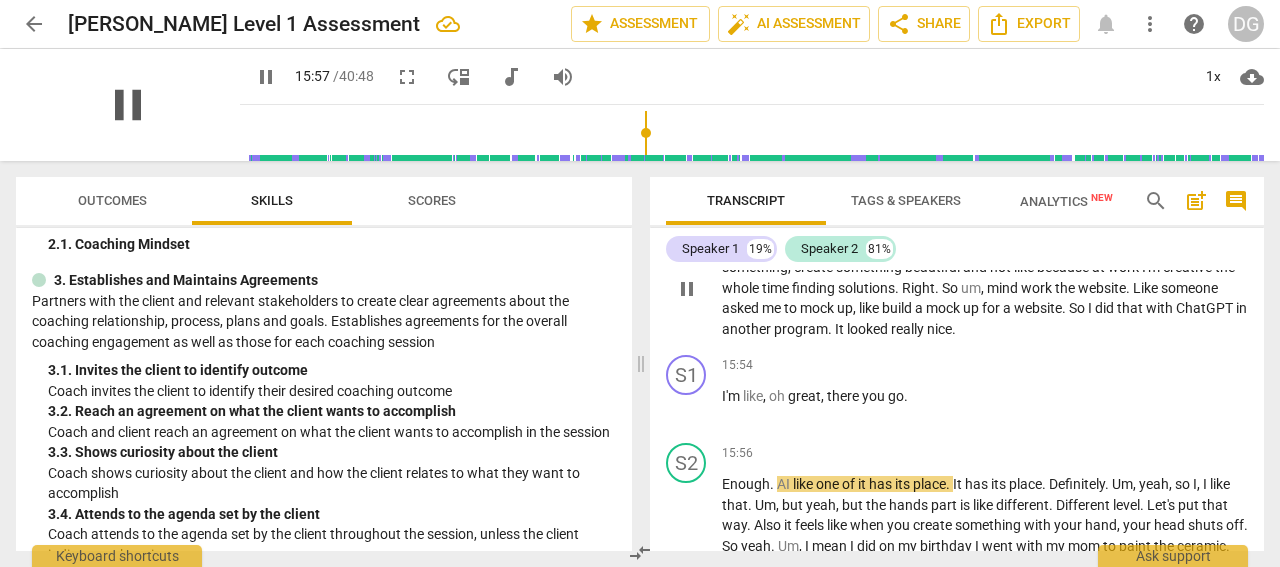 click on "pause" at bounding box center (128, 105) 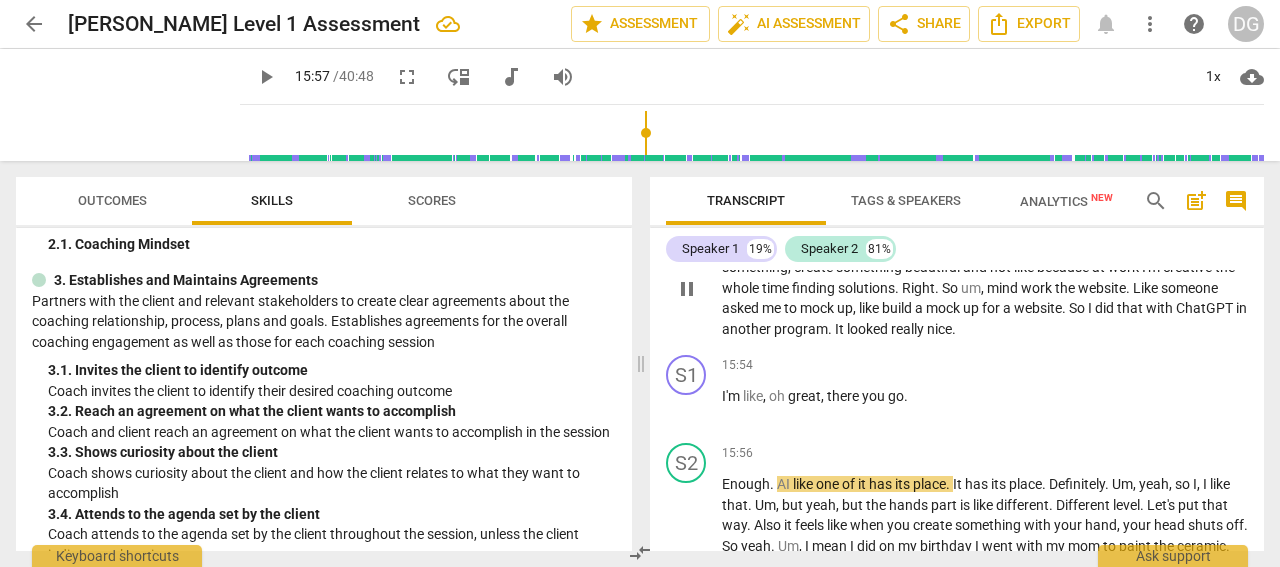 type on "958" 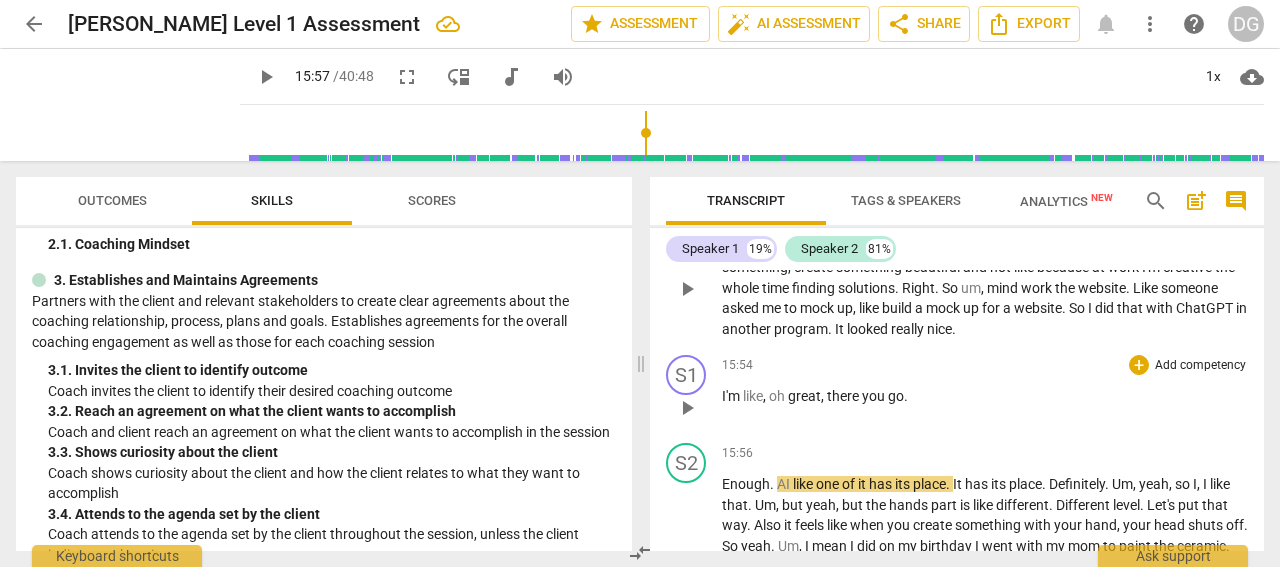 click on "S1 play_arrow pause" at bounding box center [694, 391] 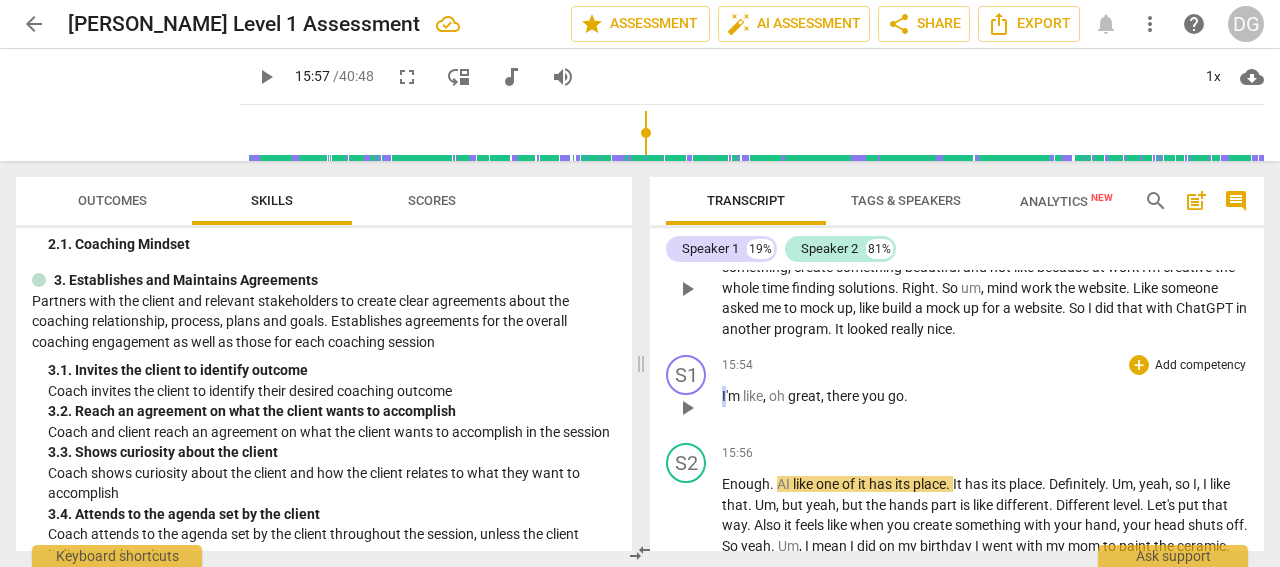 click on "S1 play_arrow pause 15:54 + Add competency keyboard_arrow_right I'm   like ,   oh   great ,   there   you   go ." at bounding box center [957, 391] 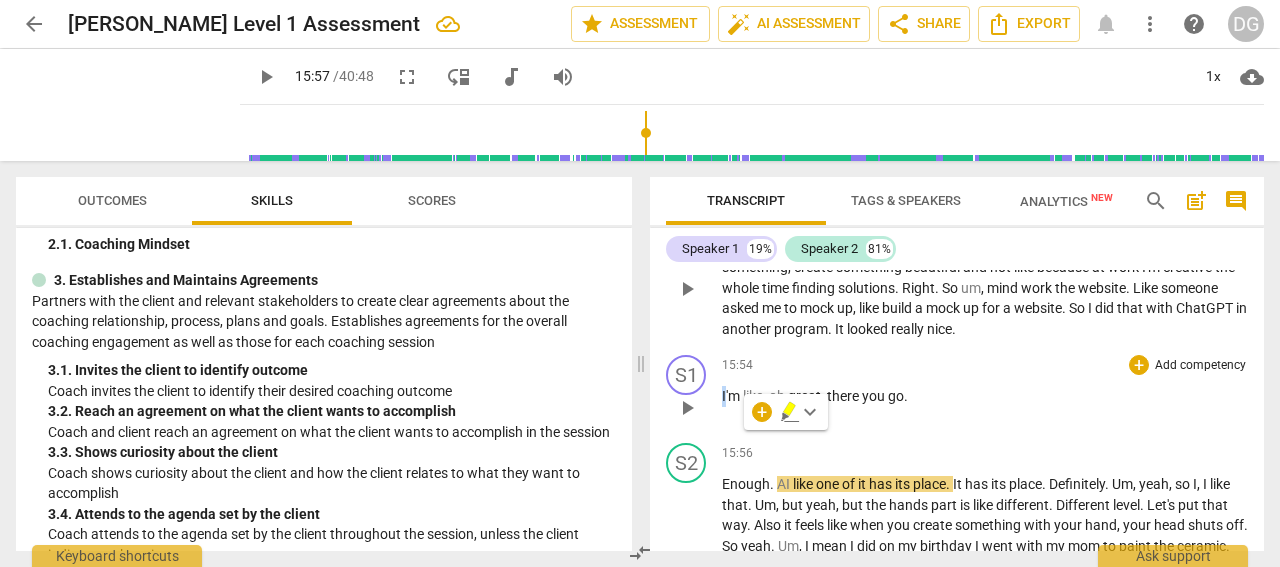 click on "I'm" at bounding box center (732, 396) 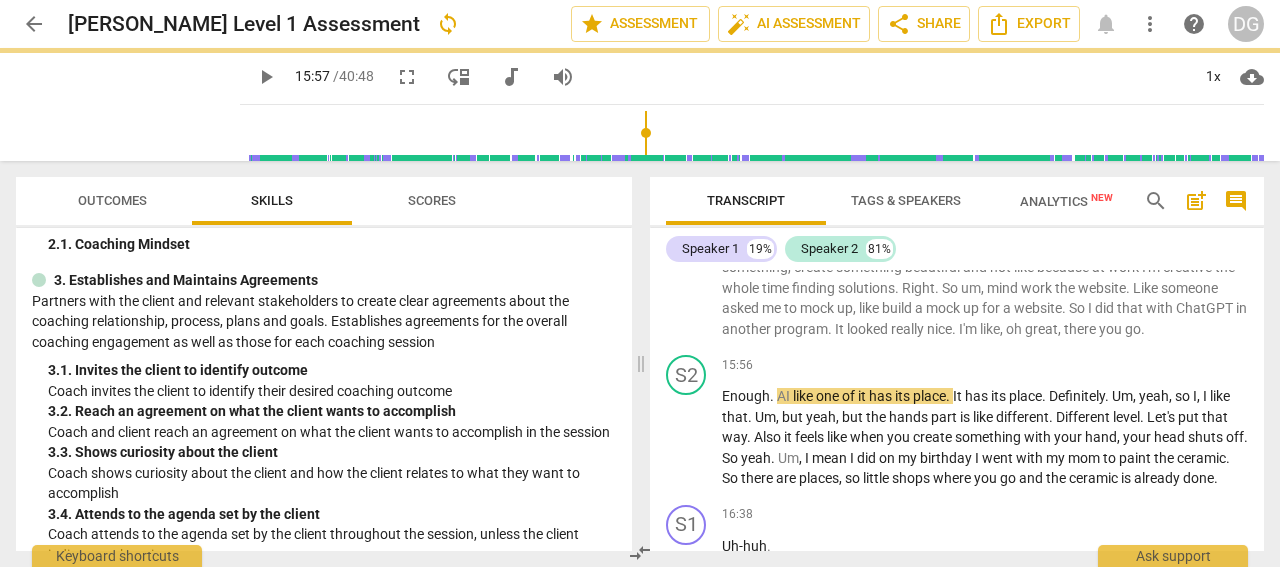 scroll, scrollTop: 5828, scrollLeft: 0, axis: vertical 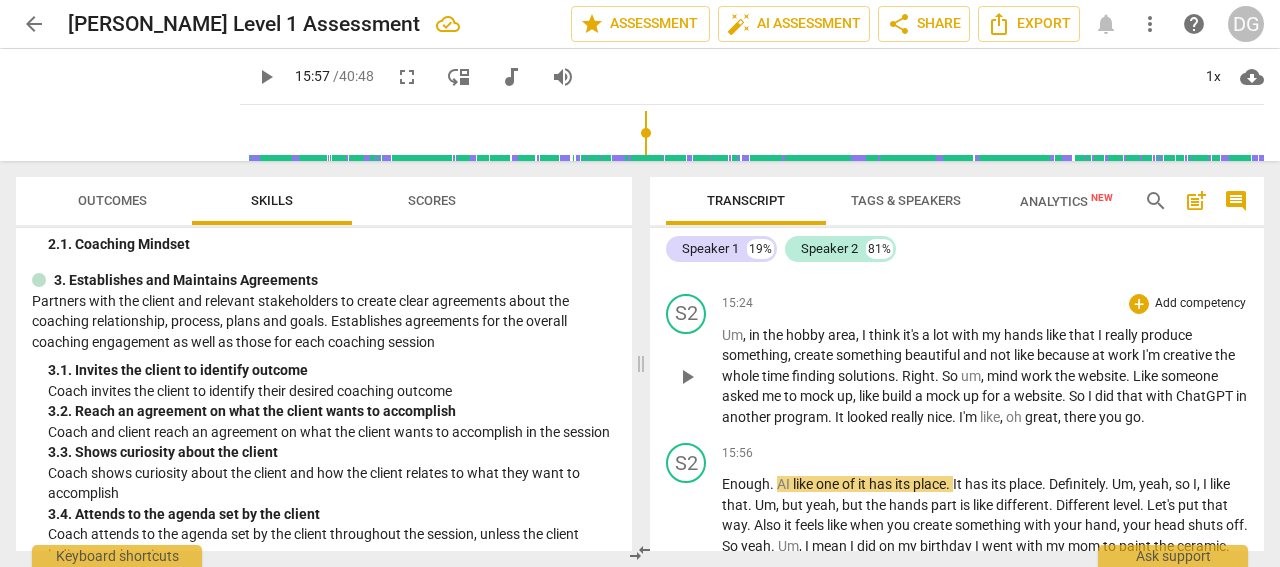 click on "," at bounding box center (1003, 417) 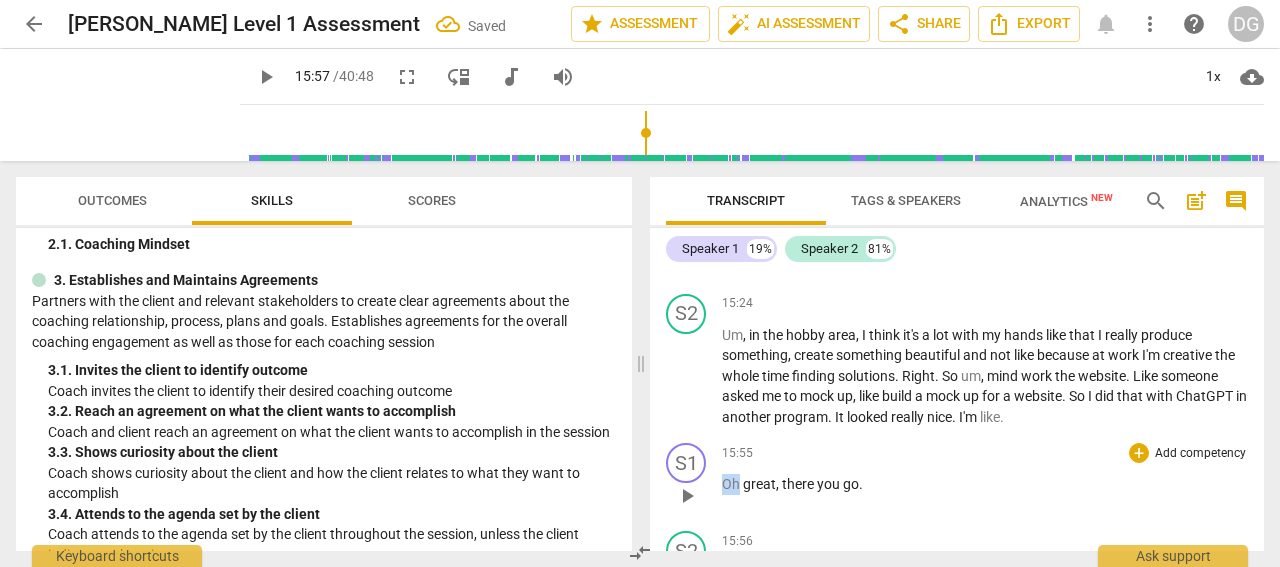 drag, startPoint x: 739, startPoint y: 526, endPoint x: 722, endPoint y: 527, distance: 17.029387 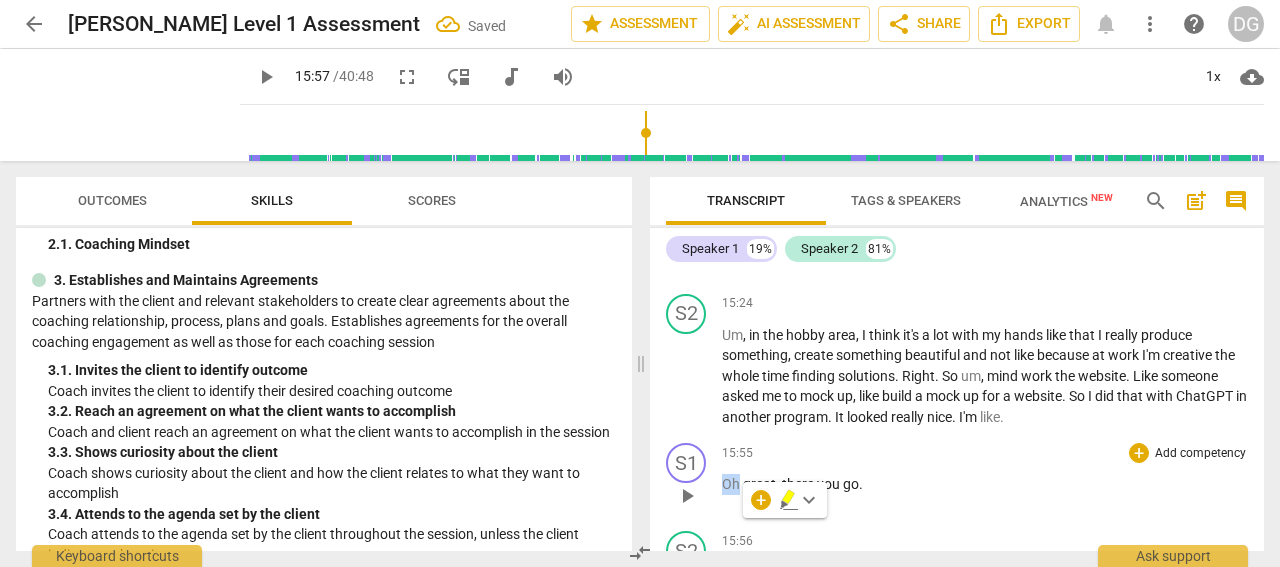 type 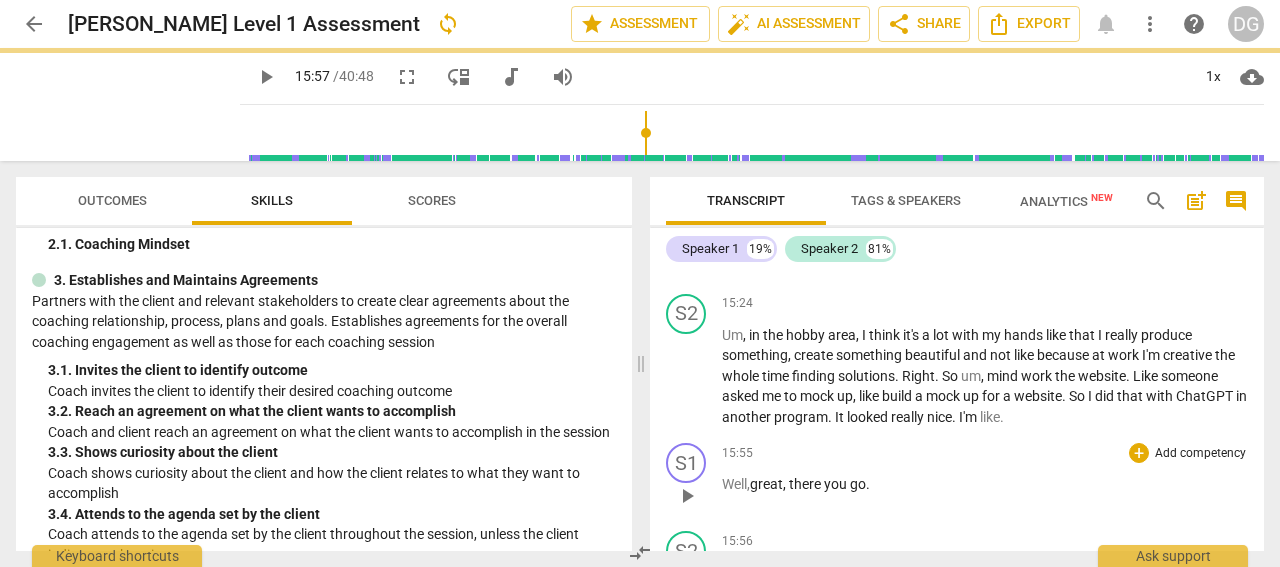 click on "," at bounding box center [786, 484] 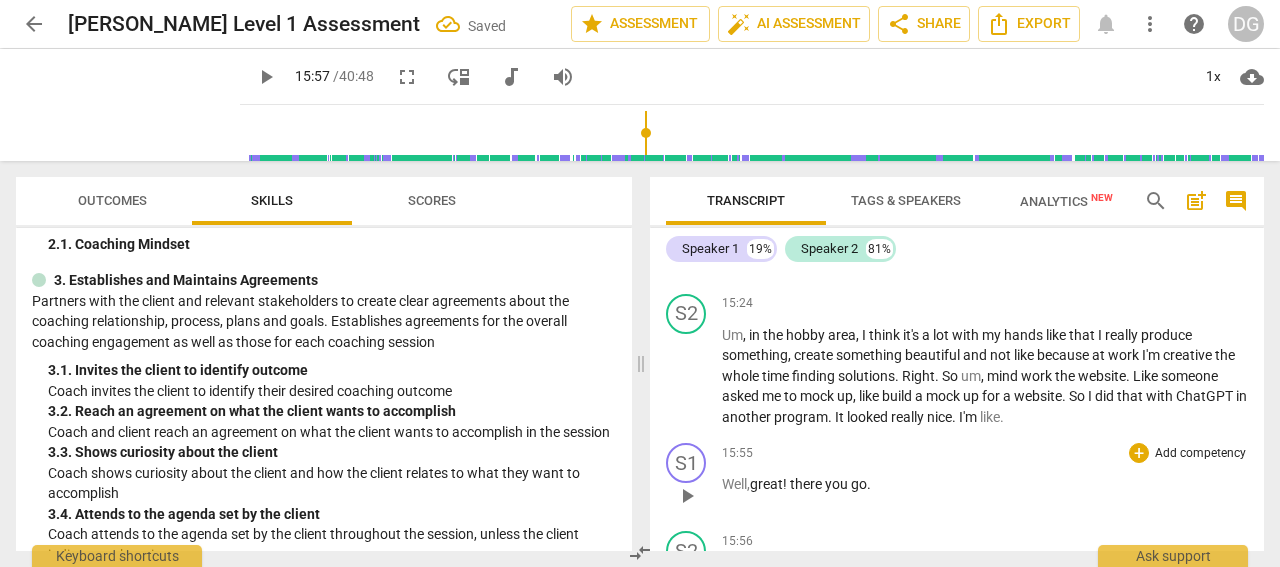 click on "there" at bounding box center [807, 484] 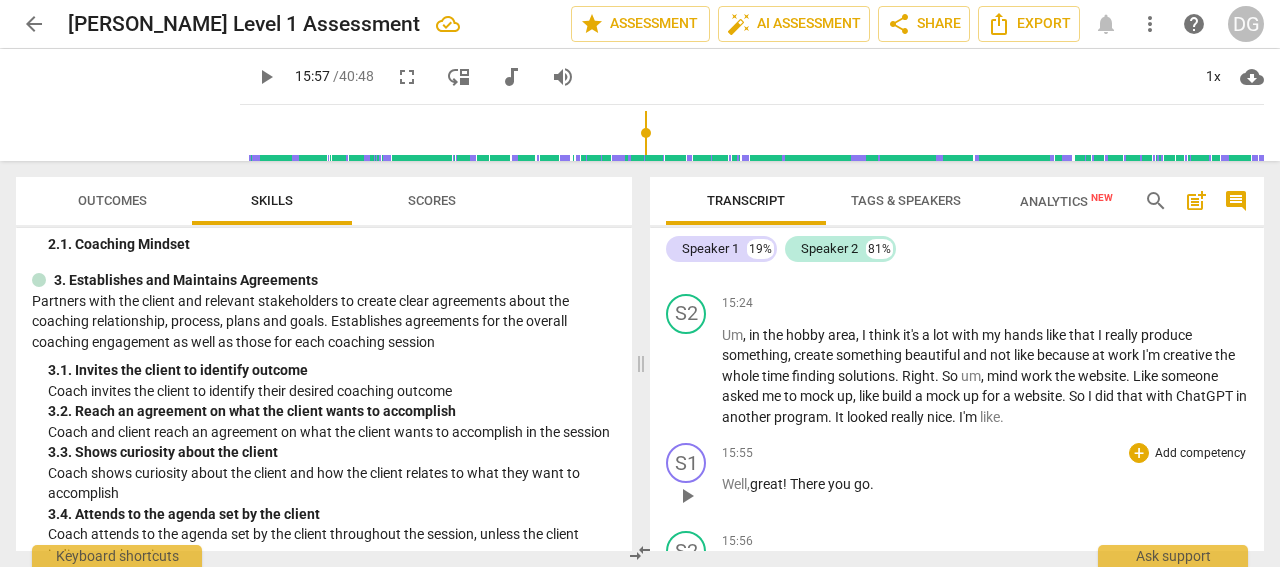 click on "." at bounding box center [872, 484] 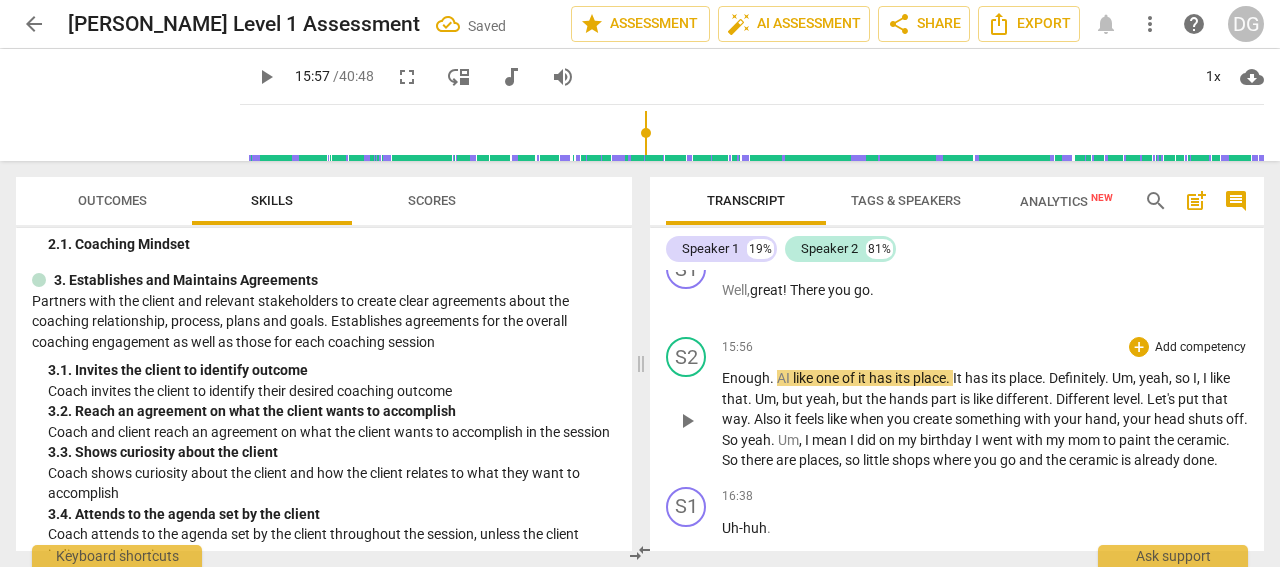 scroll, scrollTop: 6021, scrollLeft: 0, axis: vertical 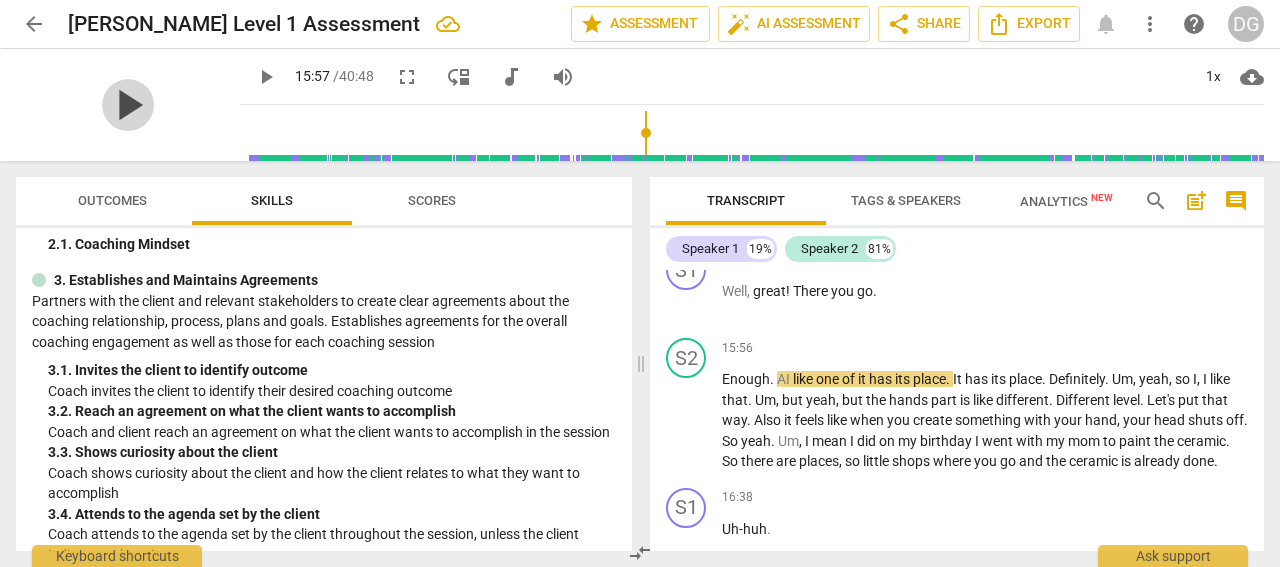 click on "play_arrow" at bounding box center [128, 105] 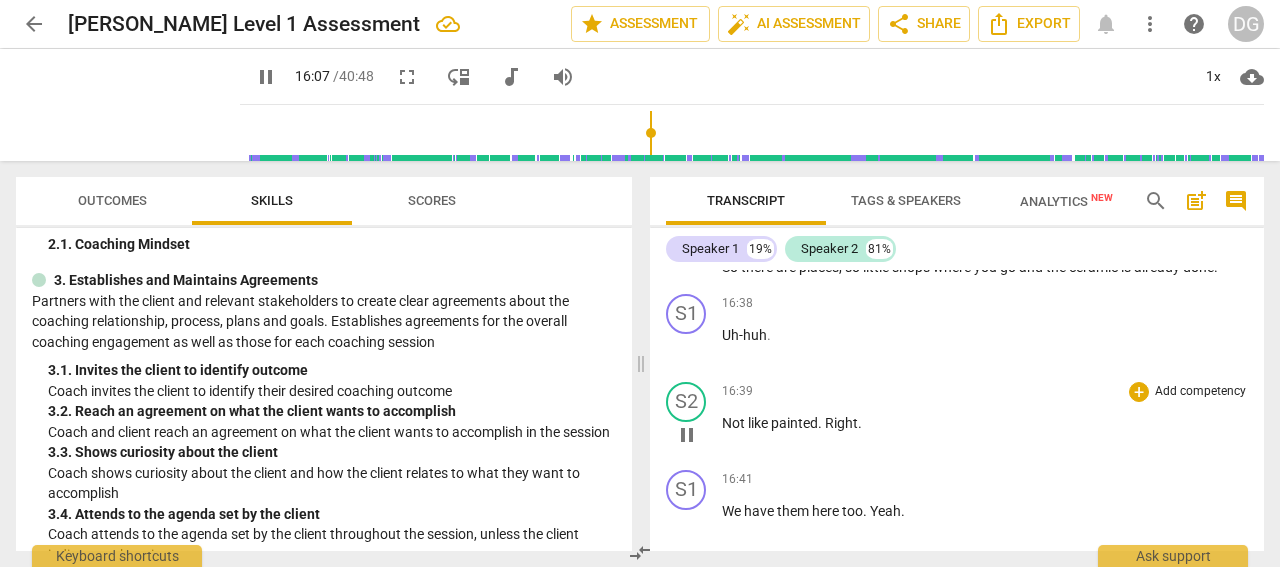 scroll, scrollTop: 6021, scrollLeft: 0, axis: vertical 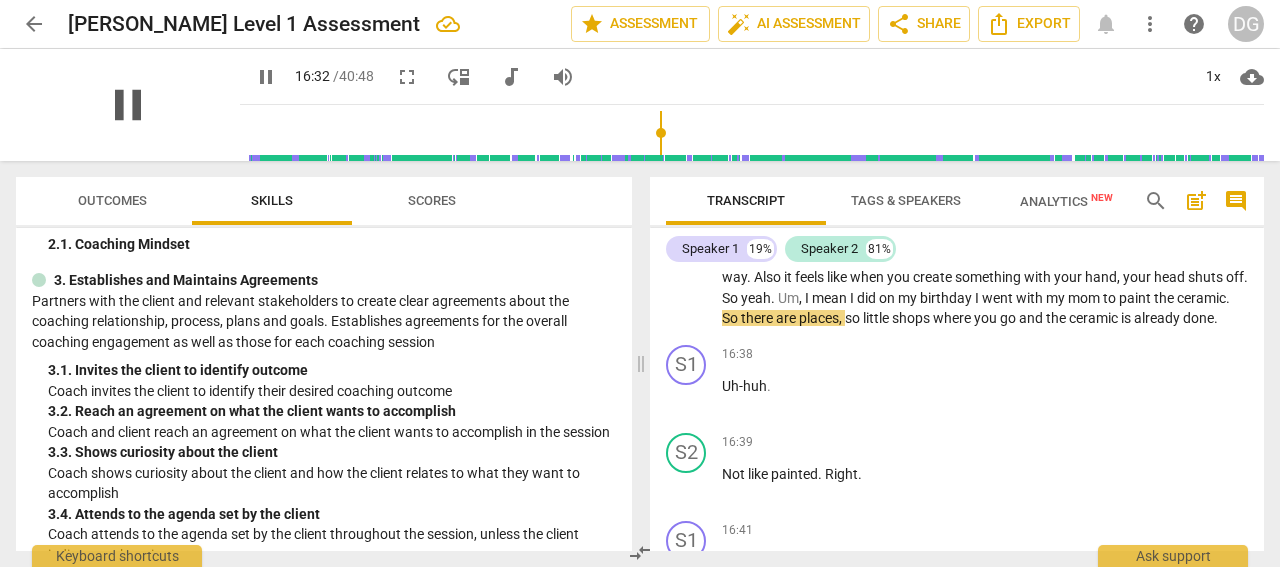 click on "pause" at bounding box center [128, 105] 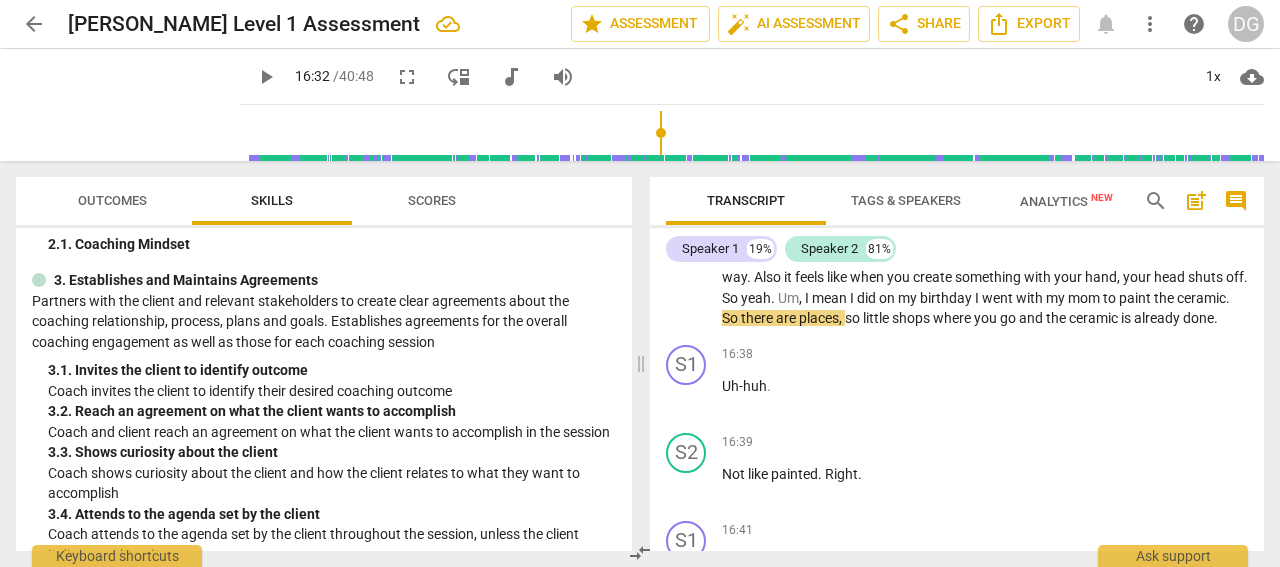 type on "993" 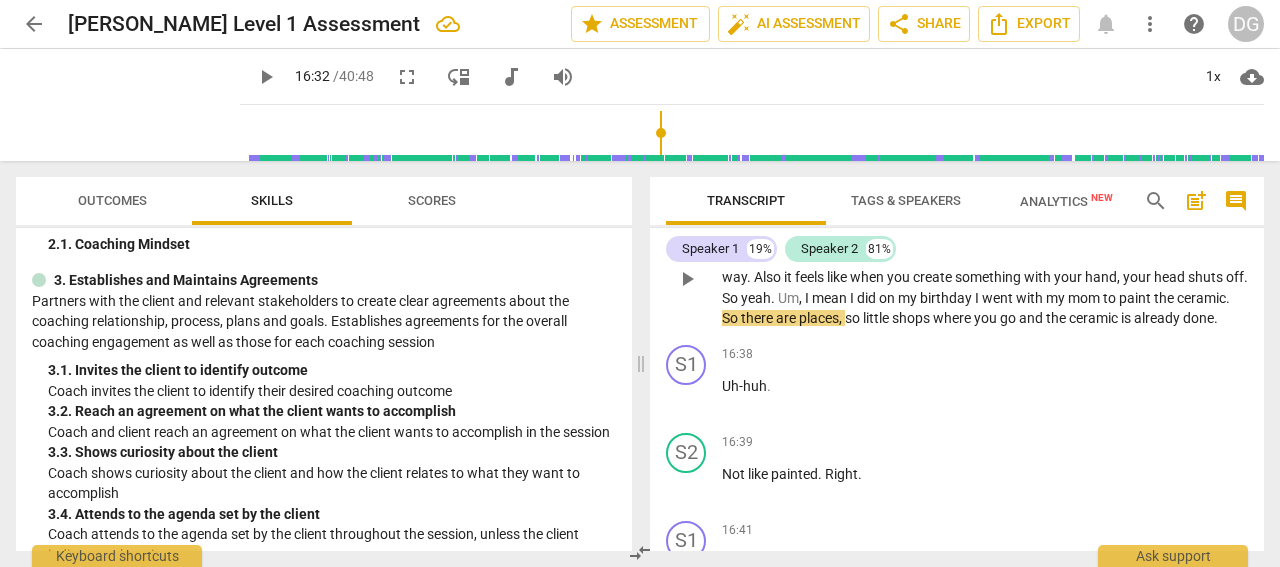 click on "birthday" at bounding box center [947, 298] 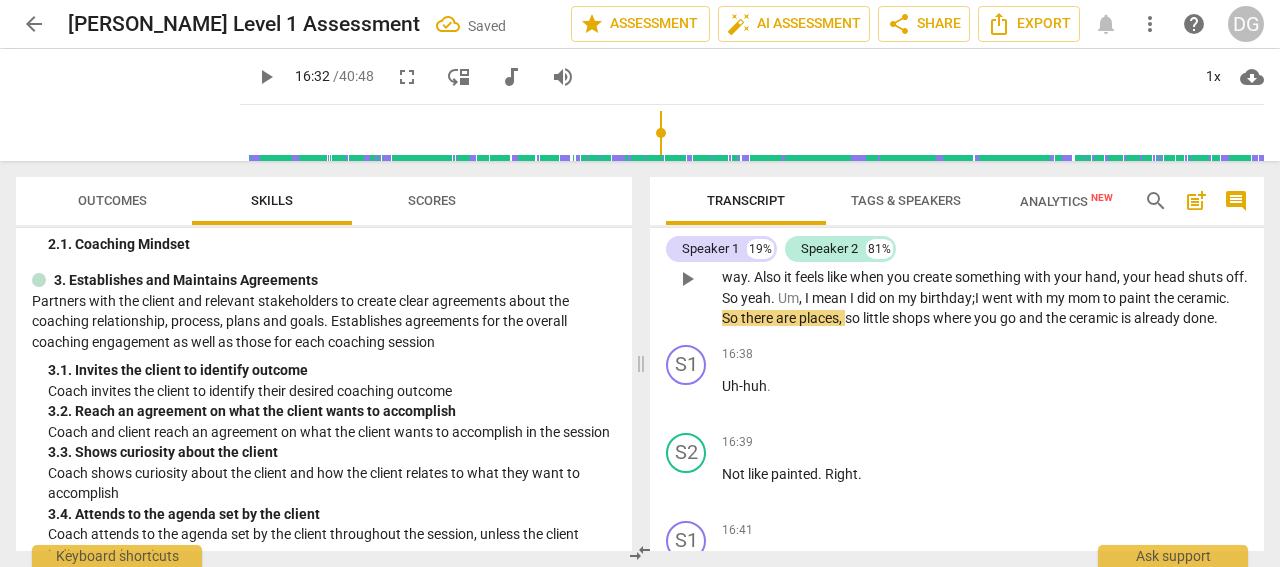 click on "Enough .   AI   like   one   of   it   has   its   place .   It   has   its   place .   Definitely .   Um ,   yeah ,   so   I ,   I   like   that .   Um ,   but   yeah ,   but   the   hands   part   is   like   different .   Different   level .   Let's   put   that   way .   Also   it   feels   like   when   you   create   something   with   your   hand ,   your   head   shuts   off .   So   yeah .   Um ,   I   mean   I   did   on   my   birthday ;  I   went   with   my   mom   to   paint   the   ceramic .   So   there   are   places ,   so   little   shops   where   you   go   and   the   ceramic   is   already   done ." at bounding box center [985, 277] 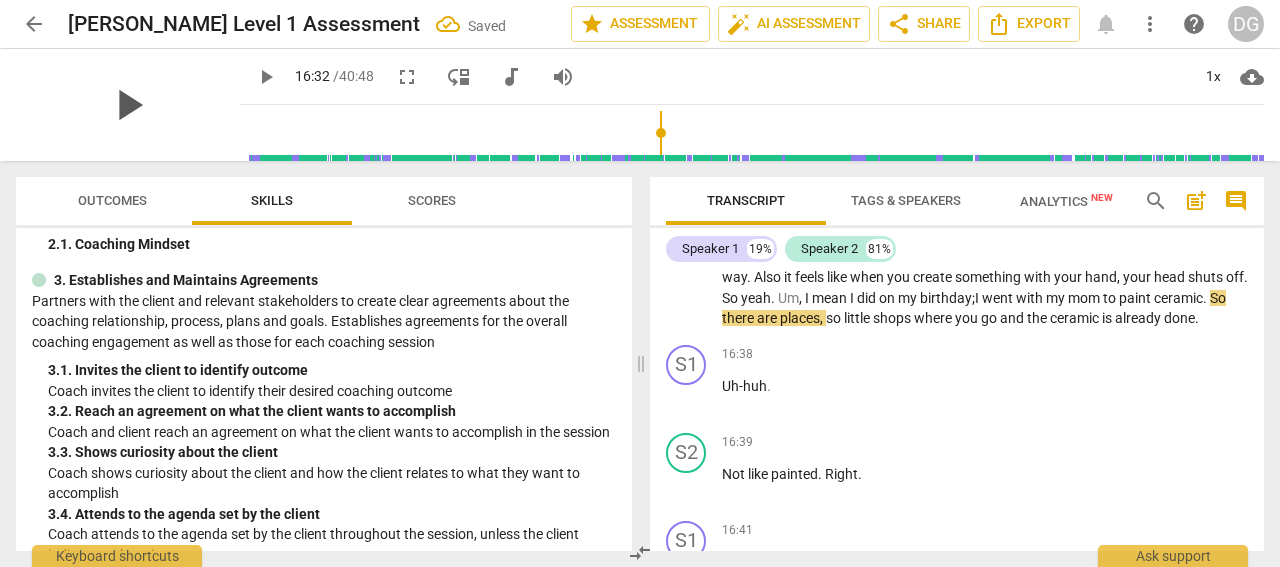 click on "play_arrow" at bounding box center [128, 105] 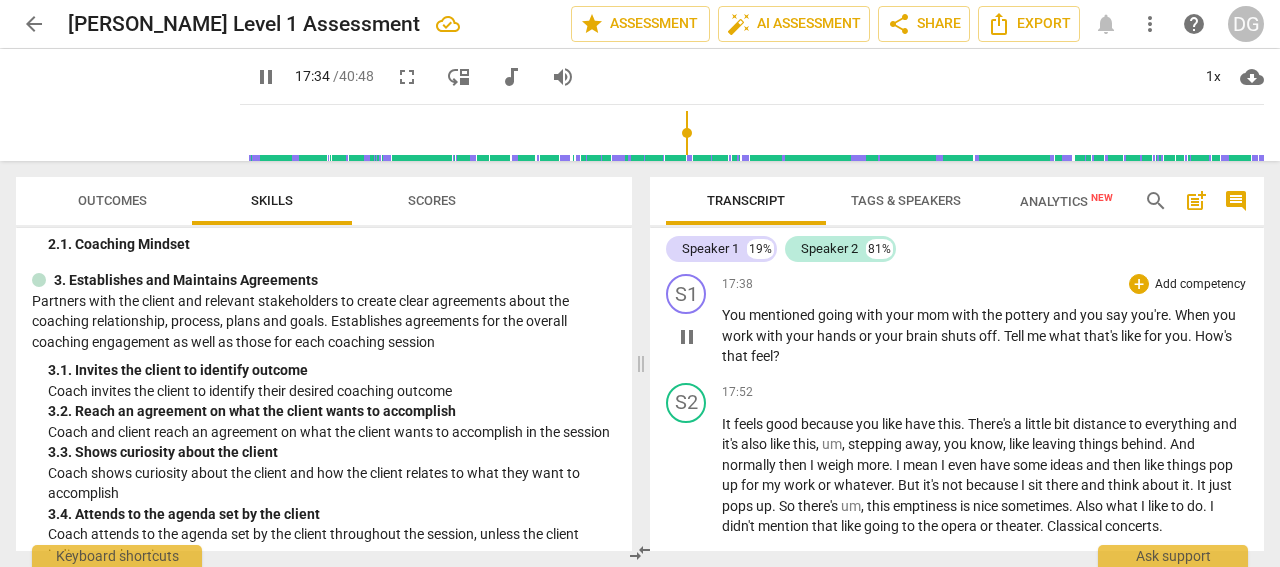 scroll, scrollTop: 6744, scrollLeft: 0, axis: vertical 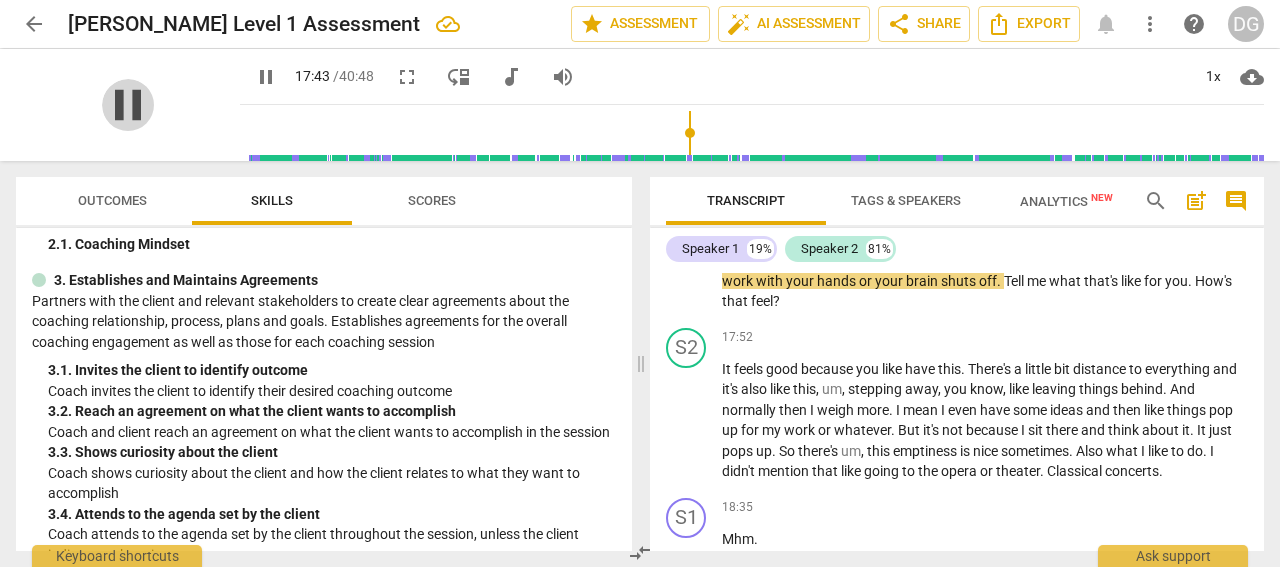 click on "pause" at bounding box center [128, 105] 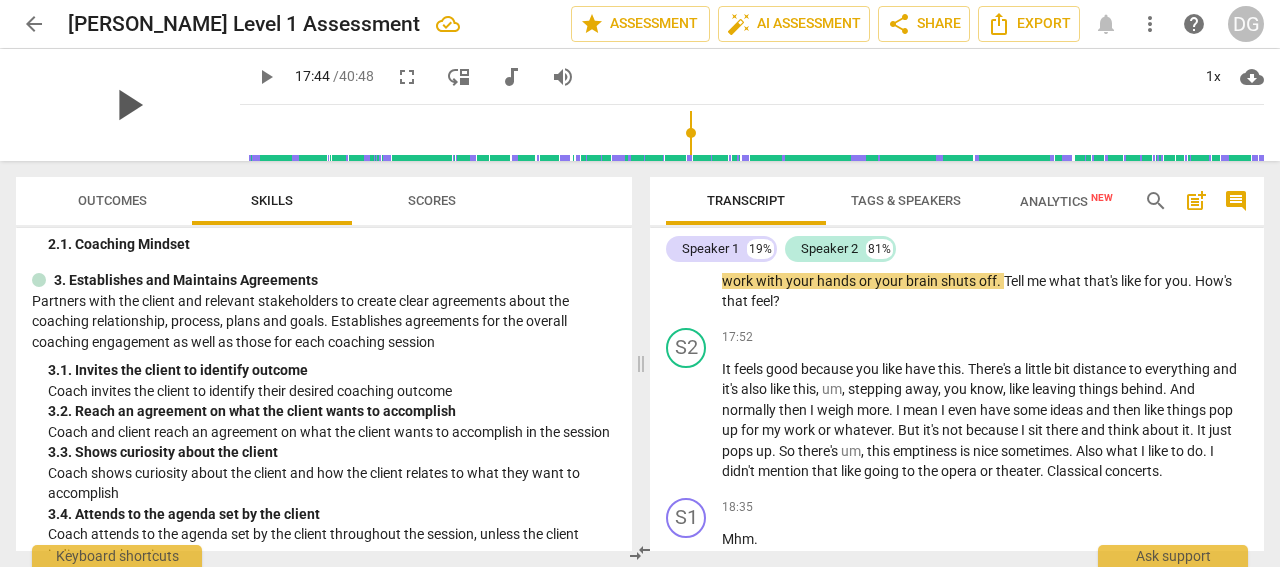 type on "1064" 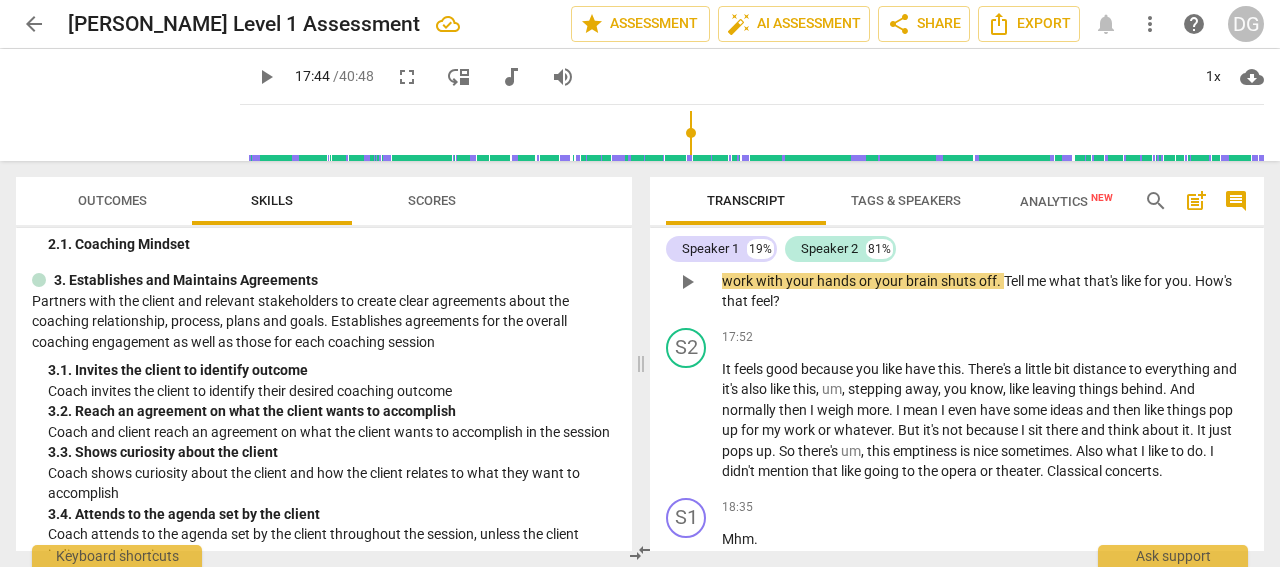 click on "When" at bounding box center (1194, 260) 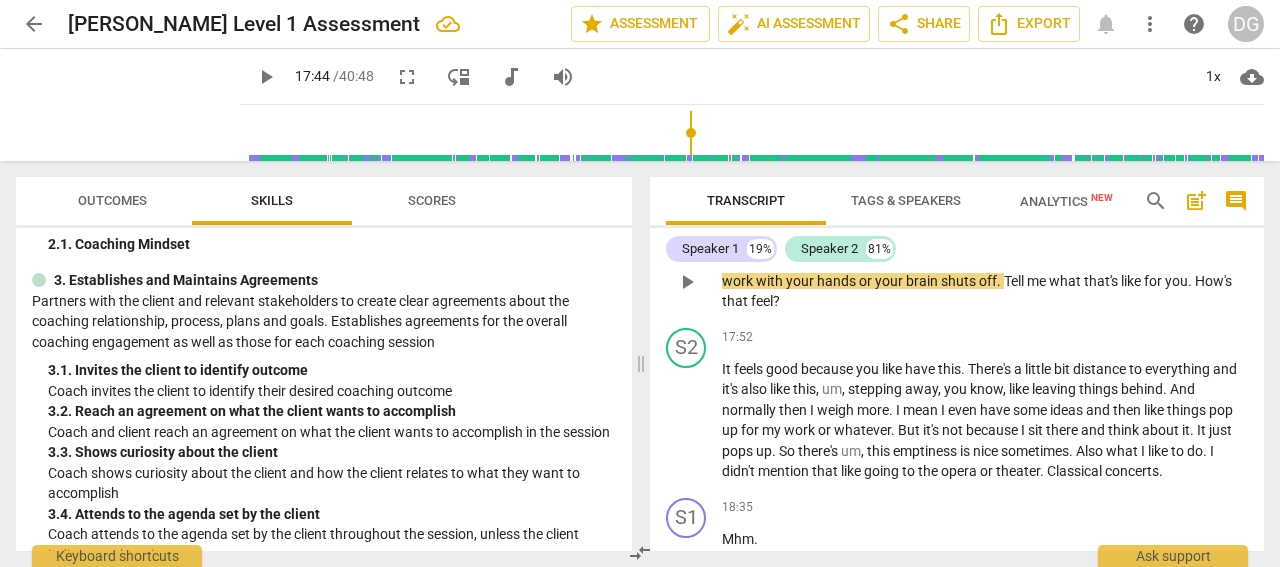 type 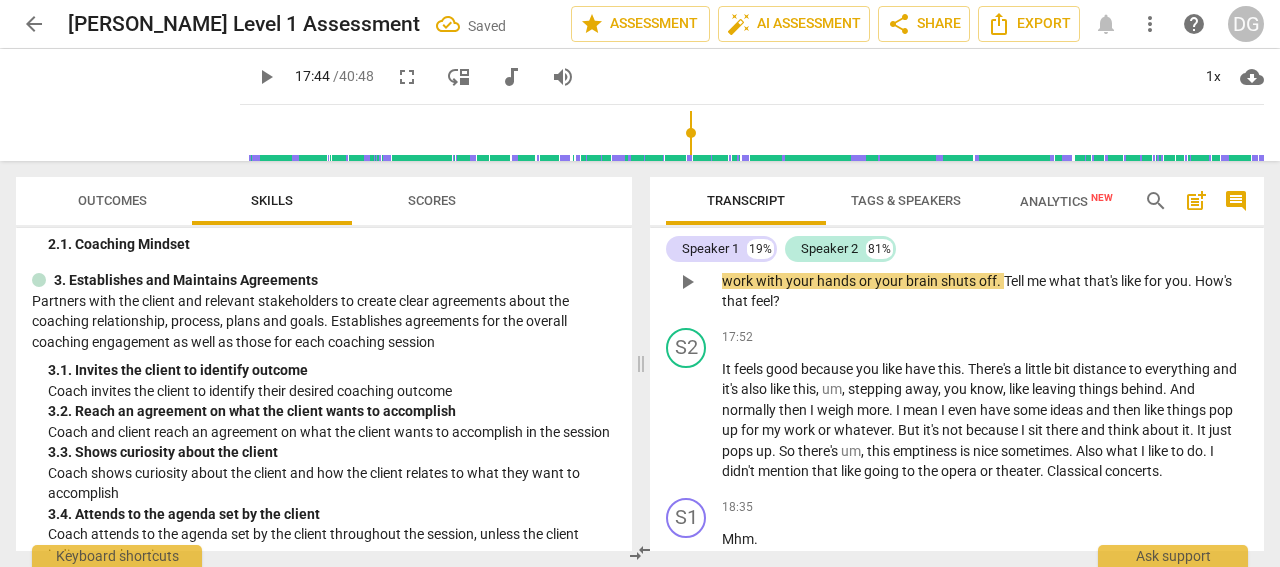 click on "You   mentioned   going   with   your   mom   with   the   pottery   and   you   said that w hen  you   work   with   your   hands   or   your   brain   shuts   off .   Tell   me   what   that's   like   for   you .   How's   that   feel ?" at bounding box center [985, 281] 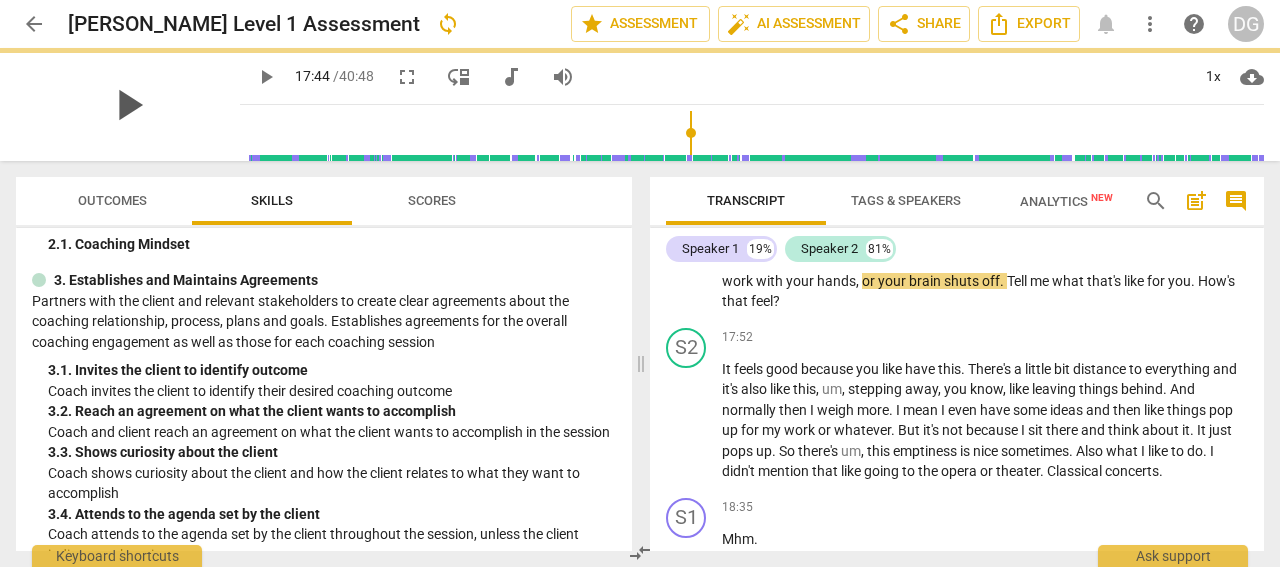 click on "play_arrow" at bounding box center (128, 105) 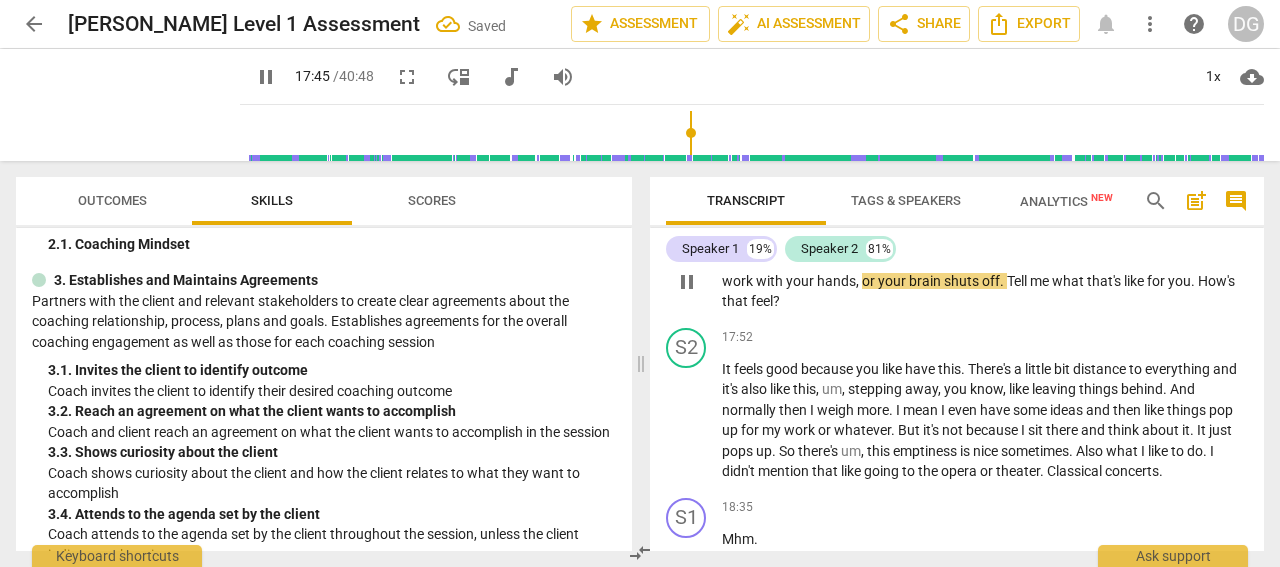 click on "or" at bounding box center [870, 281] 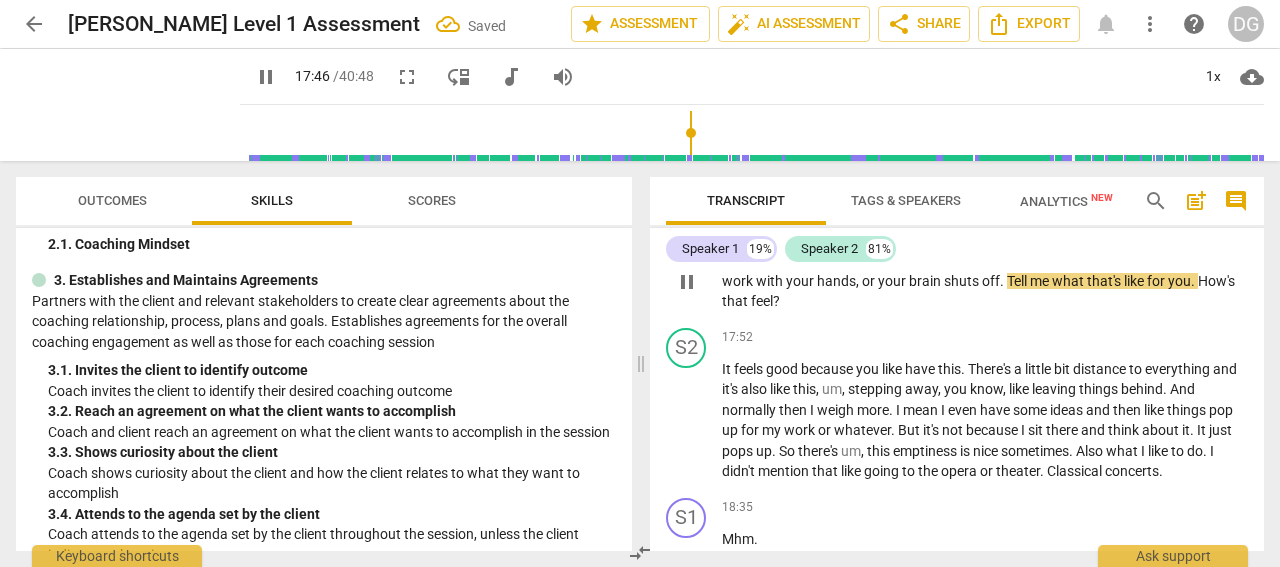 type on "1067" 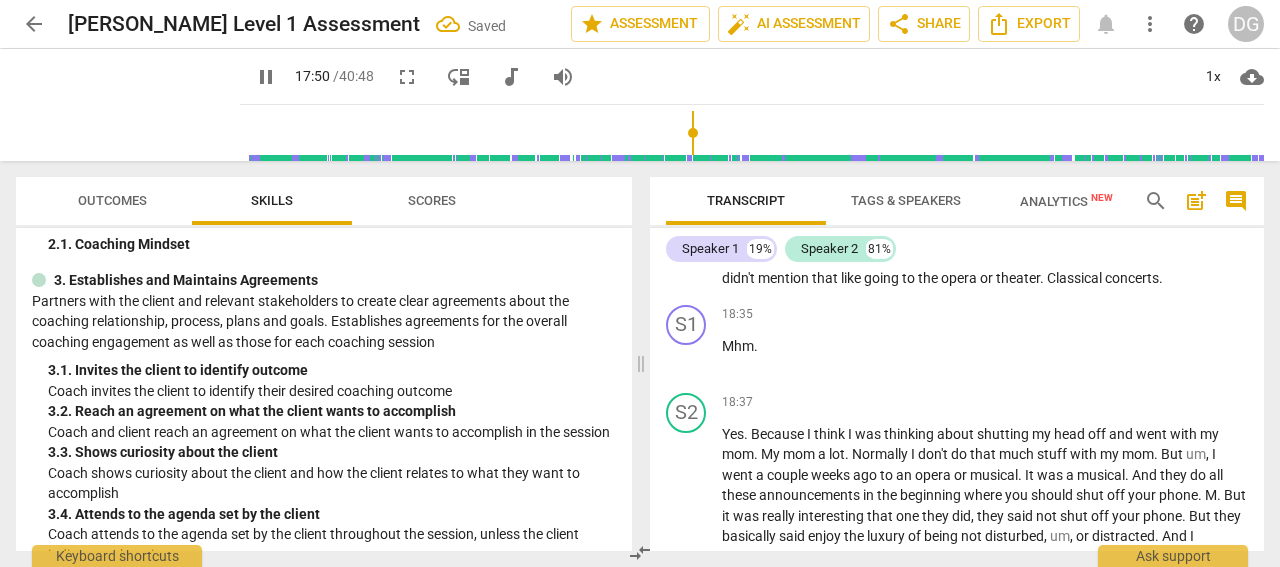 scroll, scrollTop: 6744, scrollLeft: 0, axis: vertical 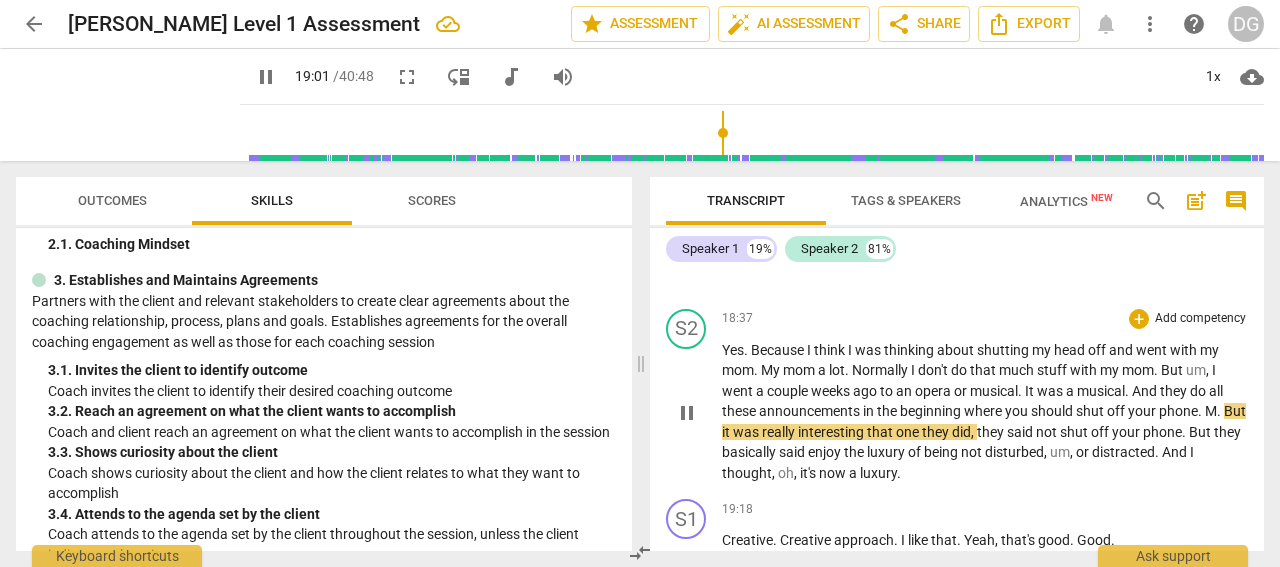 click on "." at bounding box center [1220, 411] 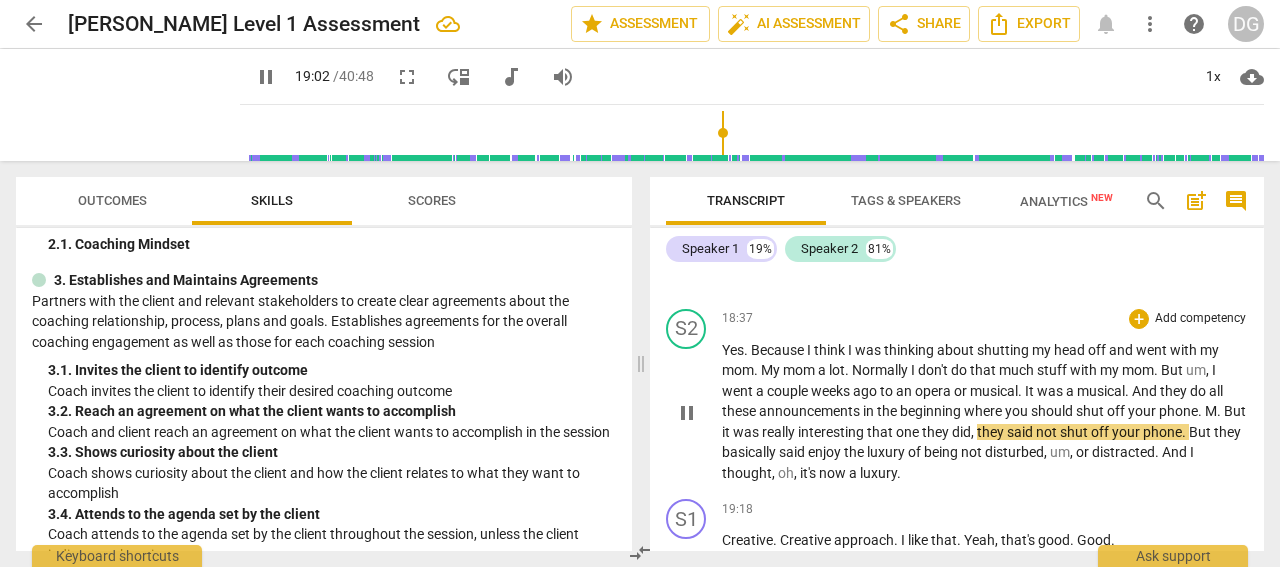 type on "1142" 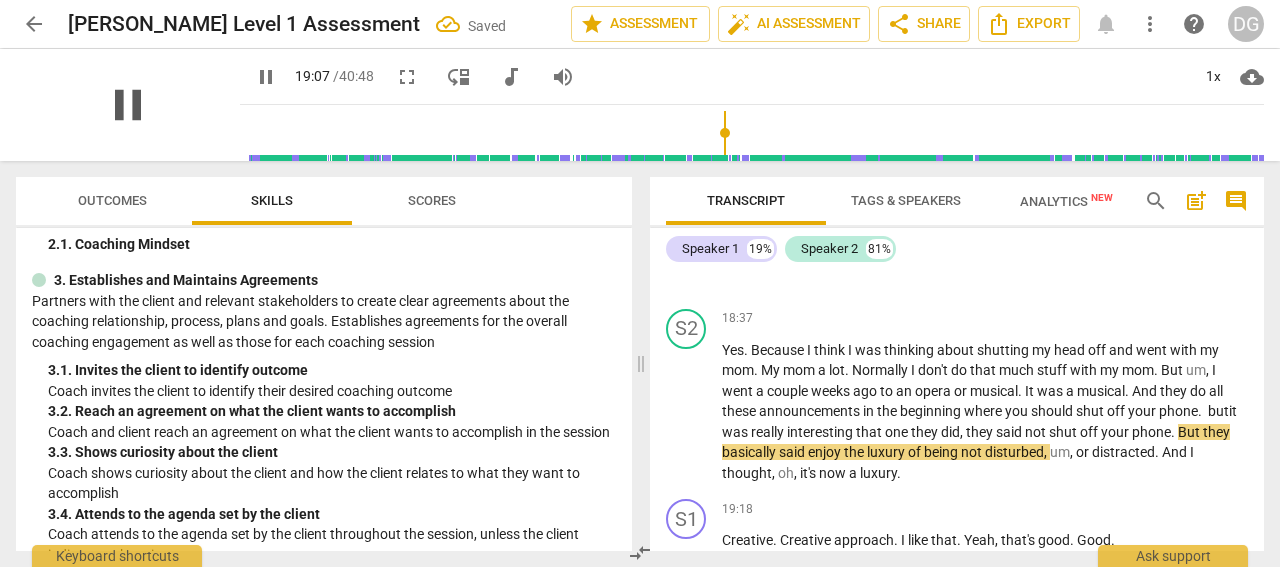 click on "pause" at bounding box center [128, 105] 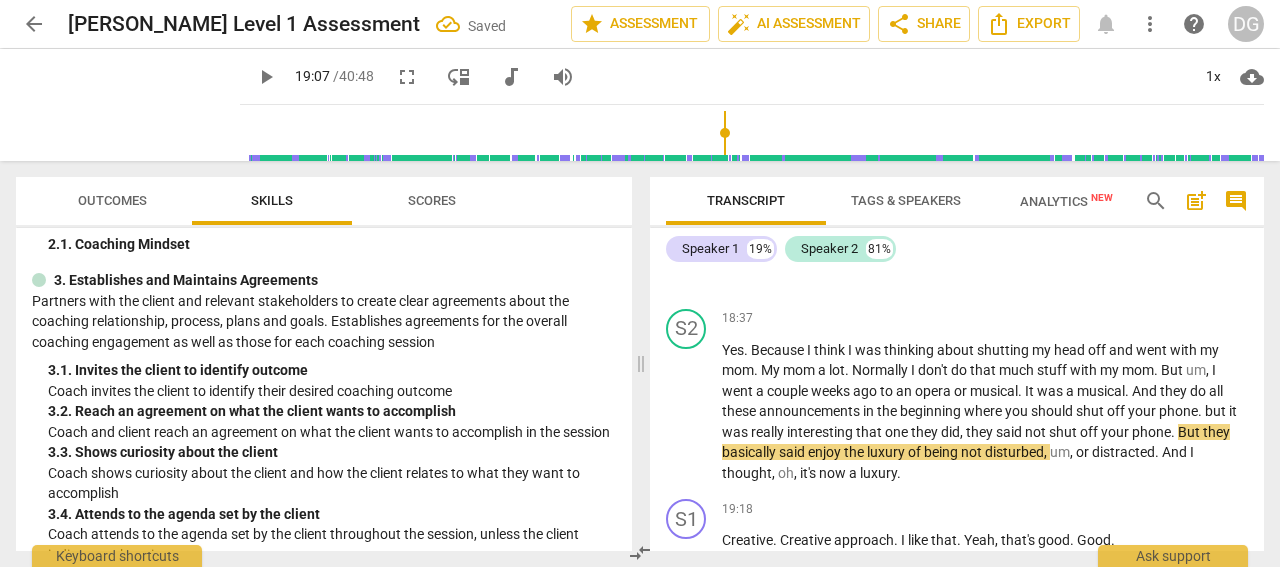 type on "1148" 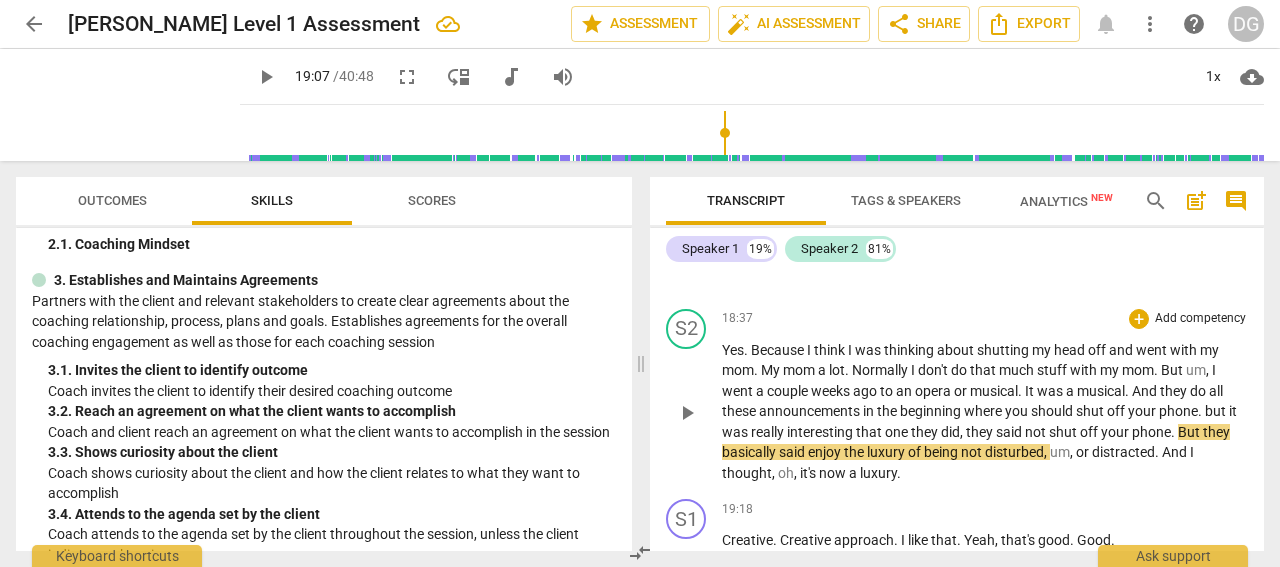 click on "but" at bounding box center [1217, 411] 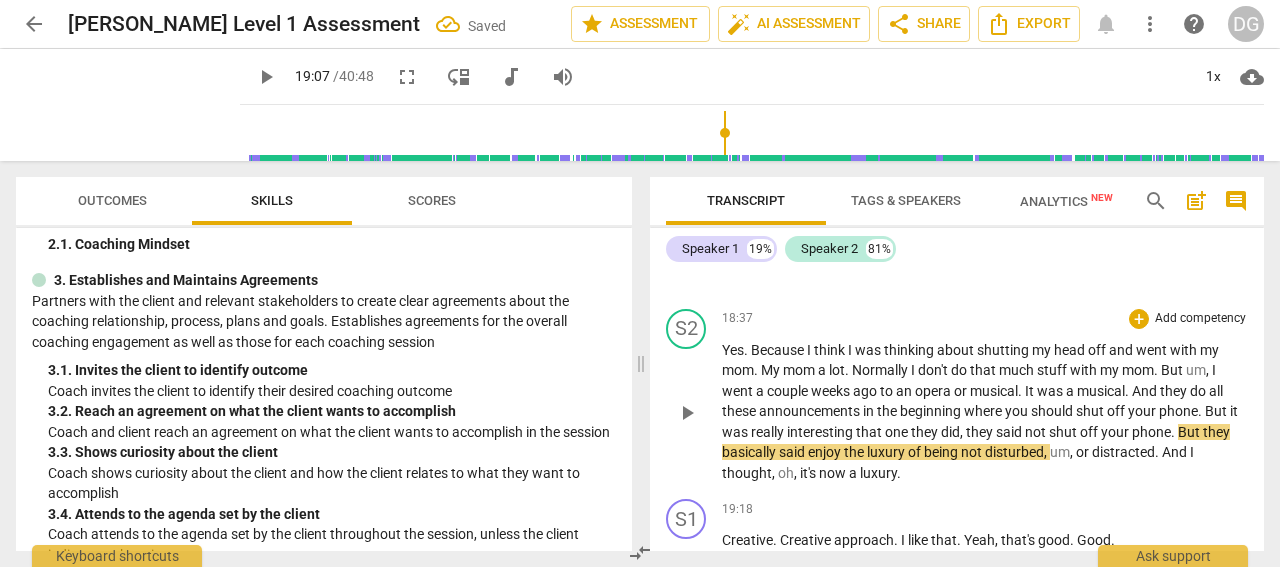 click on "interesting" at bounding box center (821, 432) 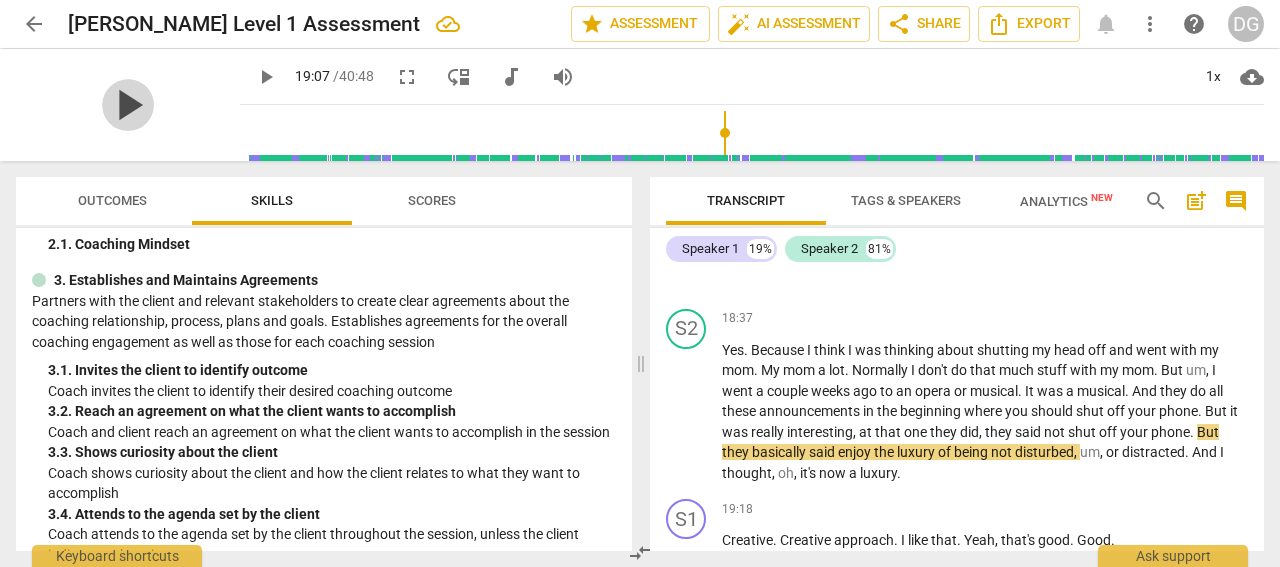 click on "play_arrow" at bounding box center (128, 105) 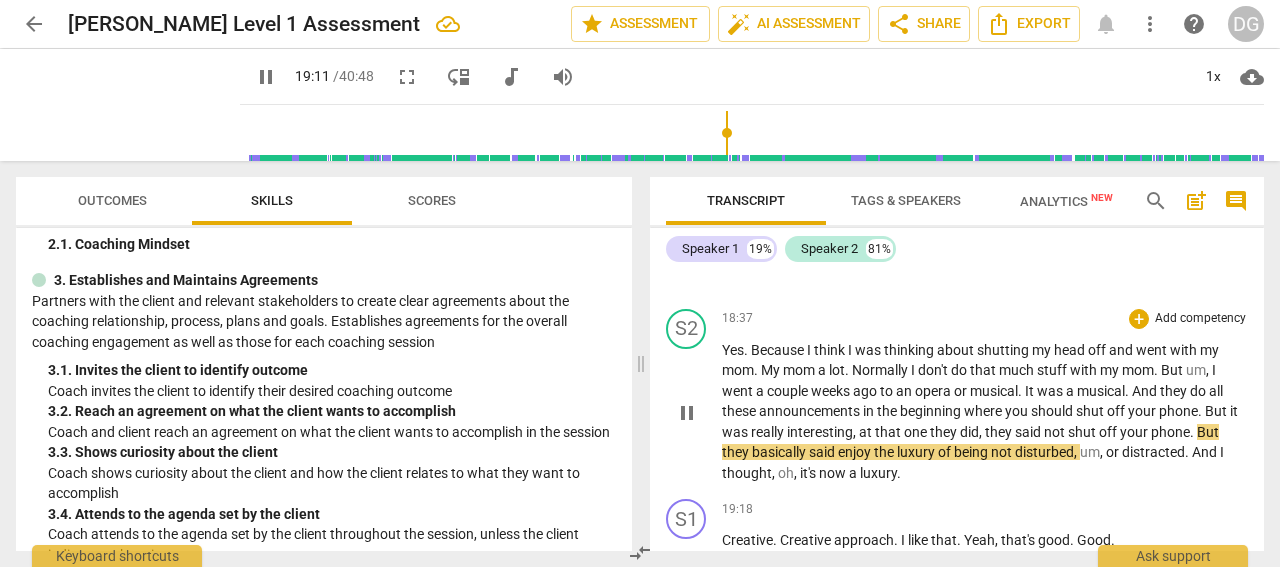 click on "not" at bounding box center [1056, 432] 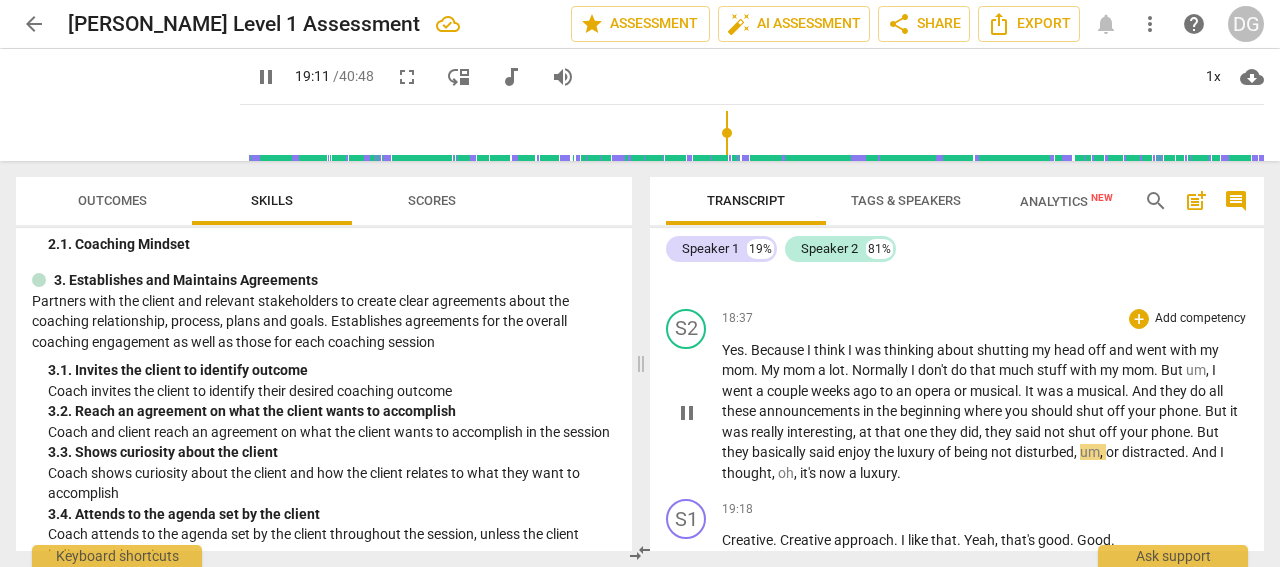 type on "1152" 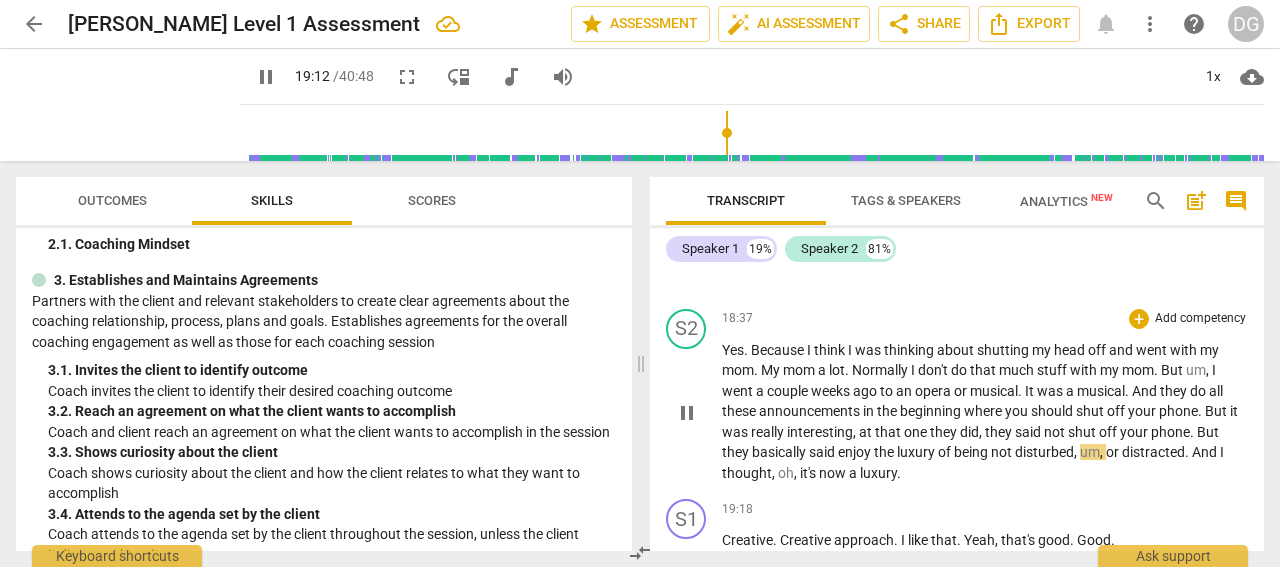 type 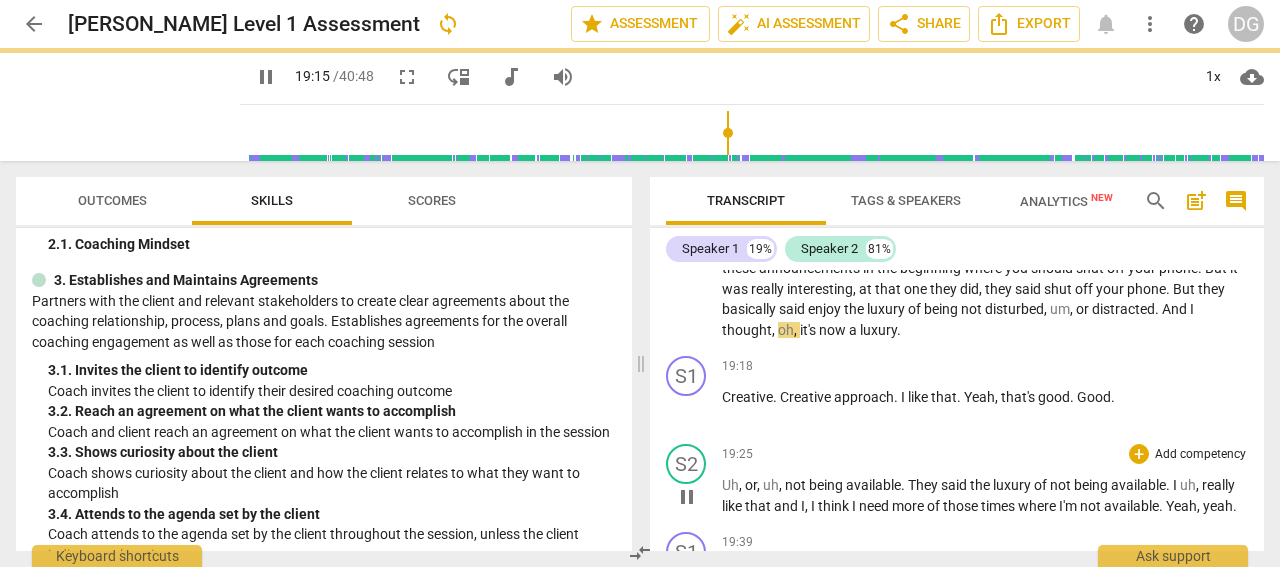scroll, scrollTop: 7214, scrollLeft: 0, axis: vertical 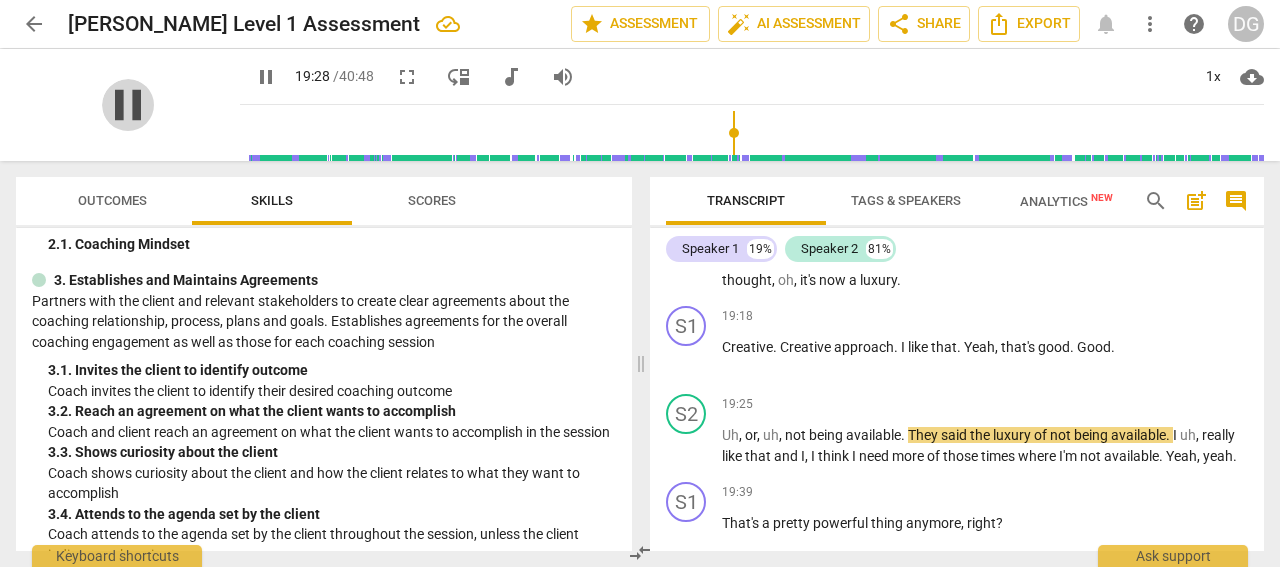 click on "pause" at bounding box center (128, 105) 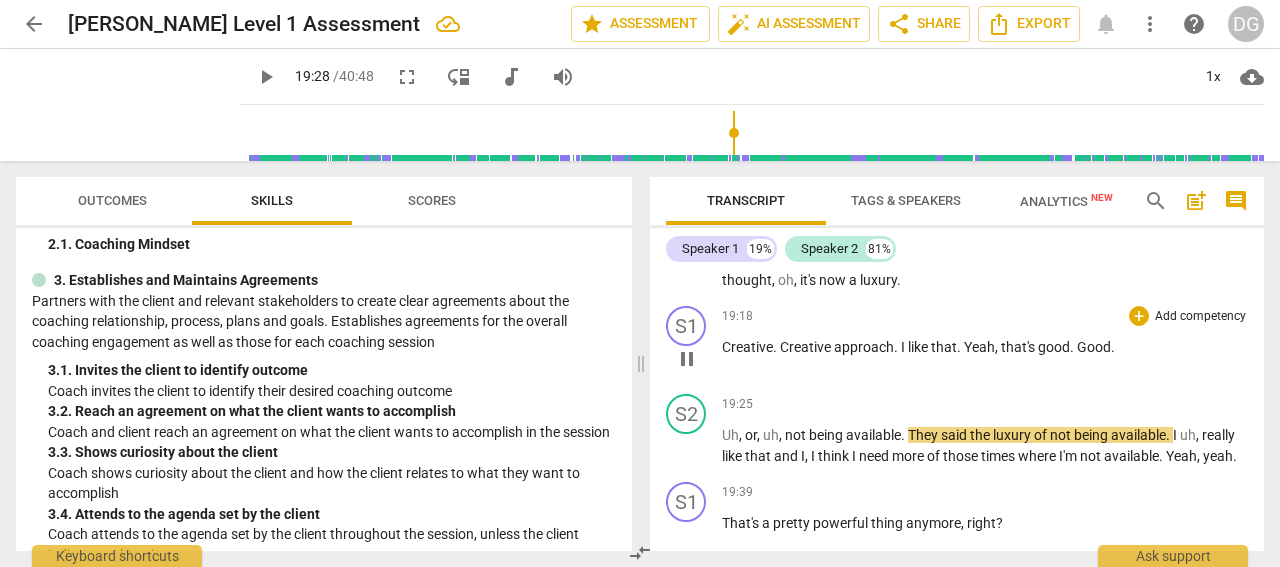 type on "1168" 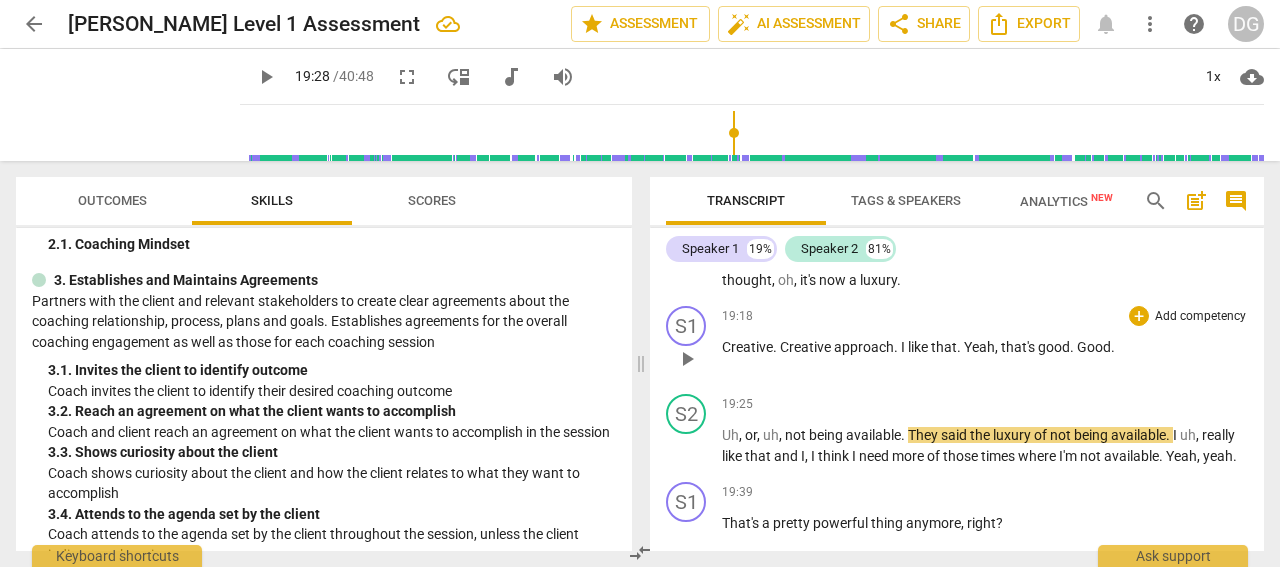 click on "Creative .   Creative   approach .   I   like   that .   Yeah ,   that's   good .   Good ." at bounding box center (985, 347) 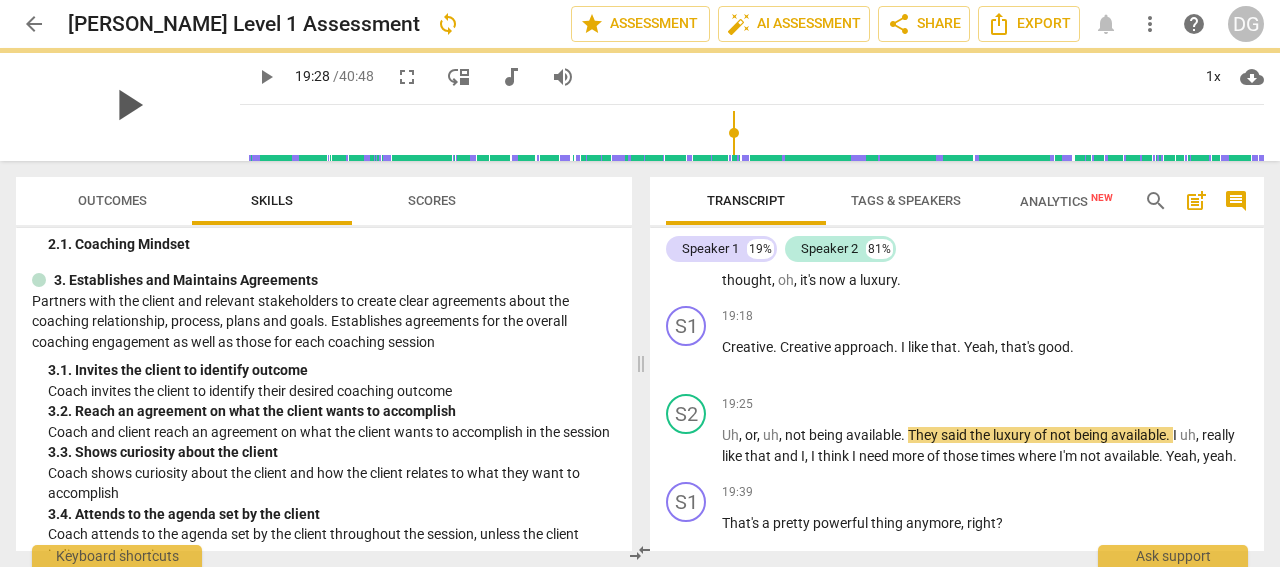 click on "play_arrow" at bounding box center [128, 105] 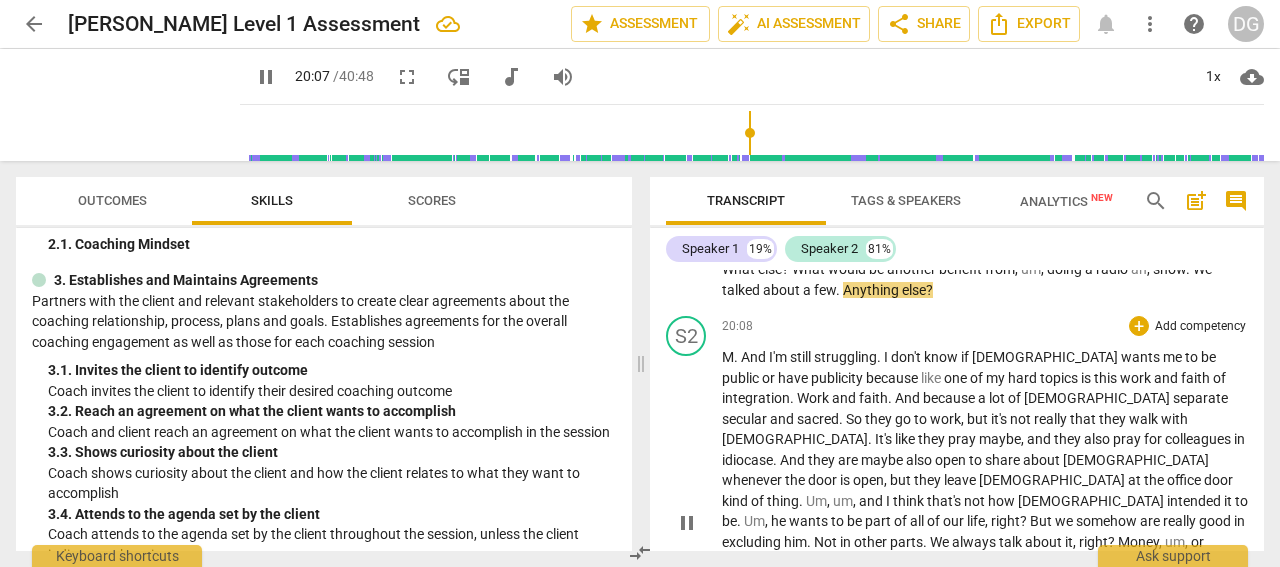 scroll, scrollTop: 7601, scrollLeft: 0, axis: vertical 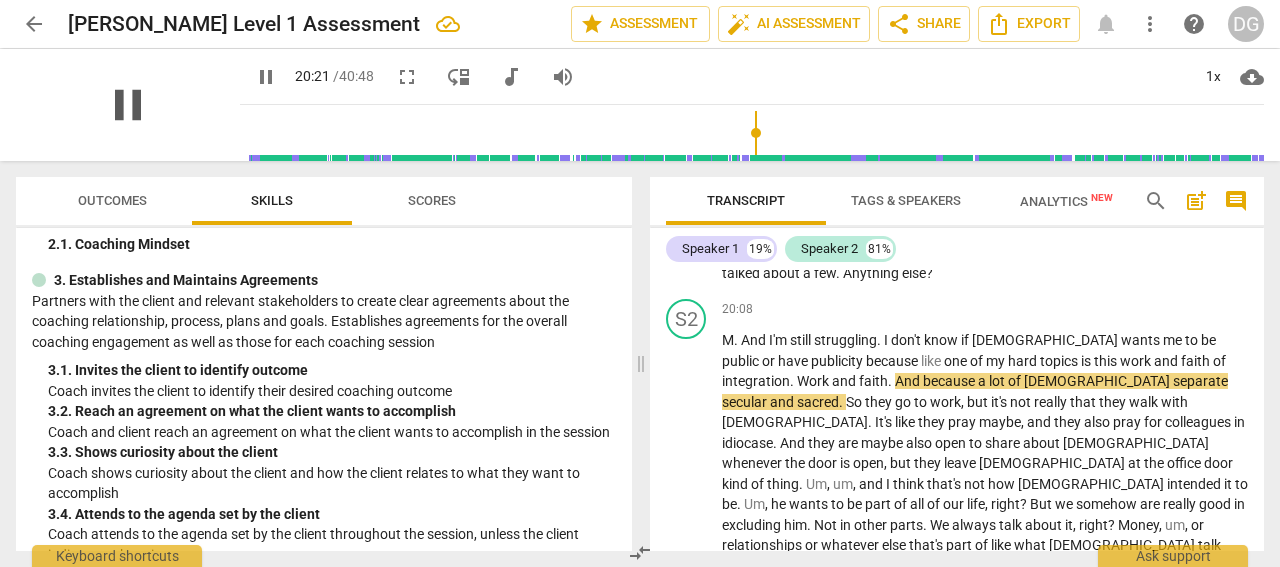 click on "pause" at bounding box center [128, 105] 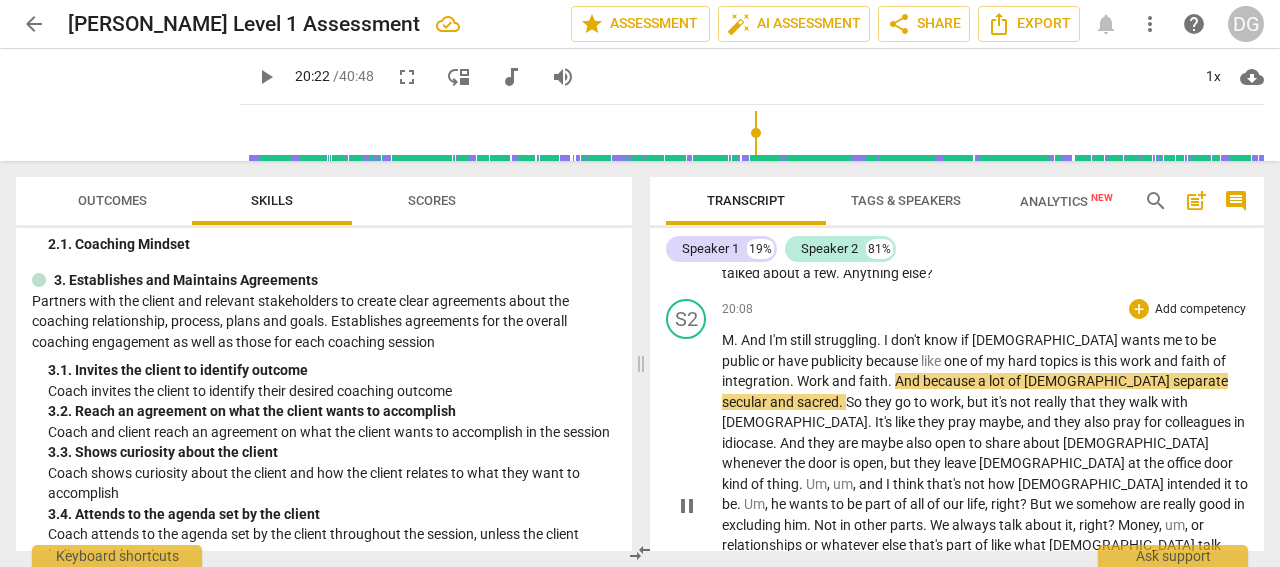 type on "1222" 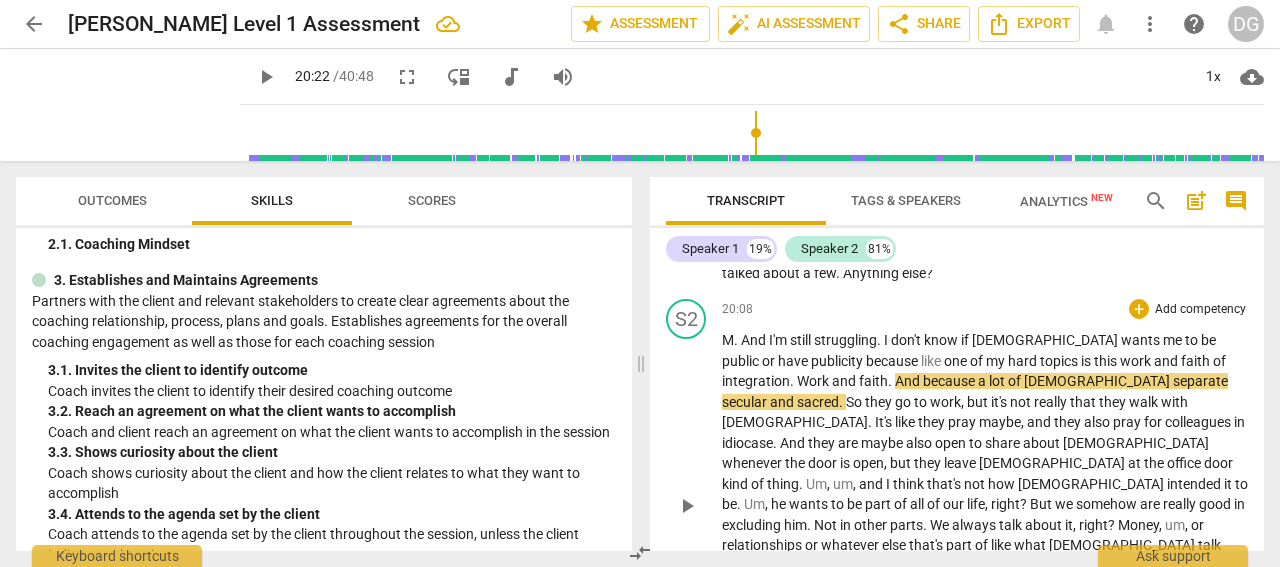 click on "M .   And   I'm   still   struggling .   I   don't   know   if   [DEMOGRAPHIC_DATA]   wants   me   to   be   public   or   have   publicity   because   like   one   of   my   hard   topics   is   this   work   and   faith   of   integration .   Work   and   faith .   And   because   a   lot   of   [DEMOGRAPHIC_DATA]   separate   secular   and   sacred .   So   they   go   to   work ,   but   it's   not   really   that   they   walk   with   [DEMOGRAPHIC_DATA] .   It's   like   they   pray   maybe ,   and   they   also   pray   for   colleagues   in   idiocase .   And   they   are   maybe   also   open   to   share   about   God   whenever   the   door   is   open ,   but   they   leave   [DEMOGRAPHIC_DATA]   at   the   office   door   kind   of   thing .   Um ,   um ,   and   I   think   that's   not   how   [DEMOGRAPHIC_DATA]   intended   it   to   be .   Um ,   he   wants   to   be   part   of   all   of   our   life ,   right ?   But   we   somehow   are   really   good   in   excluding   him .   Not   in   other   parts .   We   always   talk   about   it ,   right ?   ," at bounding box center (985, 504) 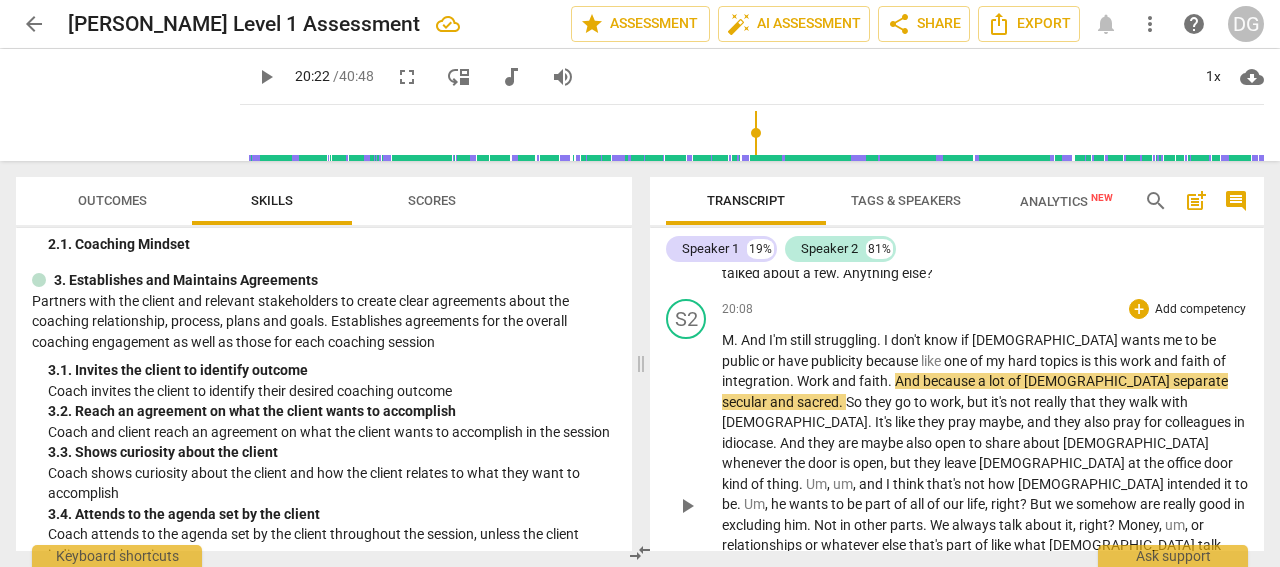 type 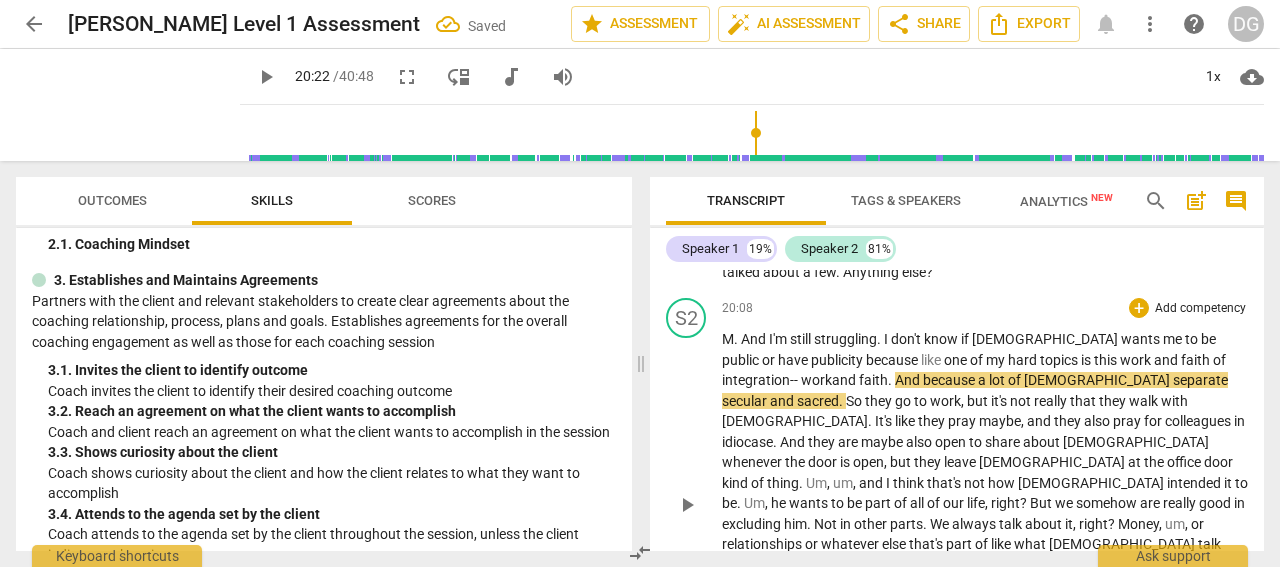scroll, scrollTop: 7661, scrollLeft: 0, axis: vertical 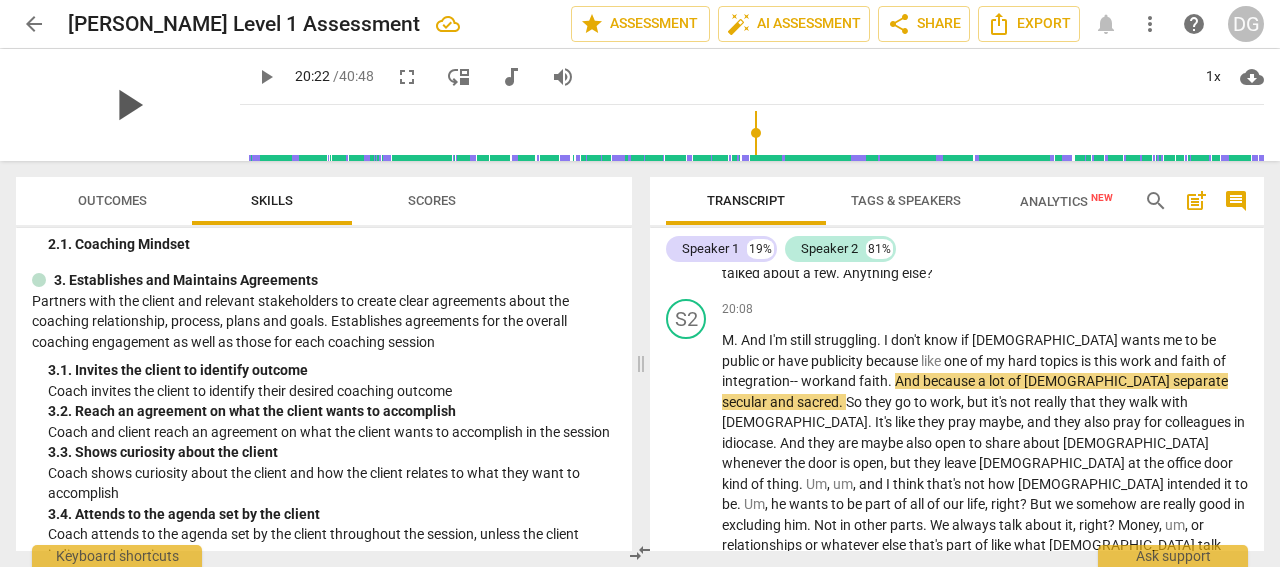 click on "play_arrow" at bounding box center (128, 105) 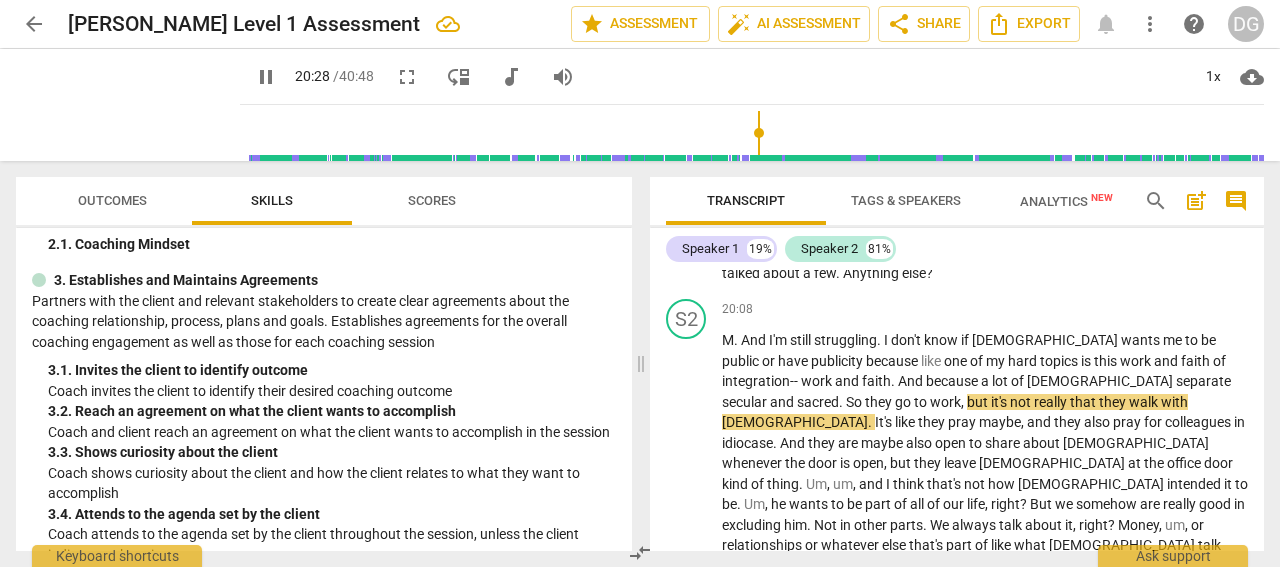 scroll, scrollTop: 7913, scrollLeft: 0, axis: vertical 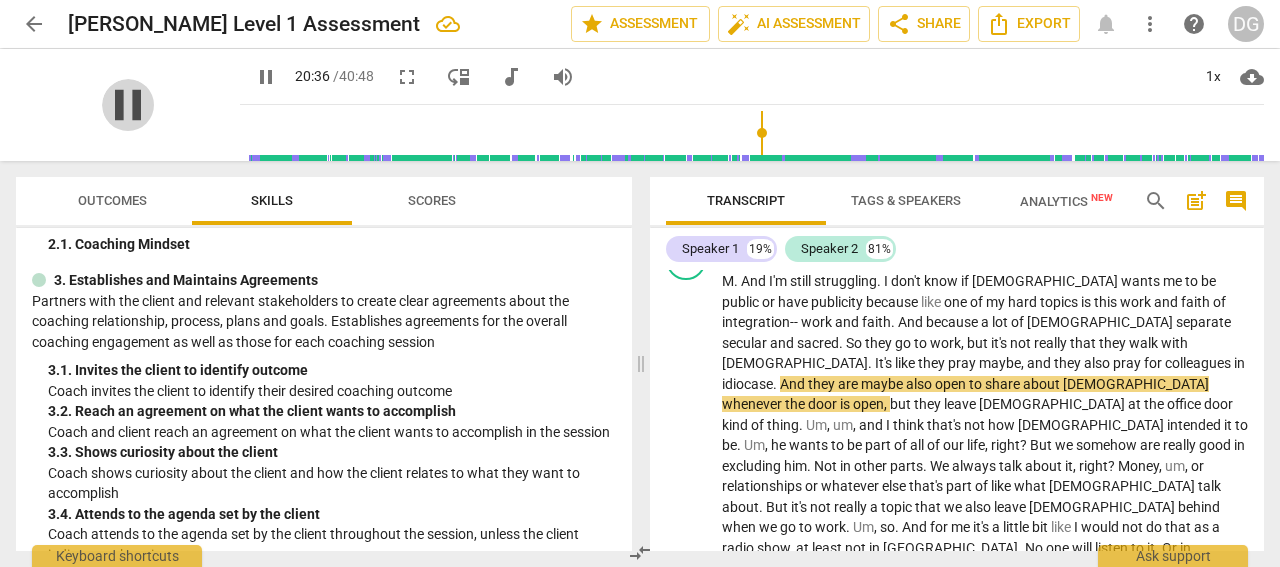 click on "pause" at bounding box center [128, 105] 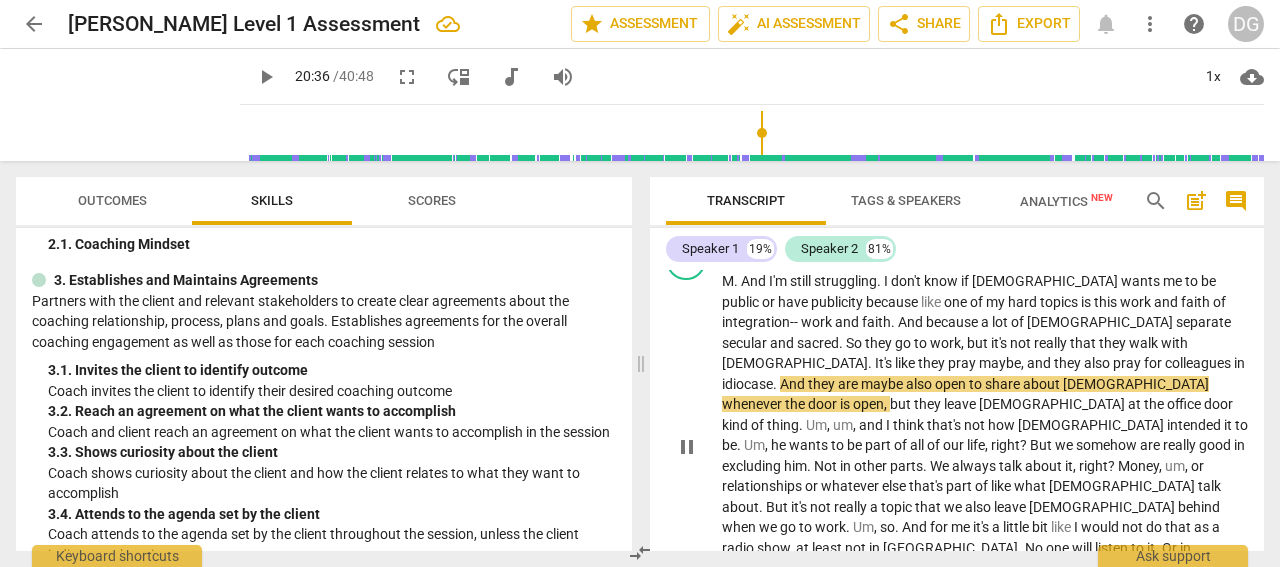 type on "1237" 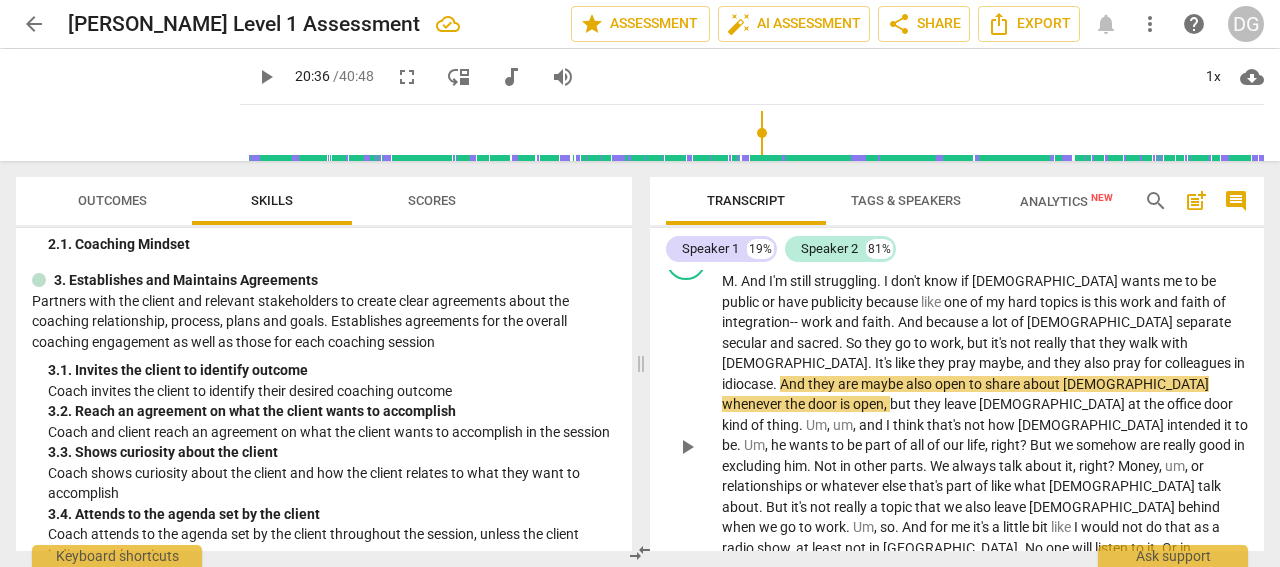 click on "idiocase" at bounding box center [747, 384] 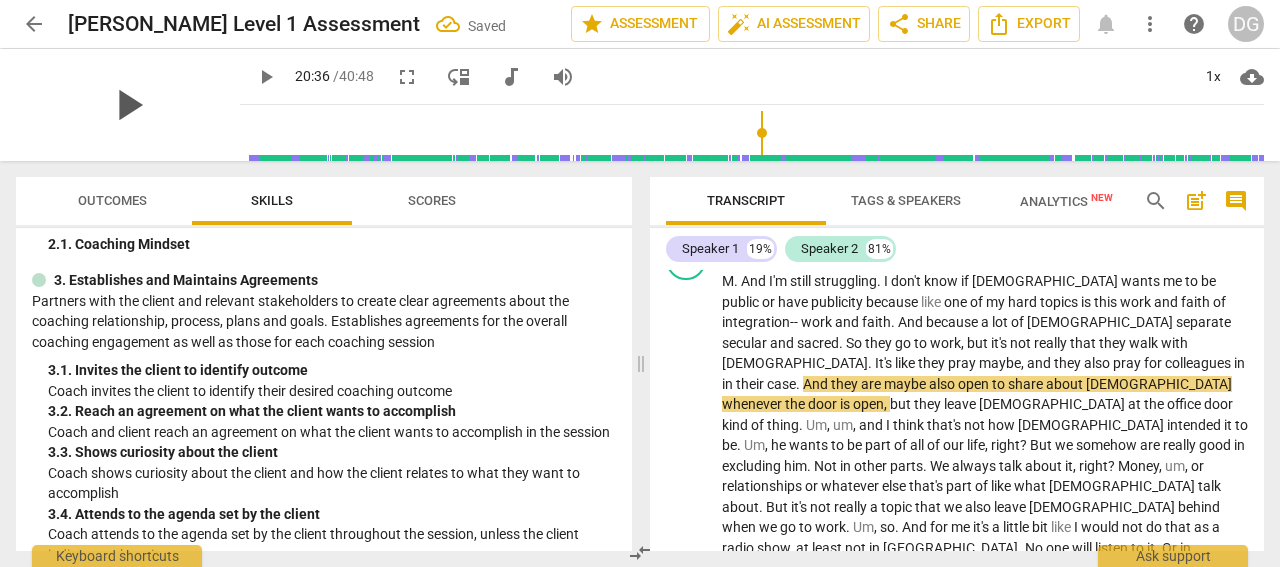 click on "play_arrow" at bounding box center [128, 105] 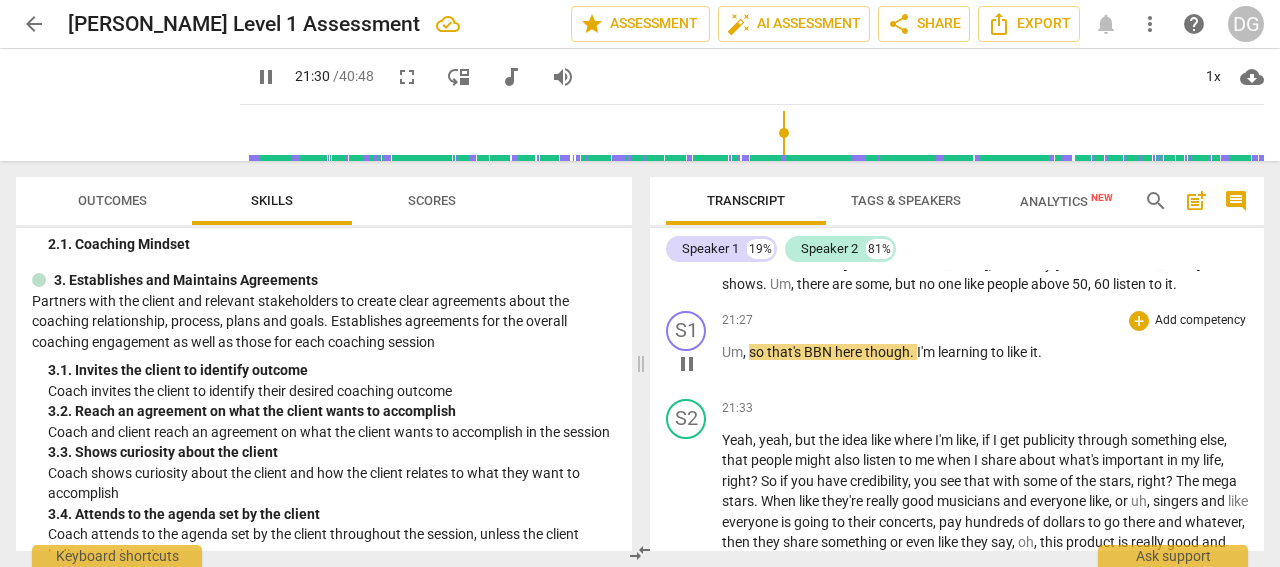 scroll, scrollTop: 8107, scrollLeft: 0, axis: vertical 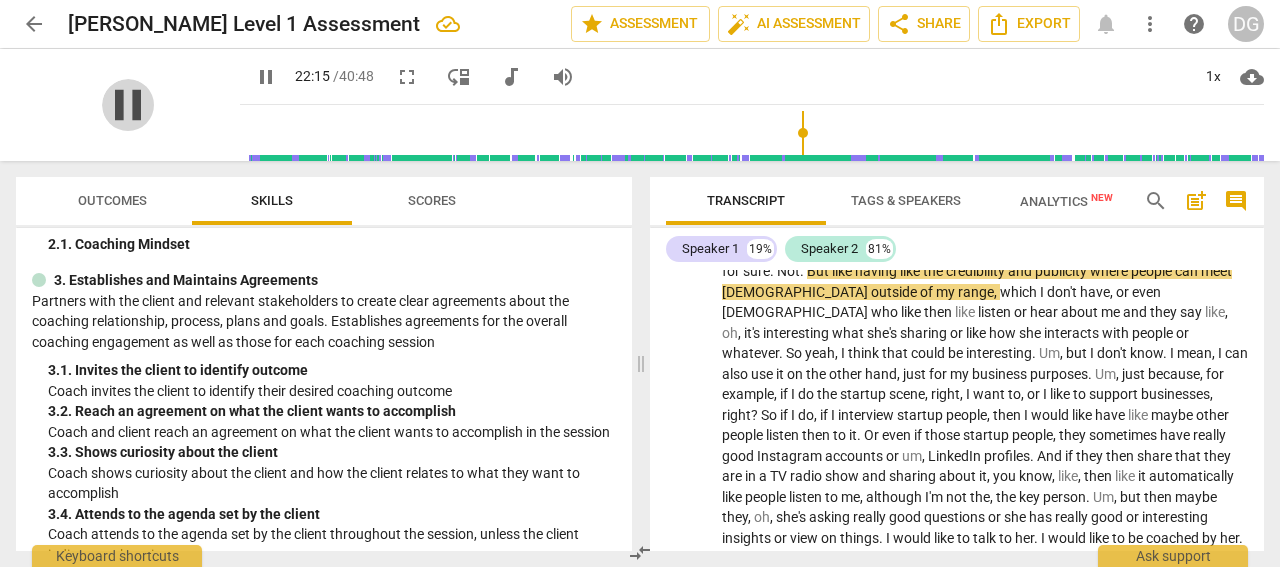 click on "pause" at bounding box center [128, 105] 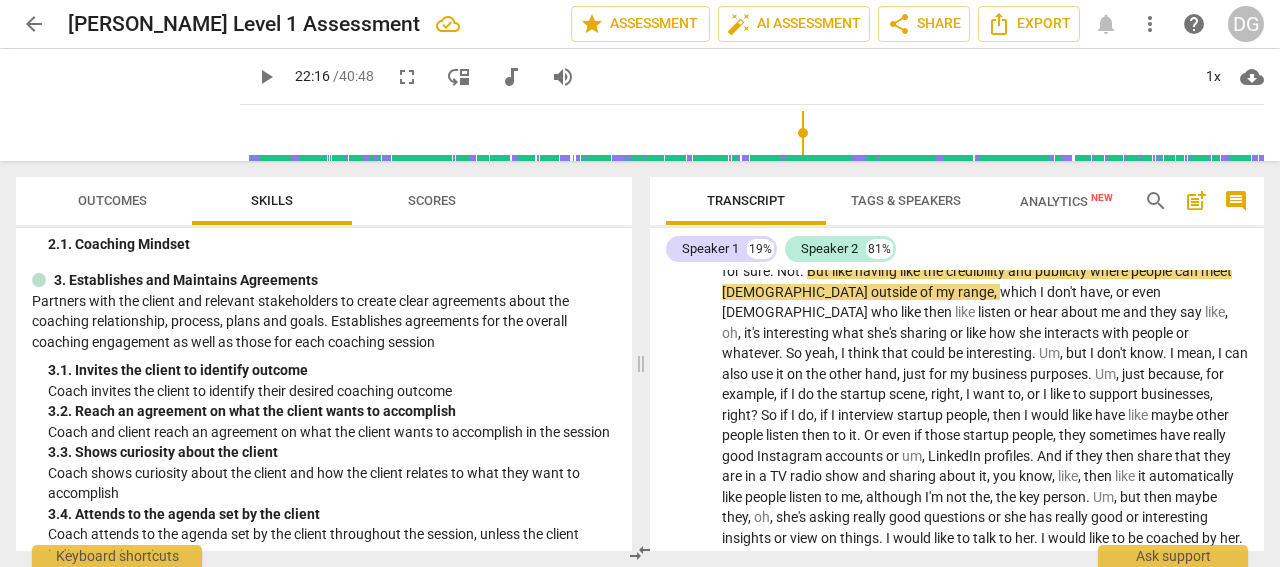 type on "1336" 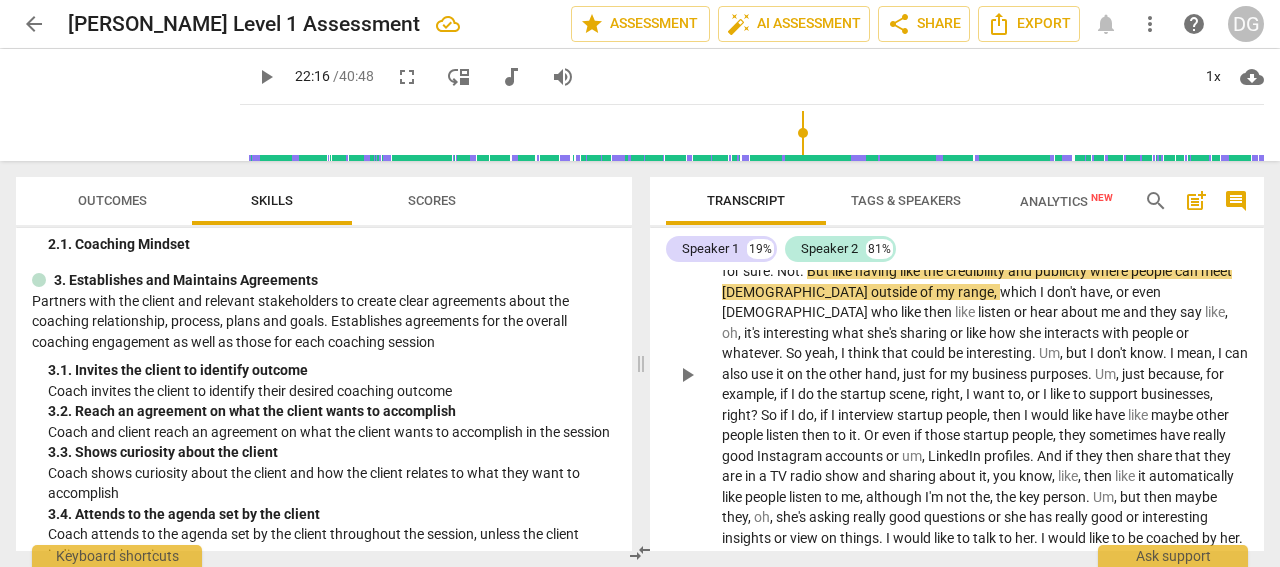 click on "Not" at bounding box center (788, 271) 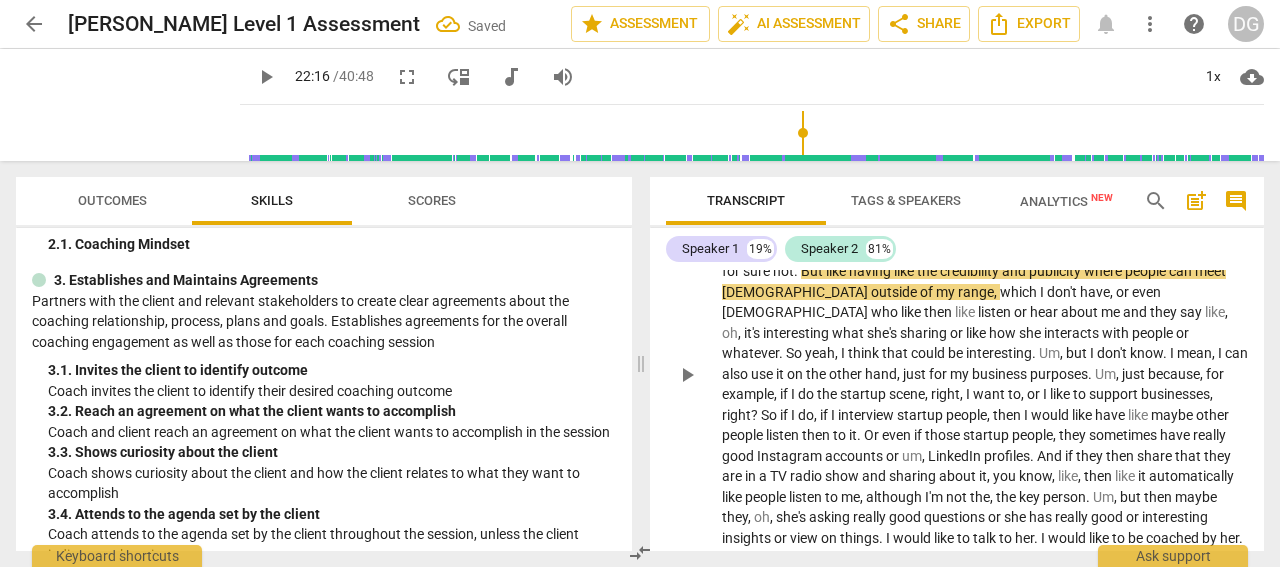click on "But" at bounding box center [813, 271] 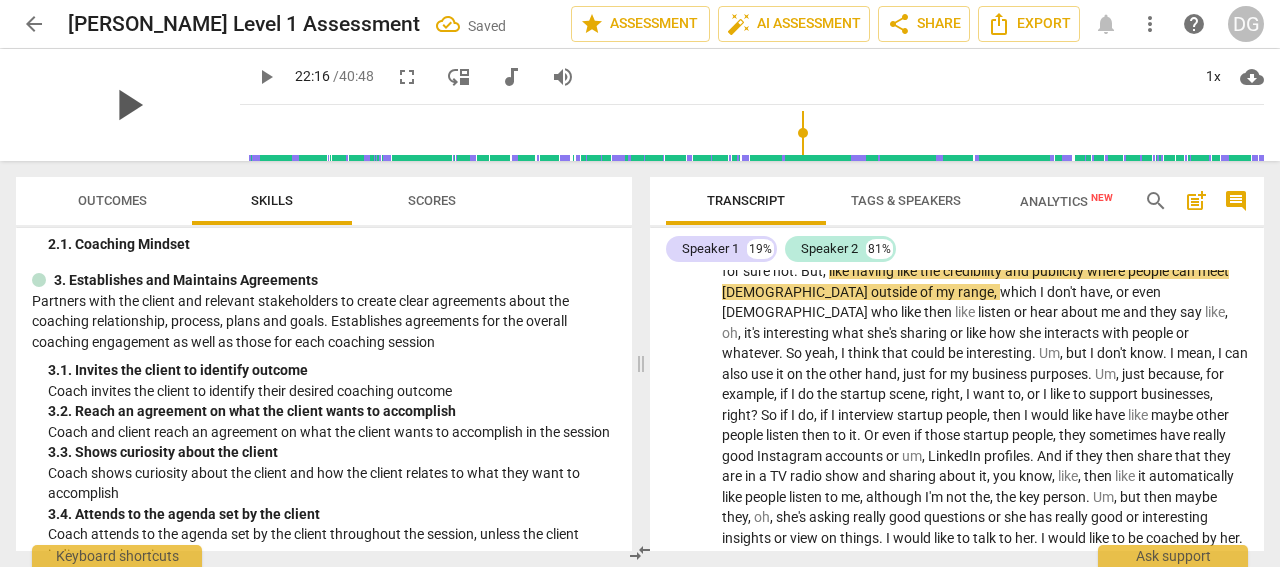 click on "play_arrow" at bounding box center [128, 105] 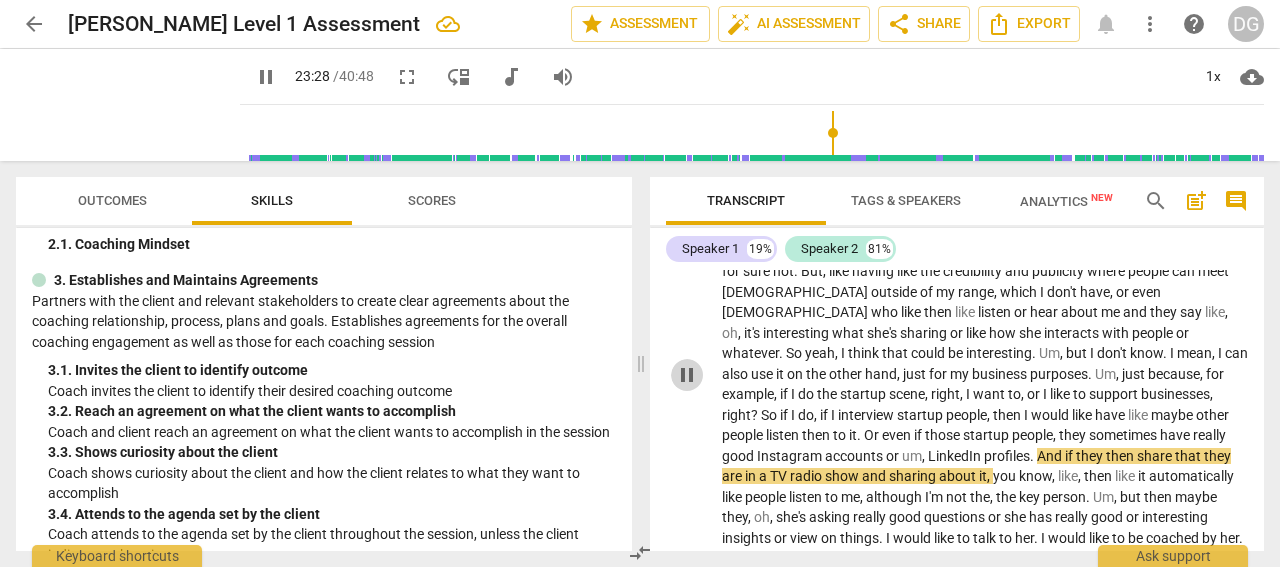 click on "pause" at bounding box center (687, 375) 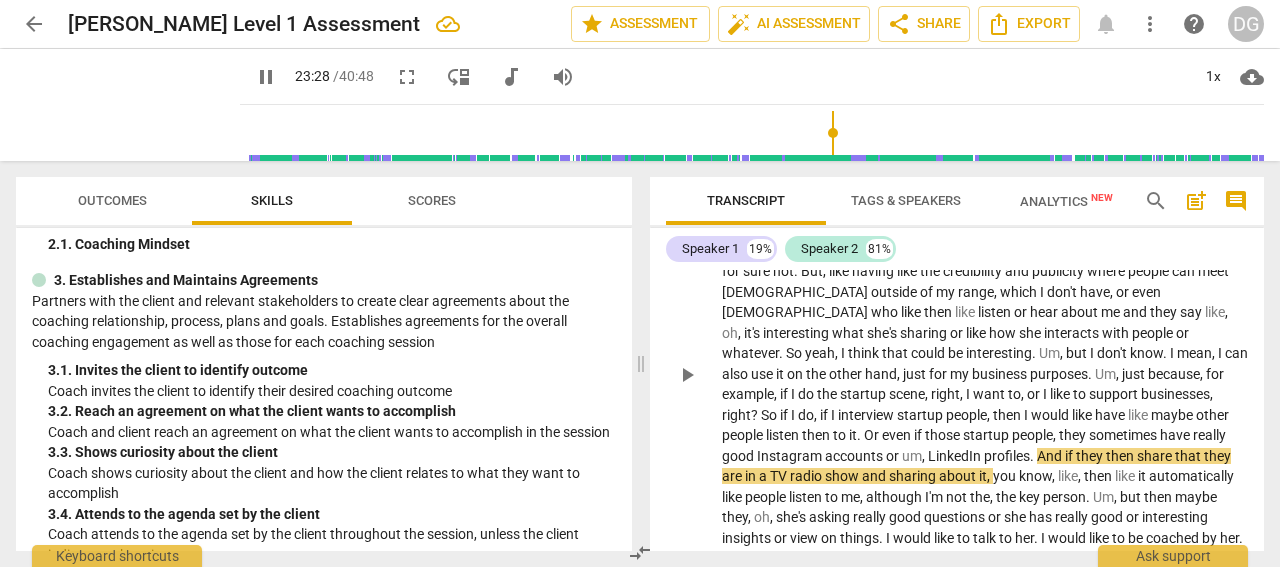 type on "1409" 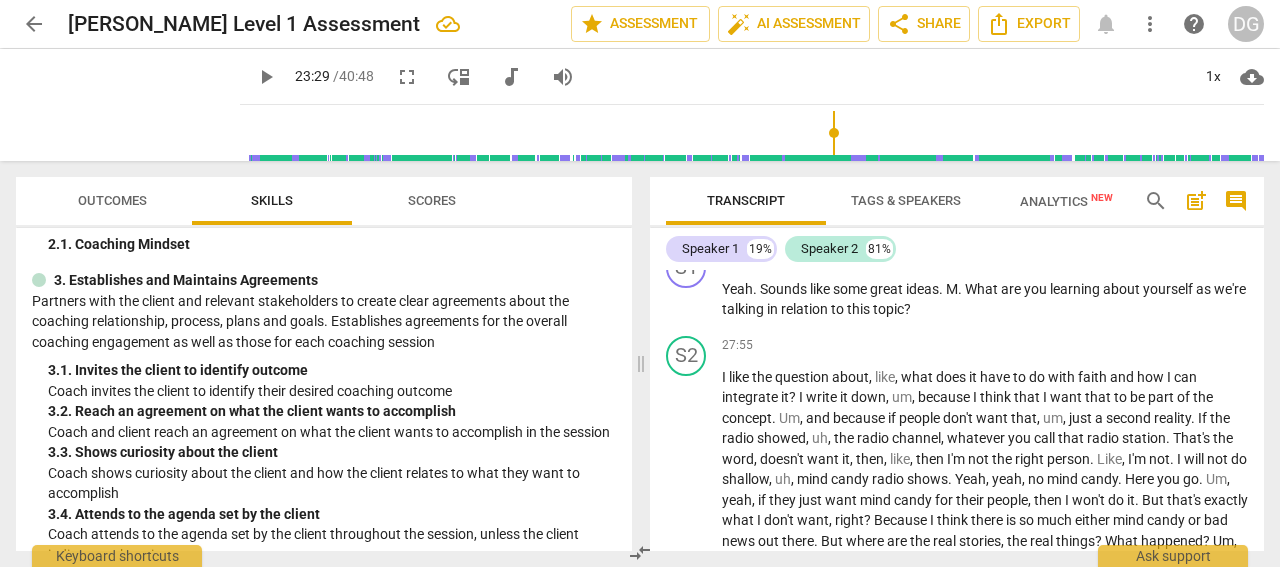 scroll, scrollTop: 9710, scrollLeft: 0, axis: vertical 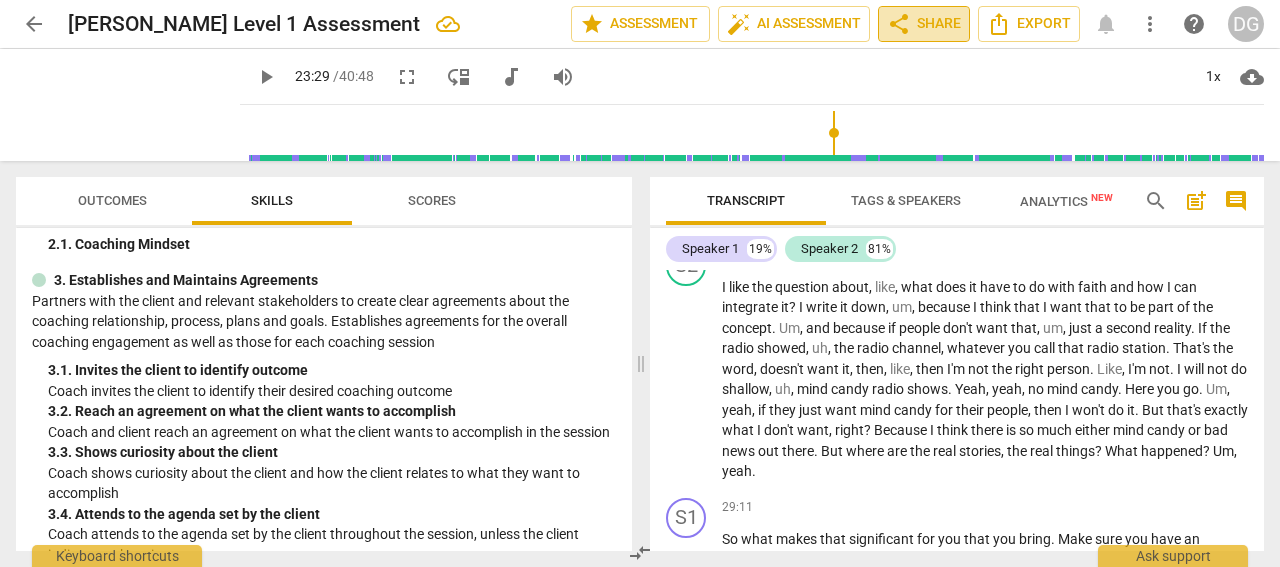 click on "share    Share" at bounding box center [924, 24] 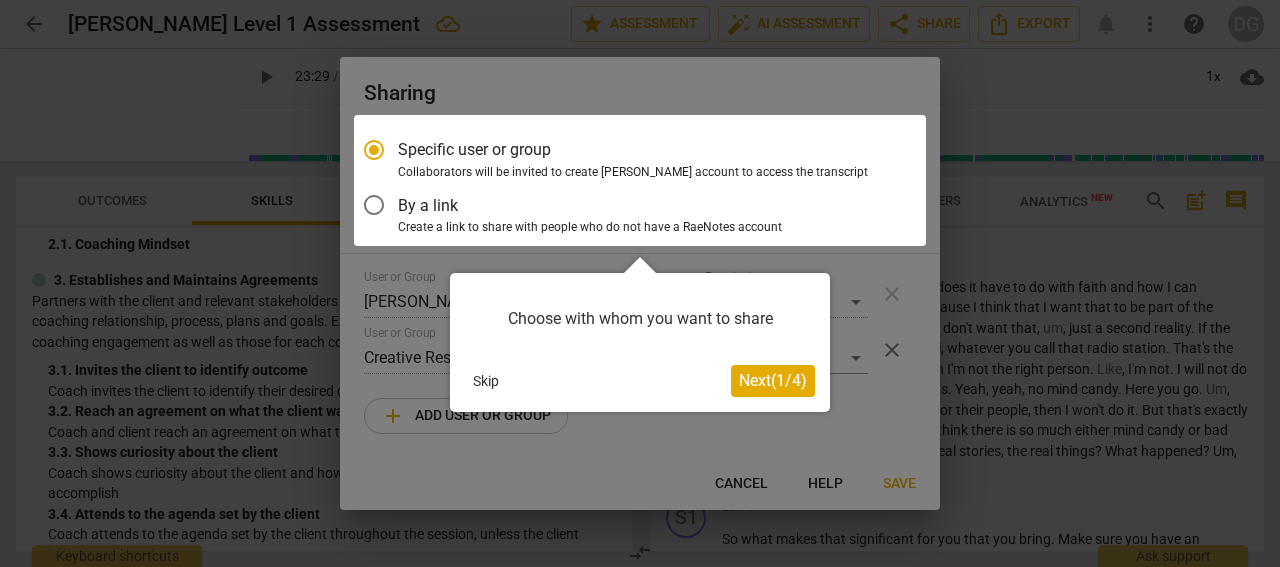 click on "Next  ( 1 / 4 )" at bounding box center (773, 381) 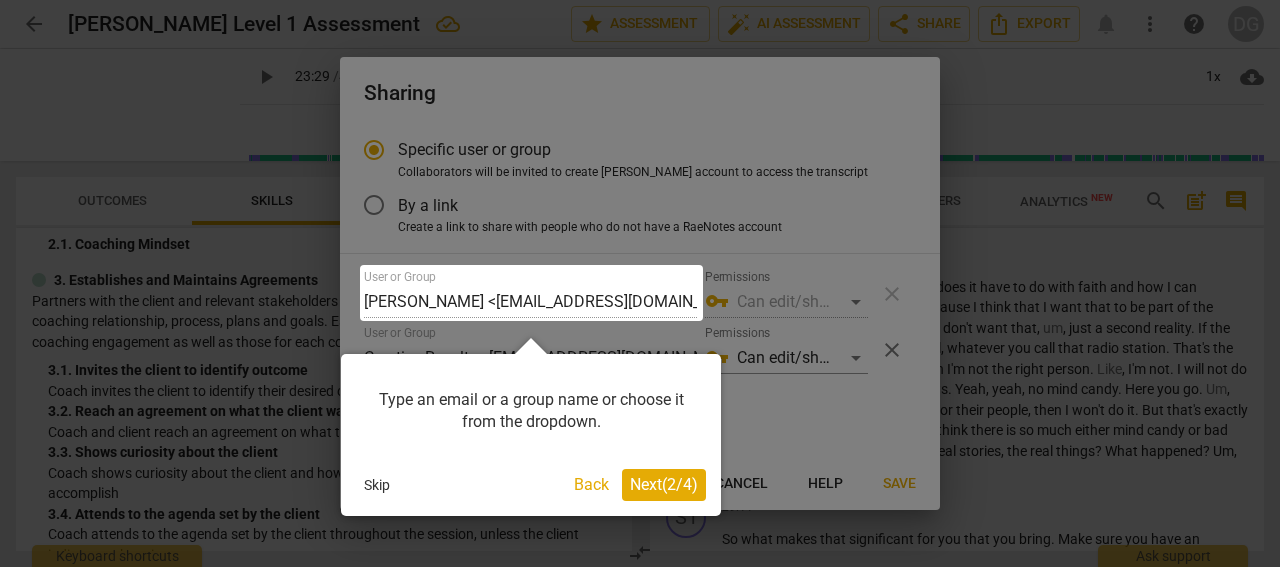 click on "Next  ( 2 / 4 )" at bounding box center [664, 484] 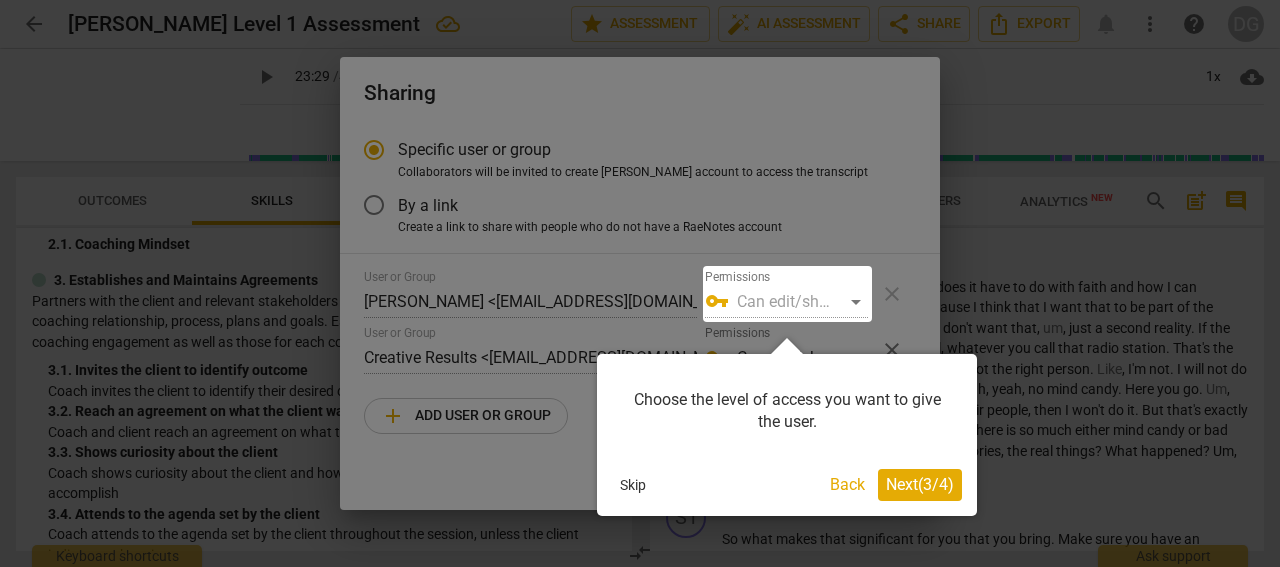 click on "Next  ( 3 / 4 )" at bounding box center (920, 484) 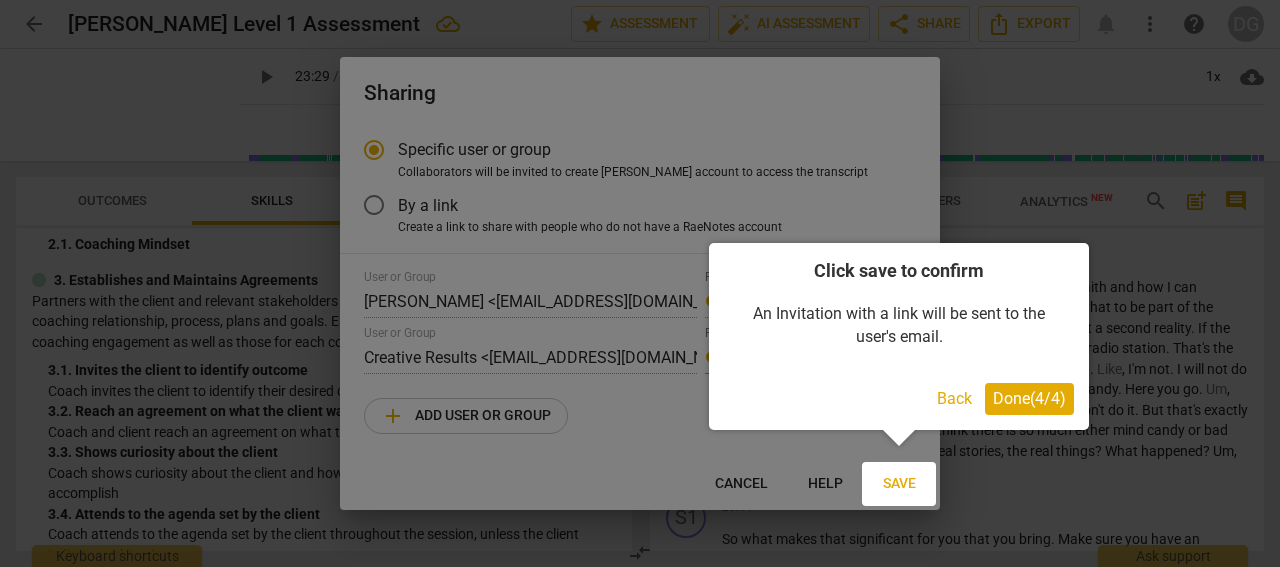 click on "Done  ( 4 / 4 )" at bounding box center (1029, 398) 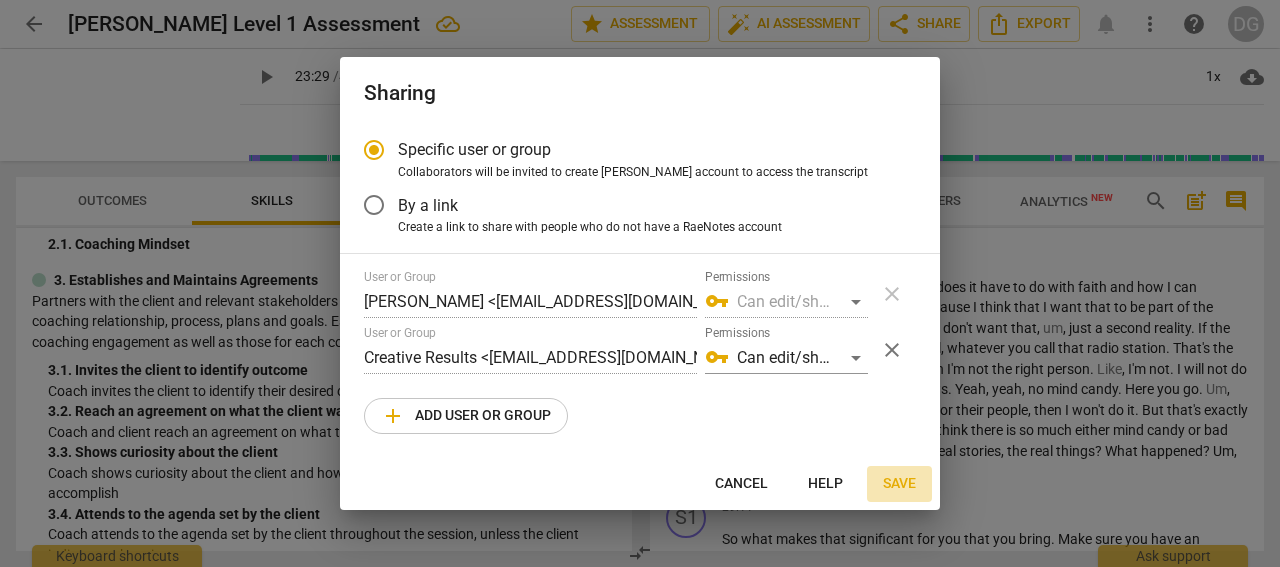 click on "Save" at bounding box center [899, 484] 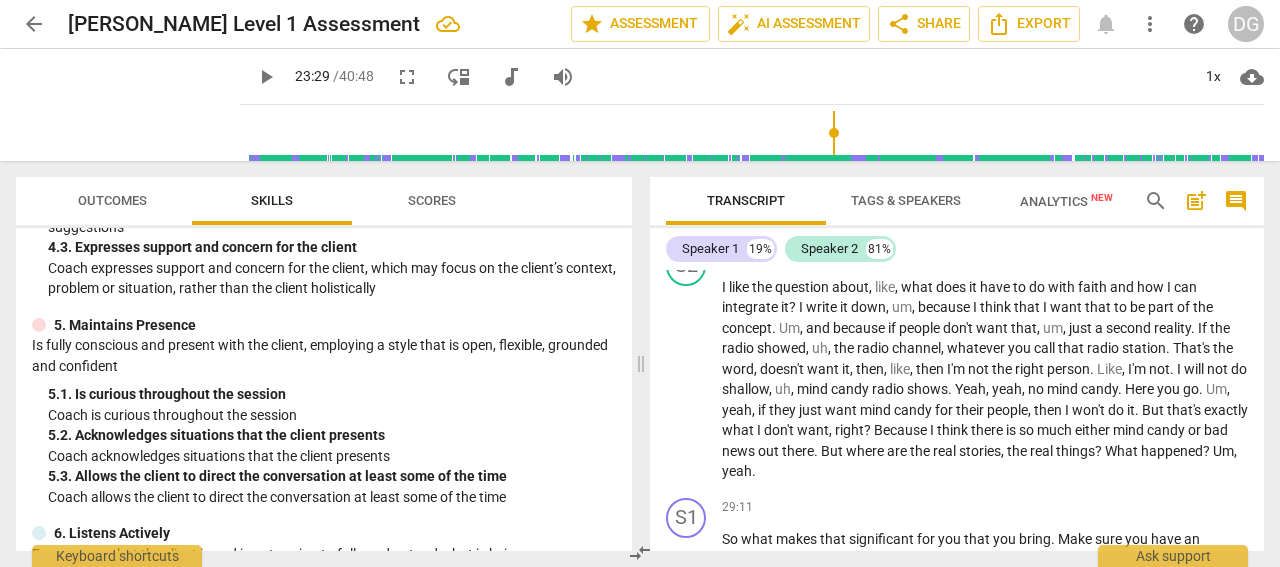 scroll, scrollTop: 615, scrollLeft: 0, axis: vertical 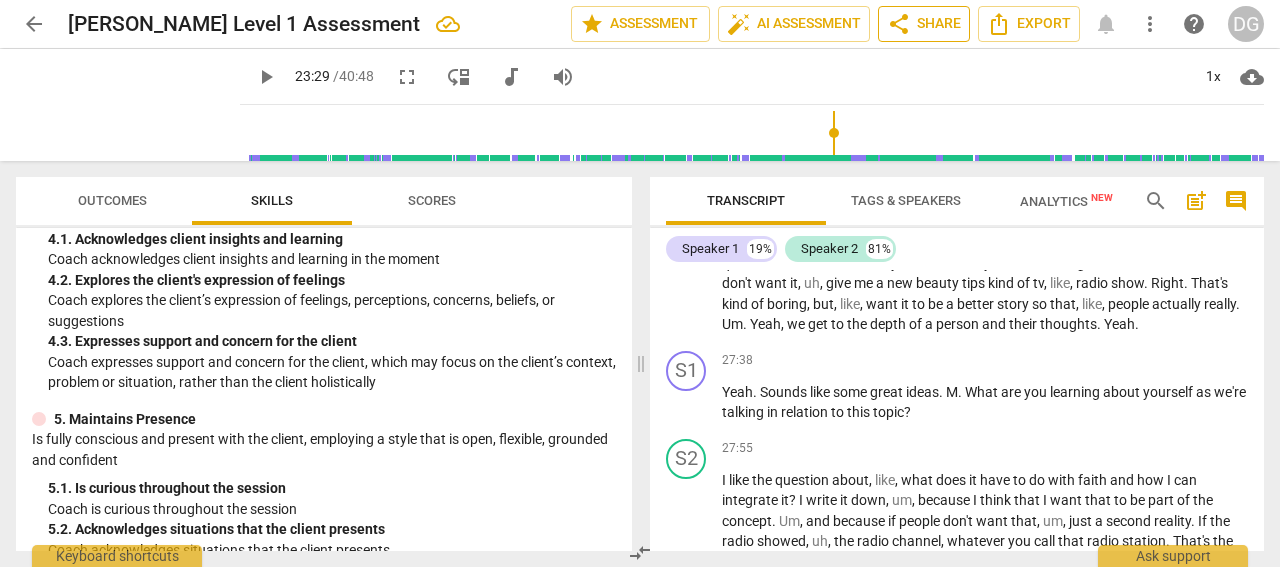 click on "share    Share" at bounding box center (924, 24) 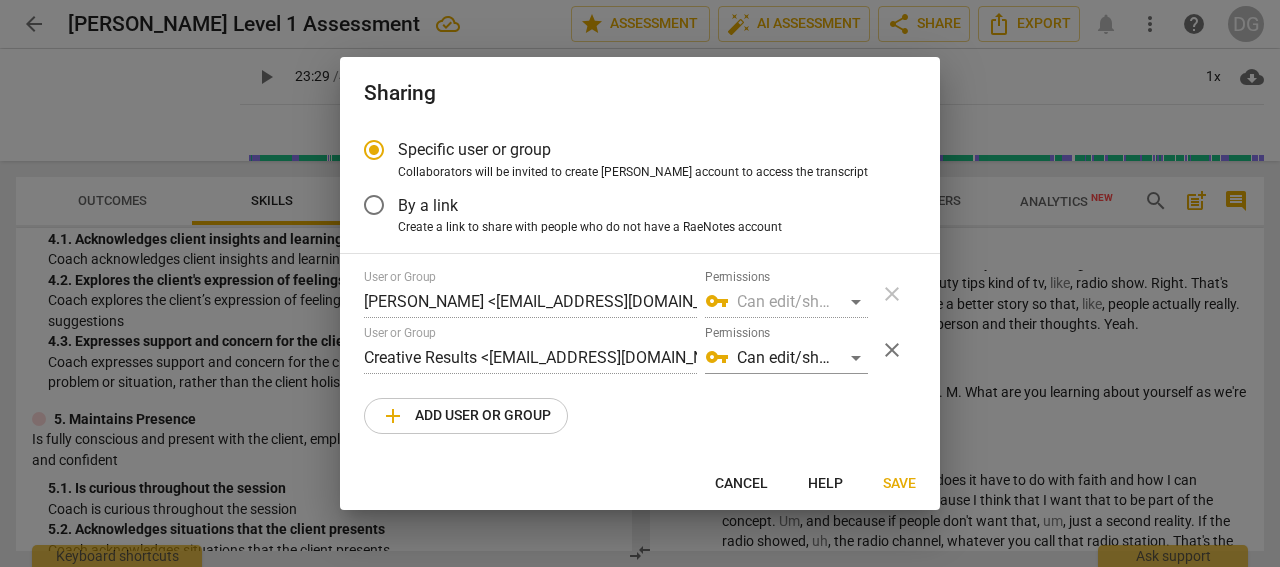 click on "Save" at bounding box center [899, 484] 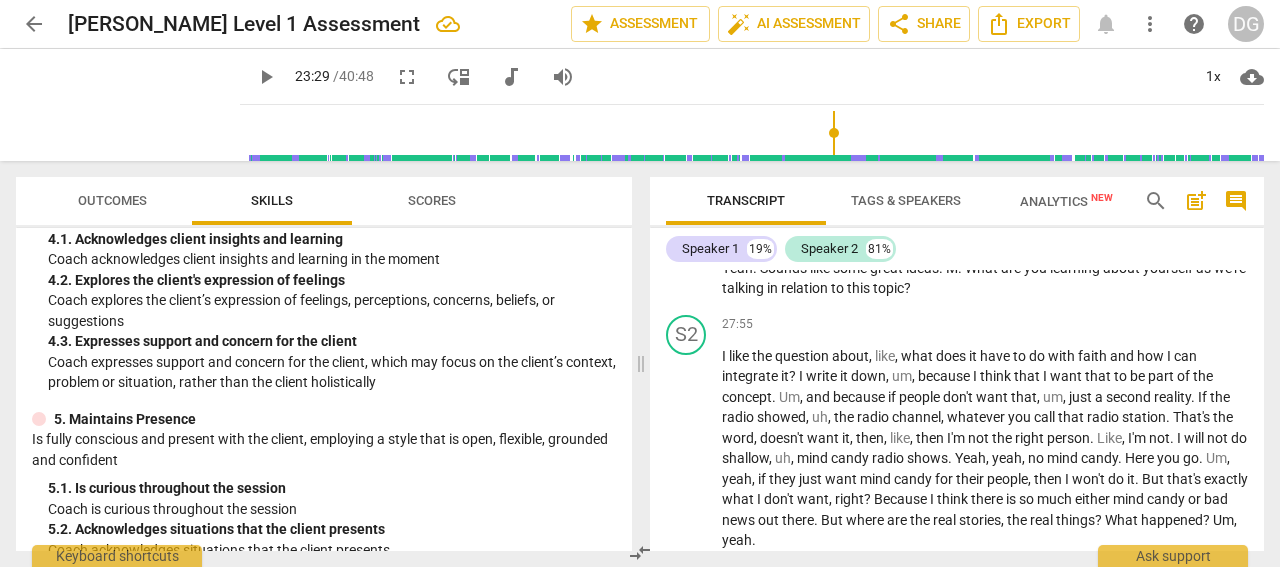 scroll, scrollTop: 9710, scrollLeft: 0, axis: vertical 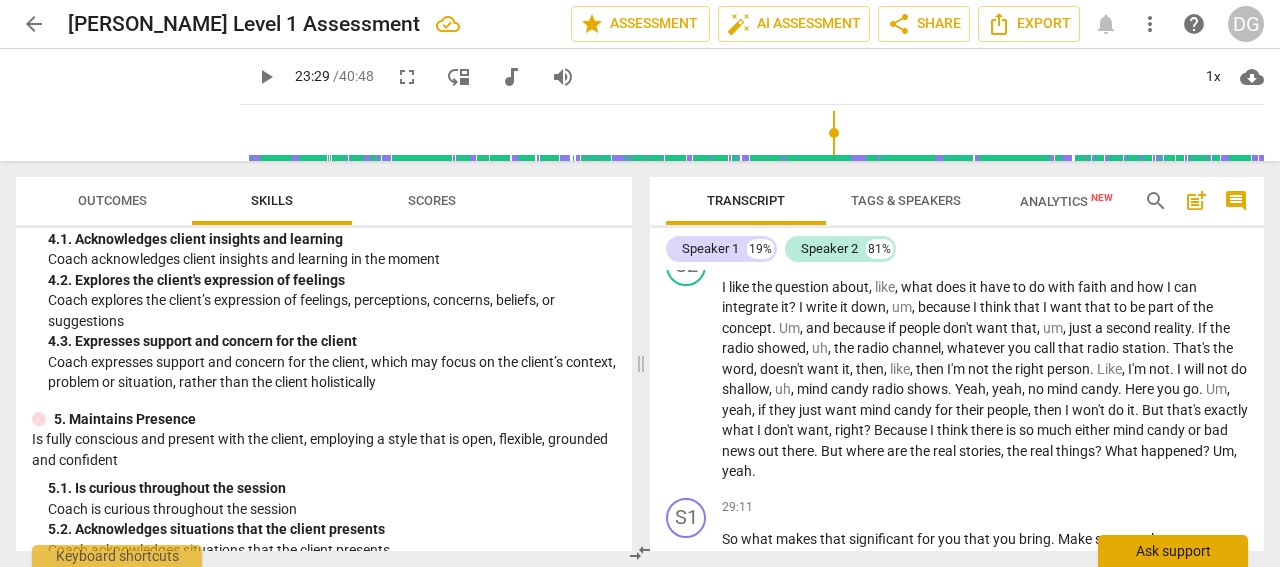 click on "Ask support" at bounding box center (1173, 551) 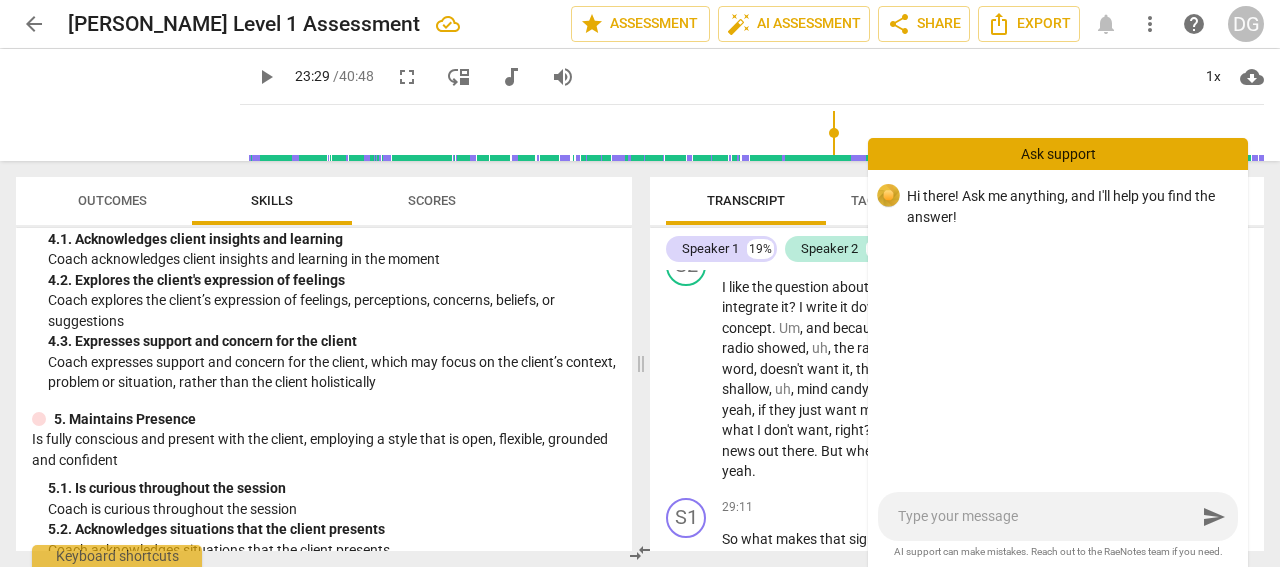 click at bounding box center [1047, 516] 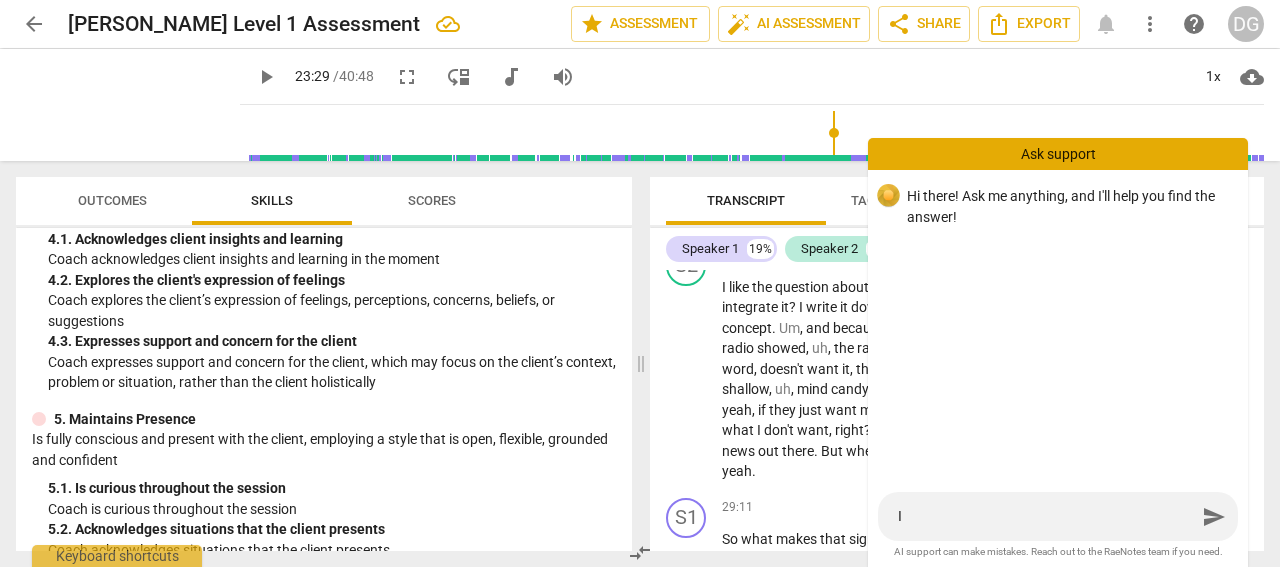type on "I" 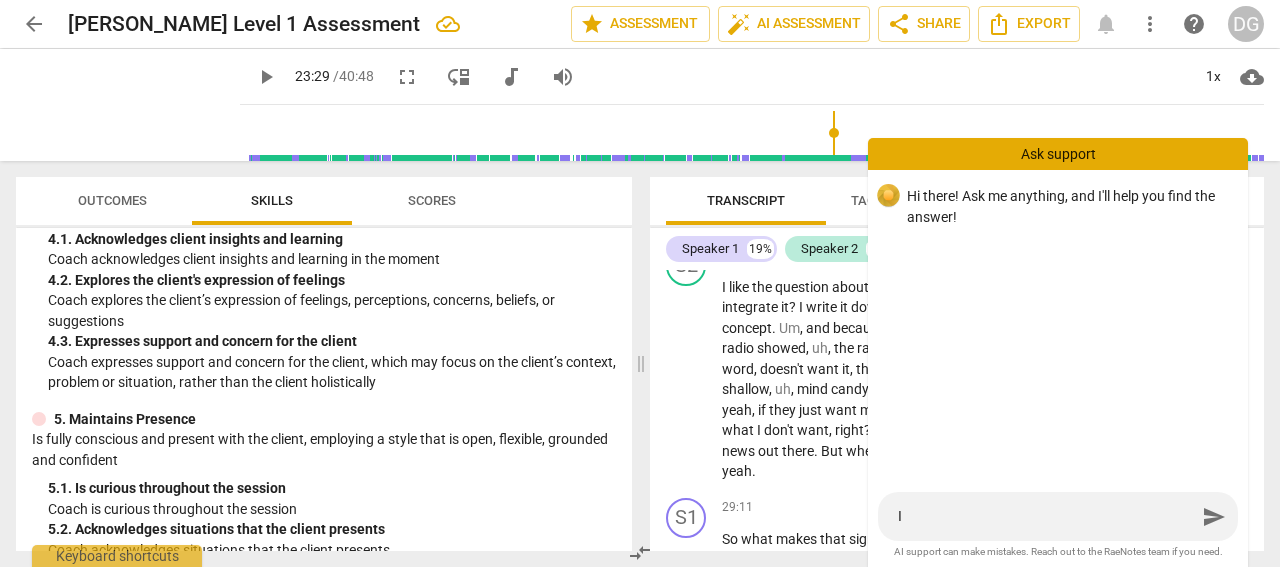 type on "I s" 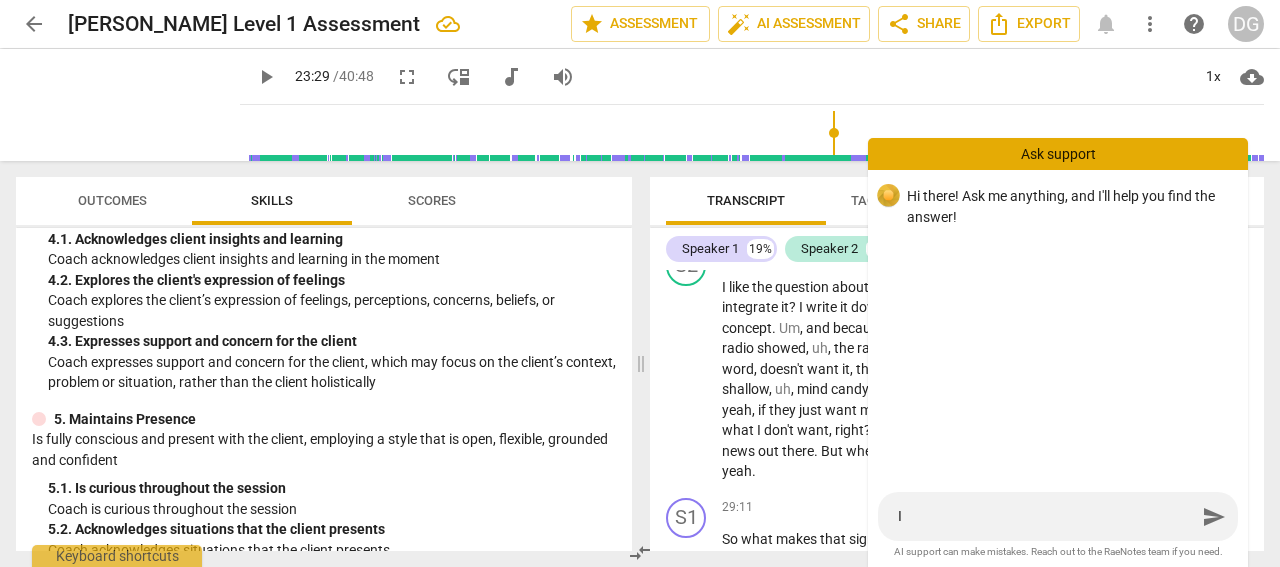 type on "I s" 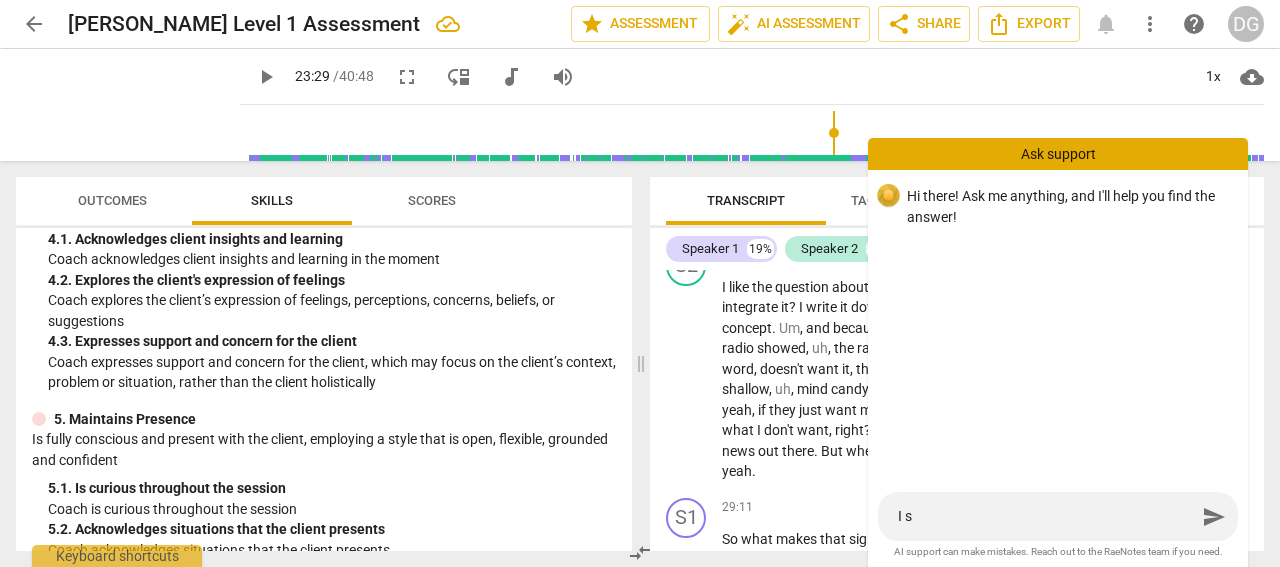 type on "I sh" 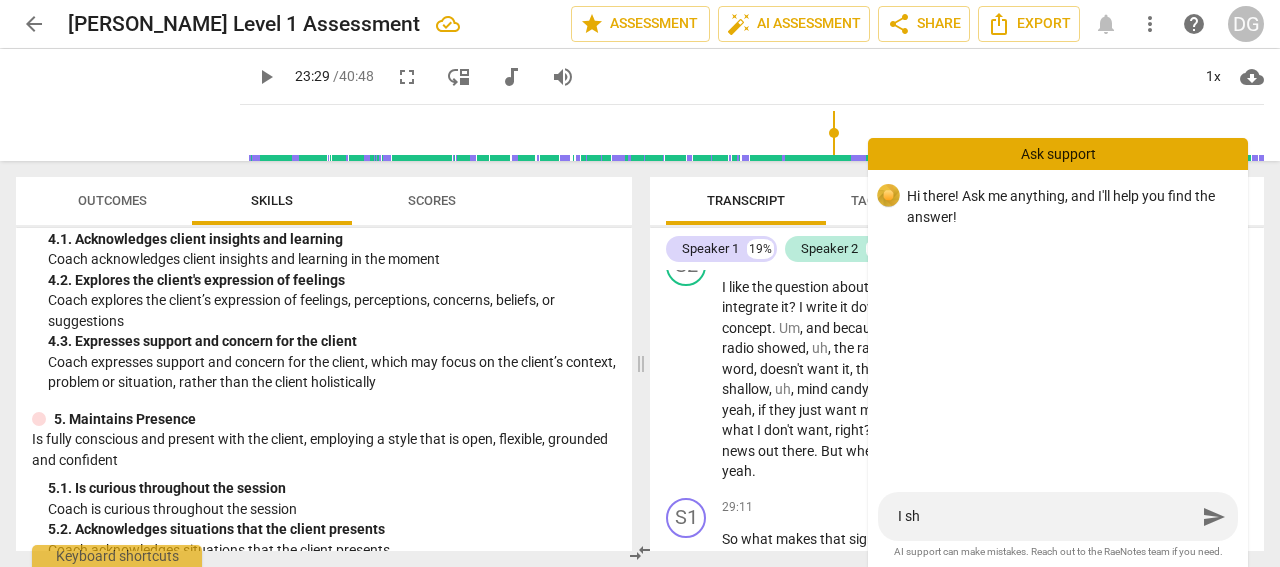 type on "I sha" 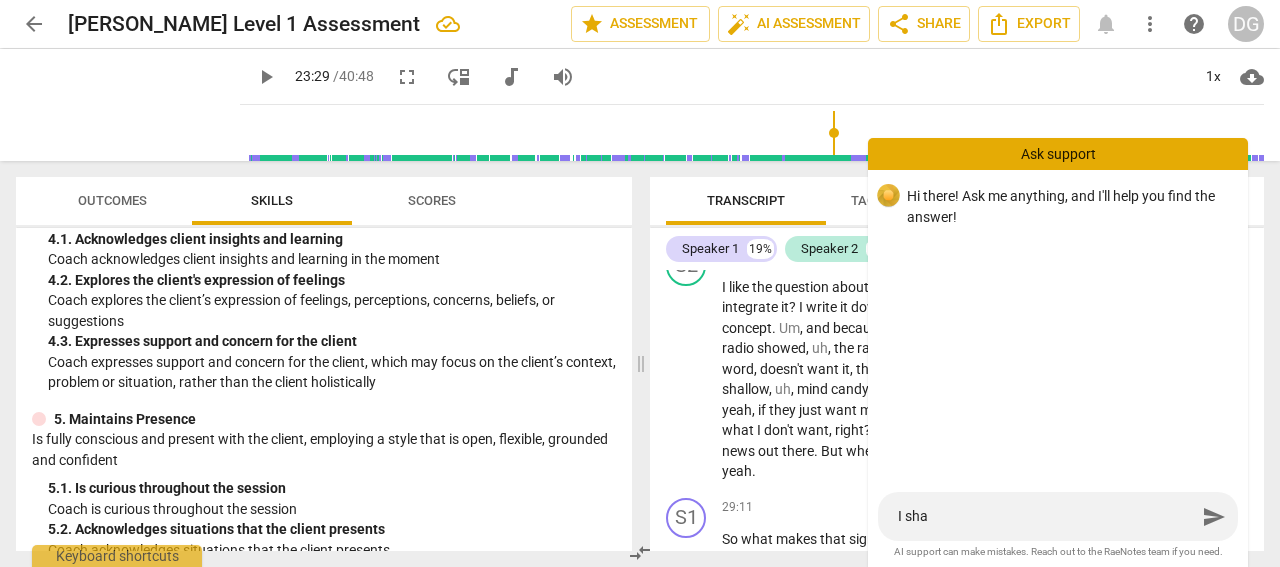 type on "I shar" 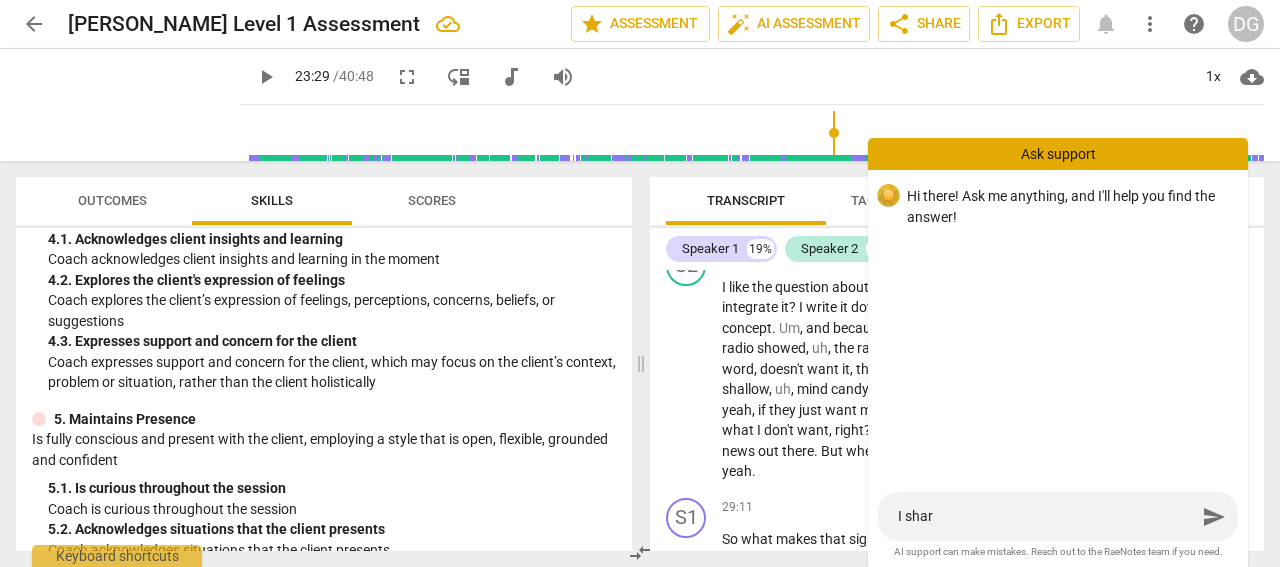 type on "I share" 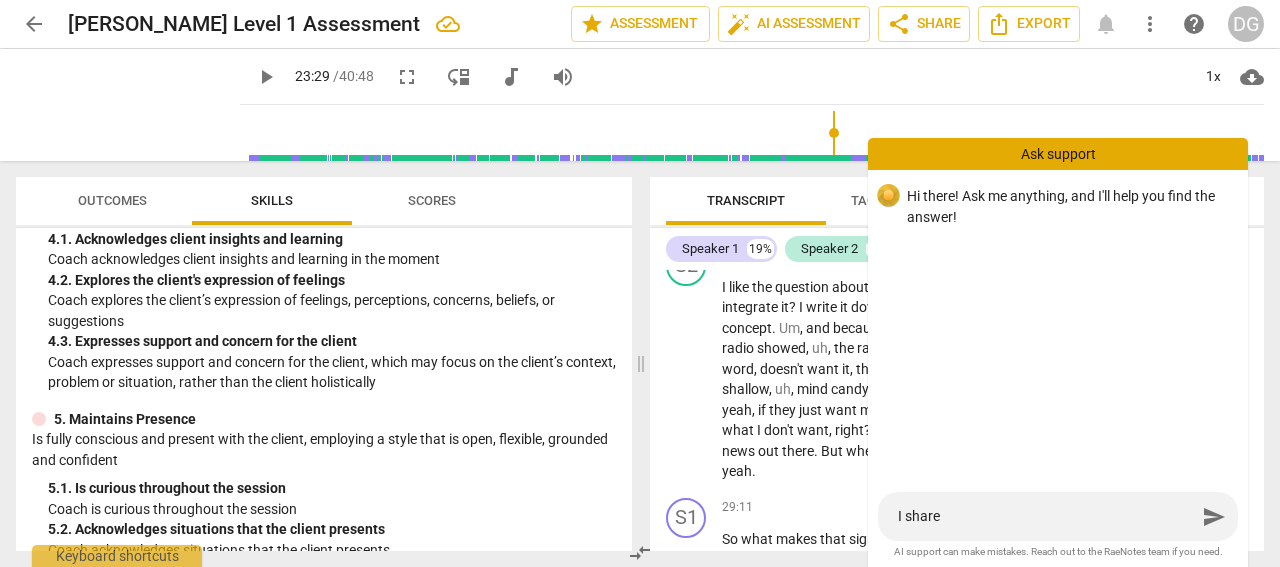 type on "I shared" 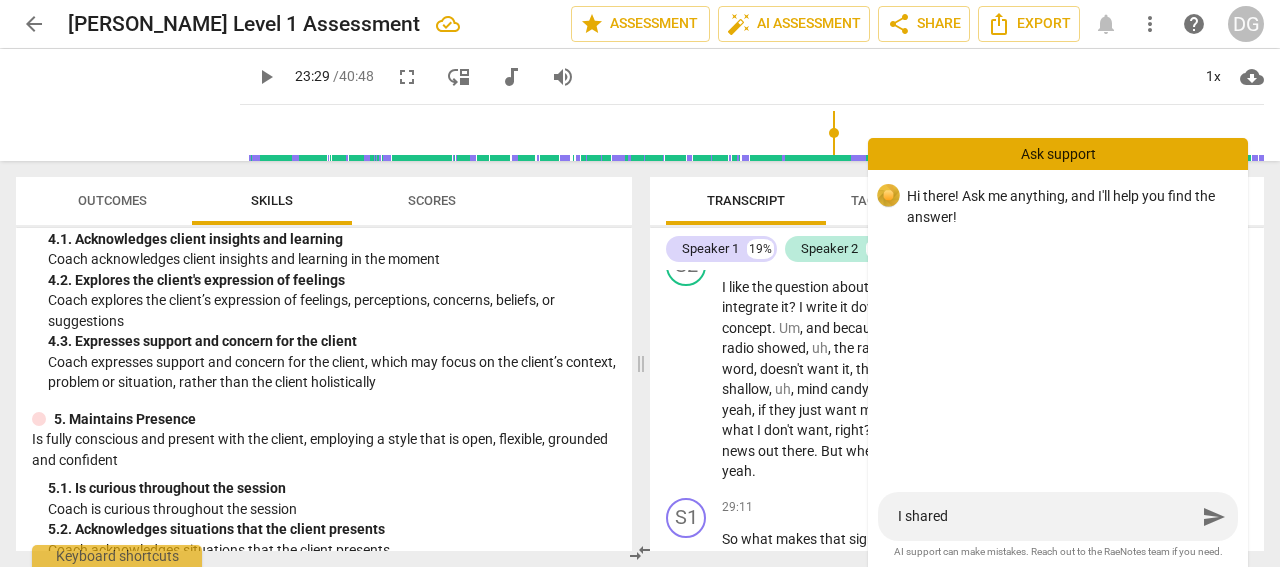 type on "I shared" 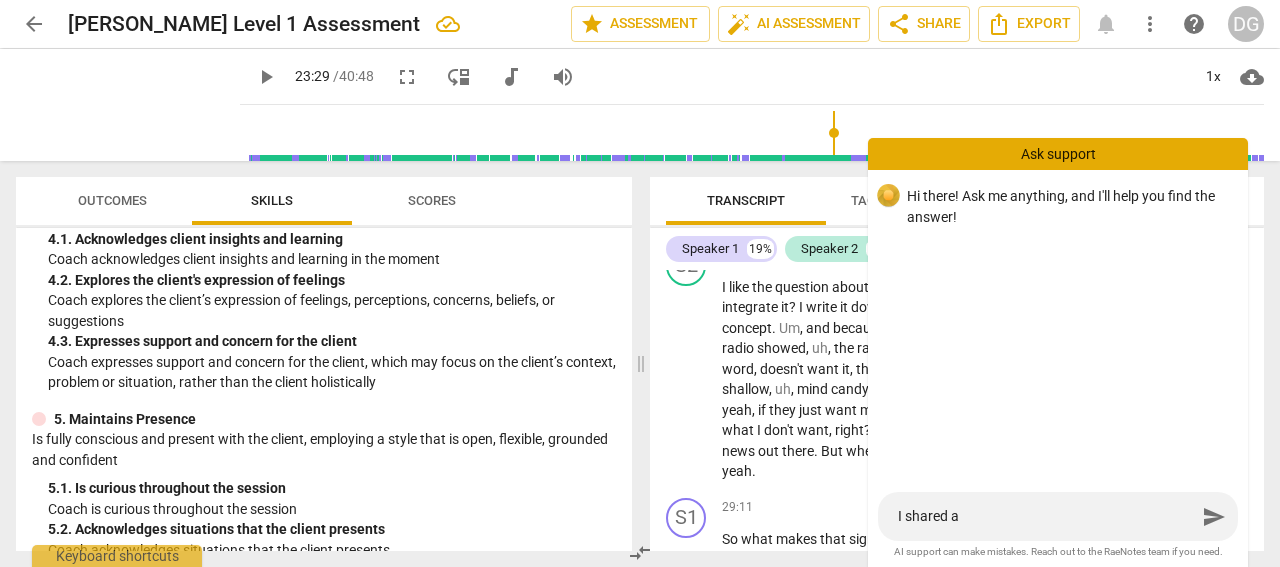 type on "I shared a" 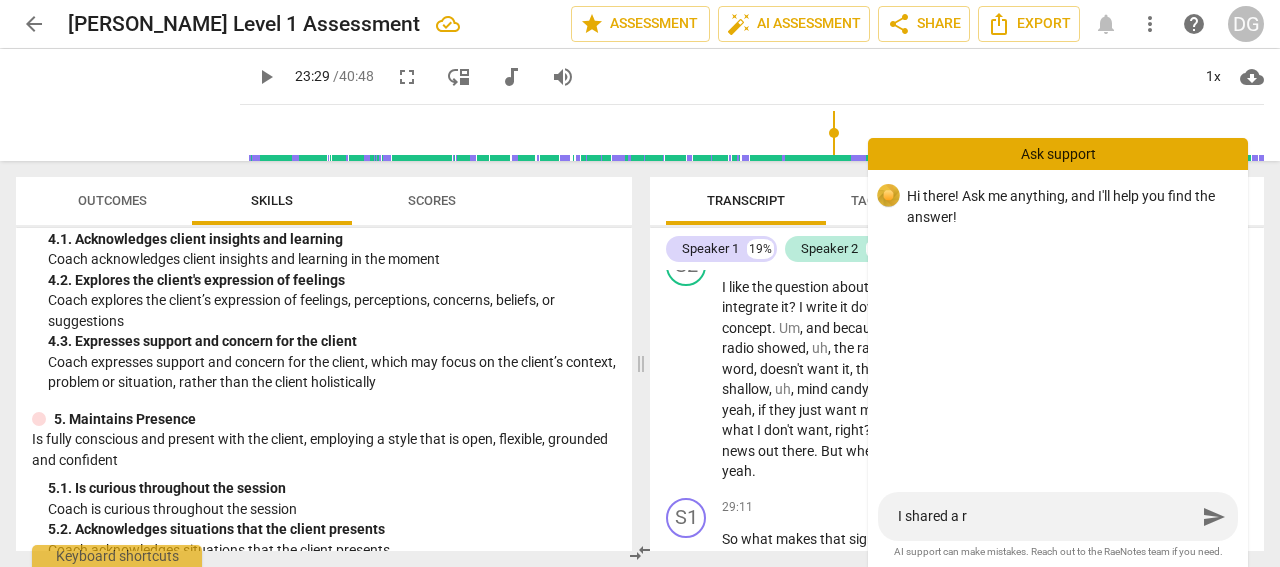 type on "I shared a re" 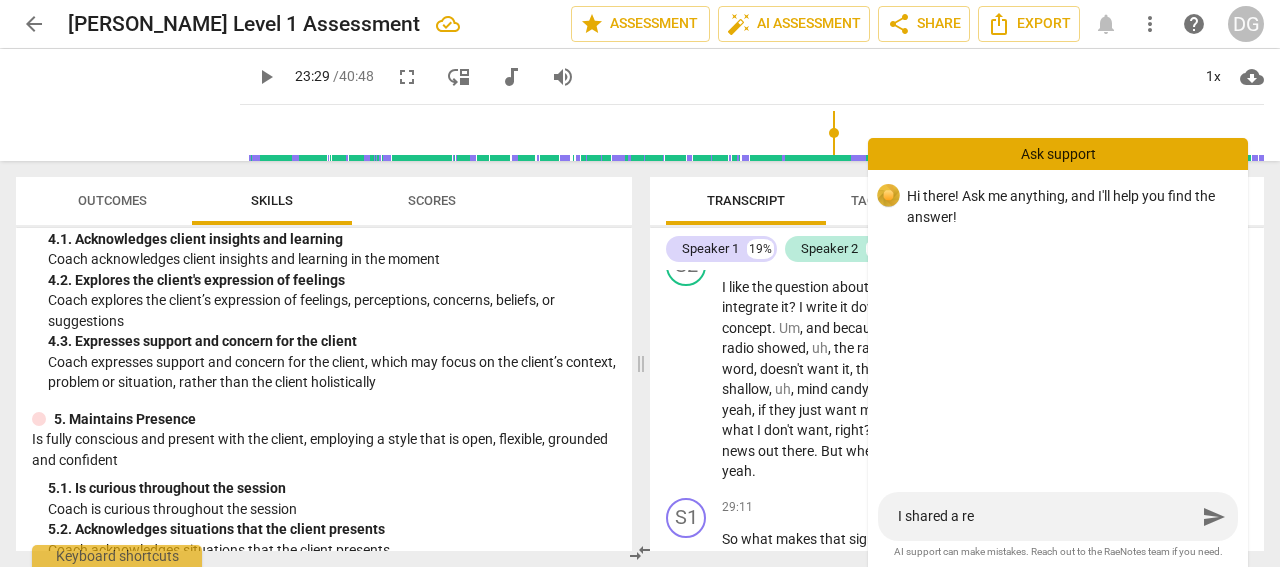 type on "I shared a rec" 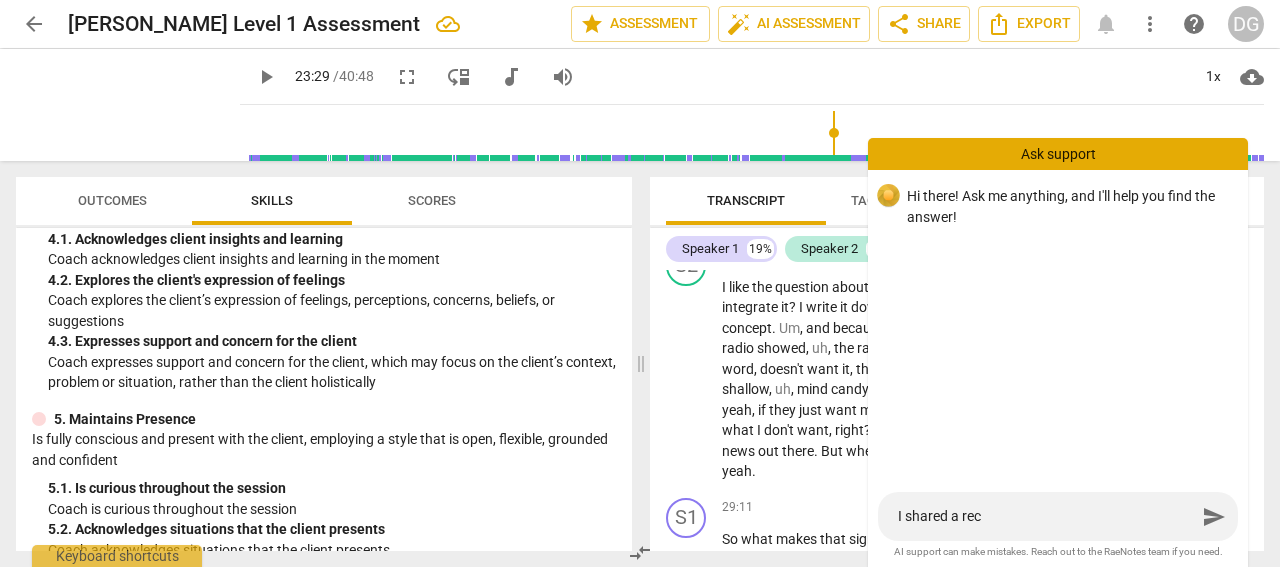 type on "I shared a reco" 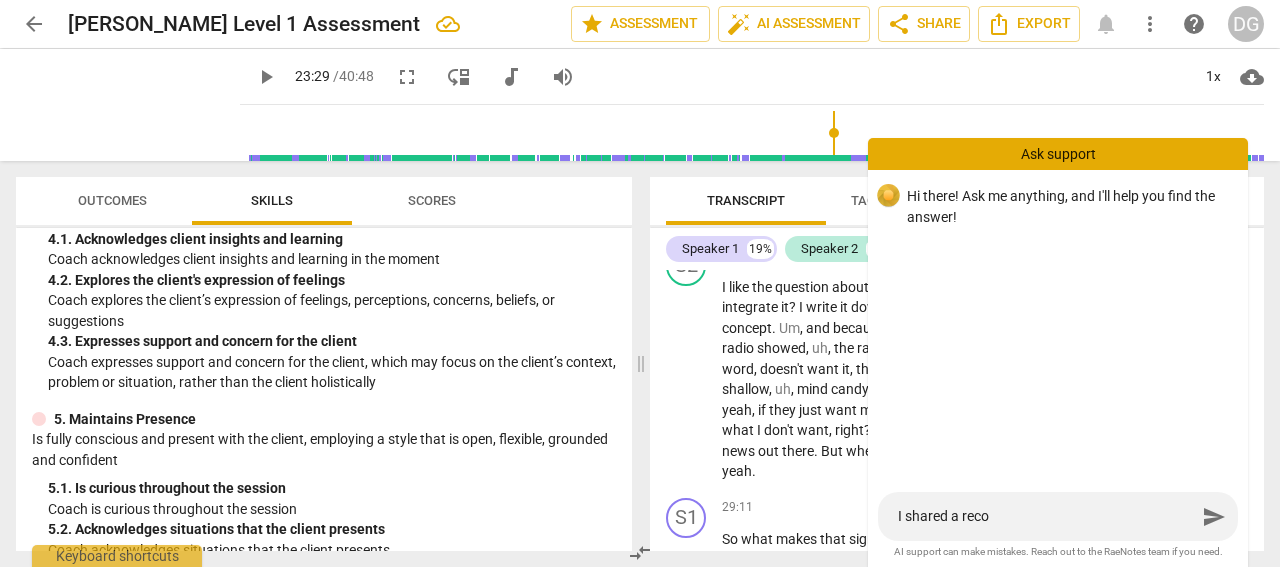 type on "I shared a recor" 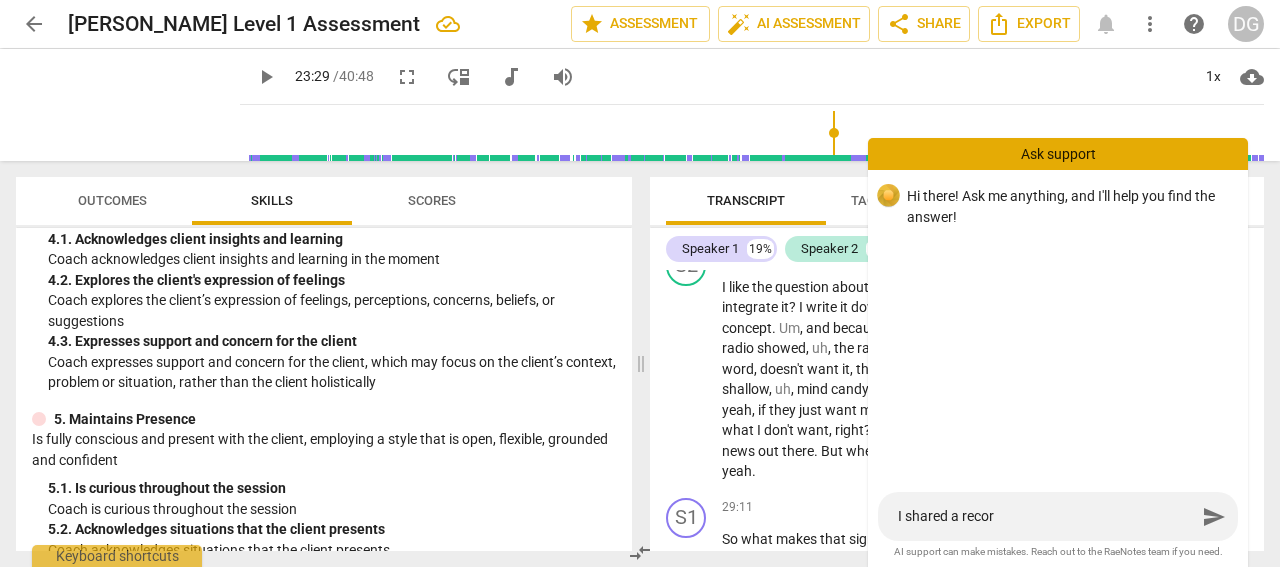 type on "I shared a record" 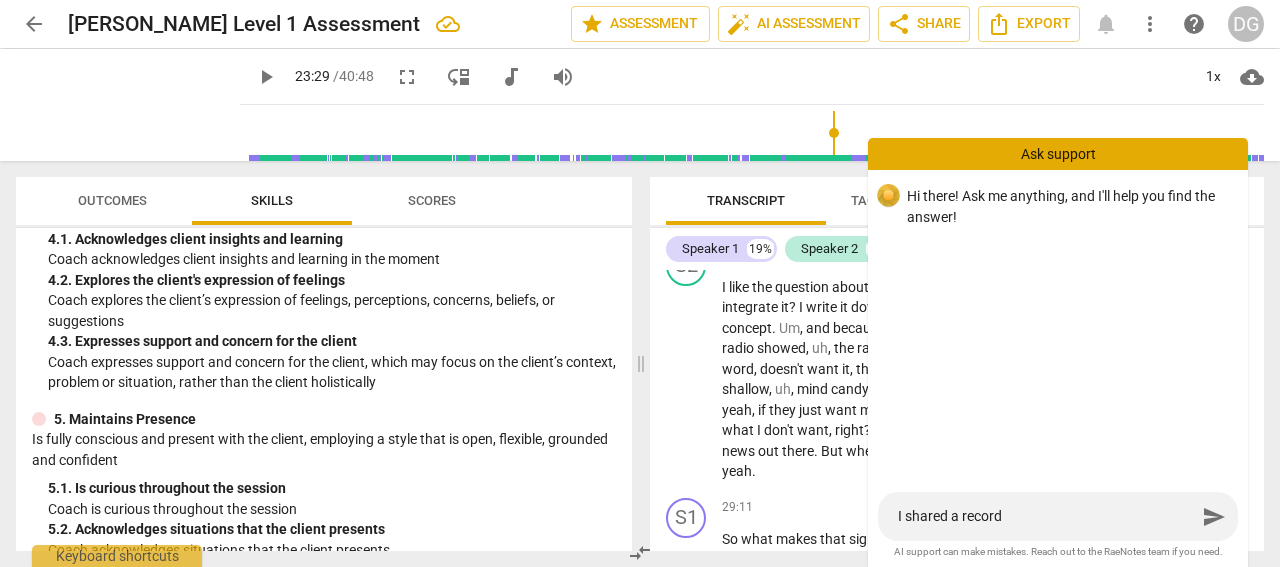 type on "I shared a recordi" 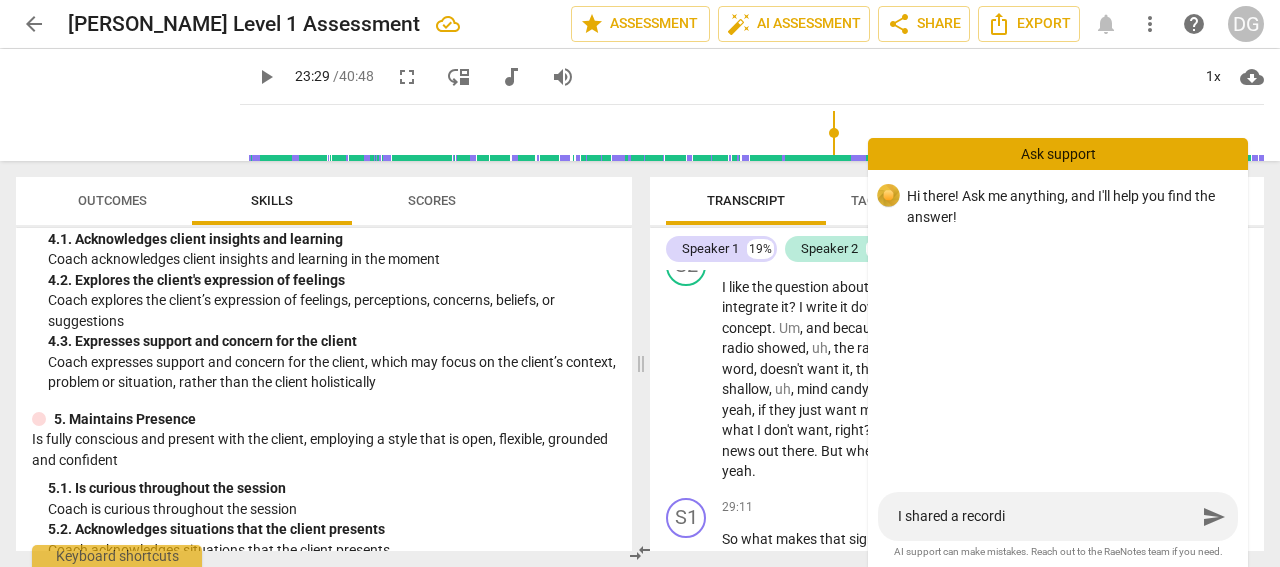 type on "I shared a recordin" 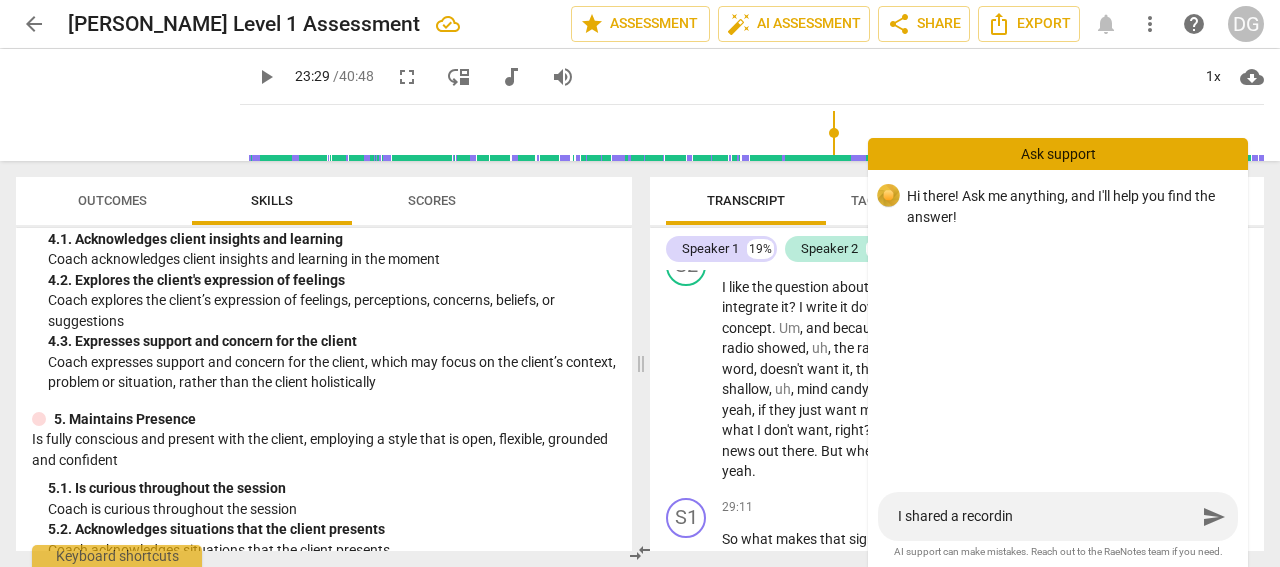 type on "I shared a recording" 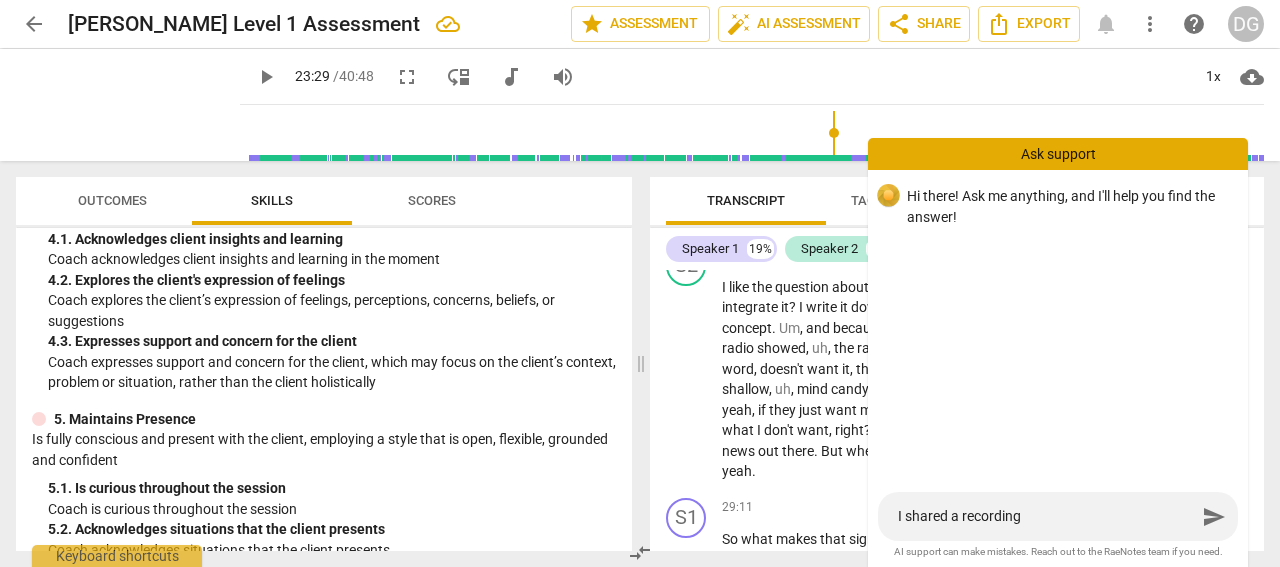 type on "I shared a recording," 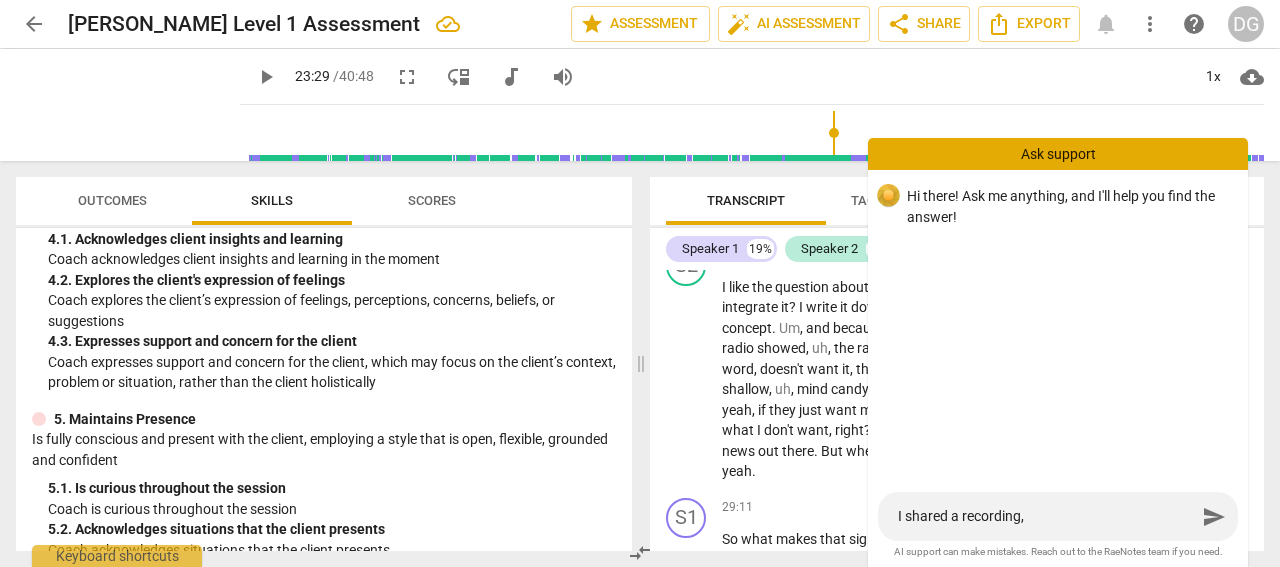 type on "I shared a recording," 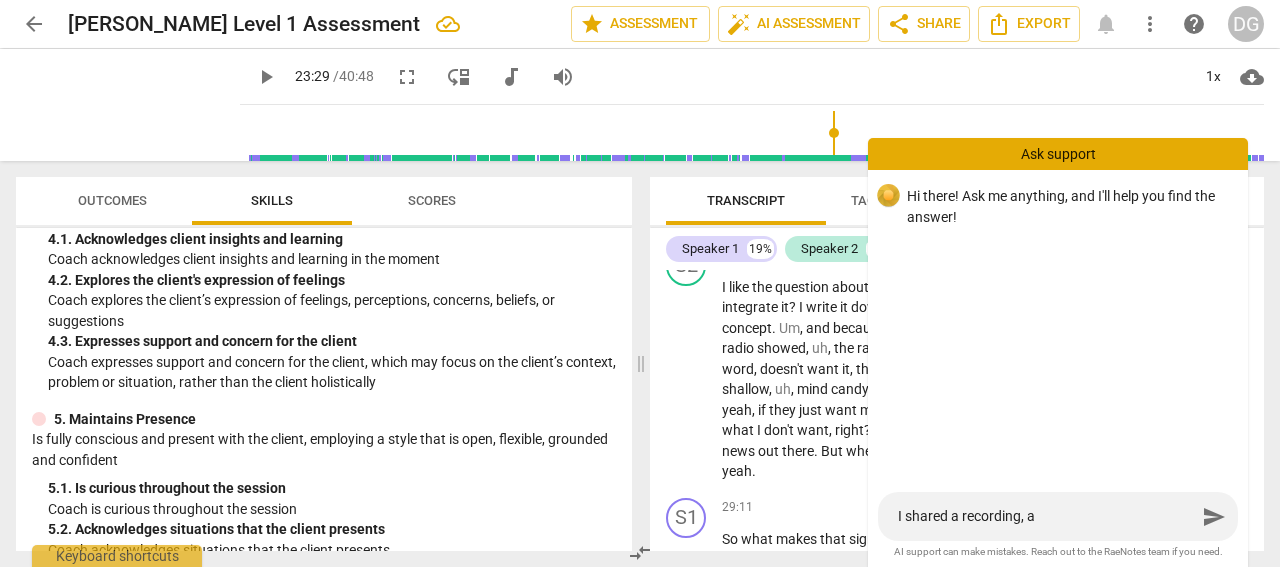type on "I shared a recording, an" 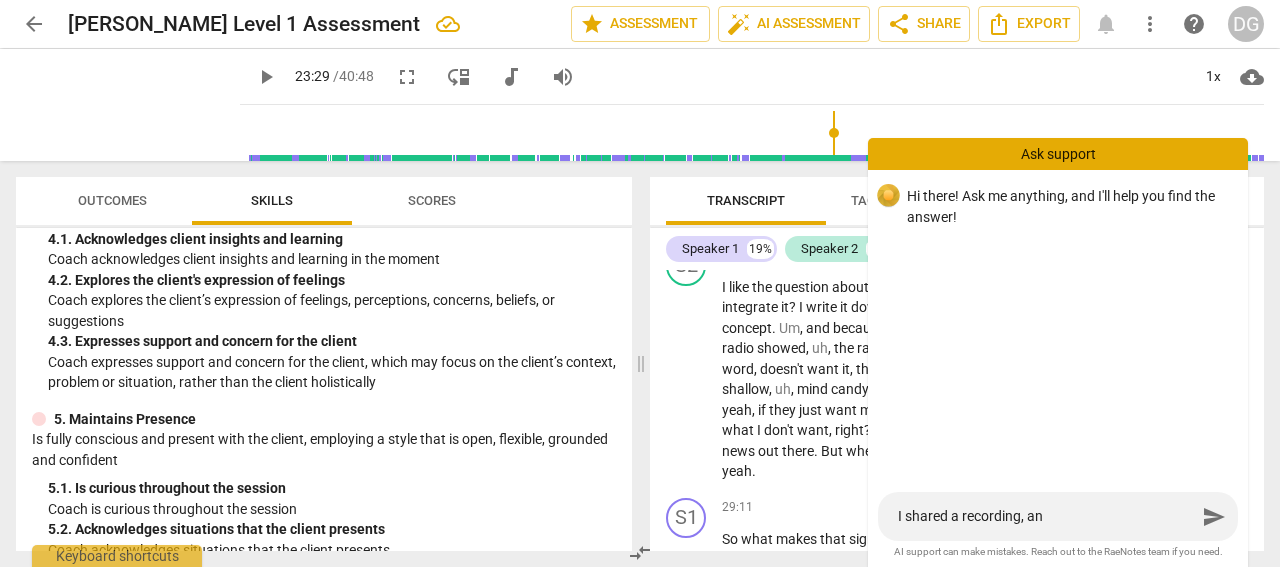 type on "I shared a recording, and" 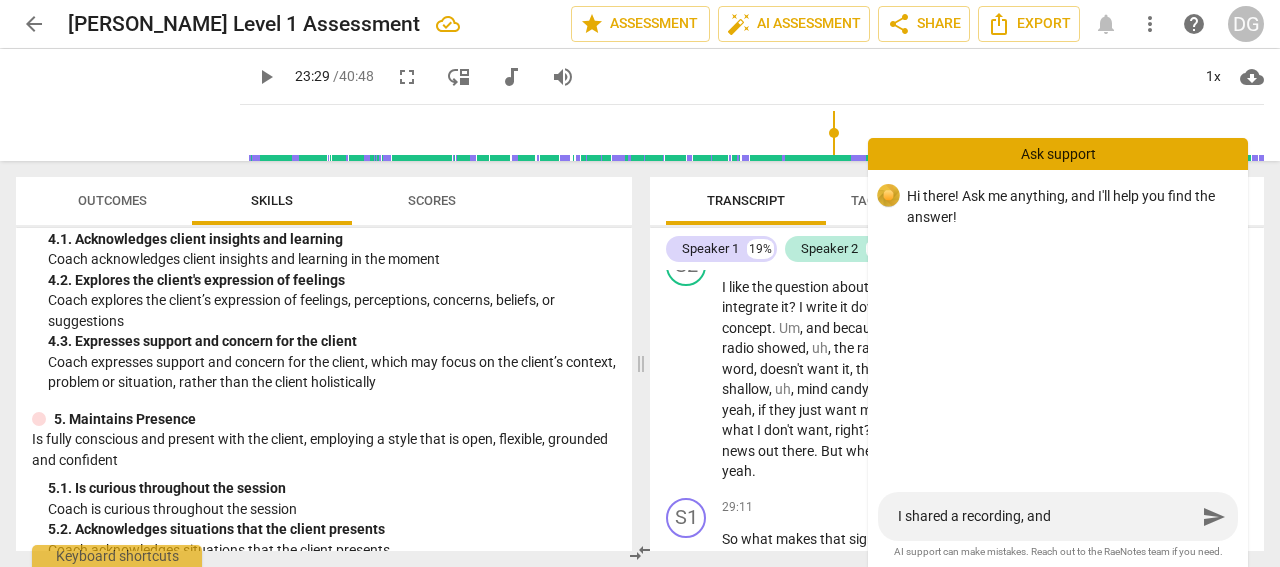 type on "I shared a recording, and" 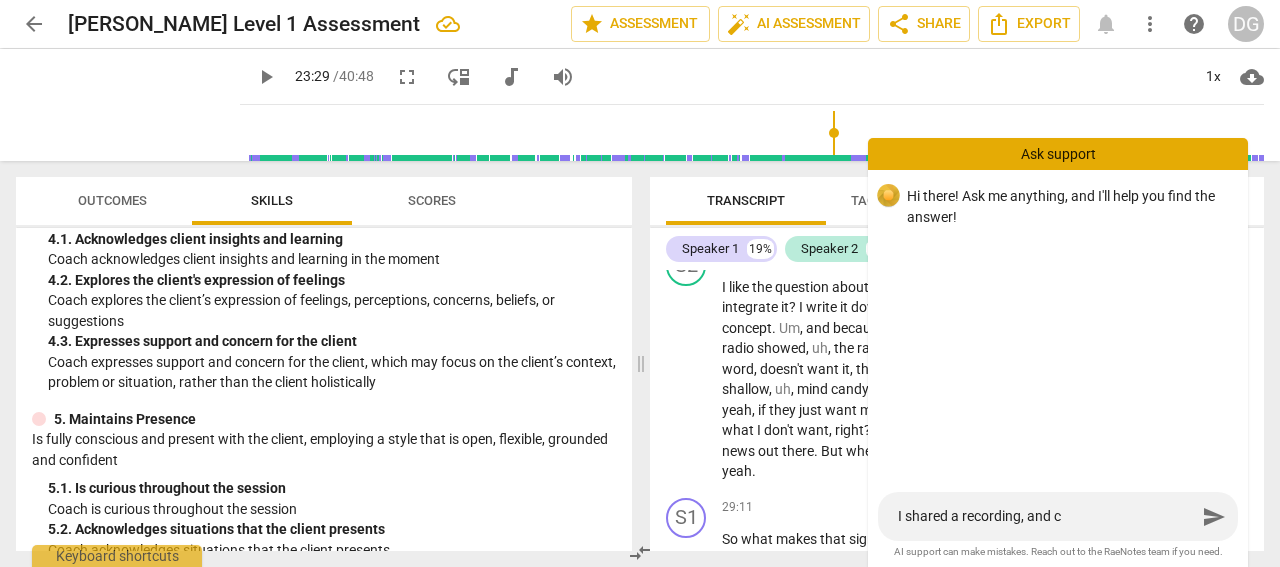 type on "I shared a recording, and cl" 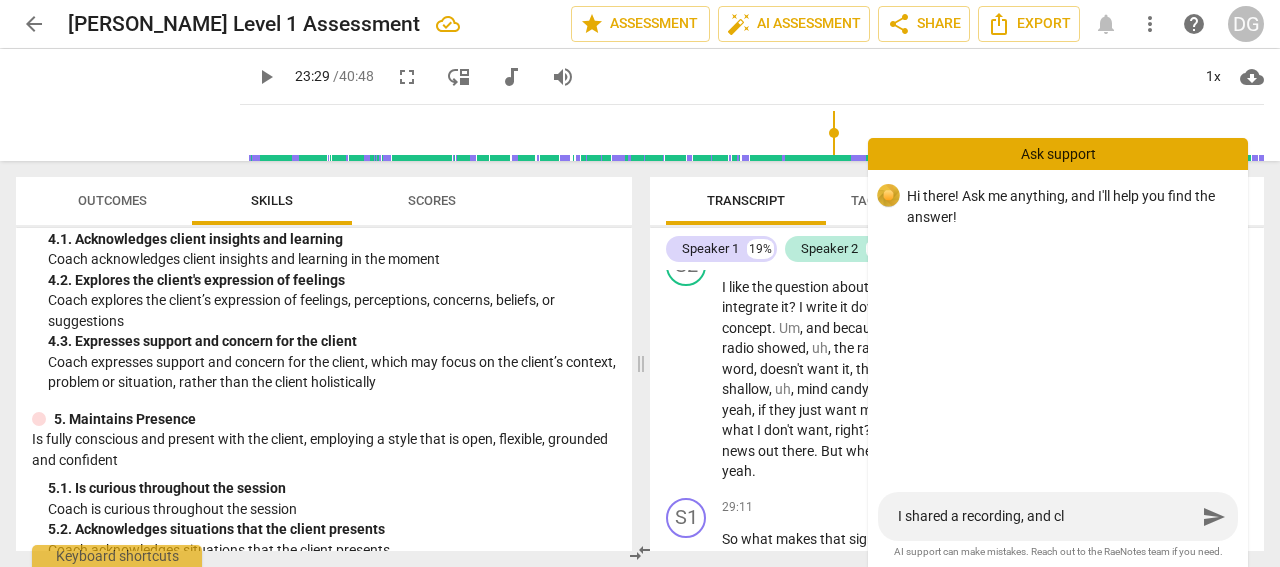 type on "I shared a recording, and cli" 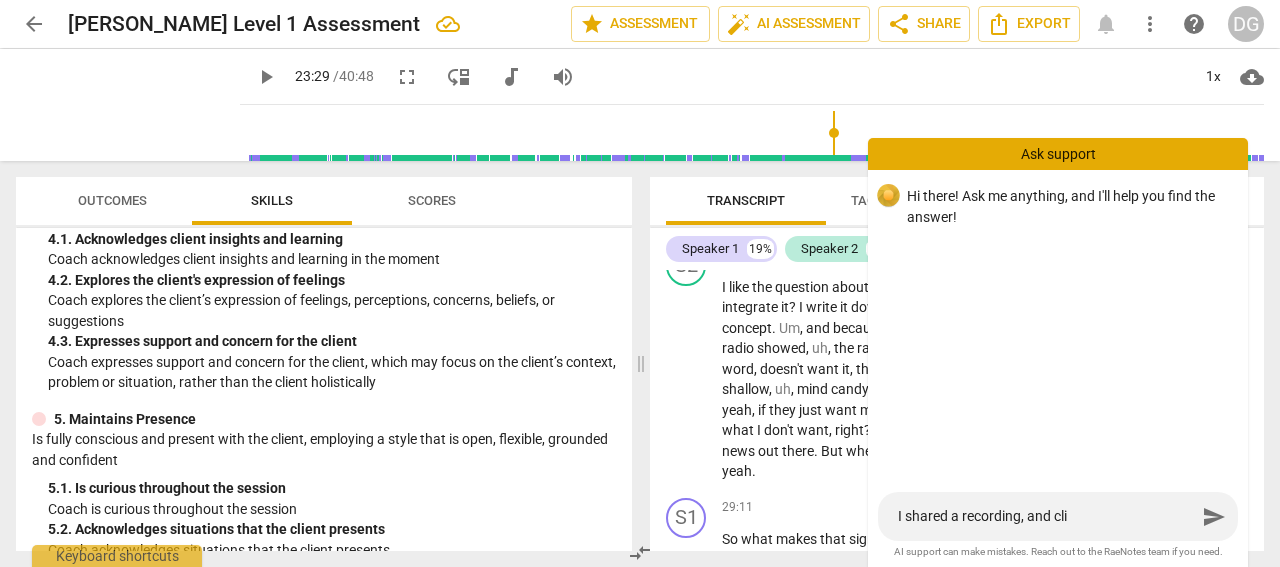 type on "I shared a recording, and clic" 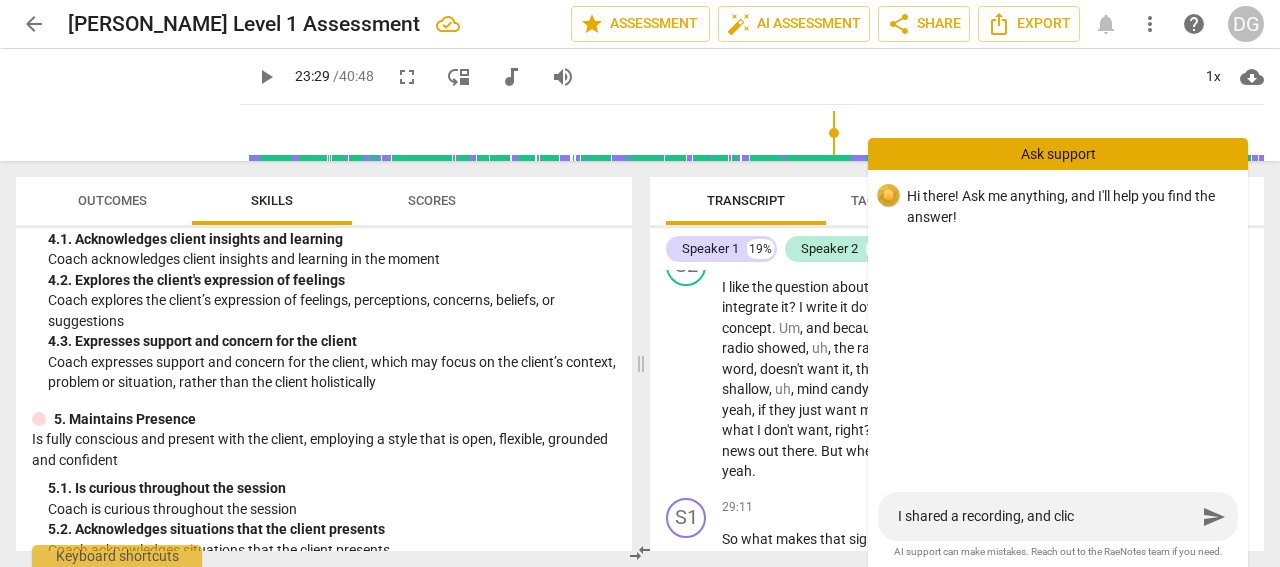 type on "I shared a recording, and click" 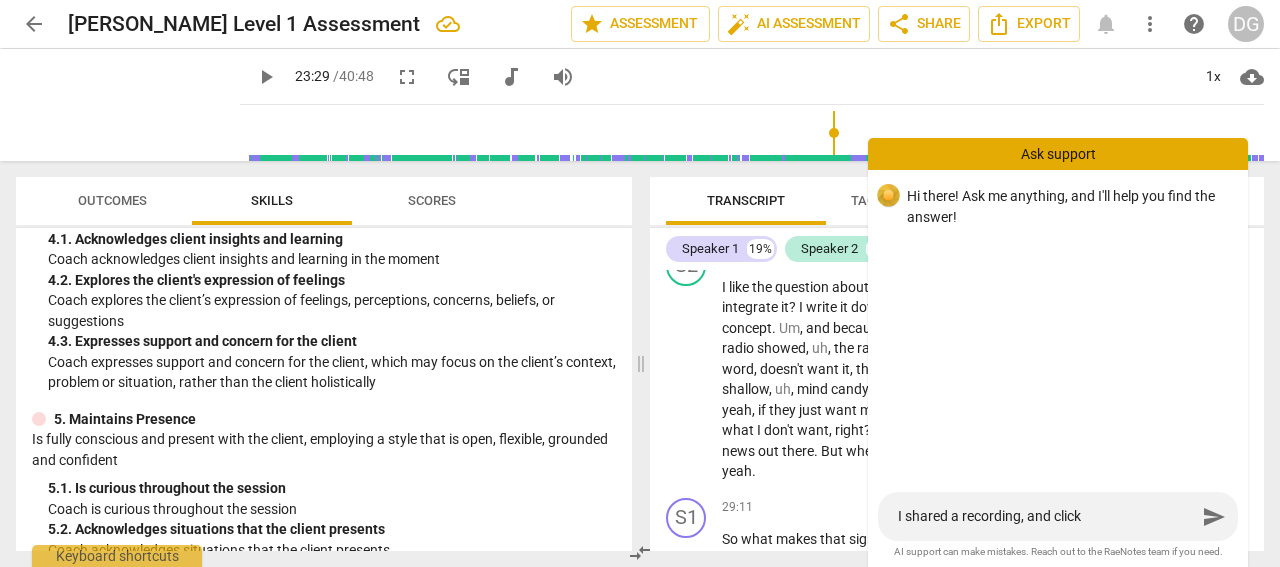 type on "I shared a recording, and clicke" 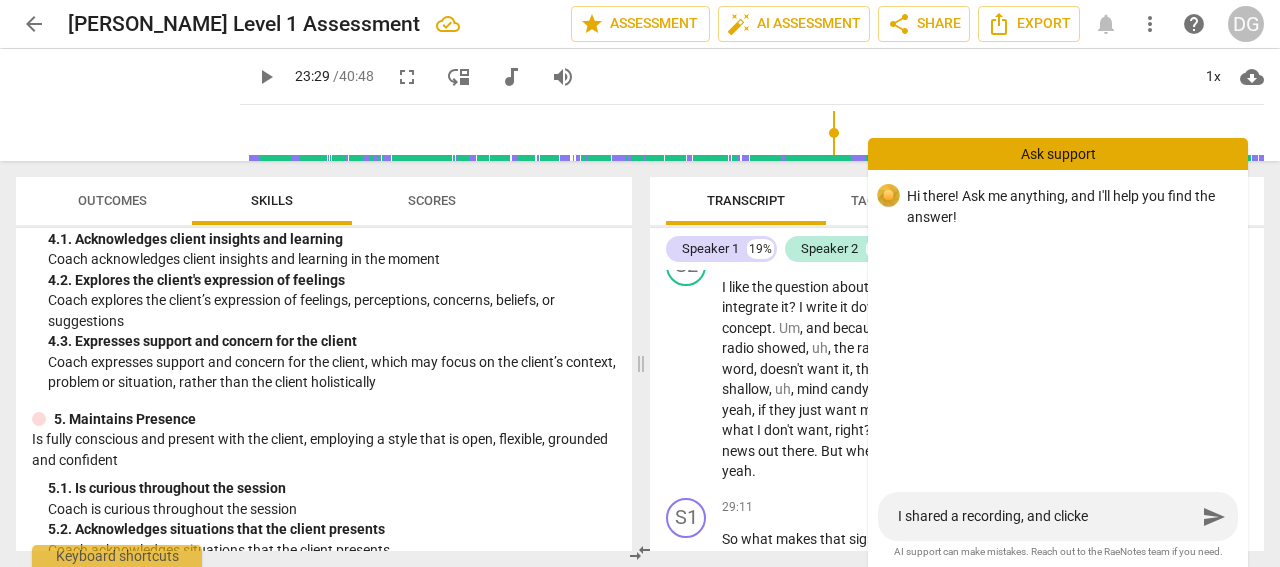 type on "I shared a recording, and clicked" 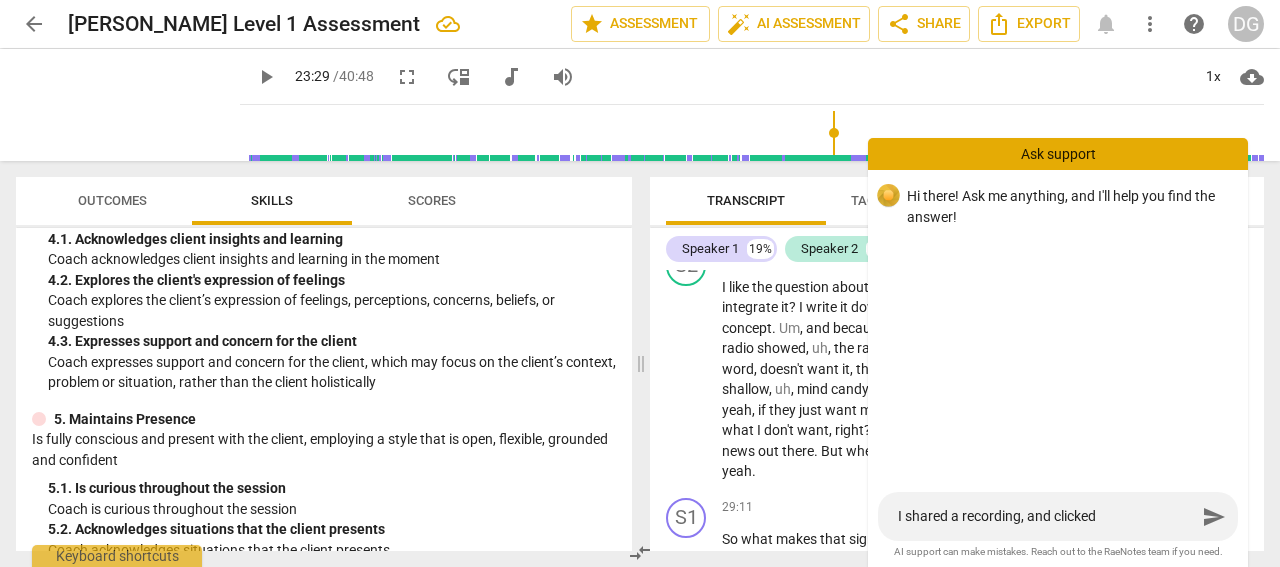 type on "I shared a recording, and clicked" 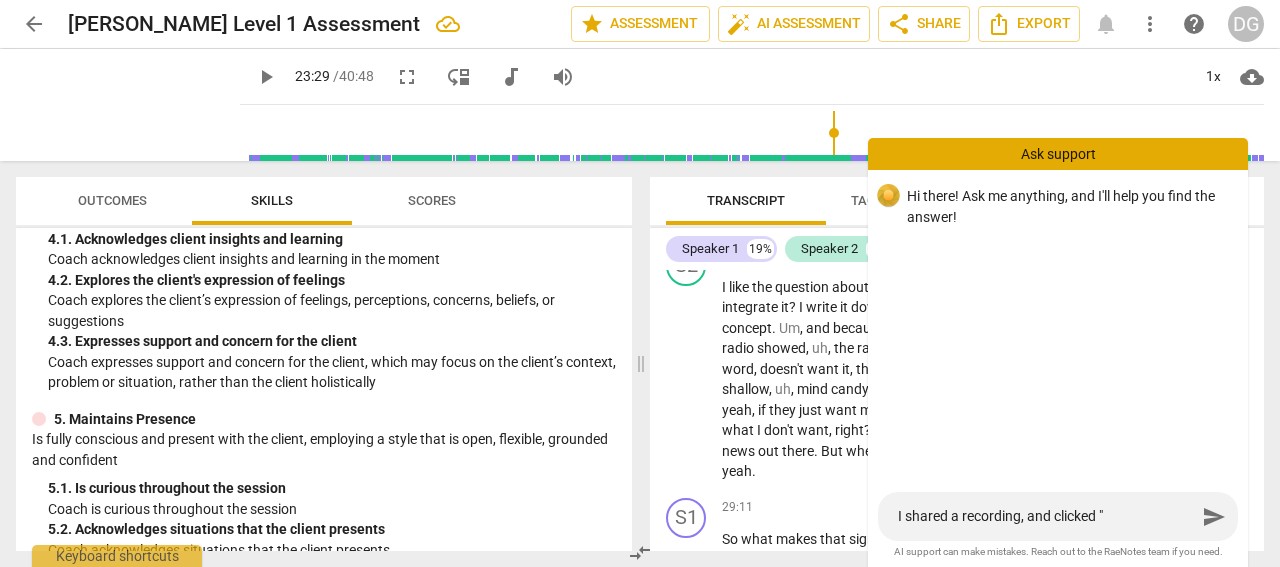 type on "I shared a recording, and clicked "a" 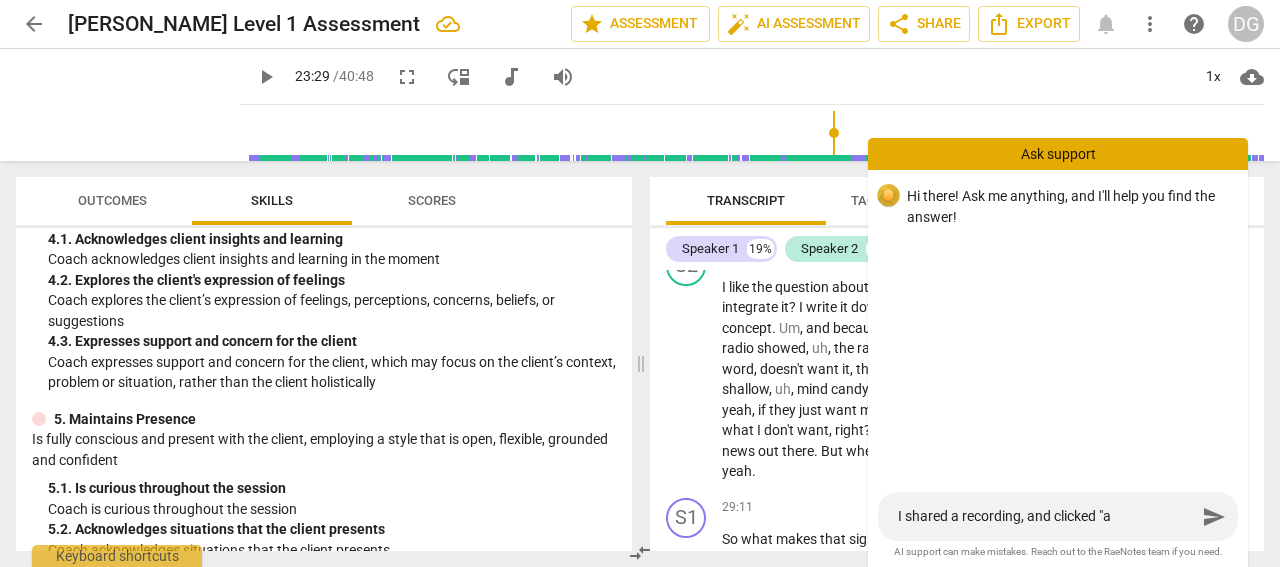 type on "I shared a recording, and clicked "" 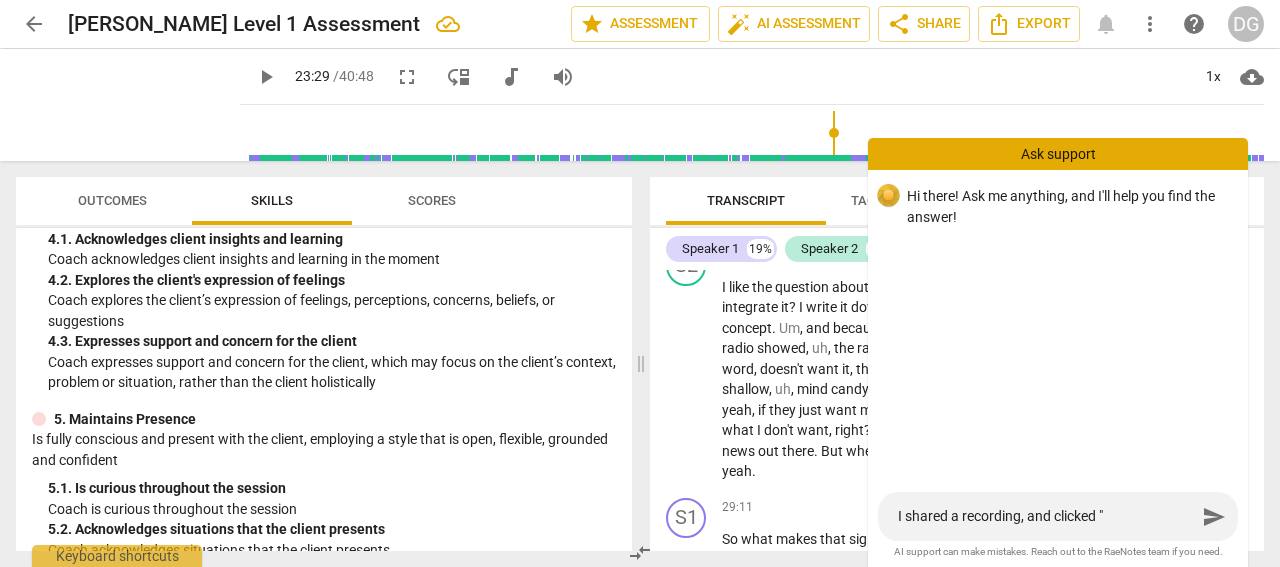 type on "I shared a recording, and clicked "S" 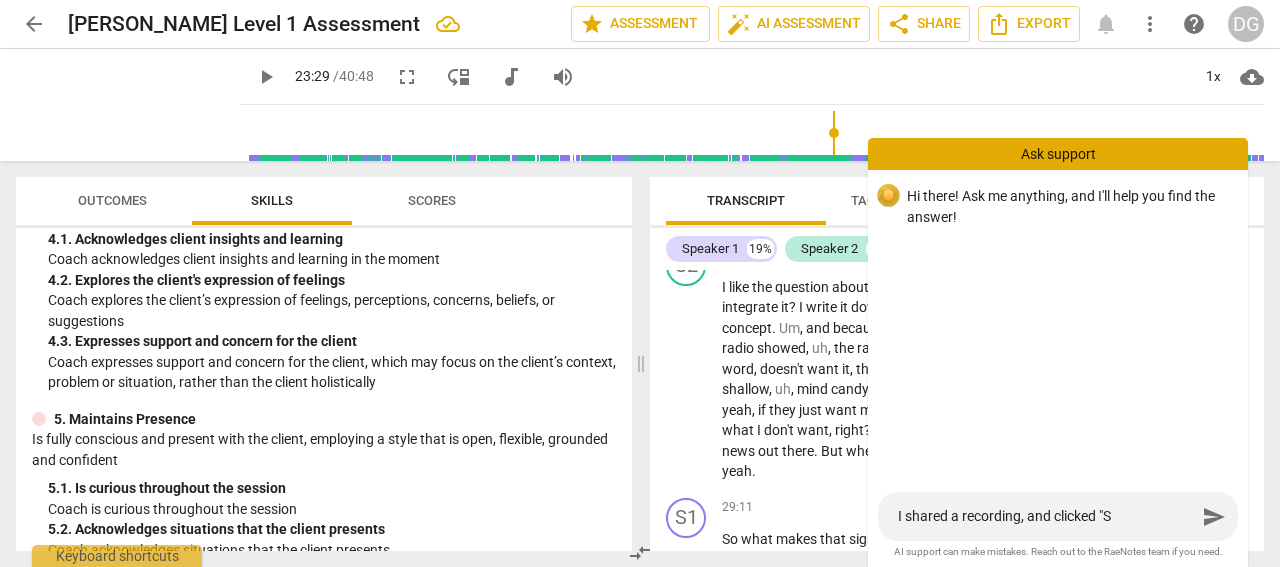 type on "I shared a recording, and clicked "Sa" 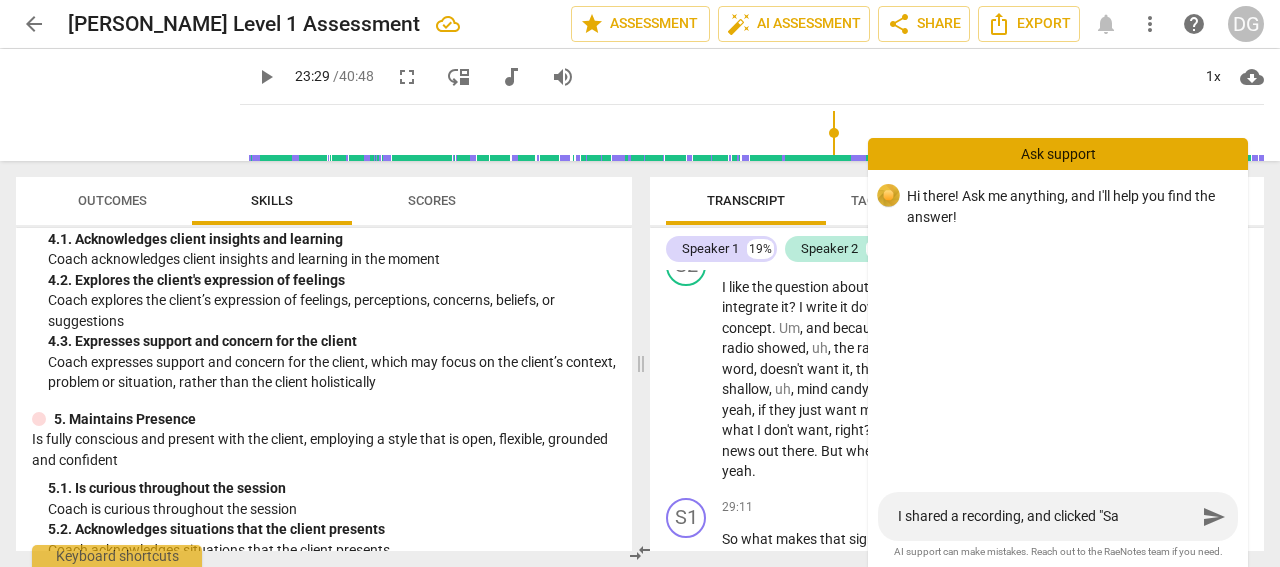 type on "I shared a recording, and clicked "Sav" 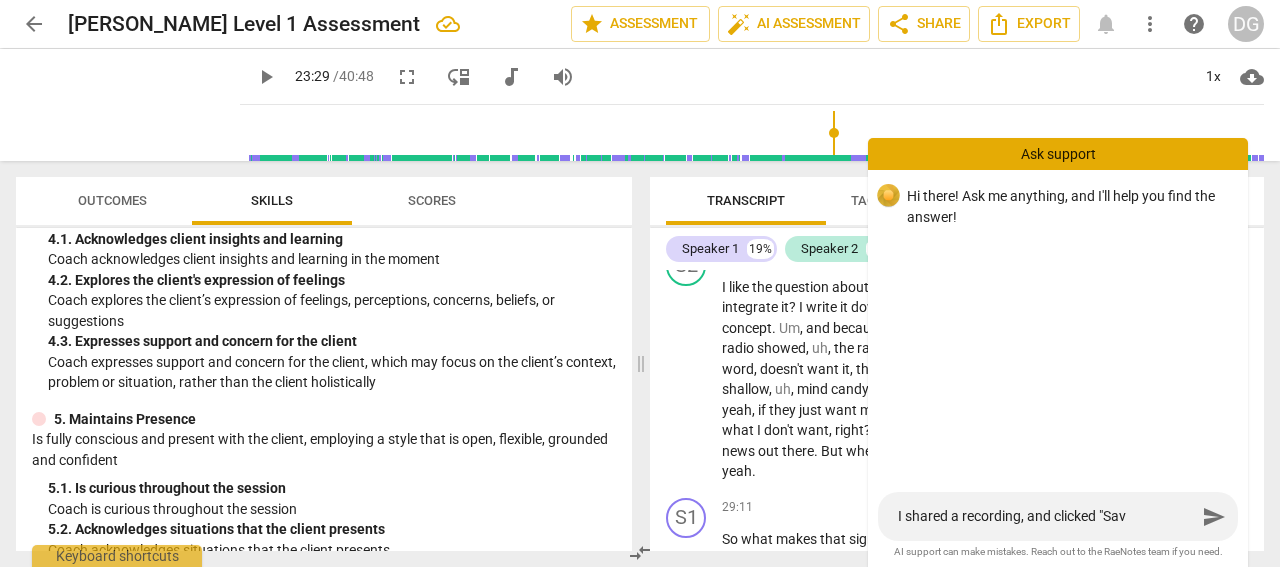 type on "I shared a recording, and clicked "Save" 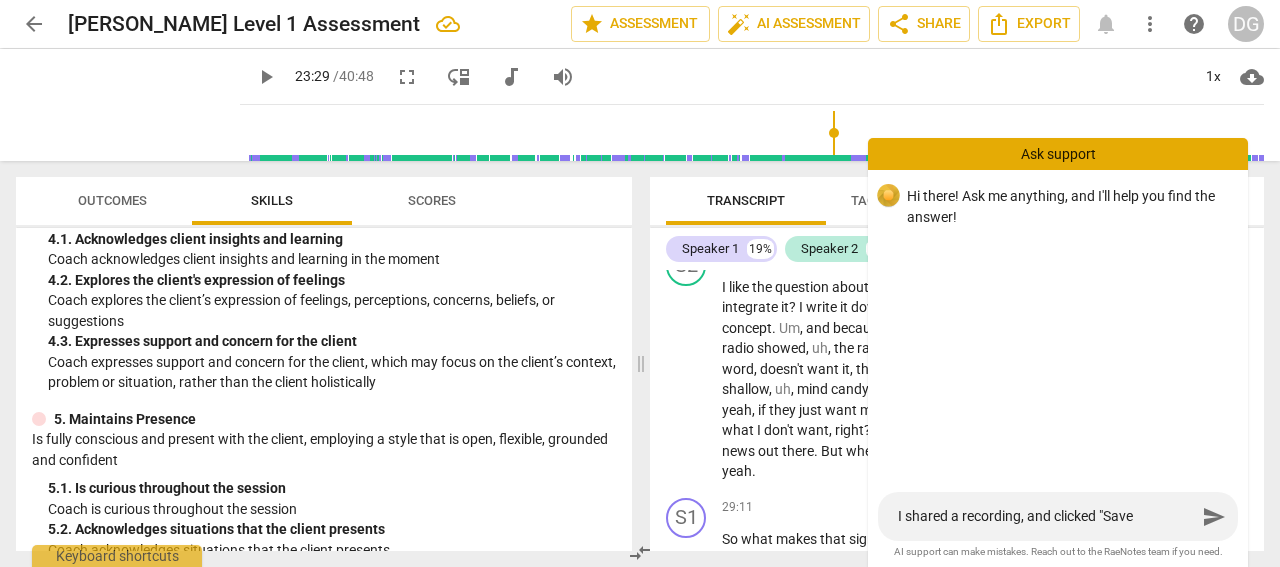 type on "I shared a recording, and clicked "Save"" 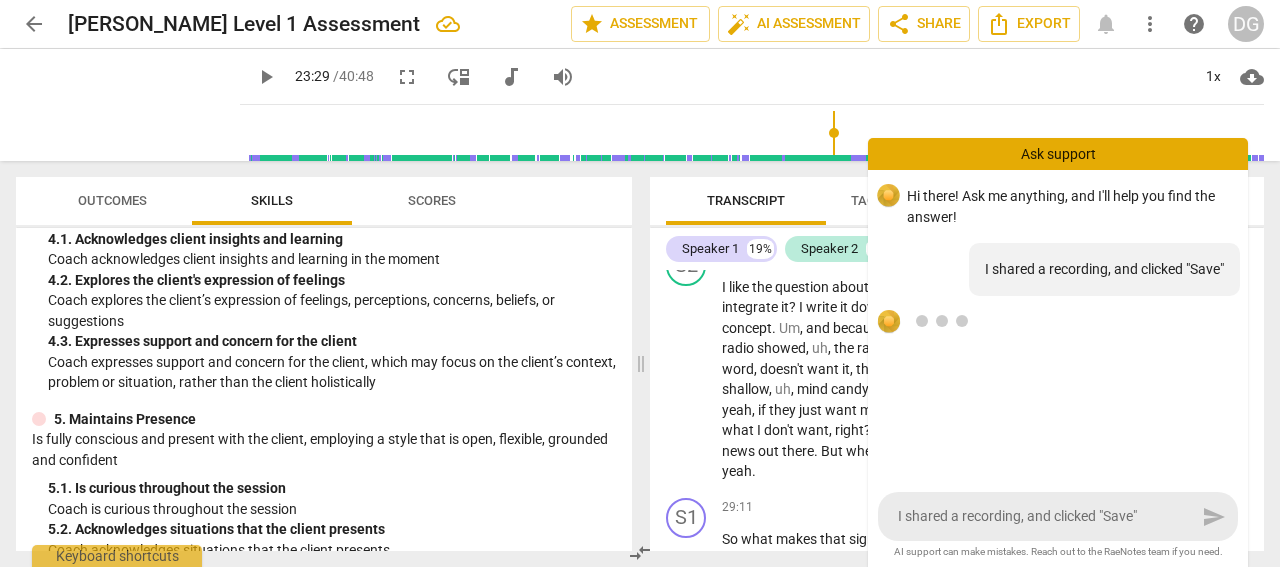 type 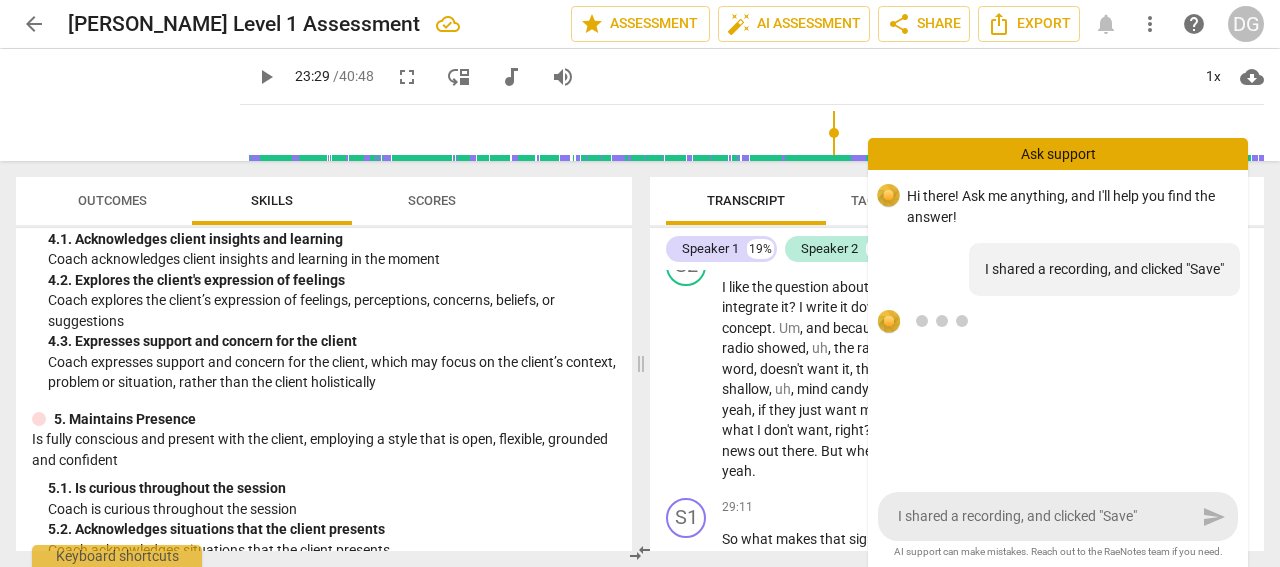 type 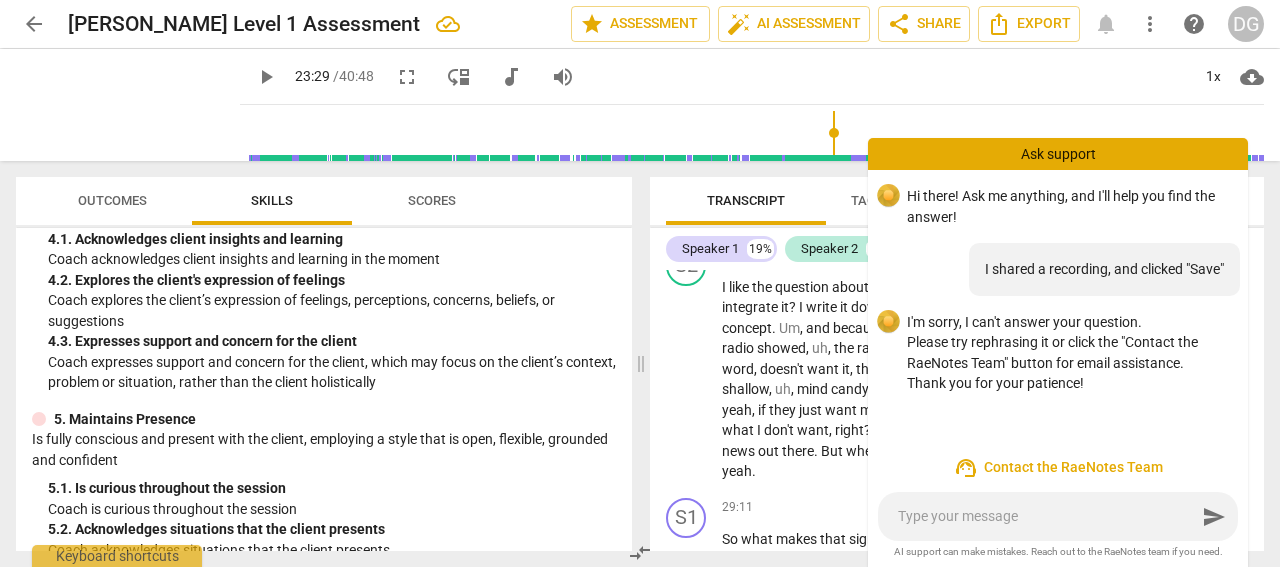 type on "H" 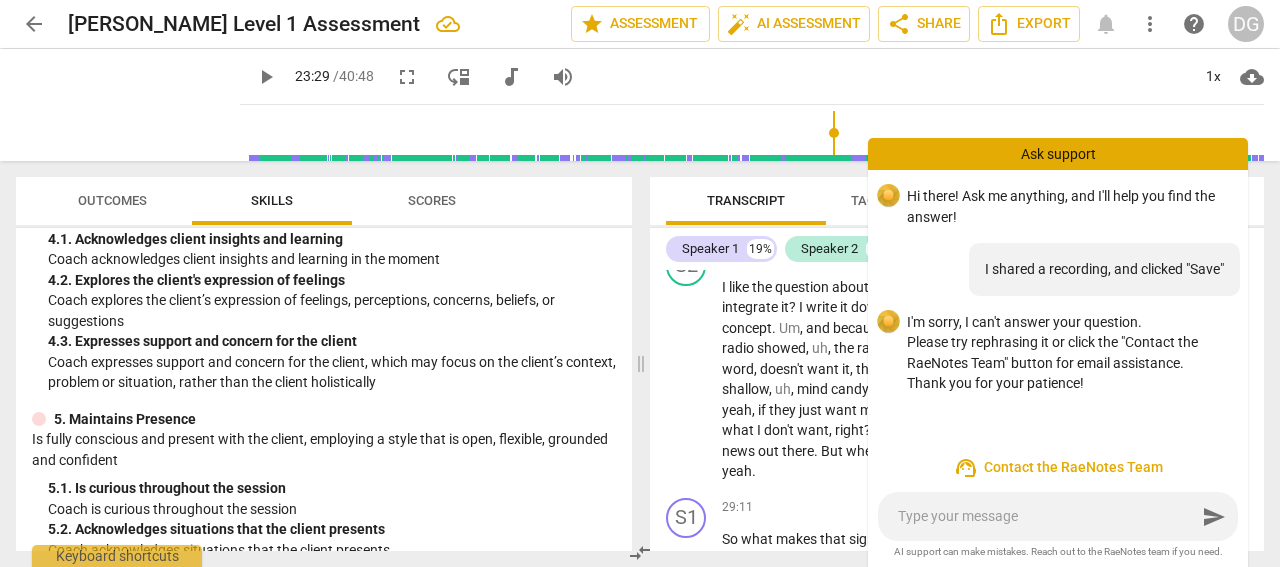 type on "H" 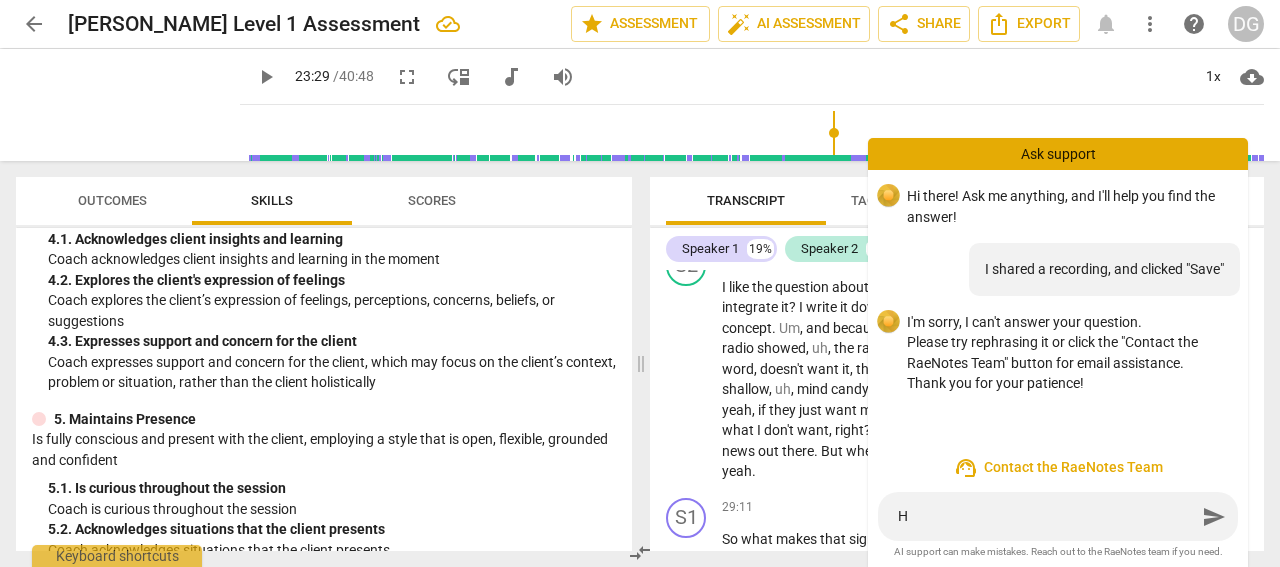 type on "Ho" 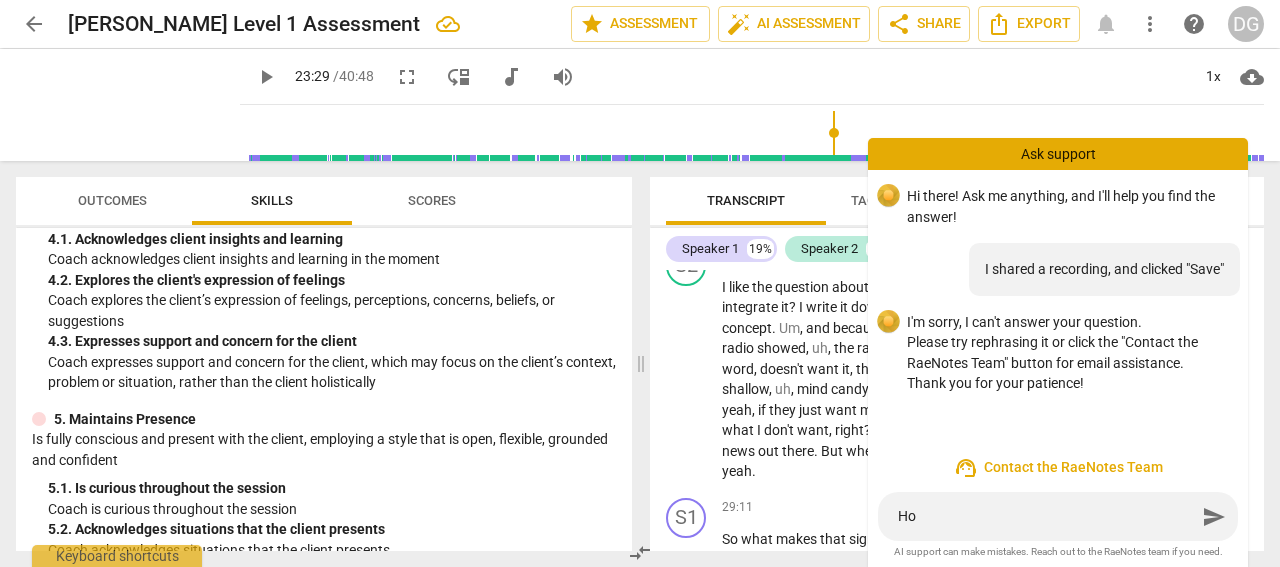 type on "How" 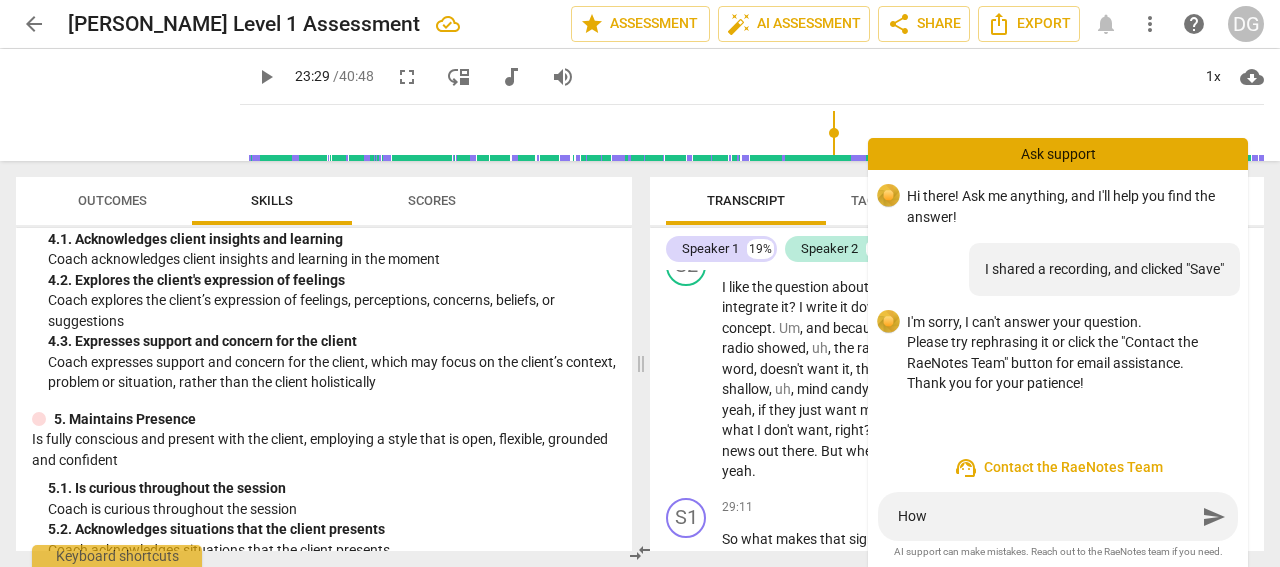 type on "How" 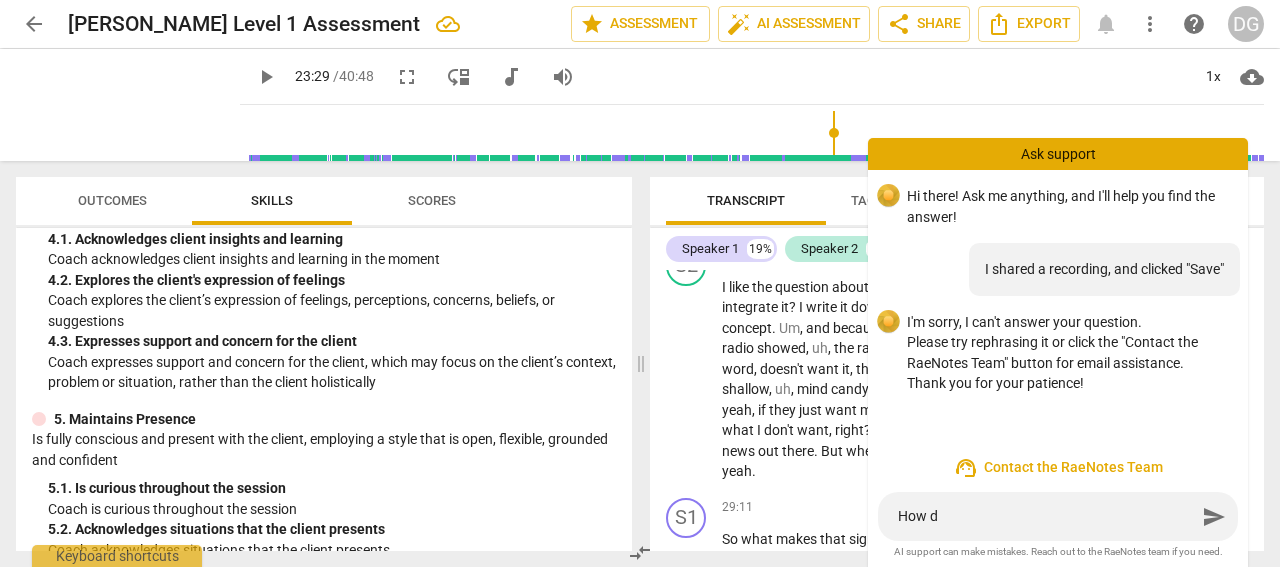 type on "How do" 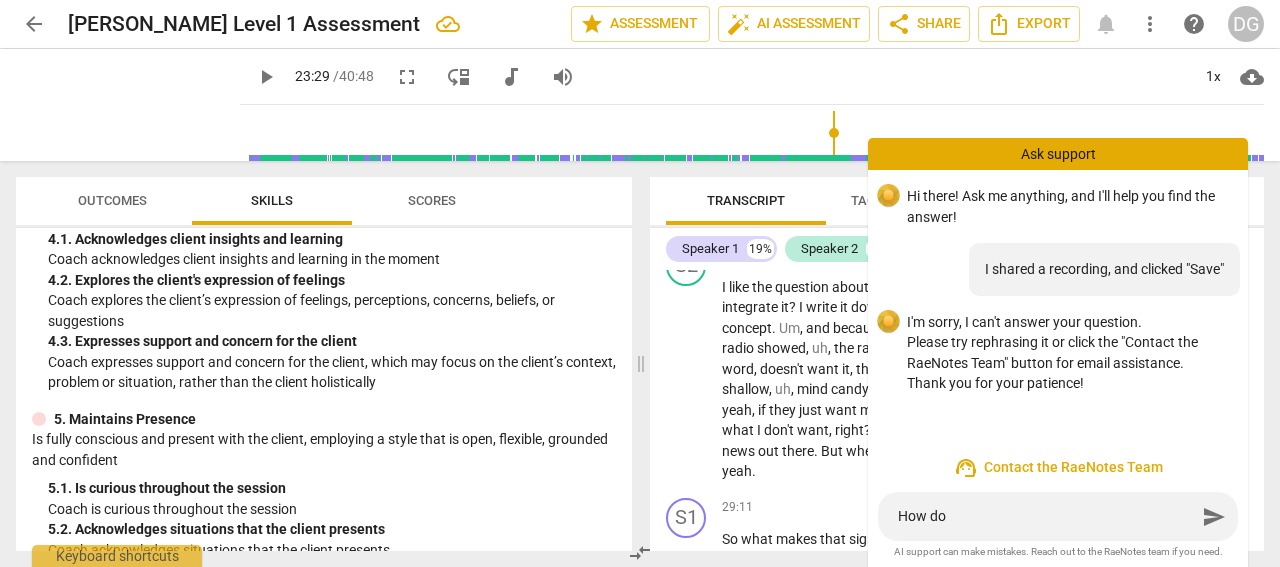 type on "How do" 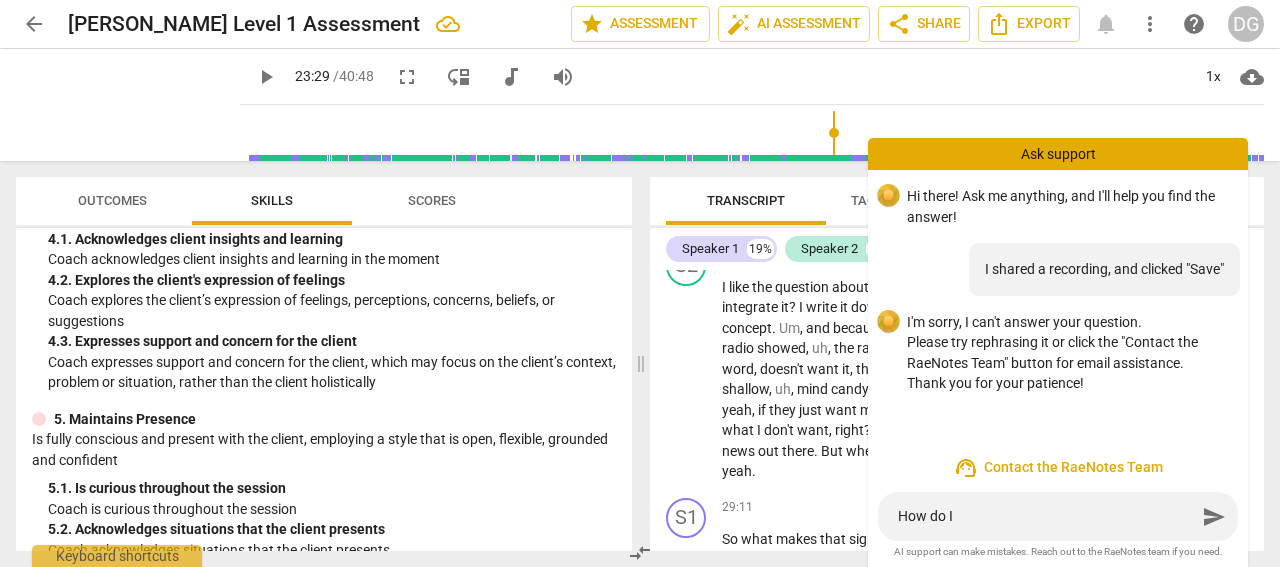 type on "How do I" 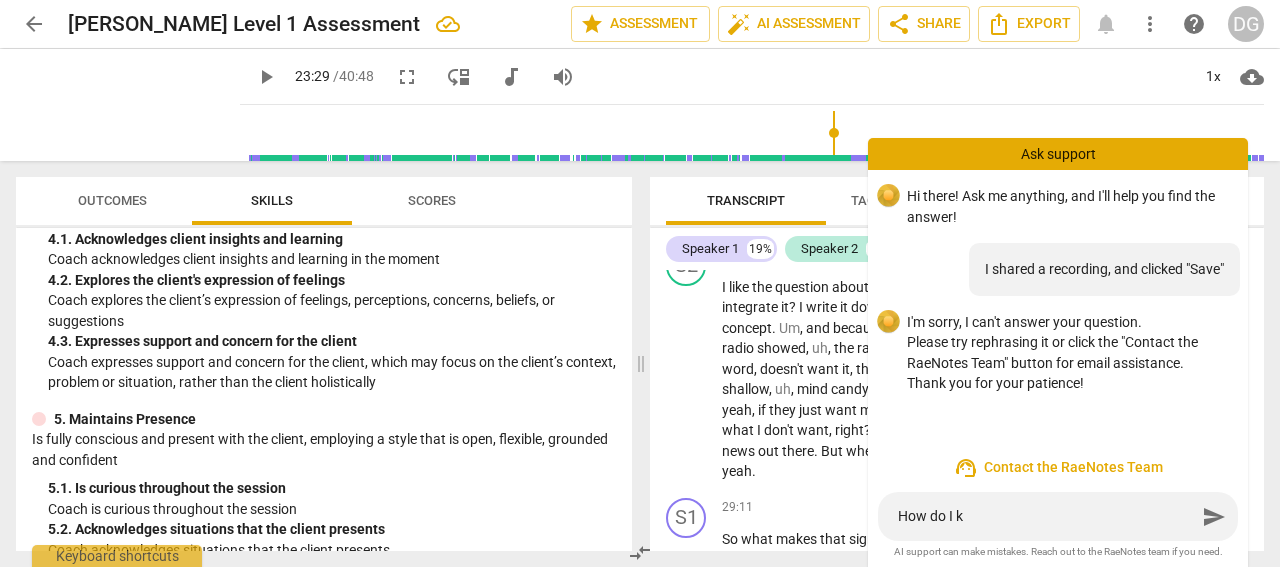 type on "How do I kn" 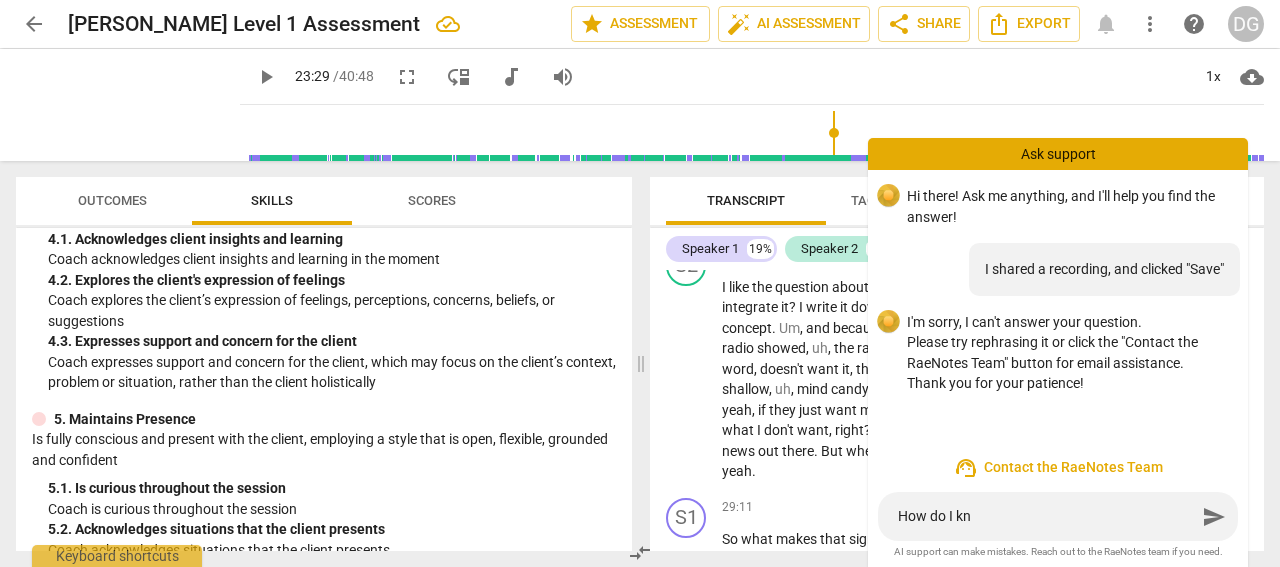 type on "How do I knw" 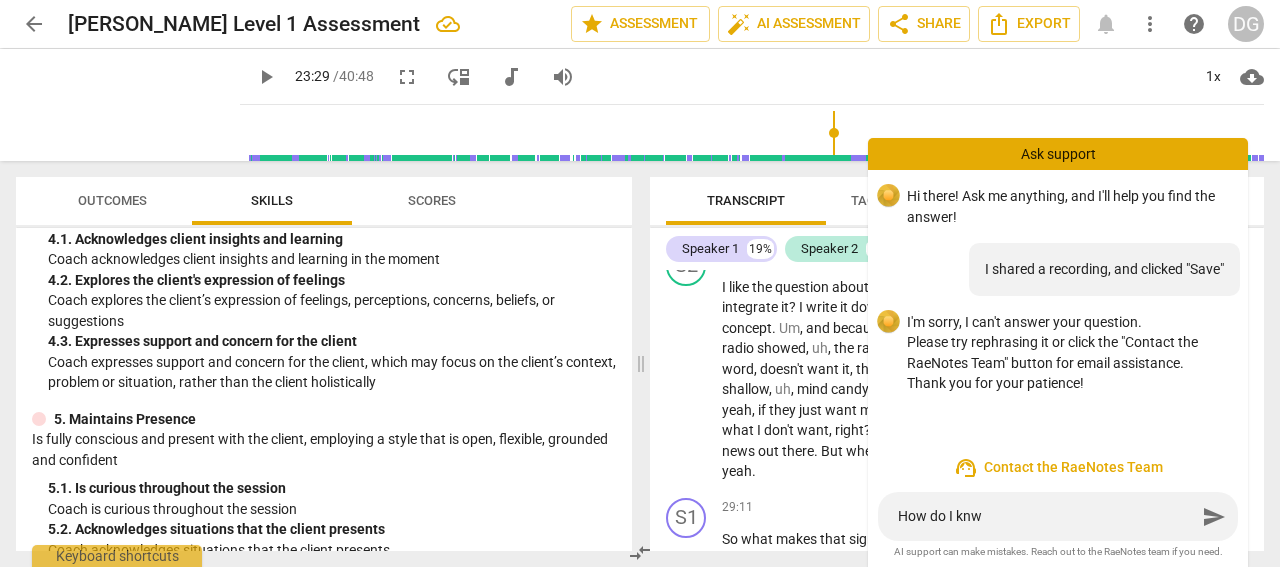 type on "How do I knwo" 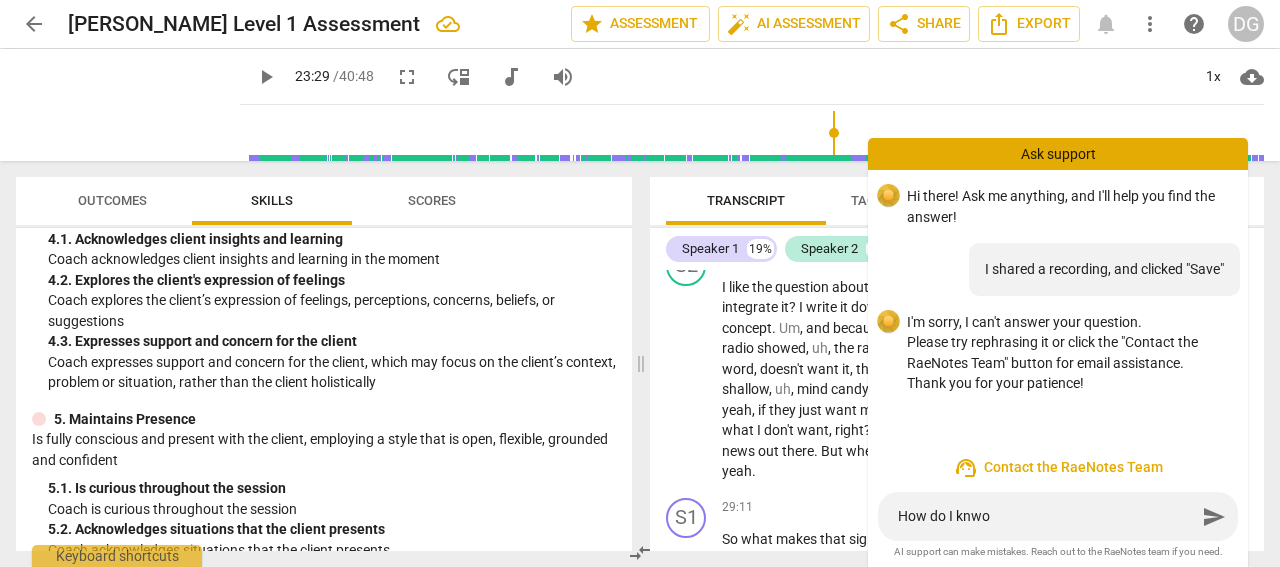 type on "How do I knwo" 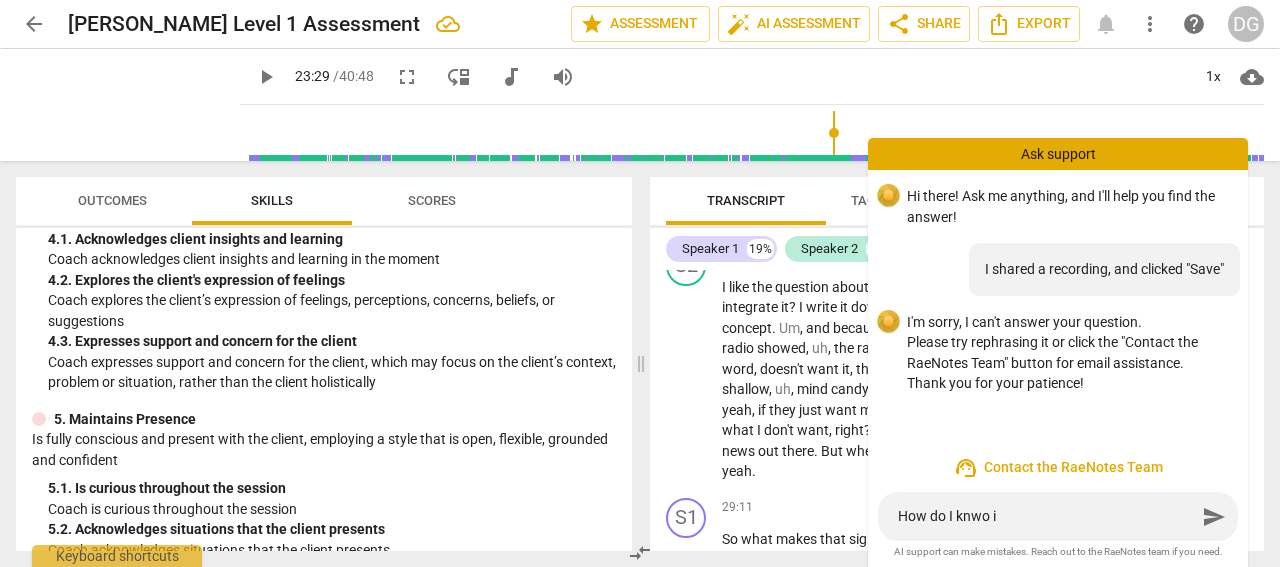 type on "How do I knwo" 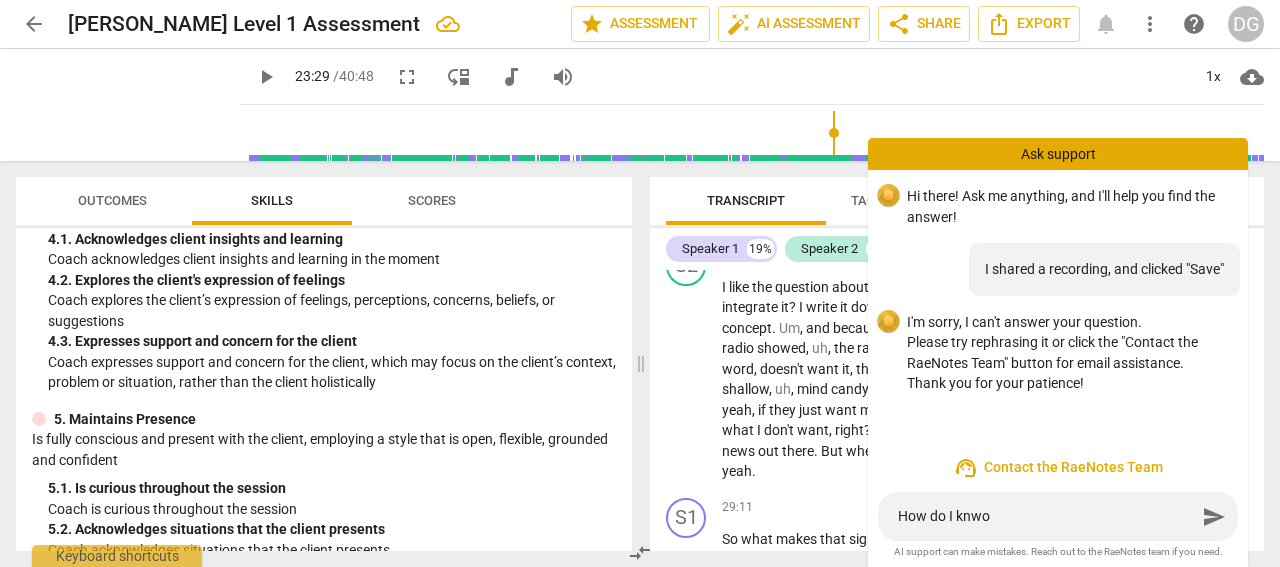 type on "How do I knwo" 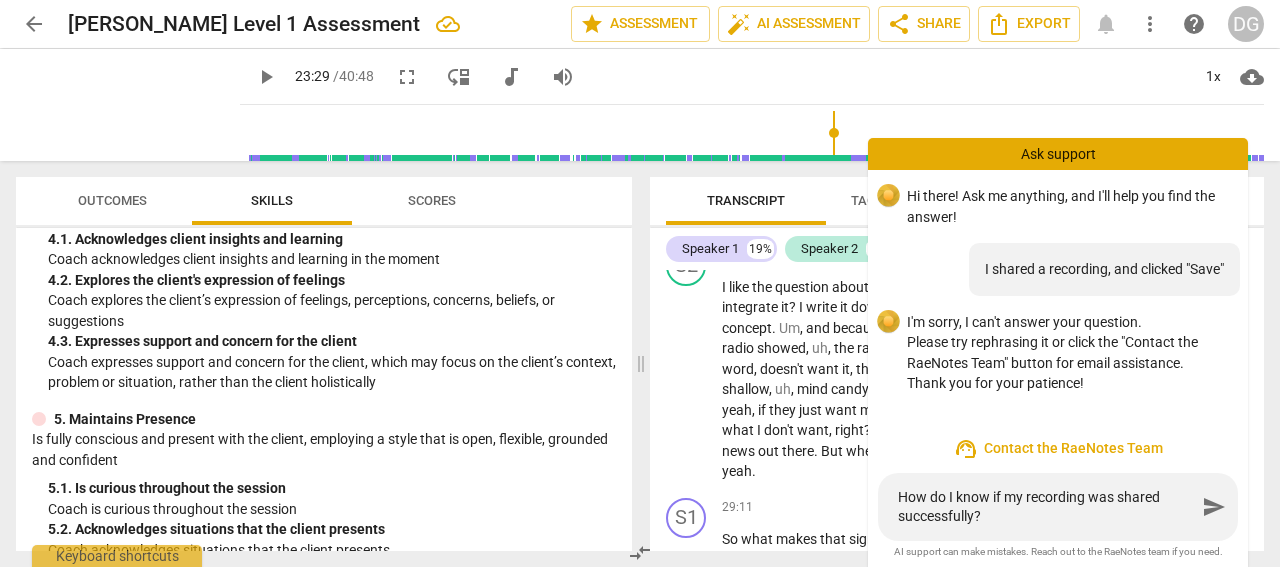 click on "send" at bounding box center [1214, 507] 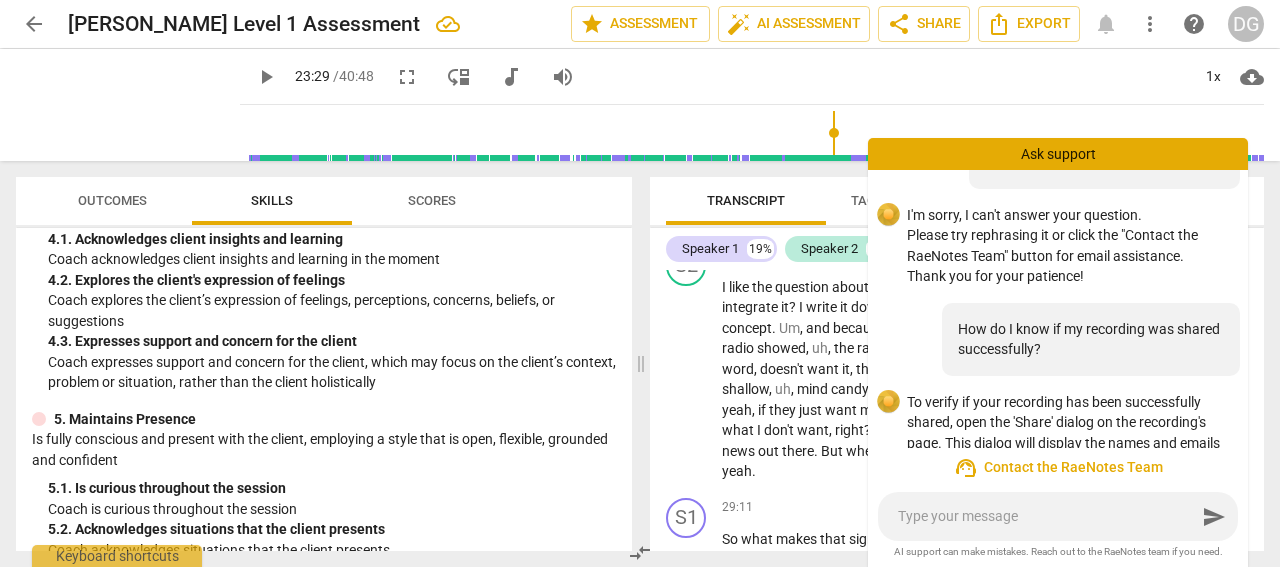 scroll, scrollTop: 189, scrollLeft: 0, axis: vertical 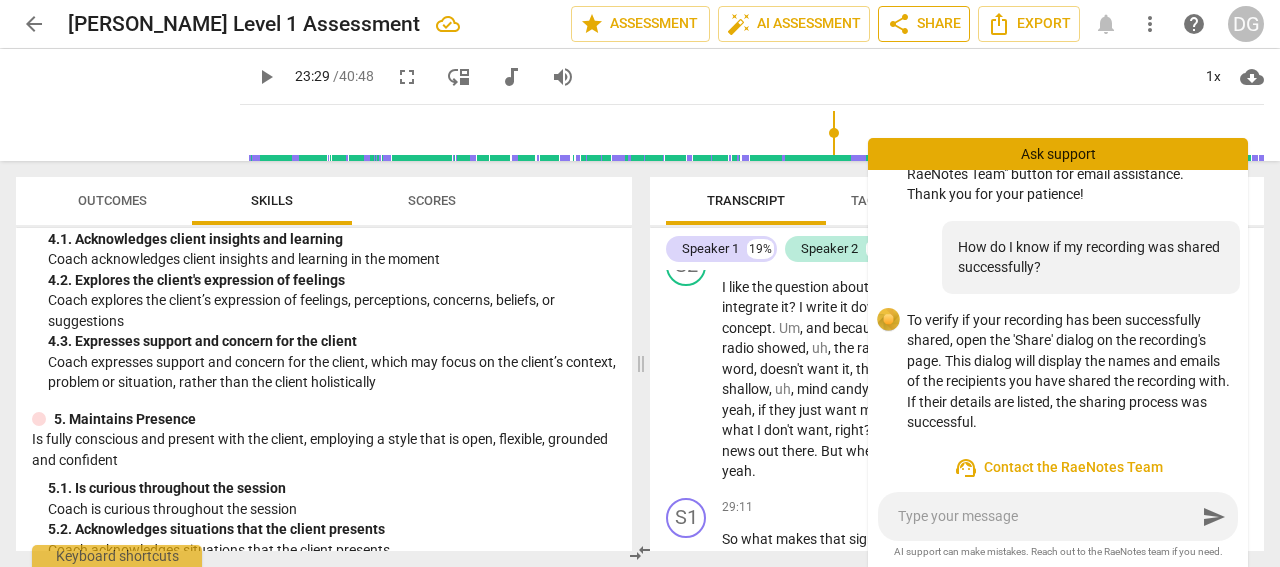 click on "share    Share" at bounding box center (924, 24) 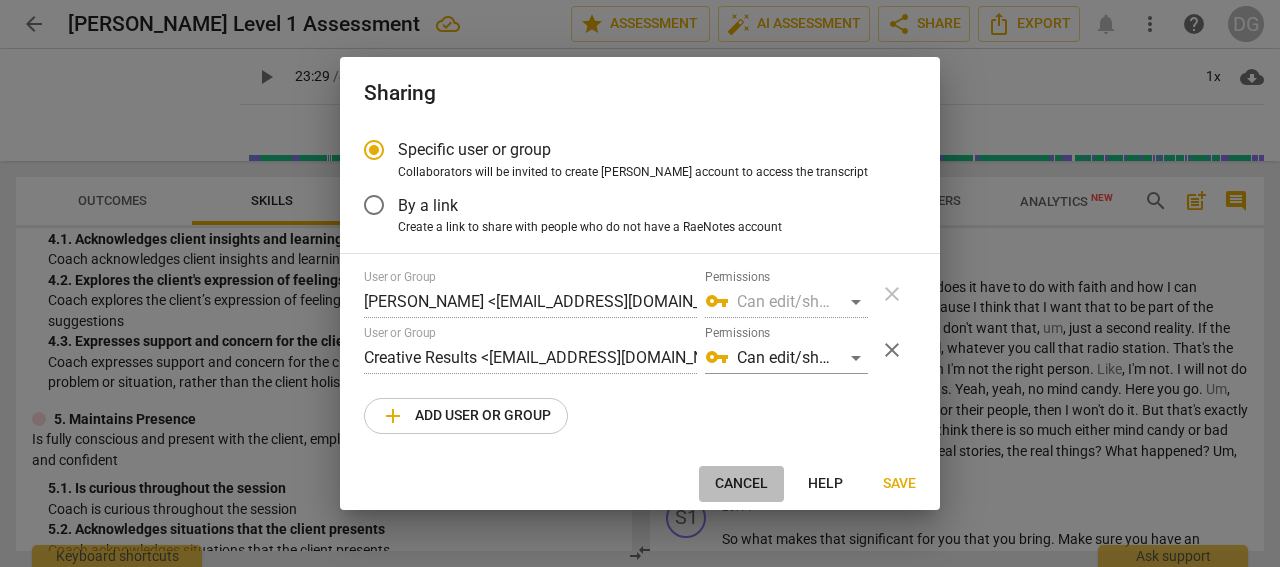 click on "Cancel" at bounding box center [741, 484] 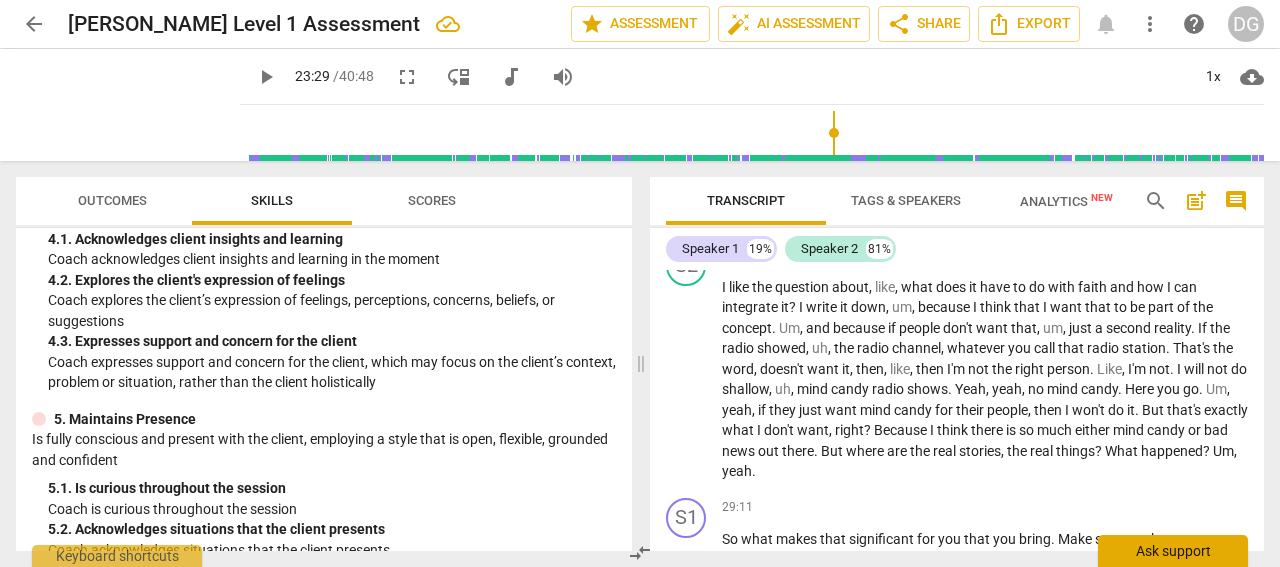 click on "Ask support" at bounding box center (1173, 551) 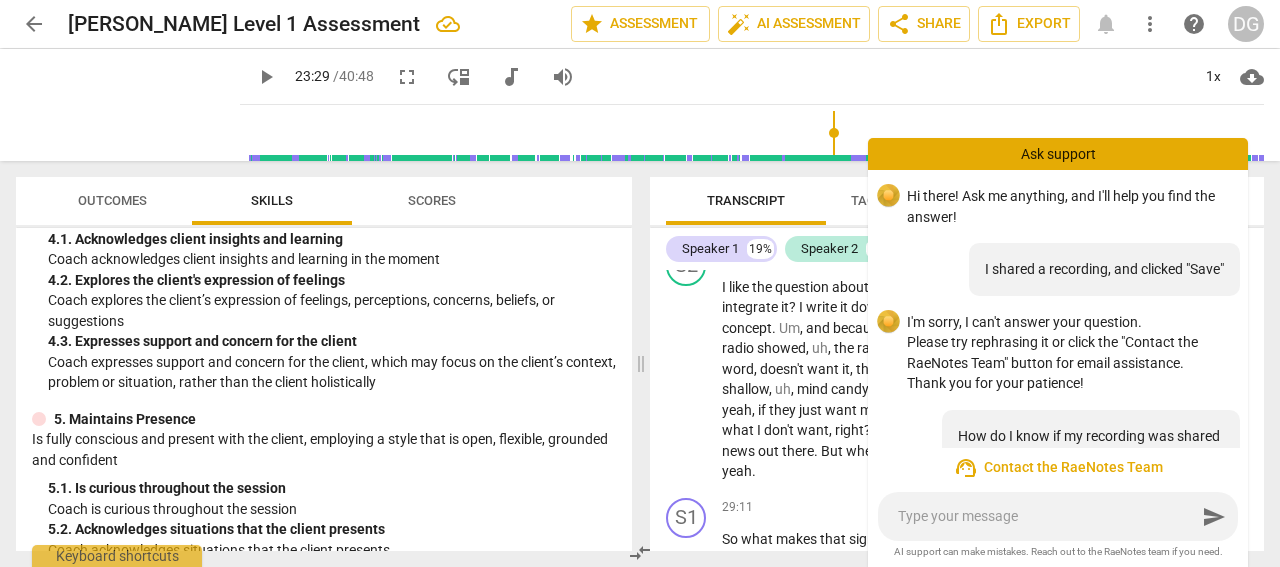 scroll, scrollTop: 189, scrollLeft: 0, axis: vertical 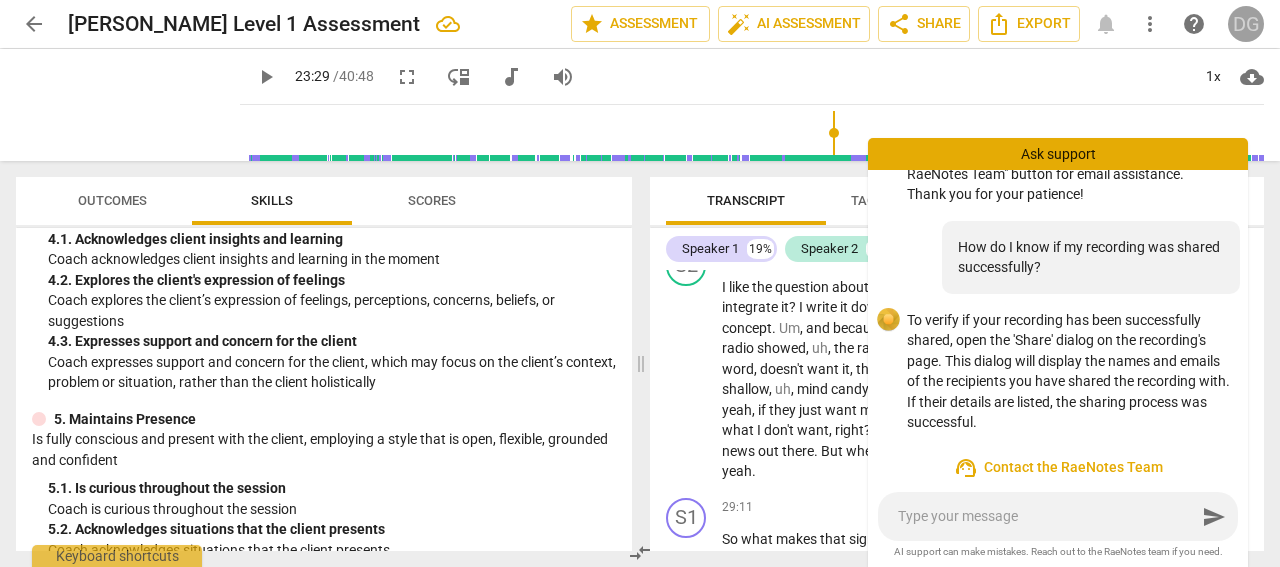 click on "DG" at bounding box center (1246, 24) 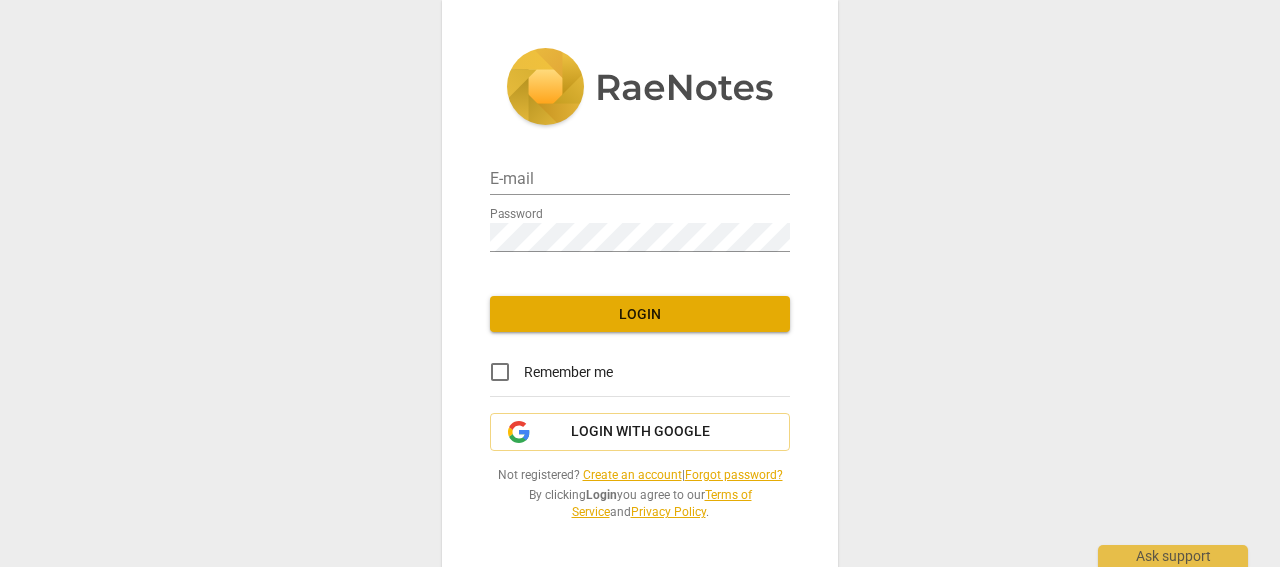 scroll, scrollTop: 0, scrollLeft: 0, axis: both 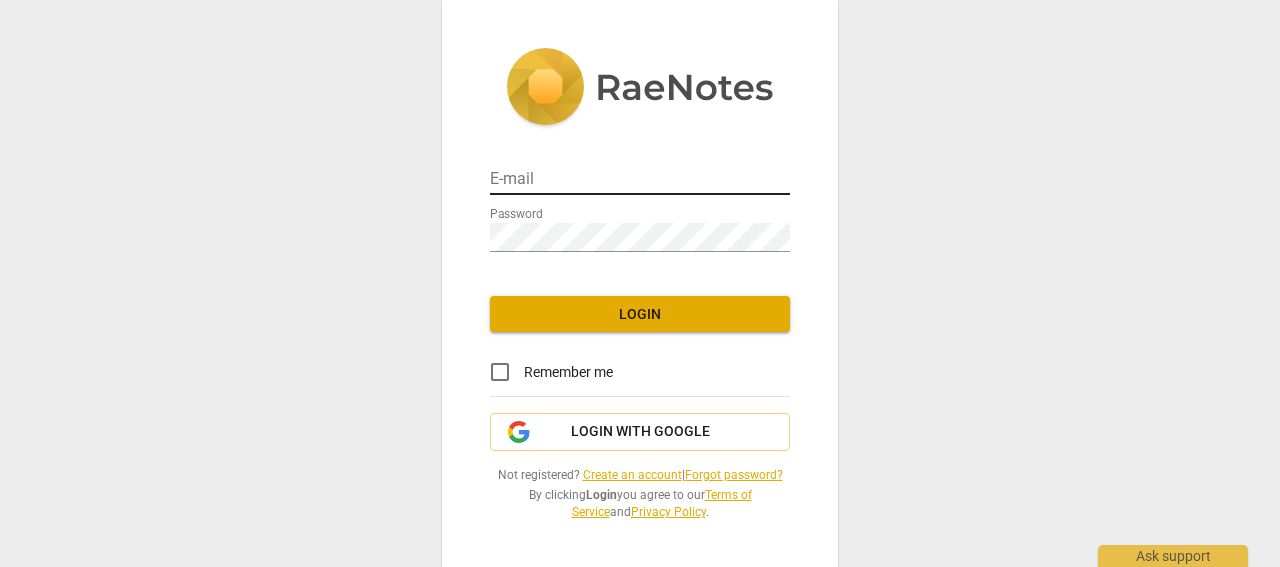 click at bounding box center [640, 180] 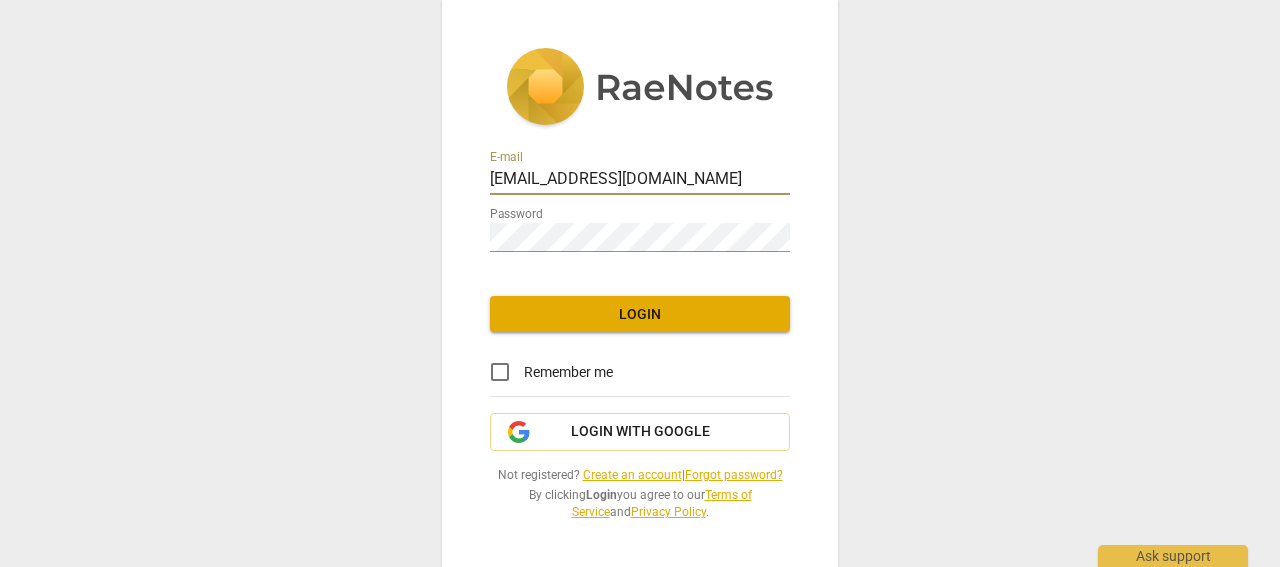 type on "[EMAIL_ADDRESS][DOMAIN_NAME]" 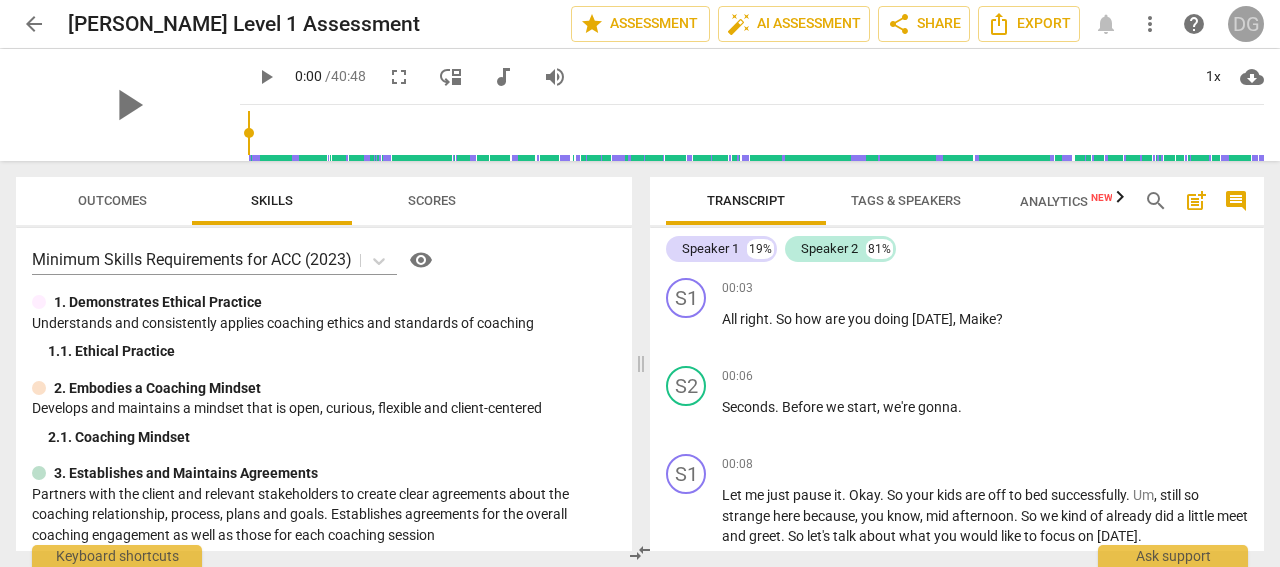 click on "DG" at bounding box center (1246, 24) 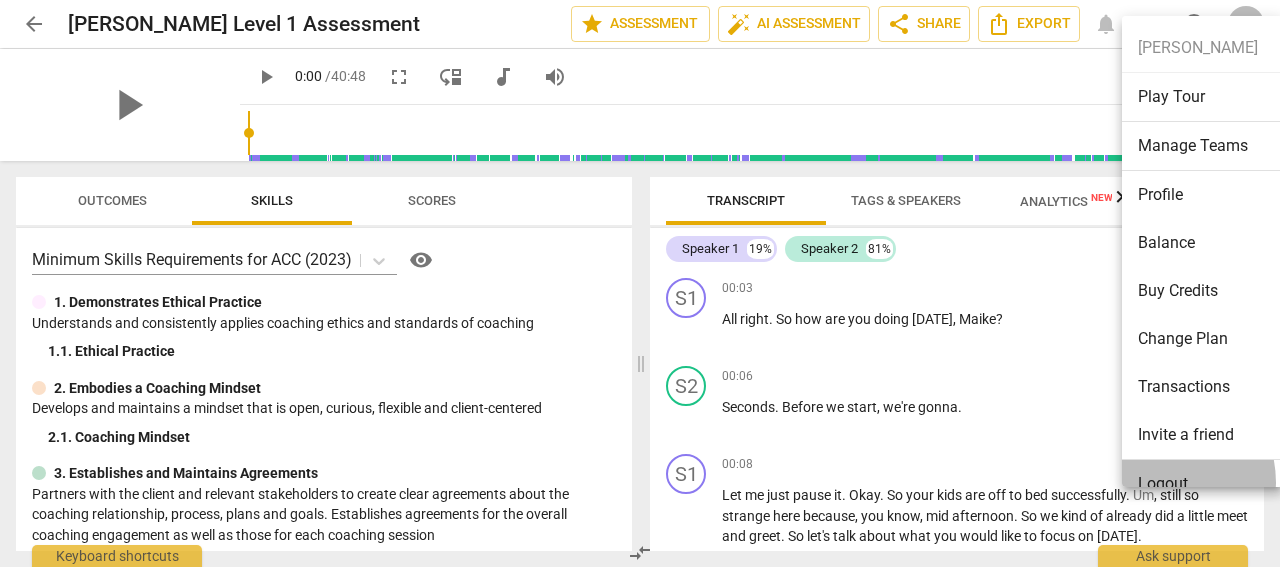 click on "Logout" at bounding box center (1206, 484) 